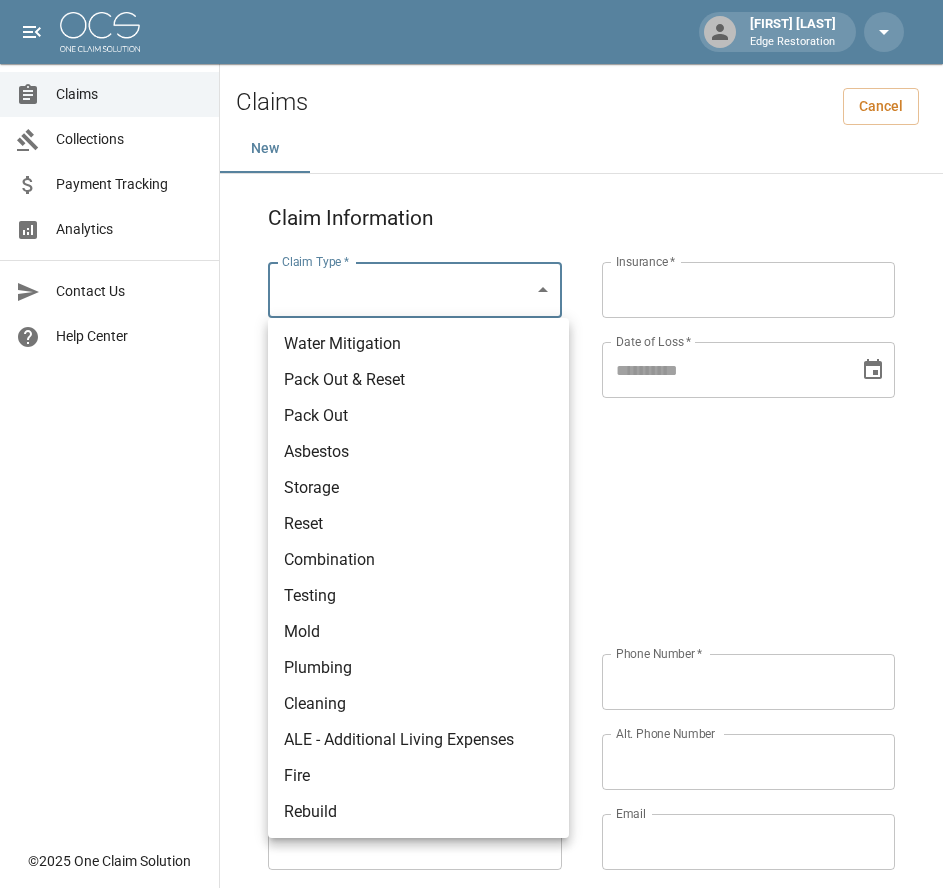 scroll, scrollTop: 0, scrollLeft: 0, axis: both 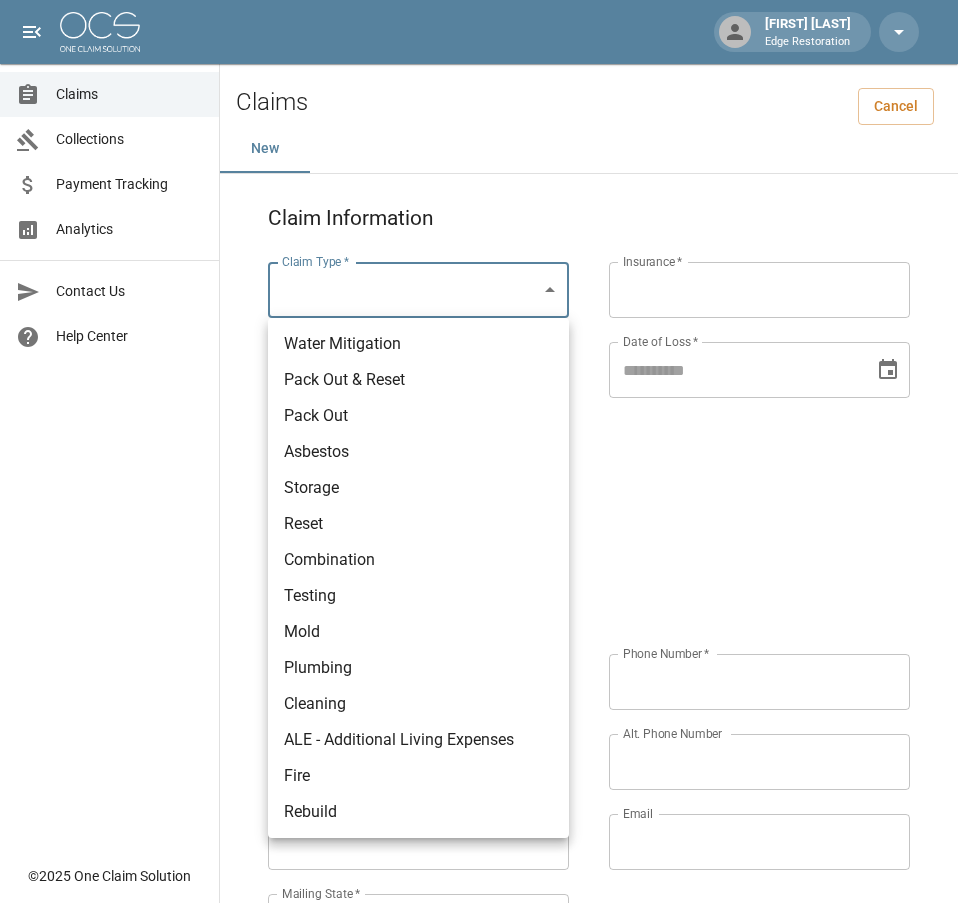 click at bounding box center [479, 451] 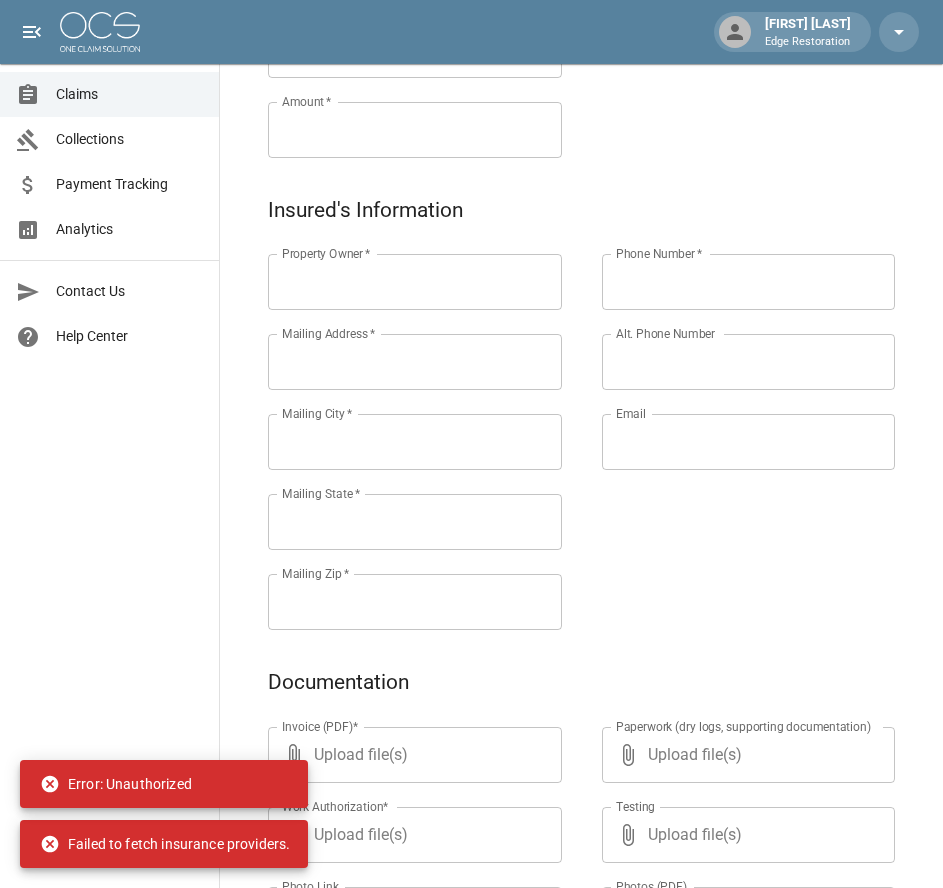 scroll, scrollTop: 0, scrollLeft: 0, axis: both 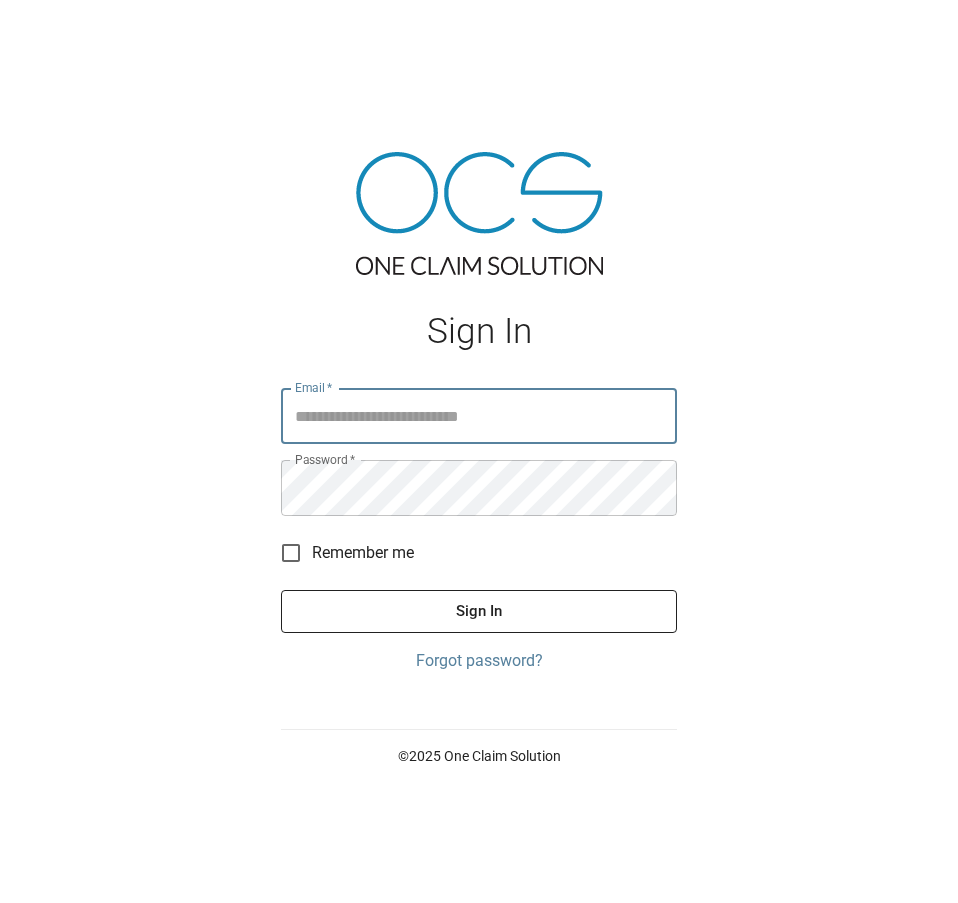 type on "**********" 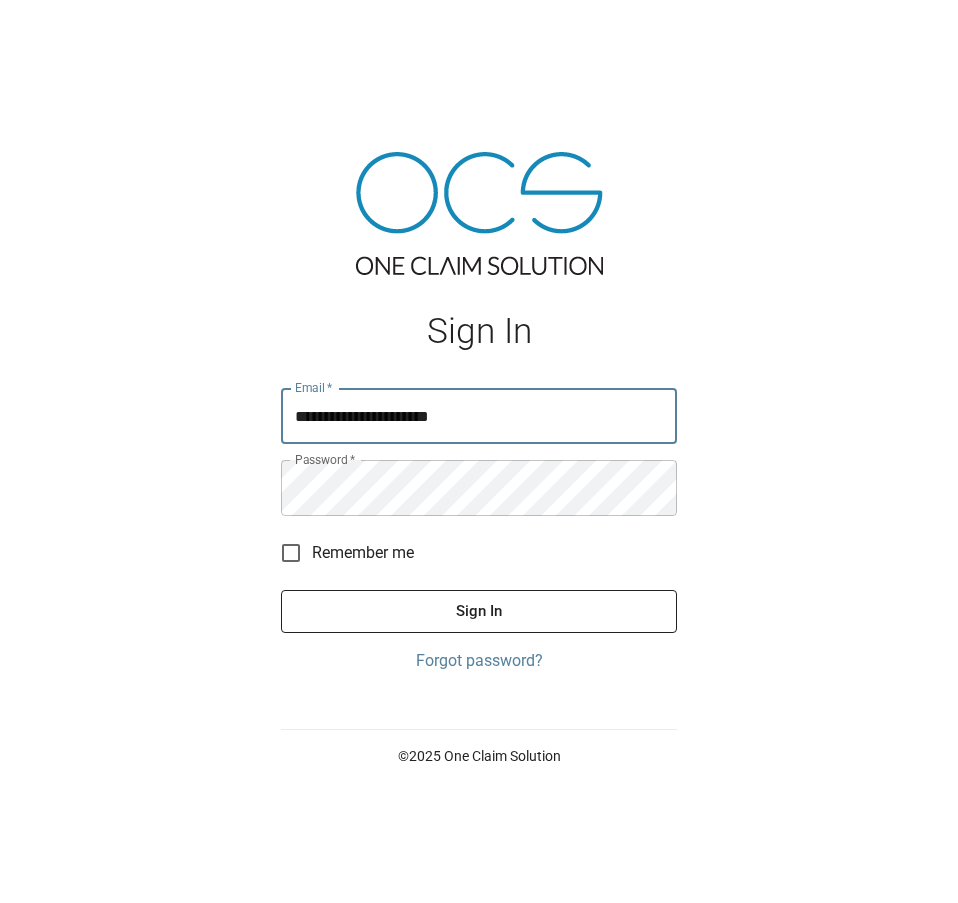click on "Sign In" at bounding box center (479, 611) 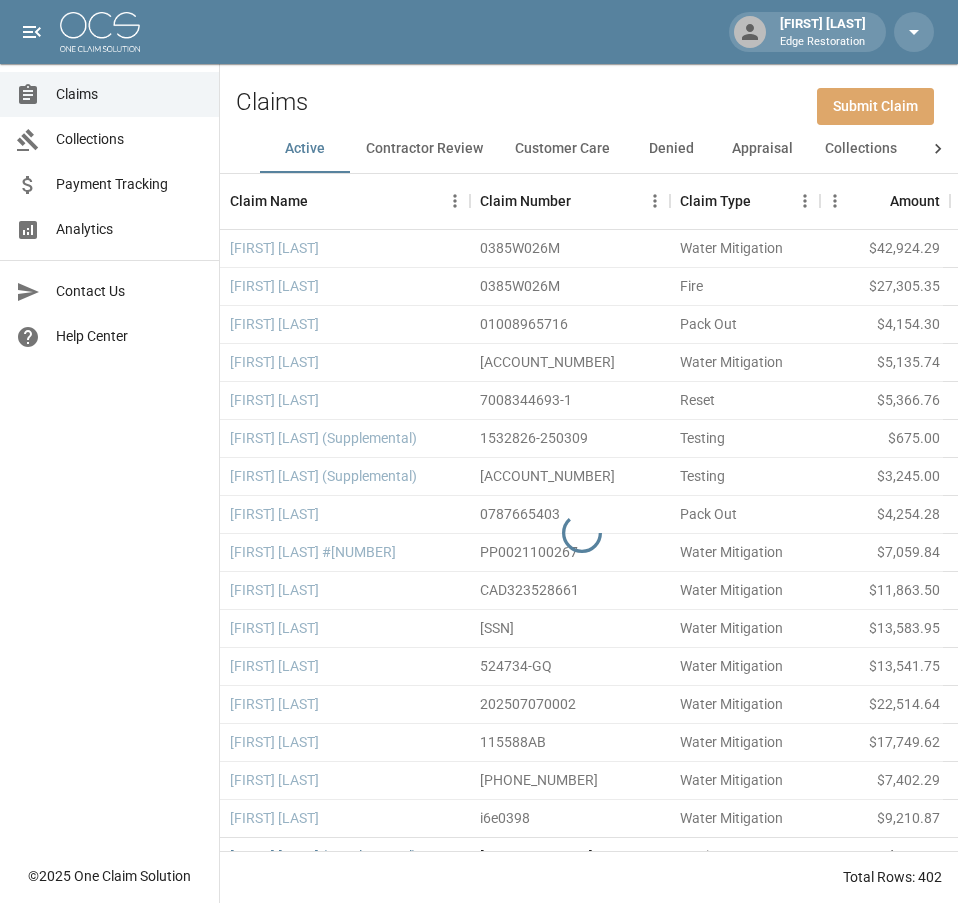 click on "Submit Claim" at bounding box center [875, 106] 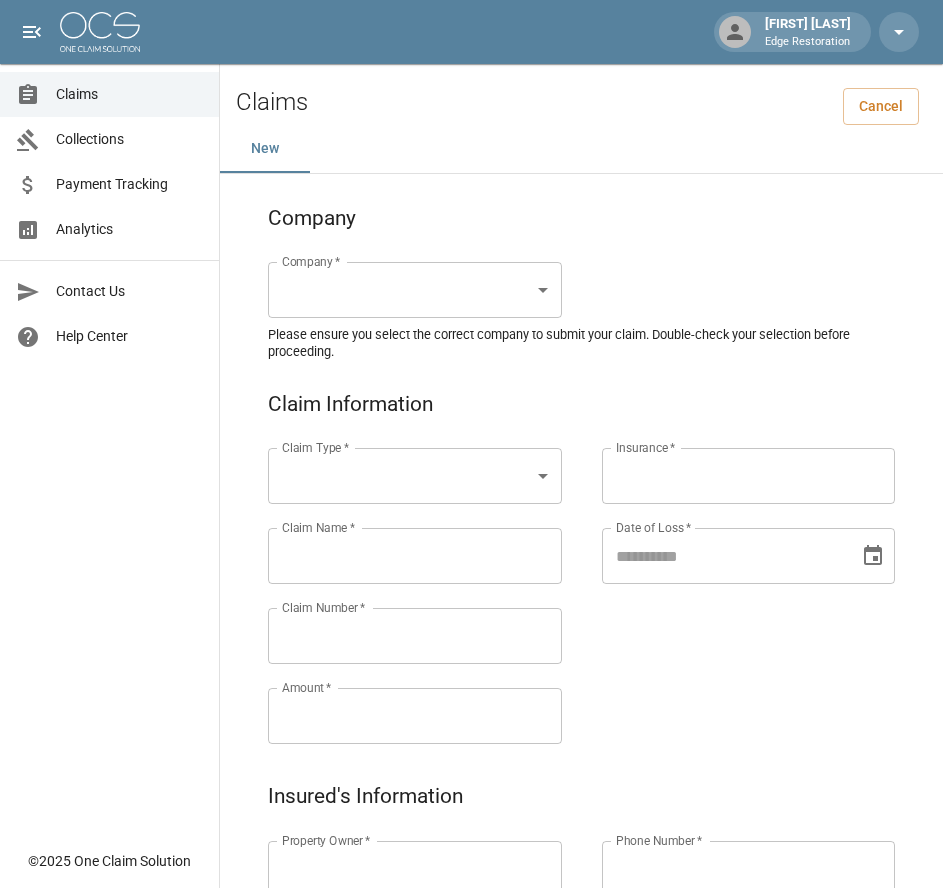 click on "Alicia Tubbs Edge Restoration Claims Collections Payment Tracking Analytics Contact Us Help Center ©  2025   One Claim Solution Claims Cancel New Company Company   * ​ Company   * Please ensure you select the correct company to submit your claim. Double-check your selection before proceeding. Claim Information Claim Type   * ​ Claim Type   * Claim Name   * Claim Name   * Claim Number   * Claim Number   * Amount   * Amount   * Insurance   * Insurance   * Date of Loss   * Date of Loss   * Insured's Information Property Owner   * Property Owner   * Mailing Address   * Mailing Address   * Mailing City   * Mailing City   * Mailing State   * Mailing State   * Mailing Zip   * Mailing Zip   * Phone Number   * Phone Number   * Alt. Phone Number Alt. Phone Number Email Email Documentation Invoice (PDF)* ​ Upload file(s) Invoice (PDF)* Work Authorization* ​ Upload file(s) Work Authorization* Photo Link Photo Link ​ Upload file(s) Testing ​ ​" at bounding box center (471, 929) 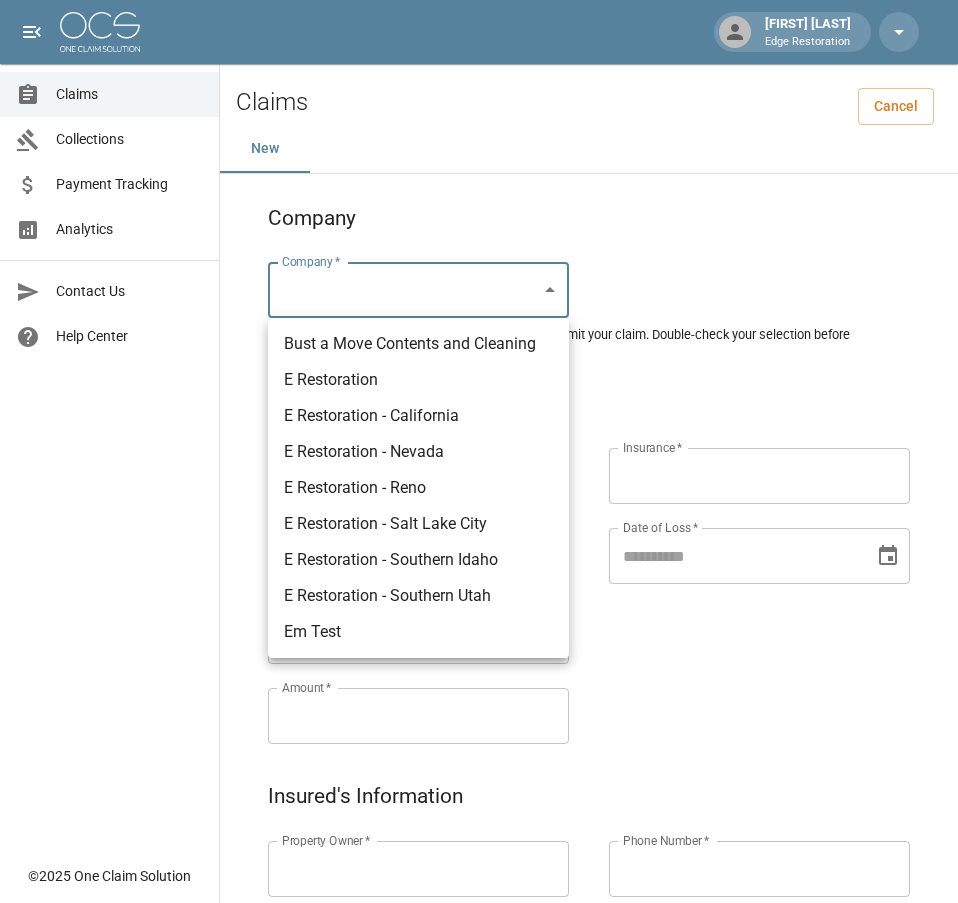 click on "E Restoration" at bounding box center (418, 380) 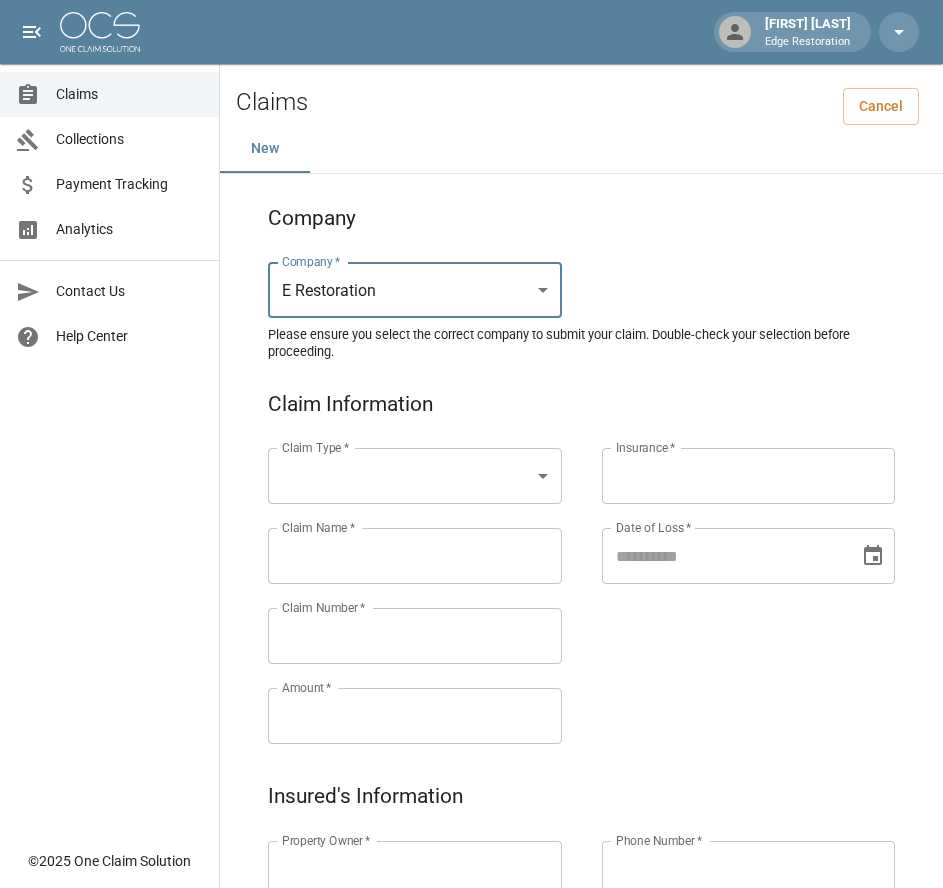 click on "Alicia Tubbs Edge Restoration Claims Collections Payment Tracking Analytics Contact Us Help Center ©  2025   One Claim Solution Claims Cancel New Company Company   * E Restoration *** Company   * Please ensure you select the correct company to submit your claim. Double-check your selection before proceeding. Claim Information Claim Type   * ​ Claim Type   * Claim Name   * Claim Name   * Claim Number   * Claim Number   * Amount   * Amount   * Insurance   * Insurance   * Date of Loss   * Date of Loss   * Insured's Information Property Owner   * Property Owner   * Mailing Address   * Mailing Address   * Mailing City   * Mailing City   * Mailing State   * Mailing State   * Mailing Zip   * Mailing Zip   * Phone Number   * Phone Number   * Alt. Phone Number Alt. Phone Number Email Email Documentation Invoice (PDF)* ​ Upload file(s) Invoice (PDF)* Work Authorization* ​ Upload file(s) Work Authorization* Photo Link Photo Link ​ Upload file(s) *" at bounding box center [471, 929] 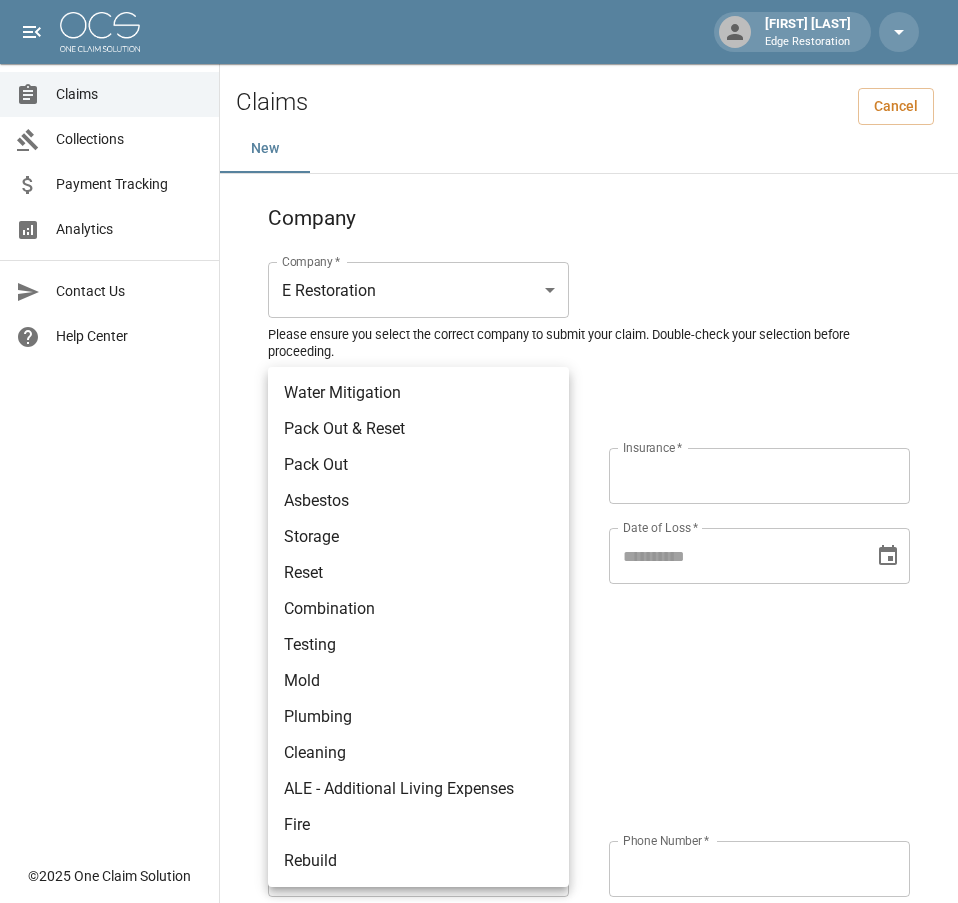 click on "Water Mitigation" at bounding box center [418, 393] 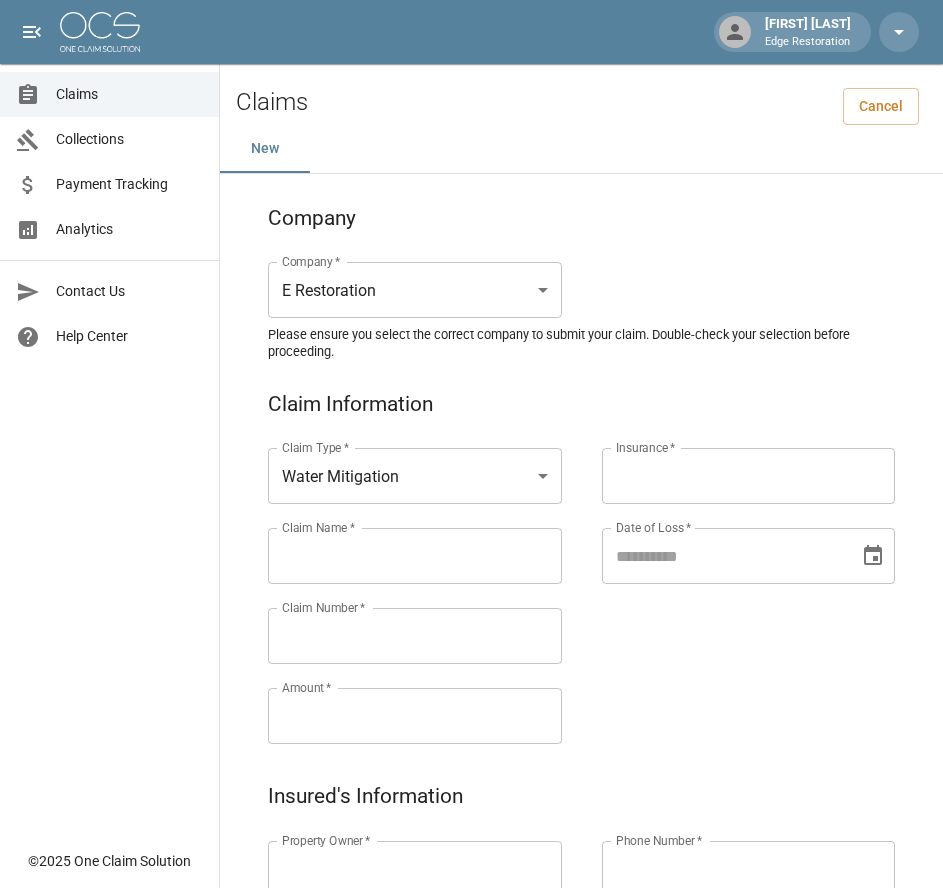 click on "Claim Name   *" at bounding box center [415, 556] 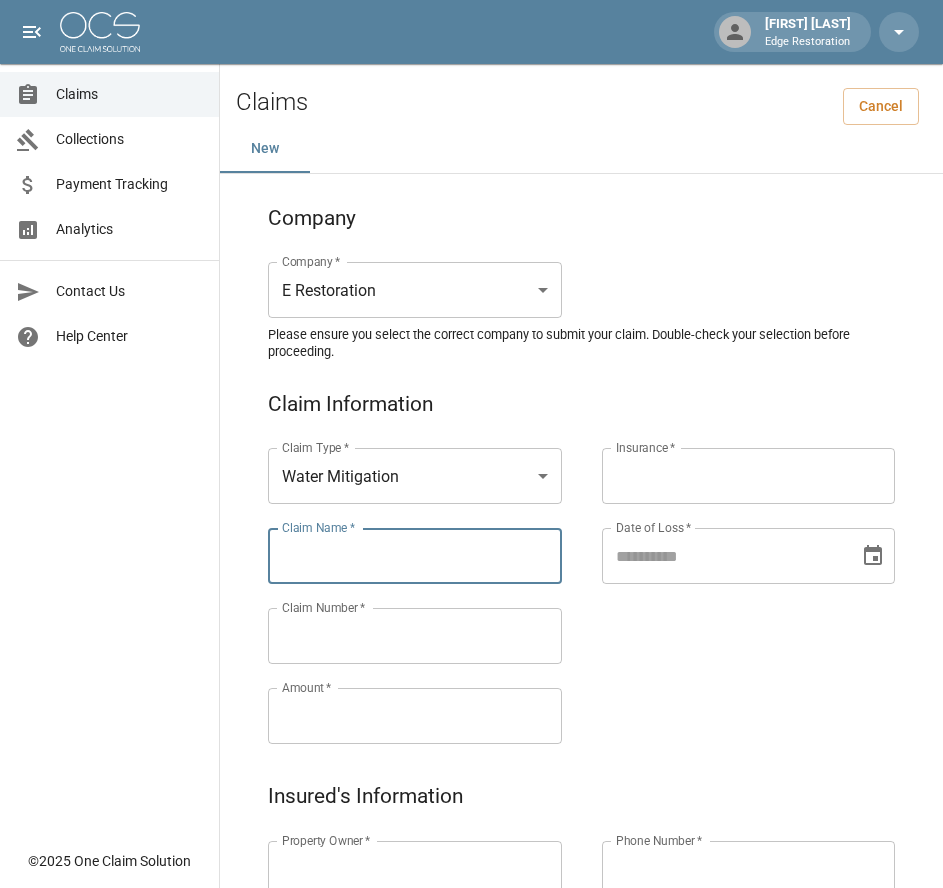 paste on "********" 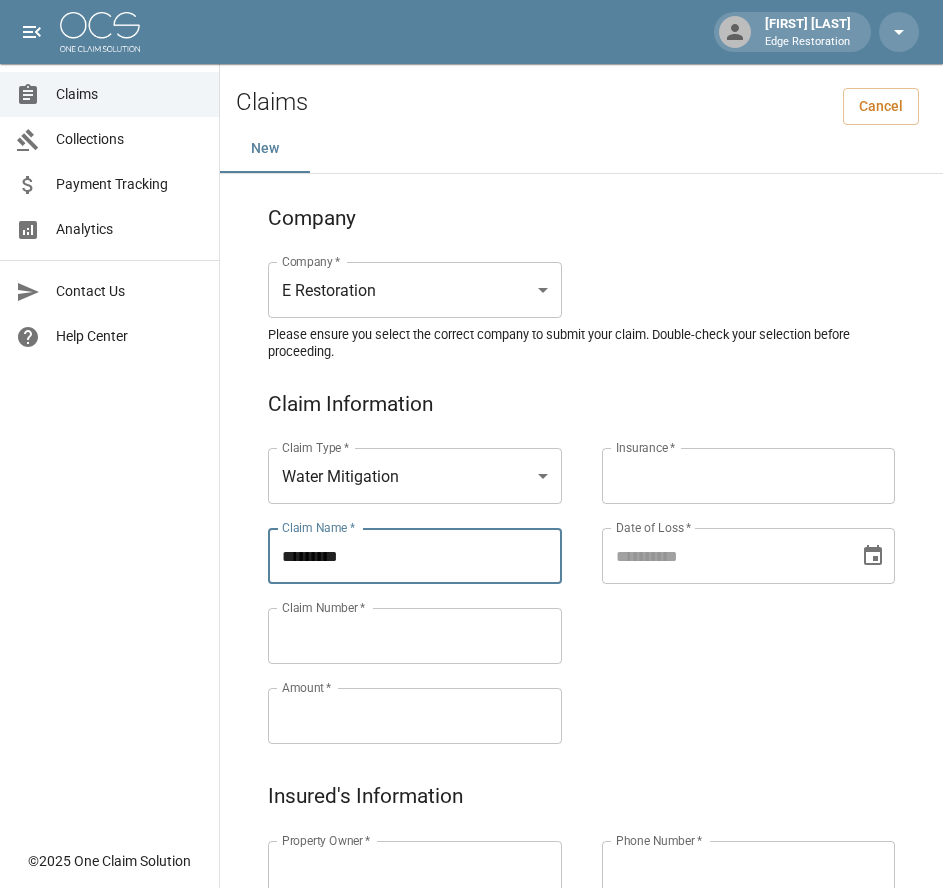 click on "********" at bounding box center [415, 556] 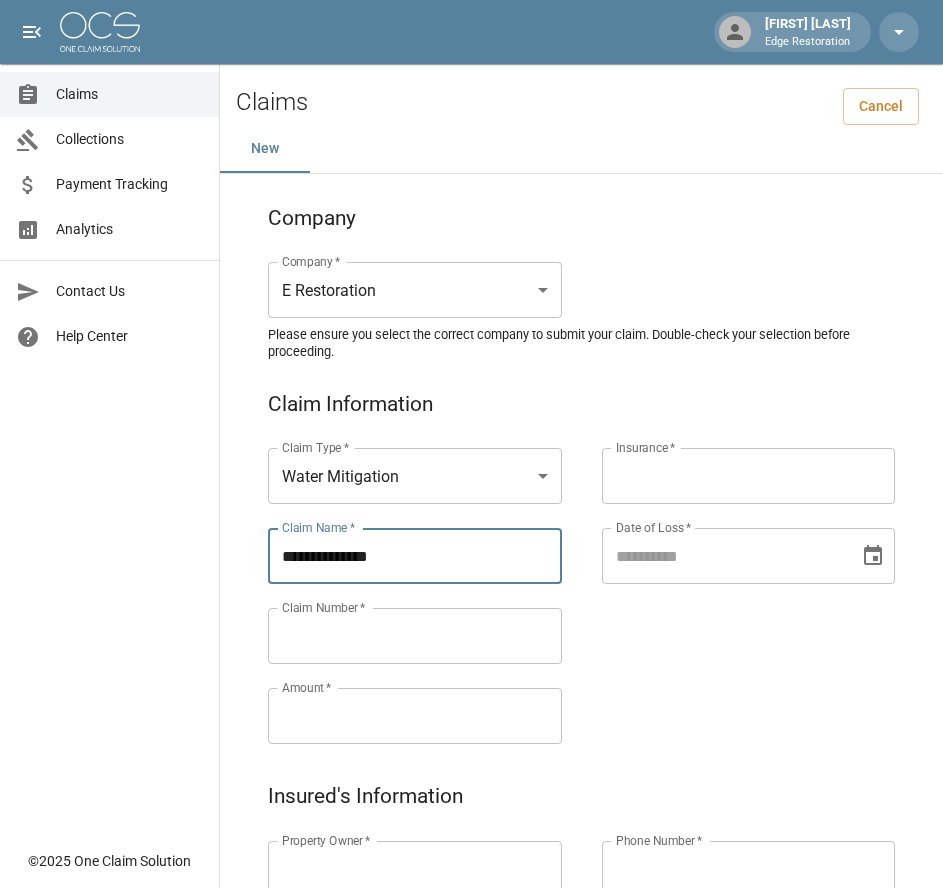 click on "**********" at bounding box center [415, 556] 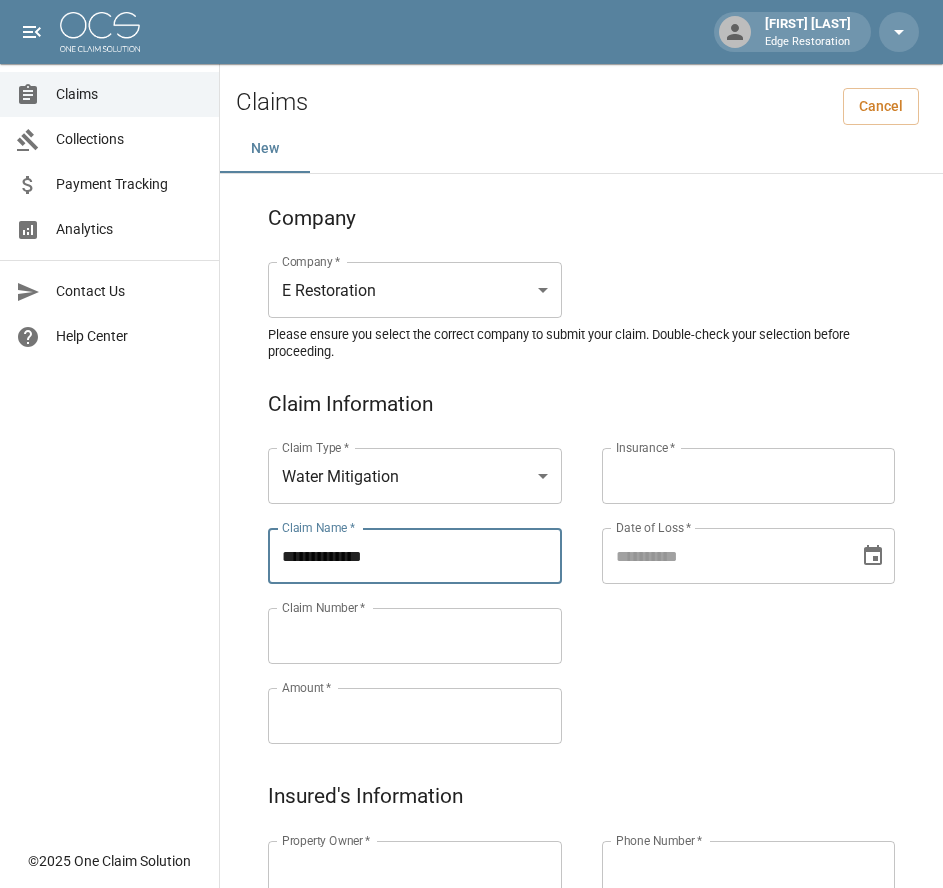 drag, startPoint x: 396, startPoint y: 556, endPoint x: 246, endPoint y: 564, distance: 150.21318 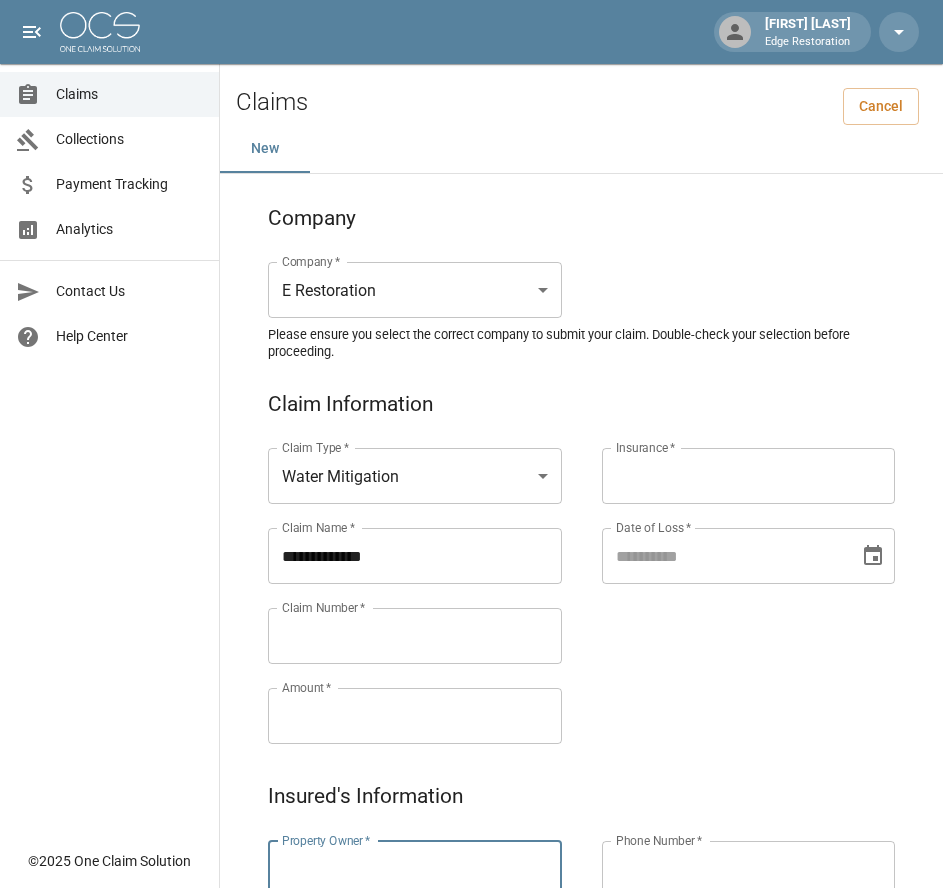 paste on "**********" 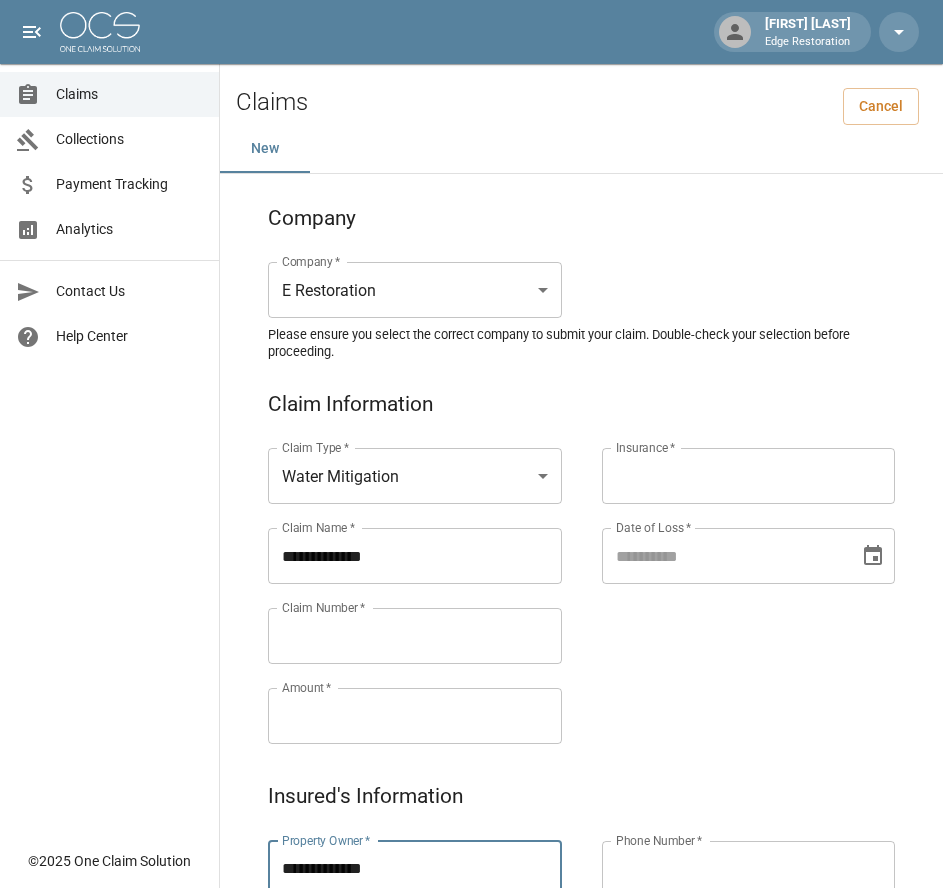 type on "**********" 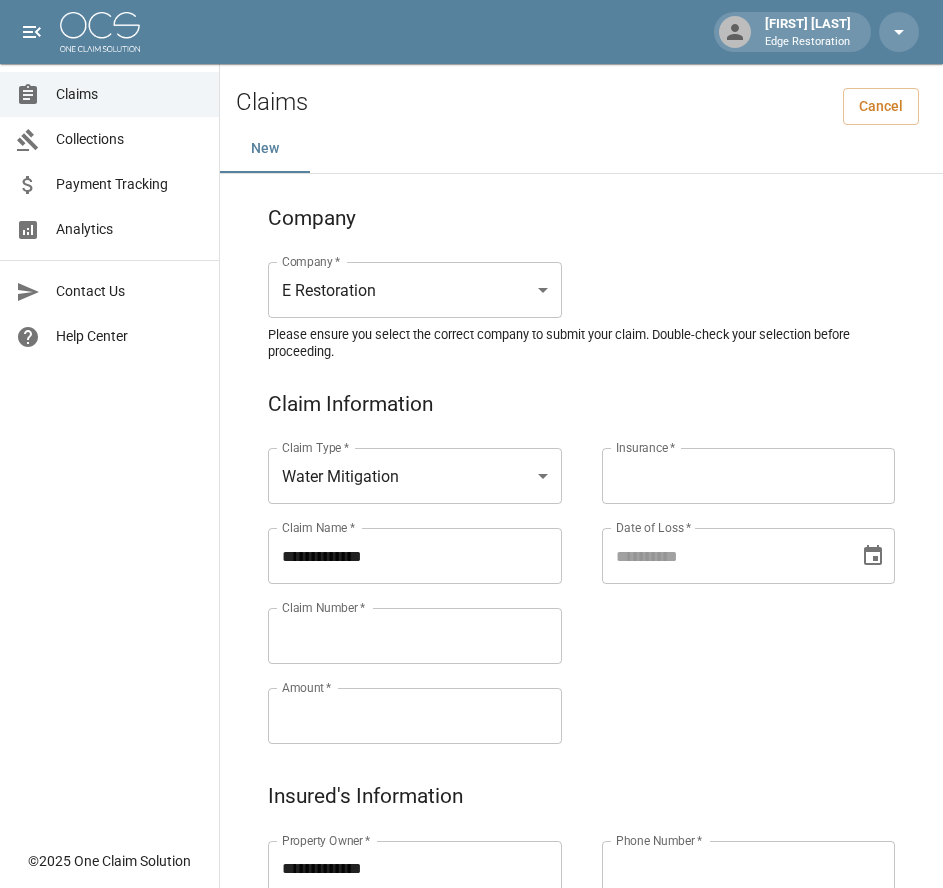 click on "Claim Number   *" at bounding box center (415, 636) 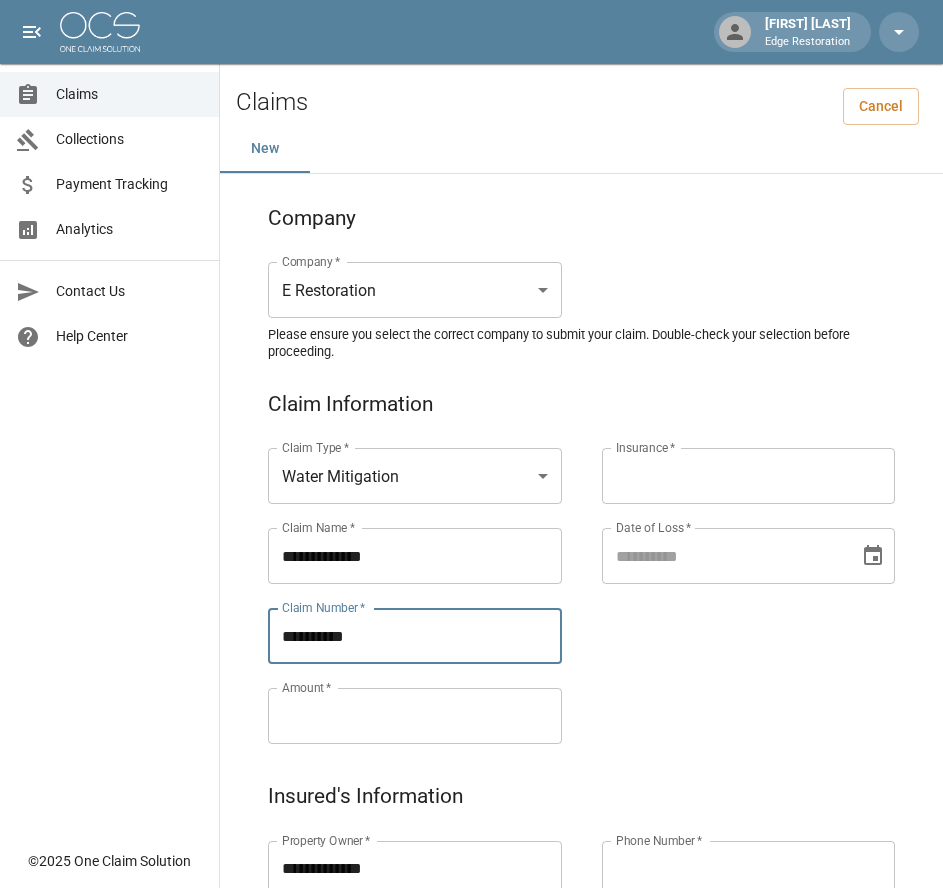type on "*********" 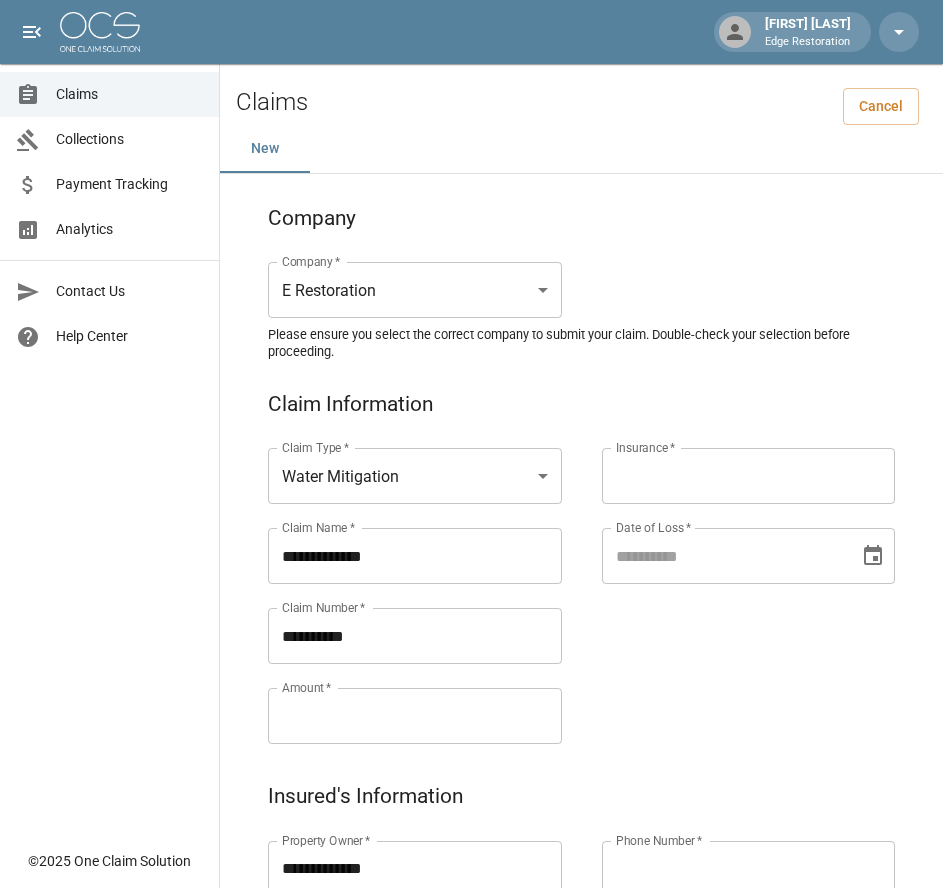 click on "Amount   *" at bounding box center (415, 716) 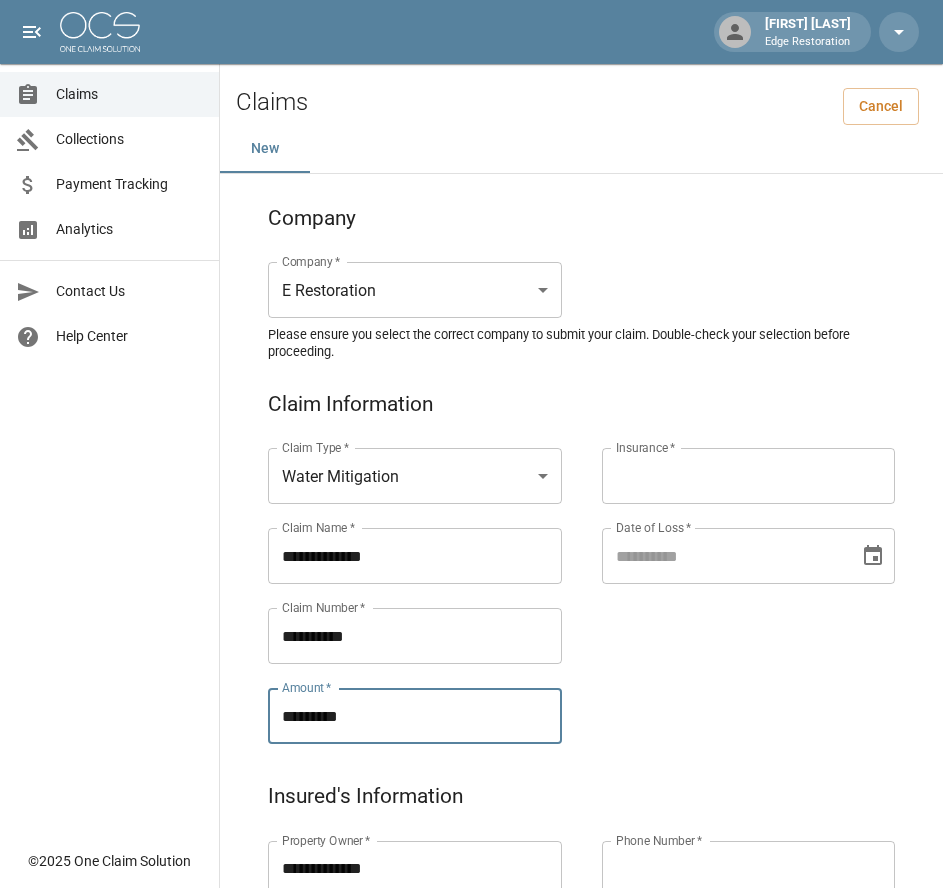 click on "Insurance   *" at bounding box center (749, 476) 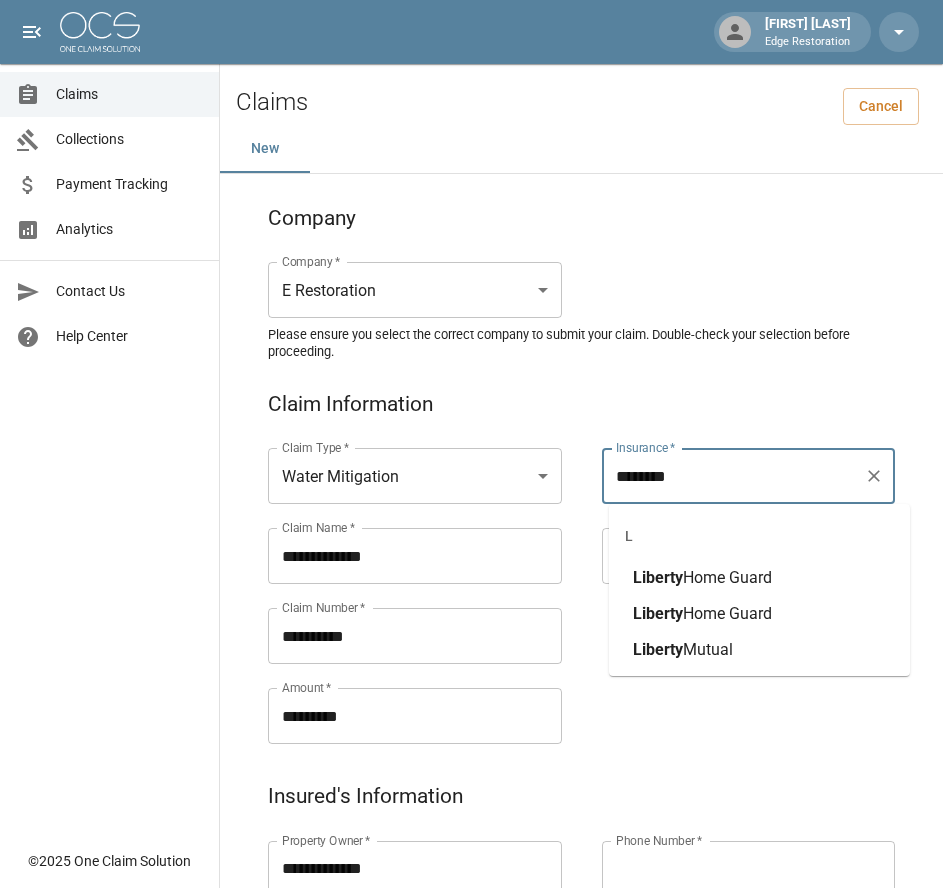 click on "Mutual" at bounding box center [708, 649] 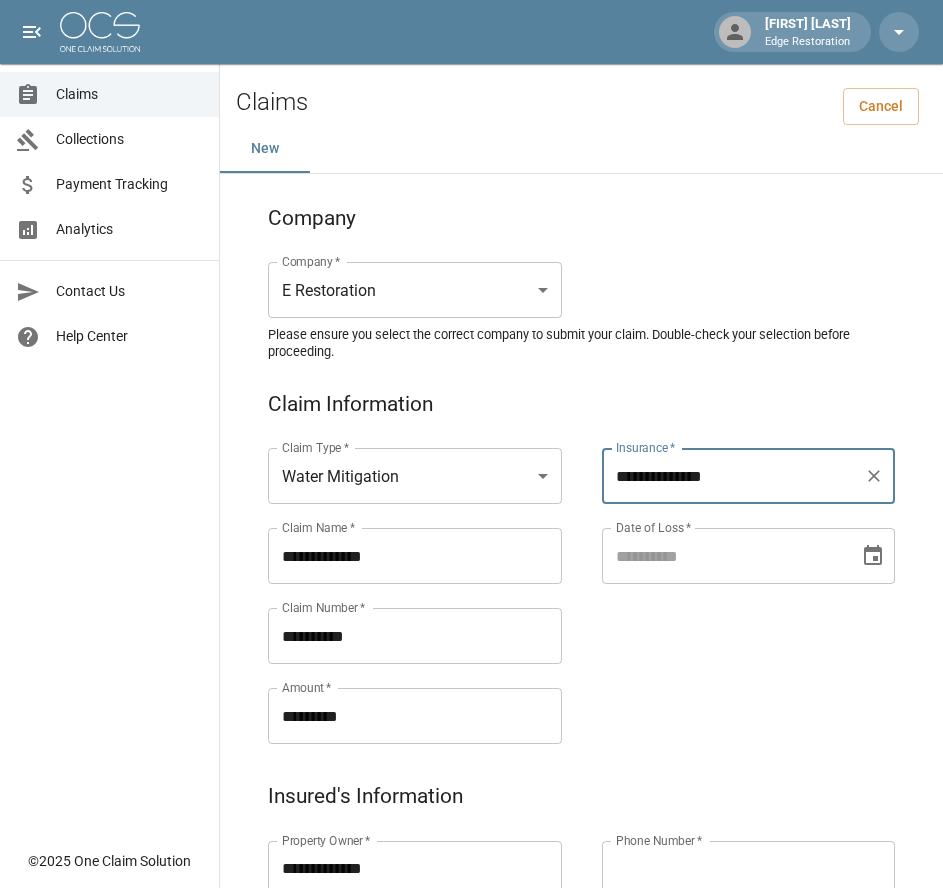 type on "**********" 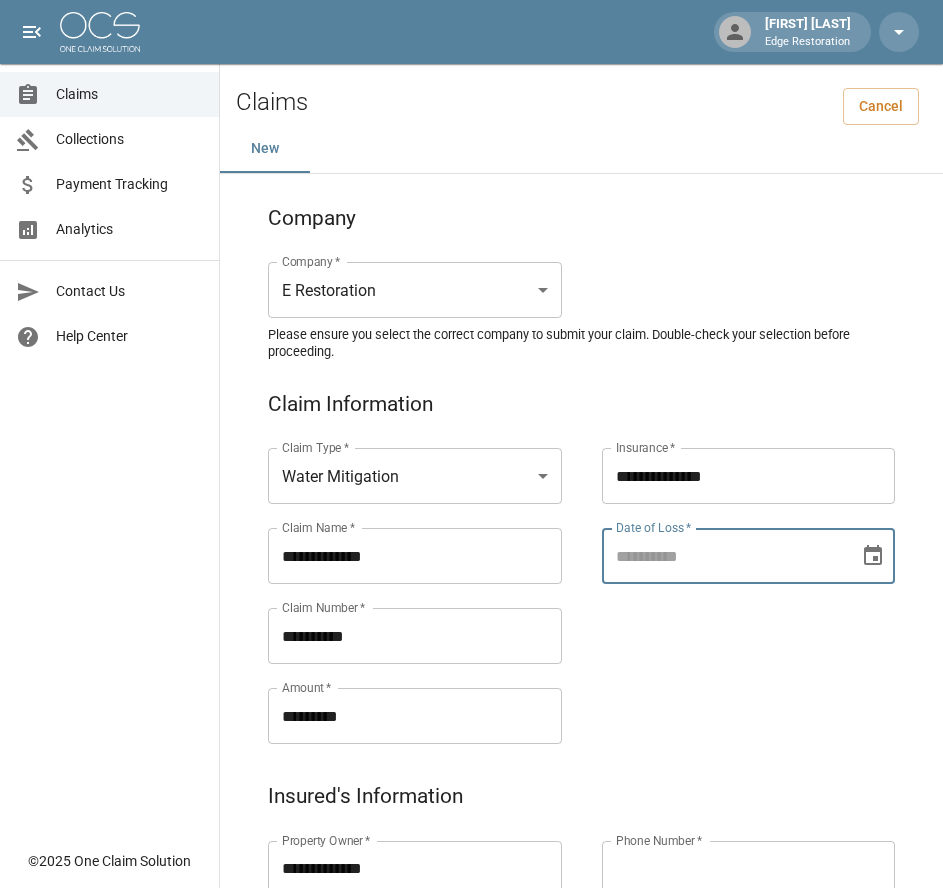 click on "Date of Loss   *" at bounding box center [724, 556] 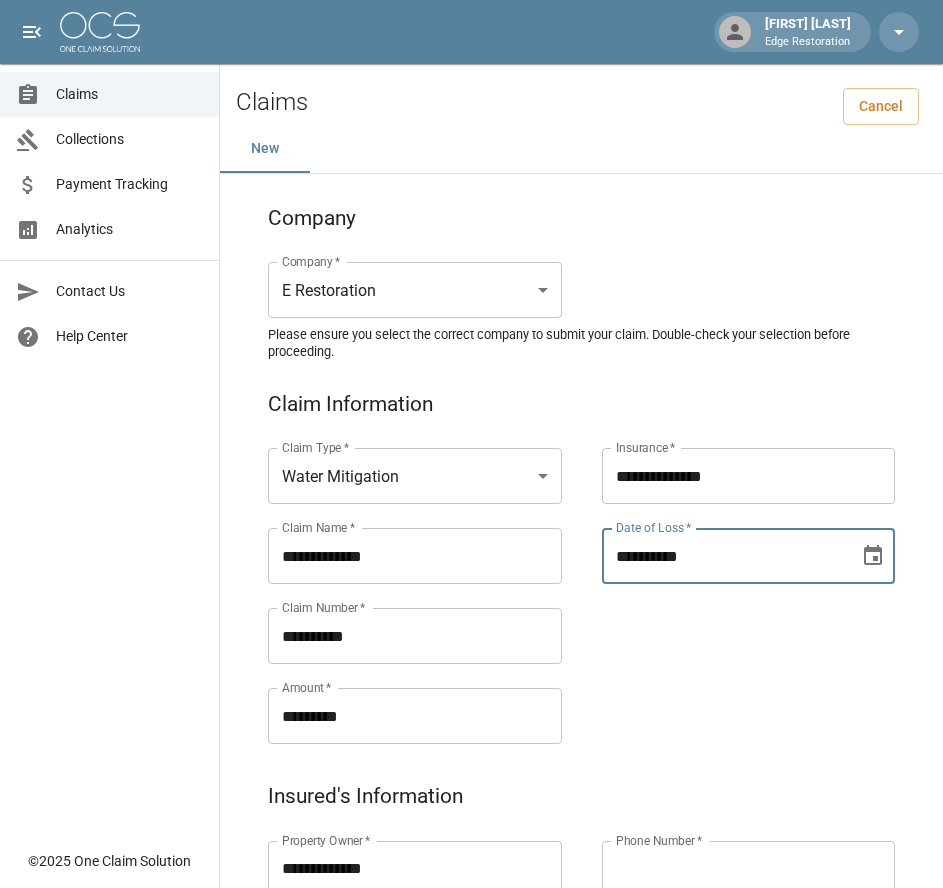 type on "**********" 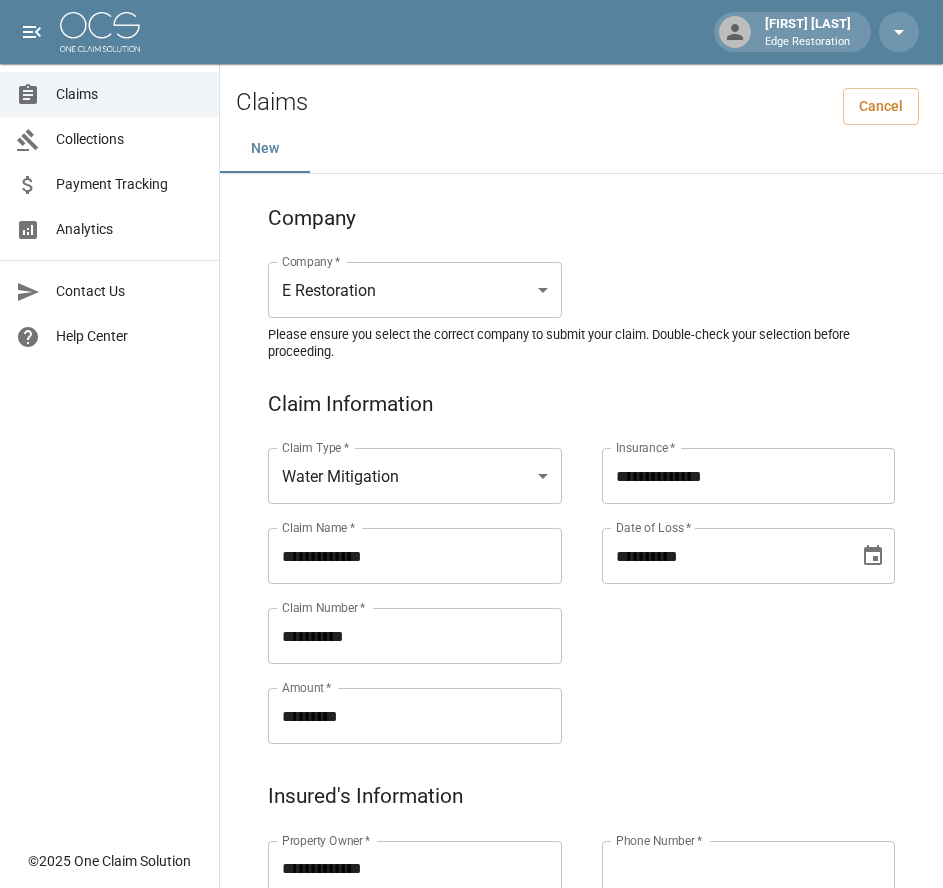 click on "**********" at bounding box center [729, 572] 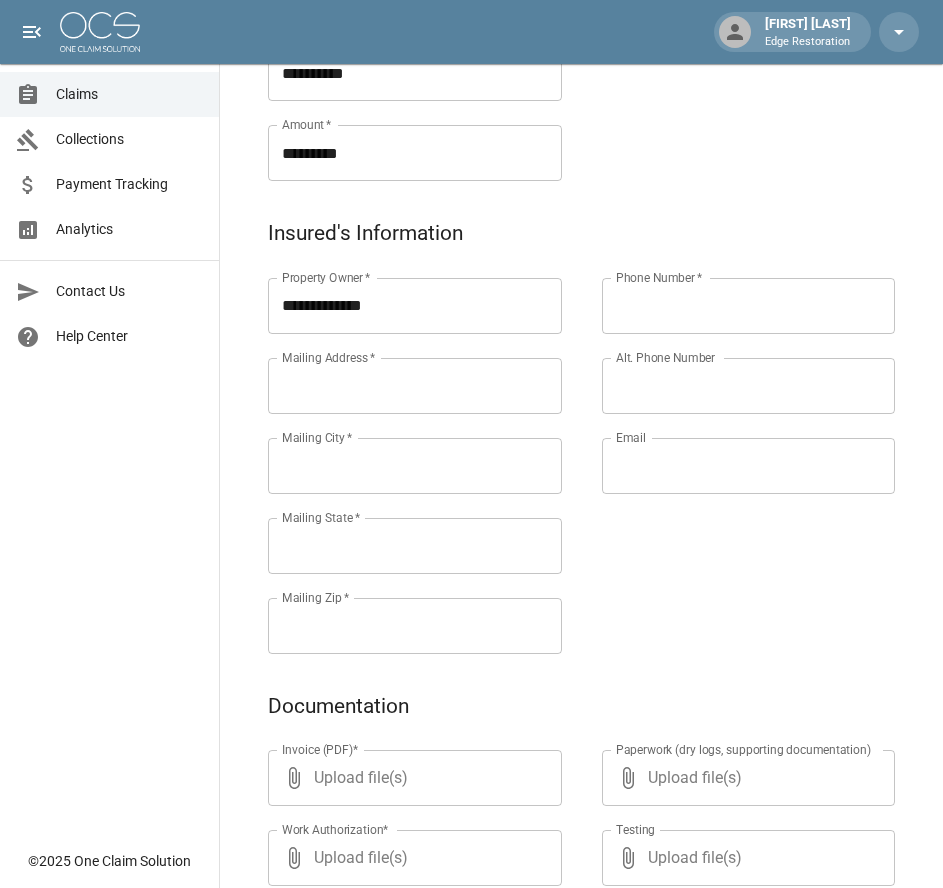scroll, scrollTop: 564, scrollLeft: 0, axis: vertical 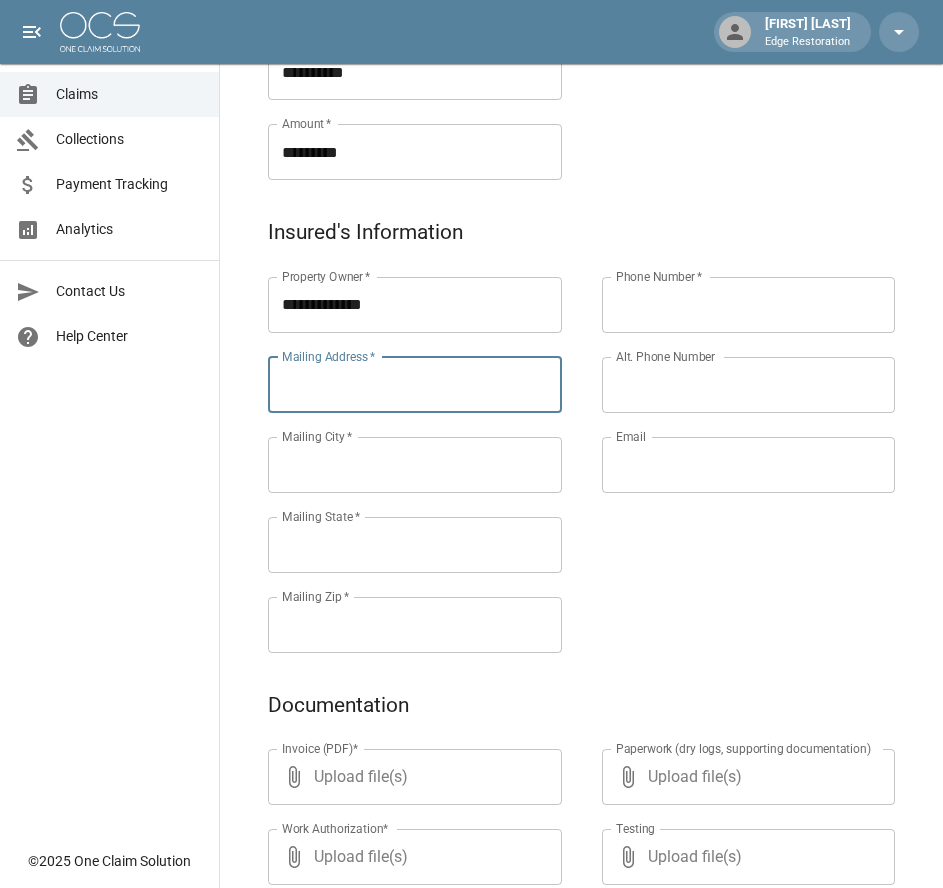 click on "Mailing Address   *" at bounding box center (415, 385) 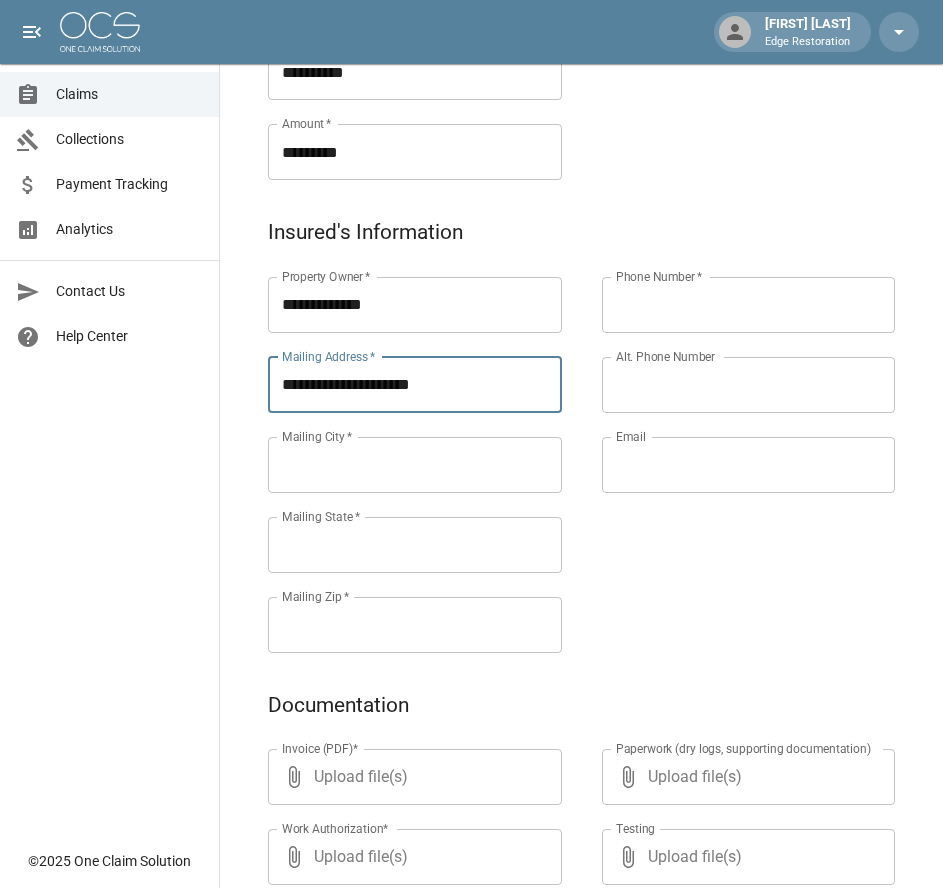 type on "**********" 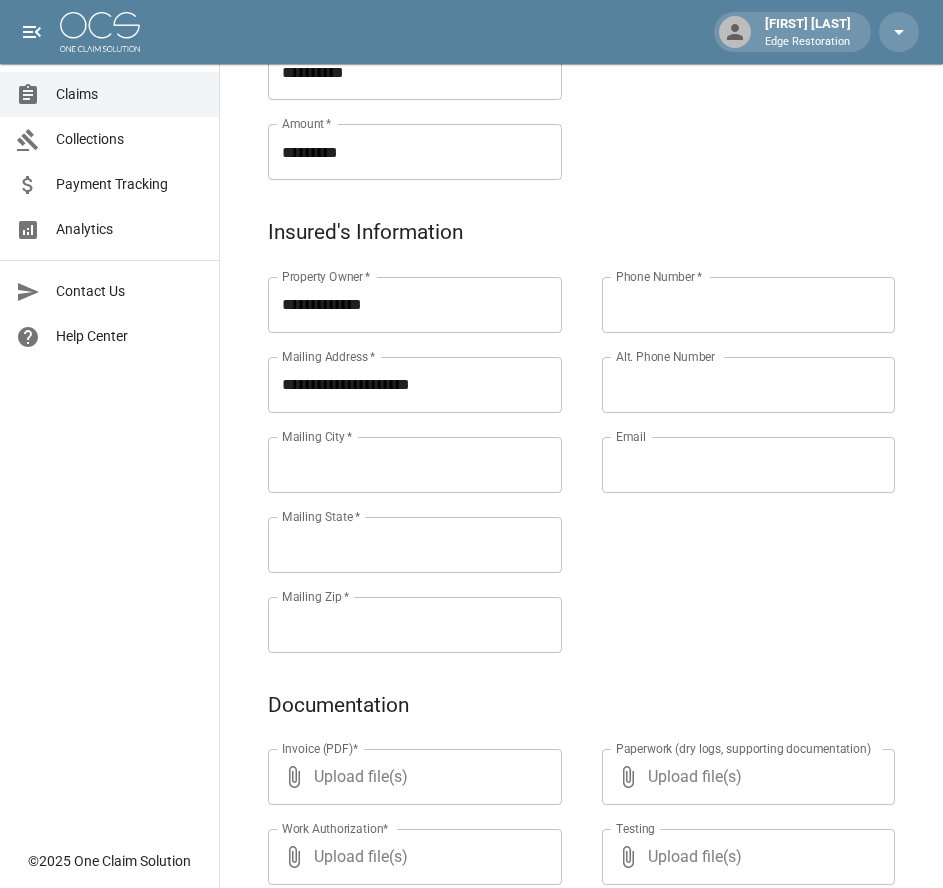 click on "Mailing City   *" at bounding box center [415, 465] 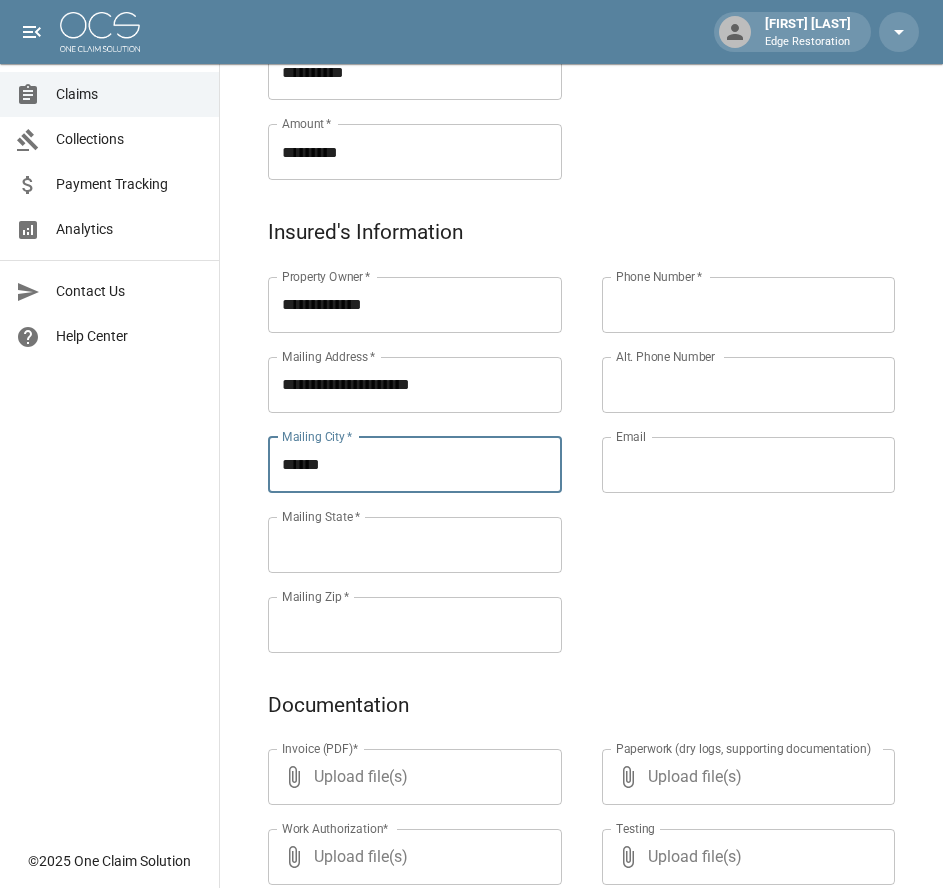type on "******" 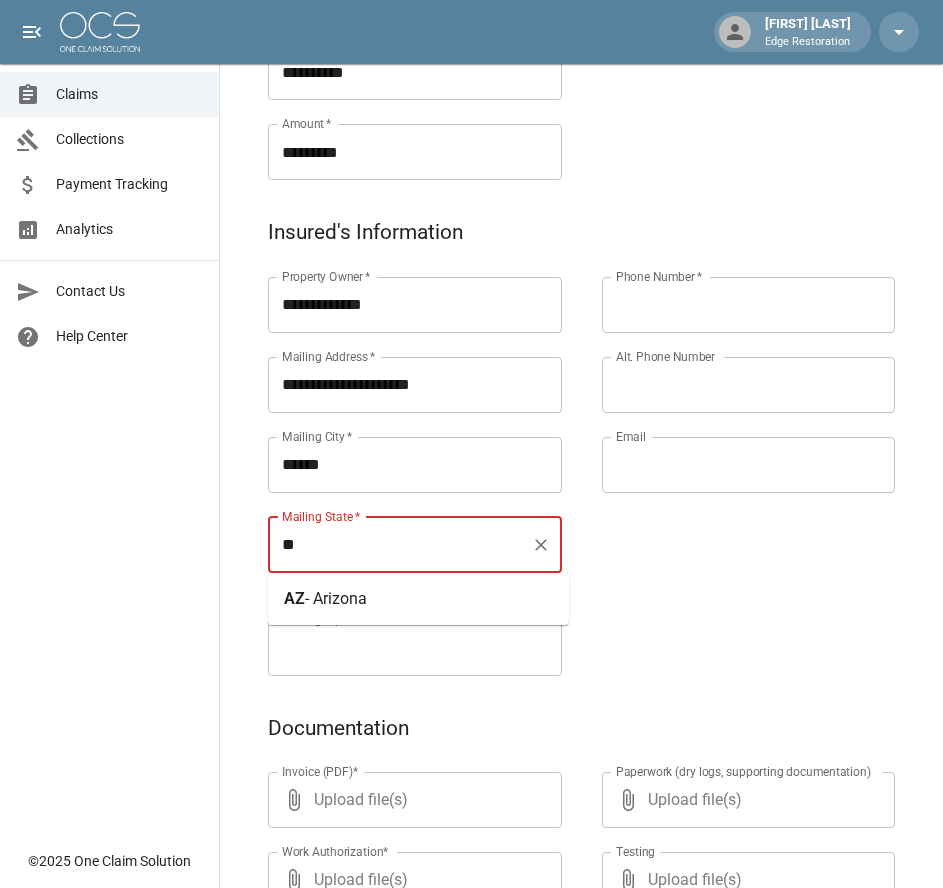 click on "- Arizona" at bounding box center [336, 598] 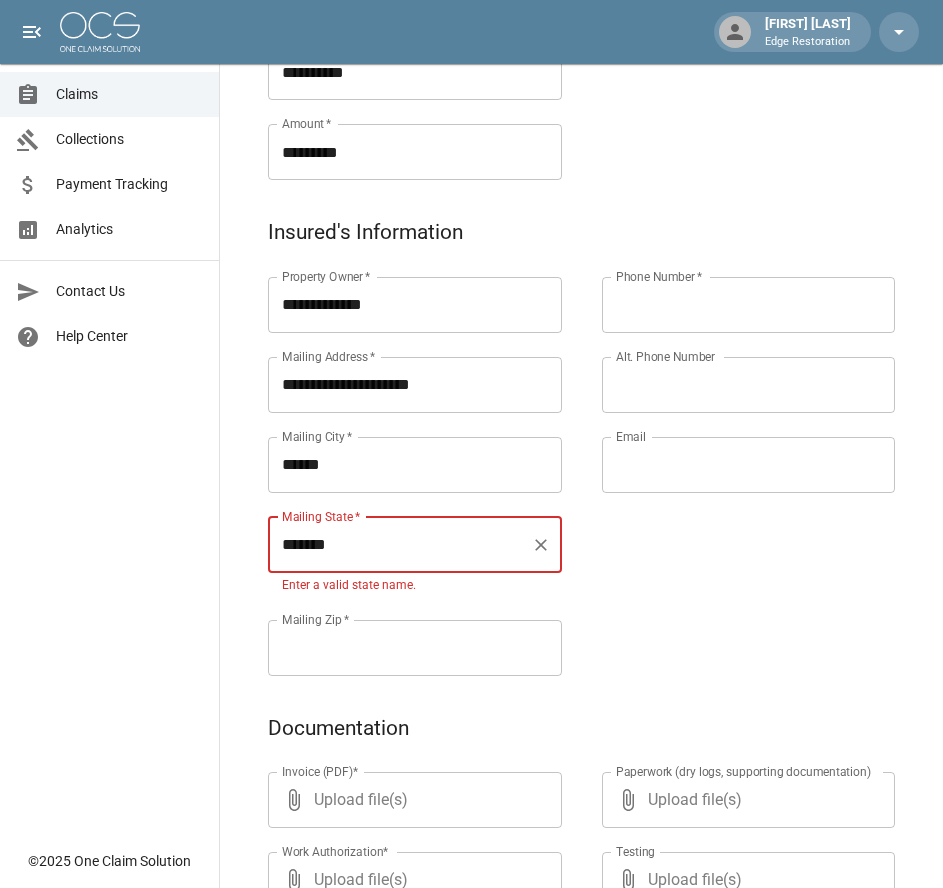 type on "*******" 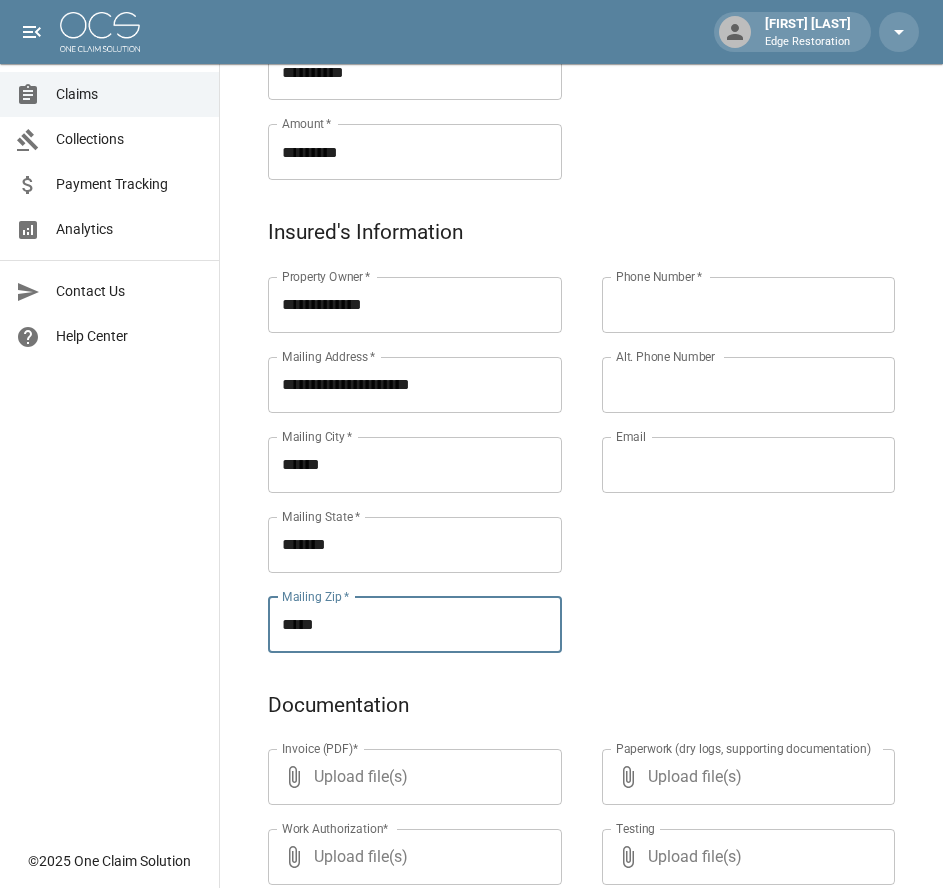 type on "*****" 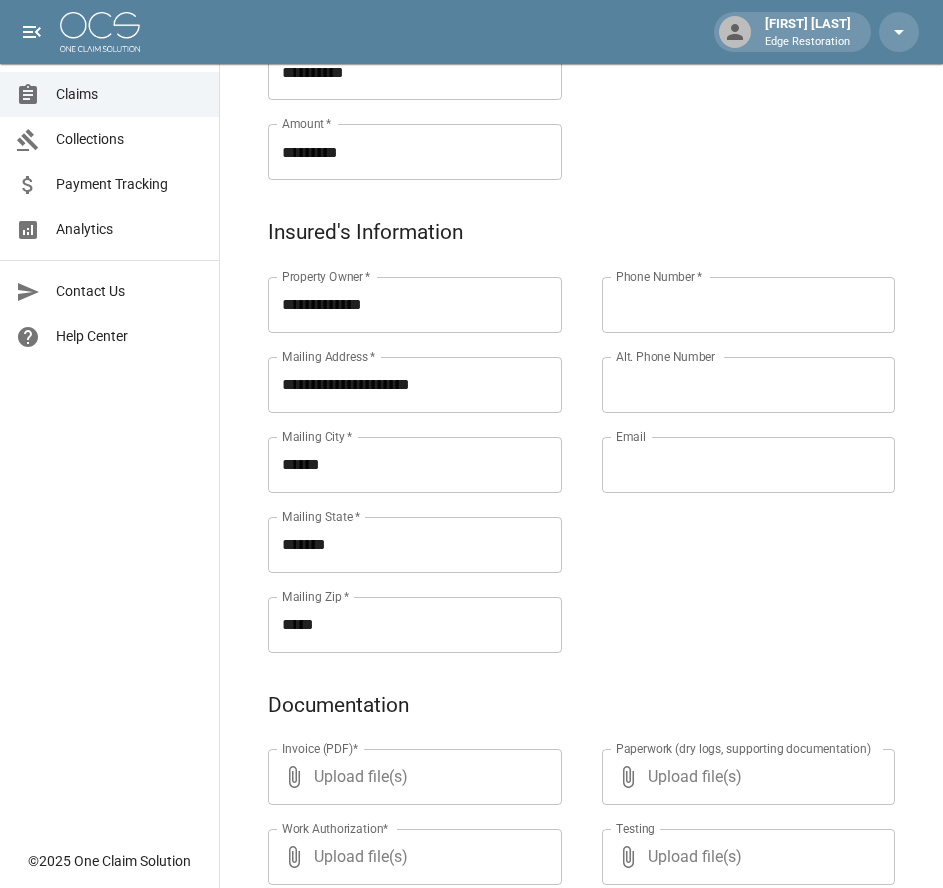 click on "Phone Number   *" at bounding box center [749, 305] 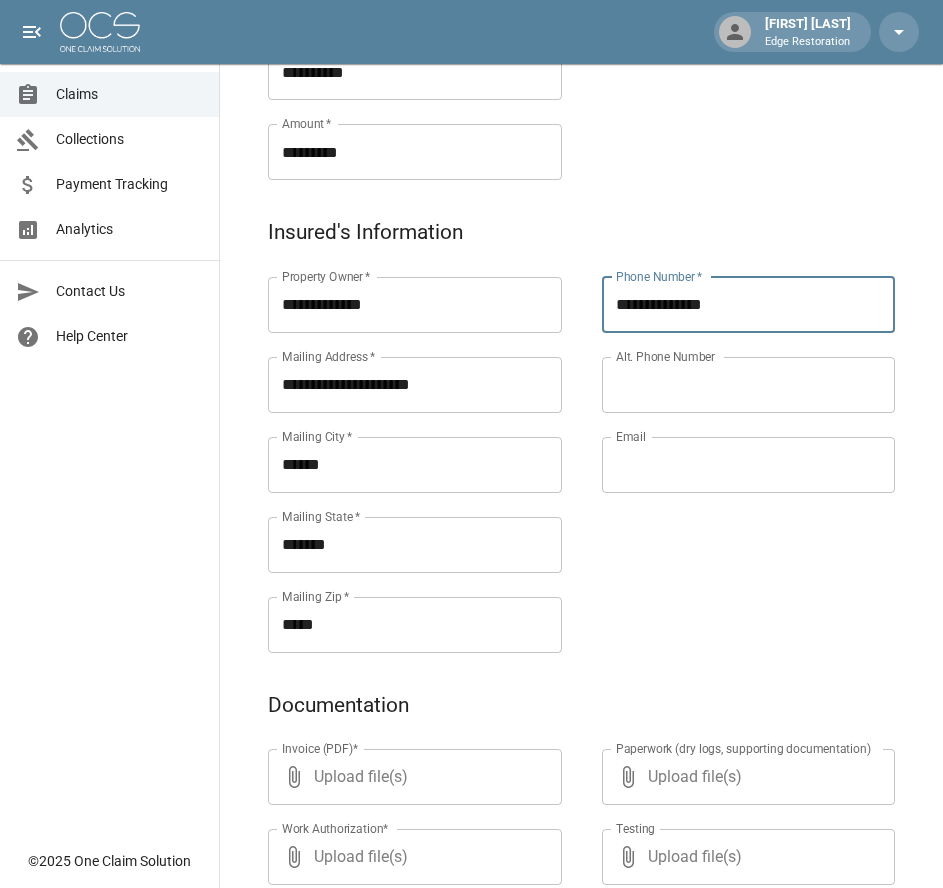type on "**********" 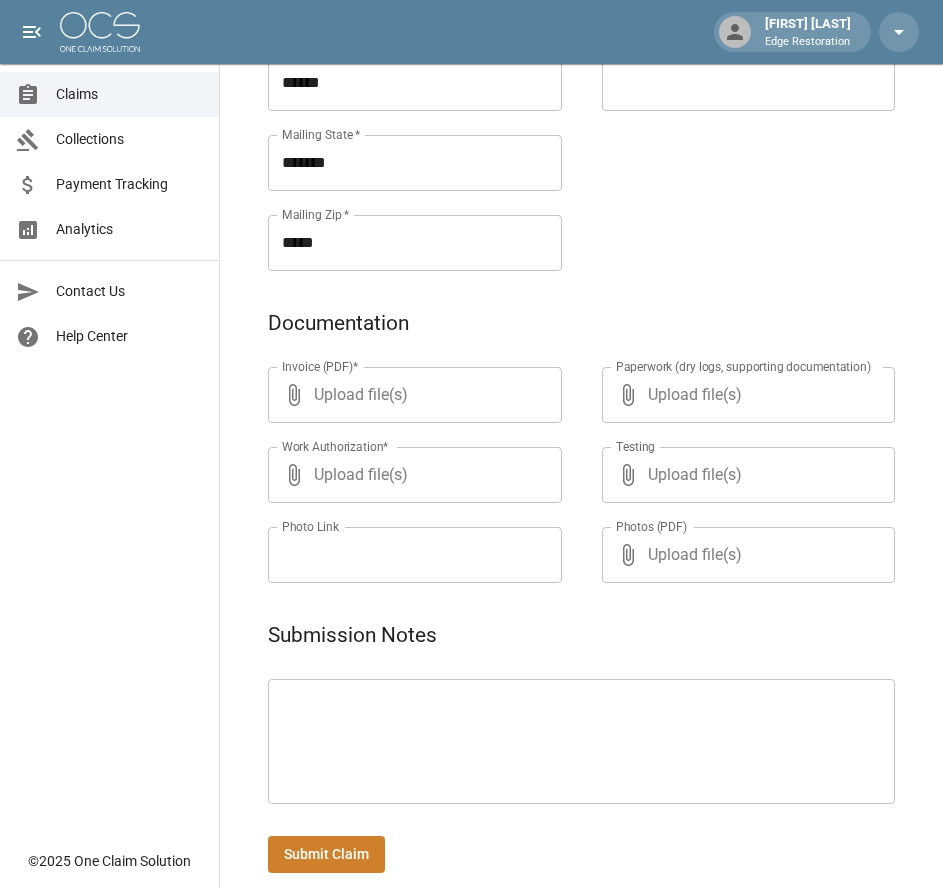 scroll, scrollTop: 971, scrollLeft: 0, axis: vertical 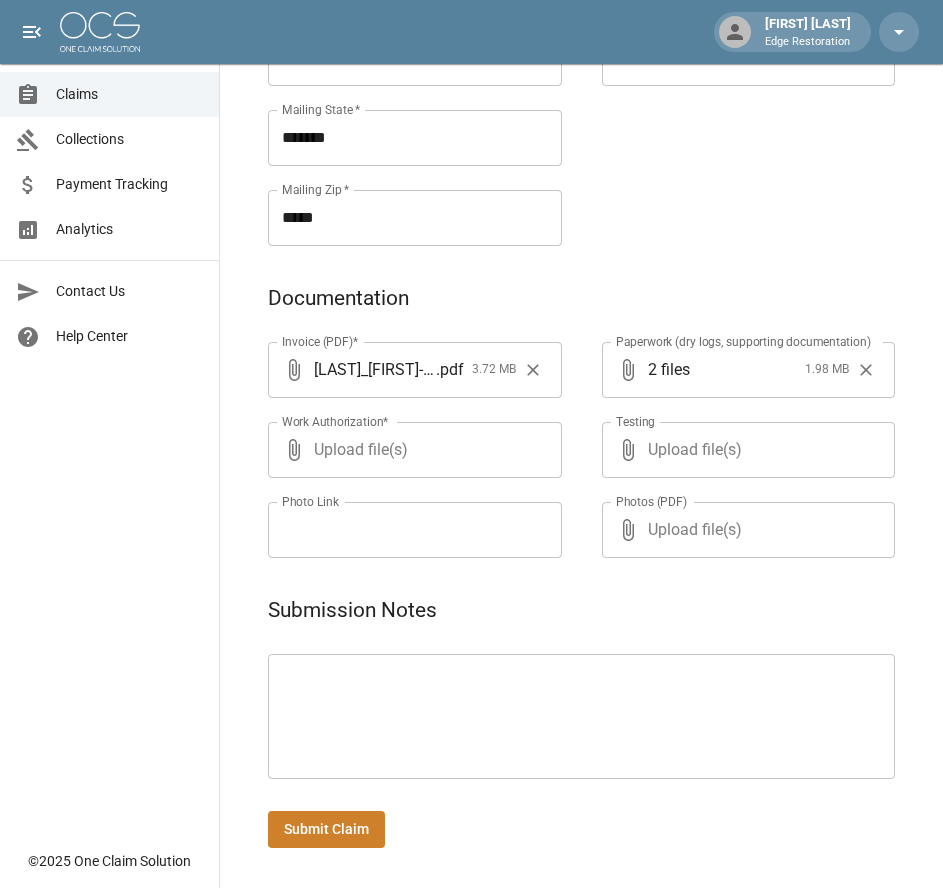 click on "Submit Claim" at bounding box center [326, 829] 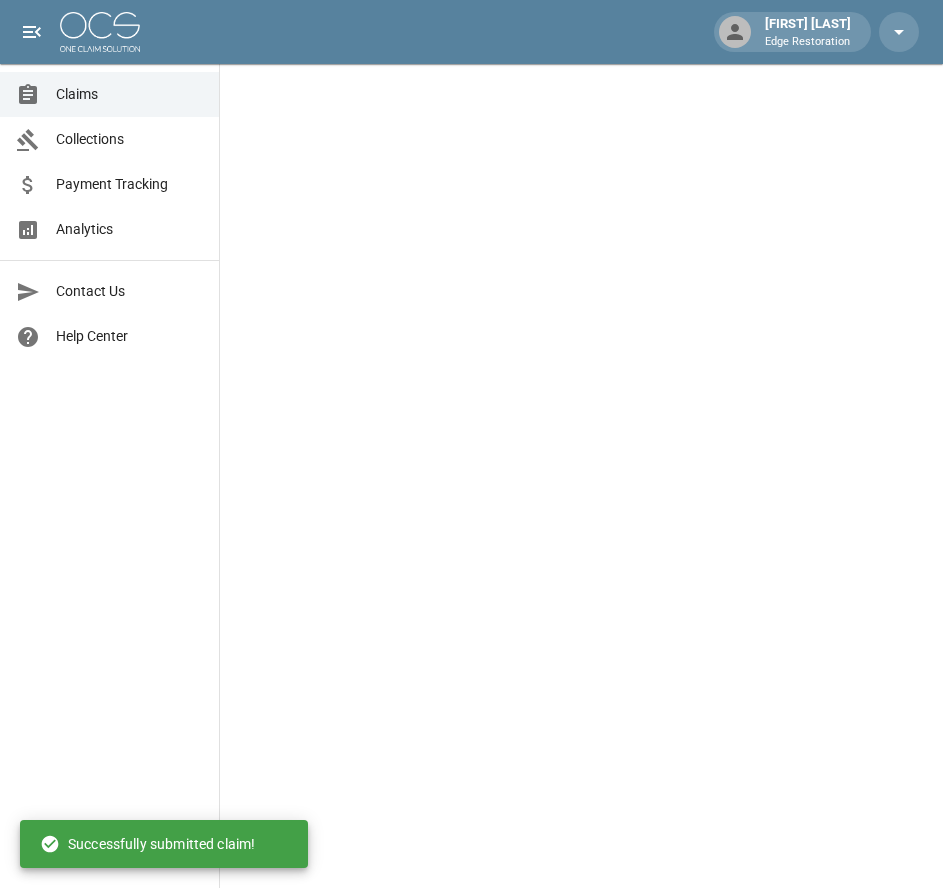 scroll, scrollTop: 0, scrollLeft: 0, axis: both 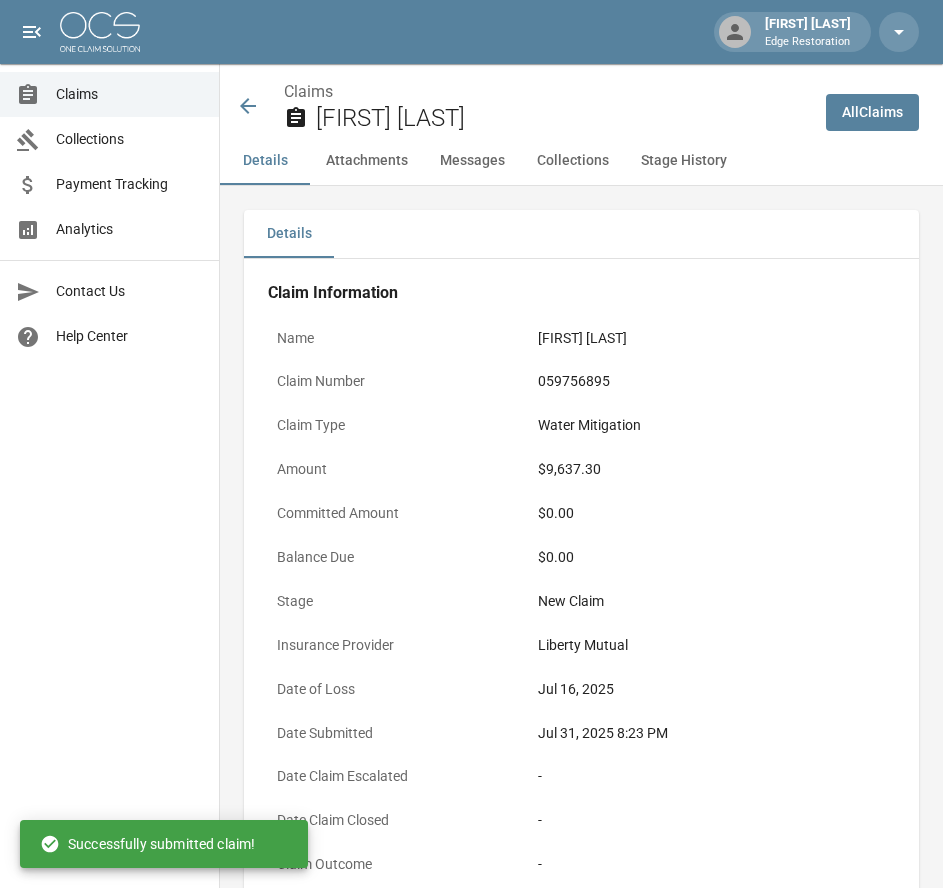 click at bounding box center [100, 32] 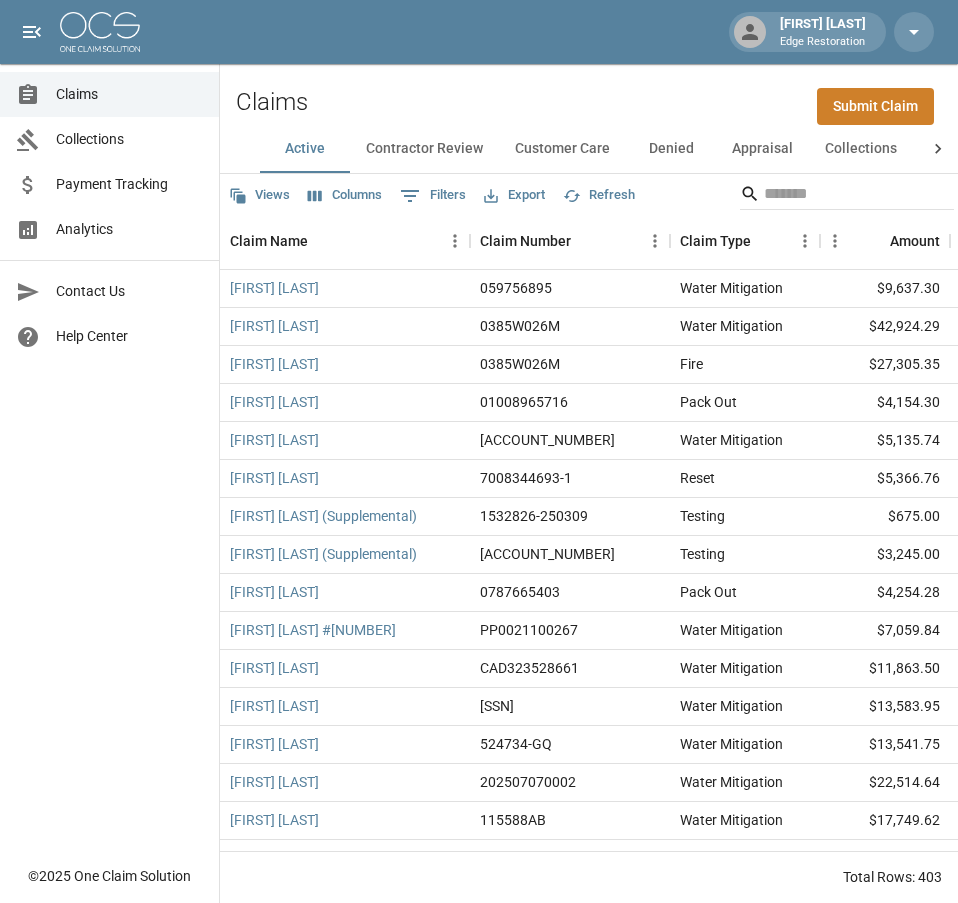 click on "Collections" at bounding box center (861, 149) 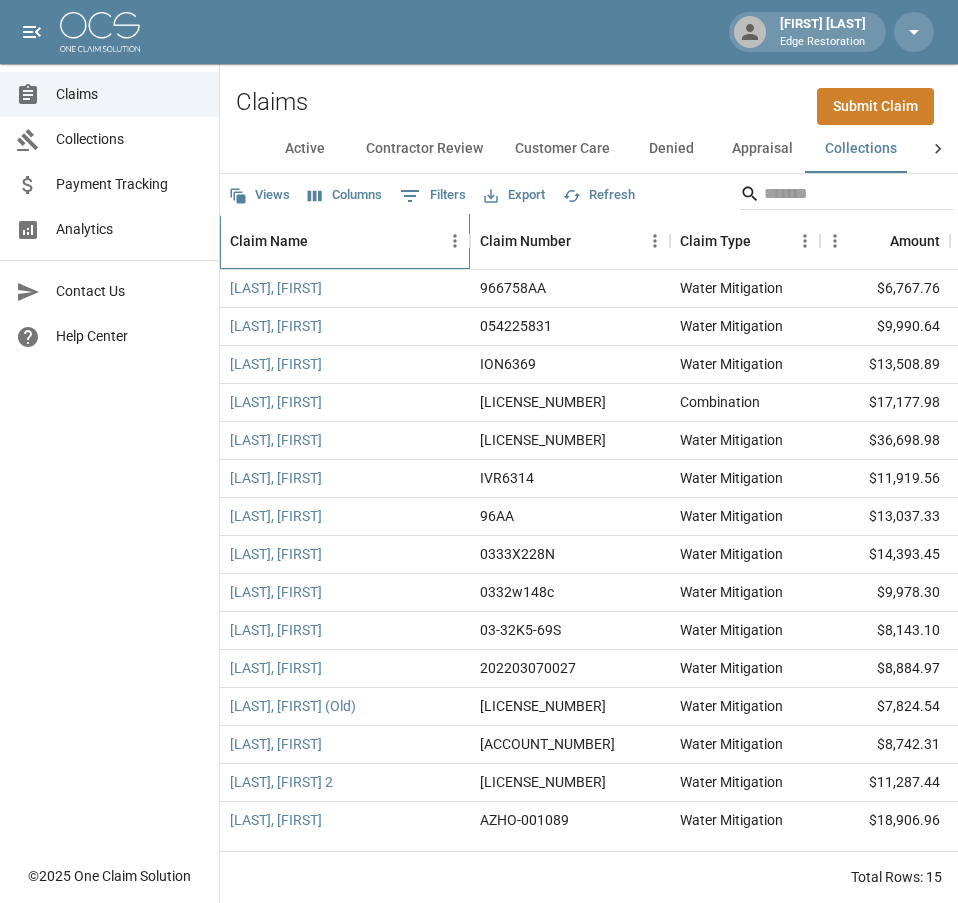 click on "Claim Name" at bounding box center [269, 241] 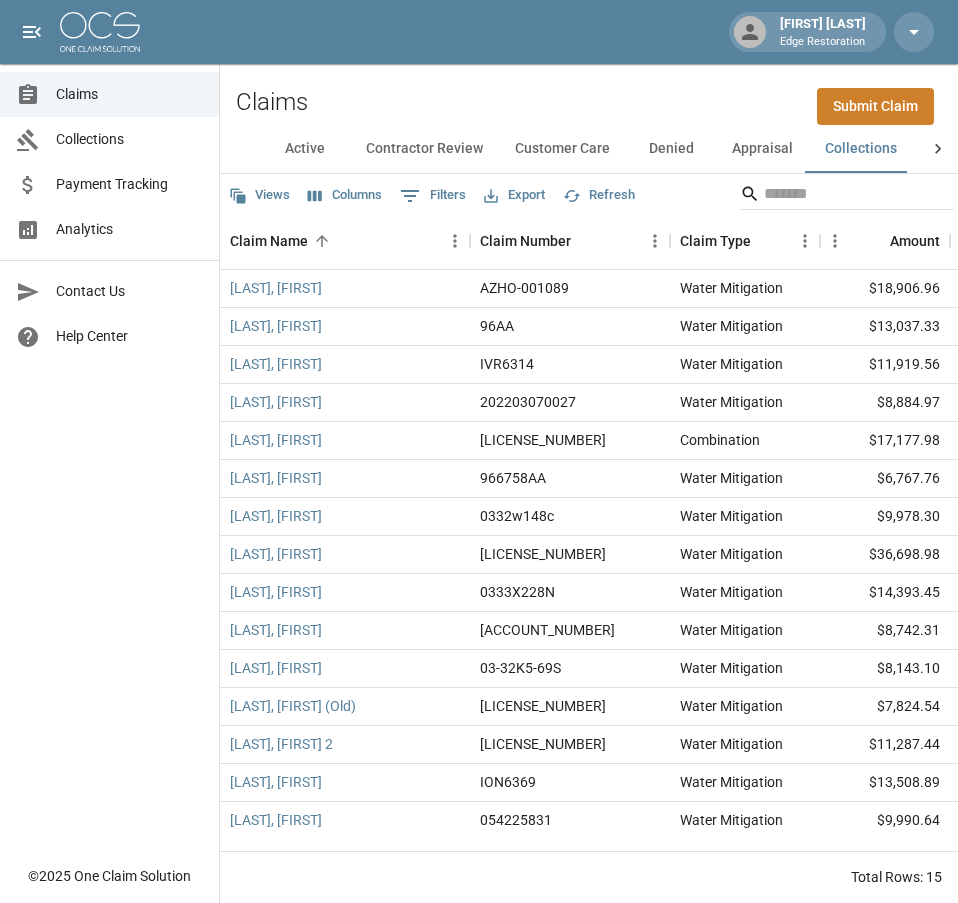 click on "Submit Claim" at bounding box center [875, 106] 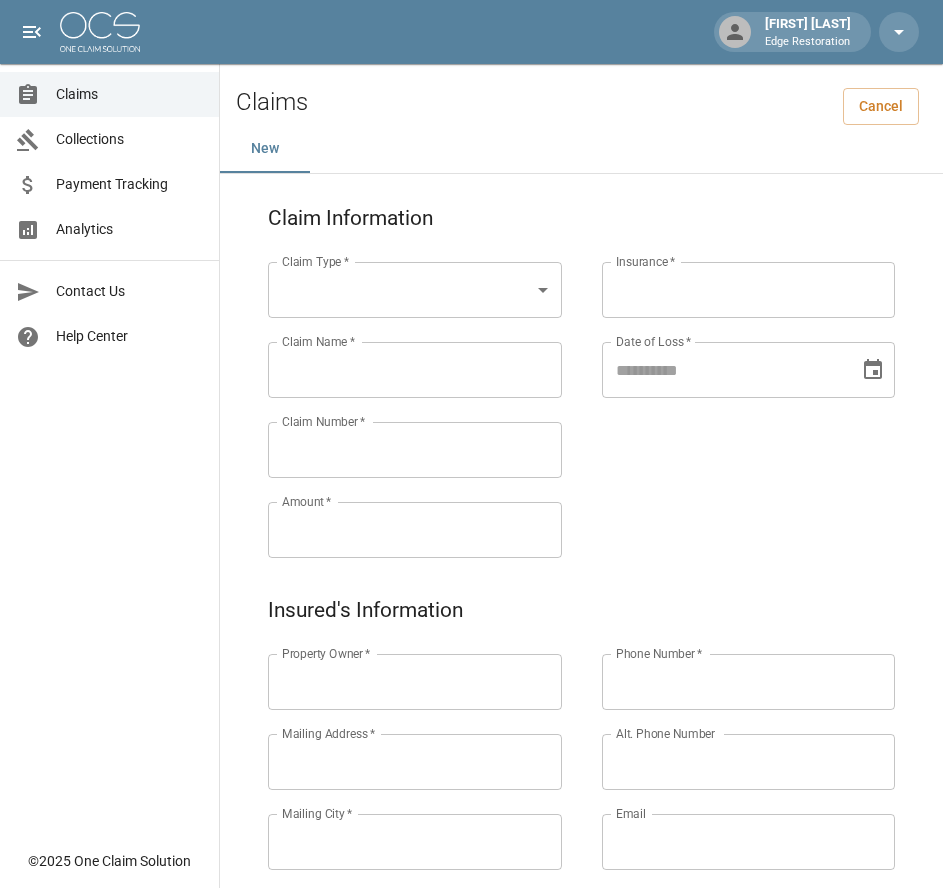 click on "Alicia Tubbs Edge Restoration Claims Collections Payment Tracking Analytics Contact Us Help Center ©  2025   One Claim Solution Claims Cancel New Claim Information Claim Type   * ​ Claim Type   * Claim Name   * Claim Name   * Claim Number   * Claim Number   * Amount   * Amount   * Insurance   * Insurance   * Date of Loss   * Date of Loss   * Insured's Information Property Owner   * Property Owner   * Mailing Address   * Mailing Address   * Mailing City   * Mailing City   * Mailing State   * Mailing State   * Mailing Zip   * Mailing Zip   * Phone Number   * Phone Number   * Alt. Phone Number Alt. Phone Number Email Email Documentation Invoice (PDF)* ​ Upload file(s) Invoice (PDF)* Work Authorization* ​ Upload file(s) Work Authorization* Photo Link Photo Link Paperwork (dry logs, supporting documentation) ​ Upload file(s) Paperwork (dry logs, supporting documentation) Testing ​ Upload file(s) Testing Photos (PDF) ​ Upload file(s) * ​" at bounding box center (471, 836) 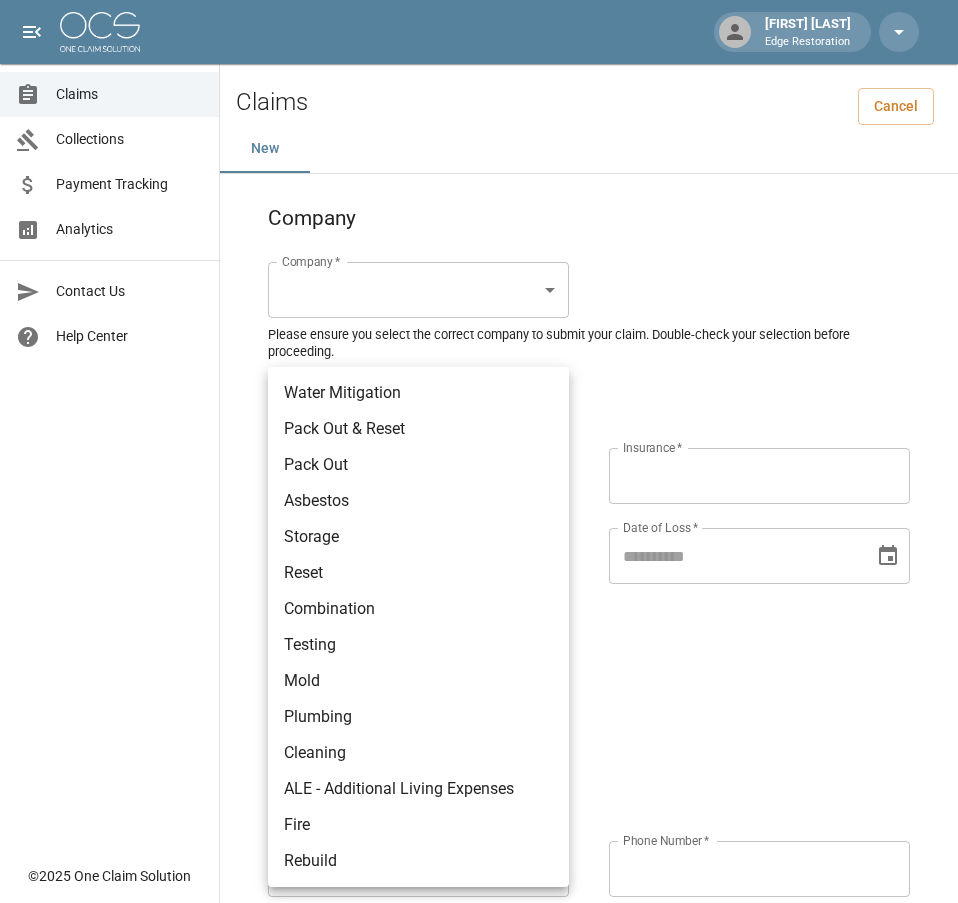 click at bounding box center [479, 451] 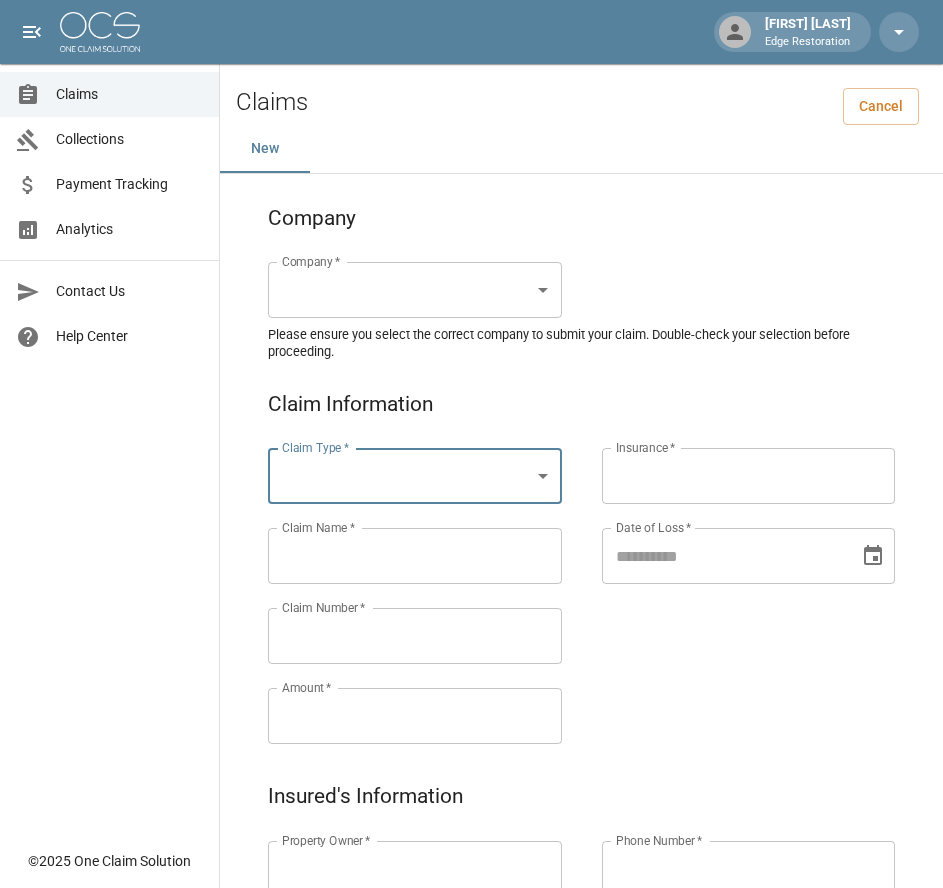 click on "Alicia Tubbs Edge Restoration Claims Collections Payment Tracking Analytics Contact Us Help Center ©  2025   One Claim Solution Claims Cancel New Company Company   * ​ Company   * Please ensure you select the correct company to submit your claim. Double-check your selection before proceeding. Claim Information Claim Type   * ​ Claim Type   * Claim Name   * Claim Name   * Claim Number   * Claim Number   * Amount   * Amount   * Insurance   * Insurance   * Date of Loss   * Date of Loss   * Insured's Information Property Owner   * Property Owner   * Mailing Address   * Mailing Address   * Mailing City   * Mailing City   * Mailing State   * Mailing State   * Mailing Zip   * Mailing Zip   * Phone Number   * Phone Number   * Alt. Phone Number Alt. Phone Number Email Email Documentation Invoice (PDF)* ​ Upload file(s) Invoice (PDF)* Work Authorization* ​ Upload file(s) Work Authorization* Photo Link Photo Link ​ Upload file(s) Testing ​ ​" at bounding box center (471, 929) 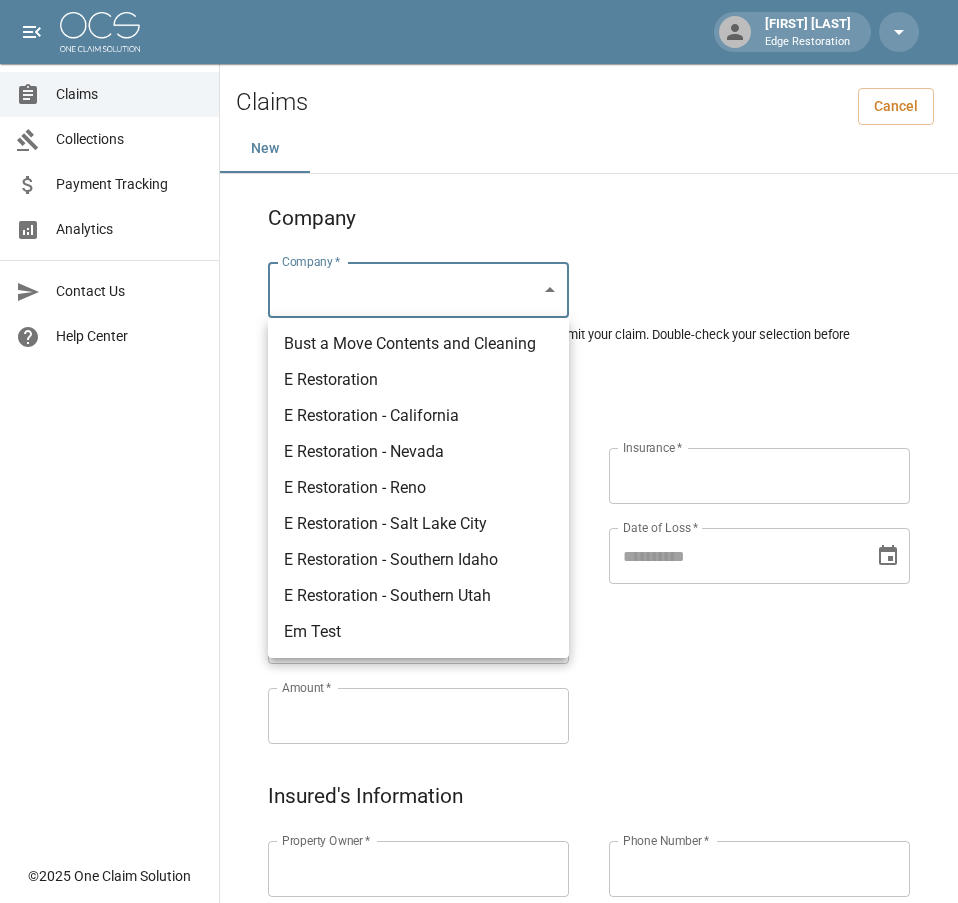 click on "E Restoration" at bounding box center (418, 380) 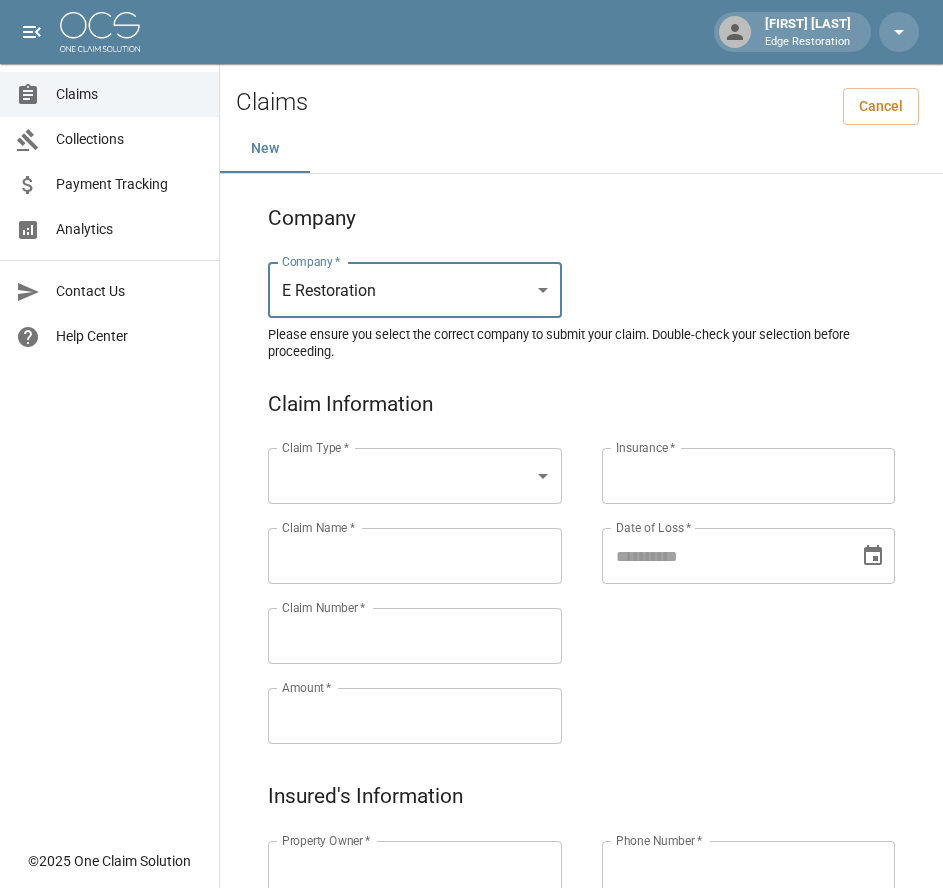 click on "Alicia Tubbs Edge Restoration Claims Collections Payment Tracking Analytics Contact Us Help Center ©  2025   One Claim Solution Claims Cancel New Company Company   * E Restoration *** Company   * Please ensure you select the correct company to submit your claim. Double-check your selection before proceeding. Claim Information Claim Type   * ​ Claim Type   * Claim Name   * Claim Name   * Claim Number   * Claim Number   * Amount   * Amount   * Insurance   * Insurance   * Date of Loss   * Date of Loss   * Insured's Information Property Owner   * Property Owner   * Mailing Address   * Mailing Address   * Mailing City   * Mailing City   * Mailing State   * Mailing State   * Mailing Zip   * Mailing Zip   * Phone Number   * Phone Number   * Alt. Phone Number Alt. Phone Number Email Email Documentation Invoice (PDF)* ​ Upload file(s) Invoice (PDF)* Work Authorization* ​ Upload file(s) Work Authorization* Photo Link Photo Link ​ Upload file(s) *" at bounding box center (471, 929) 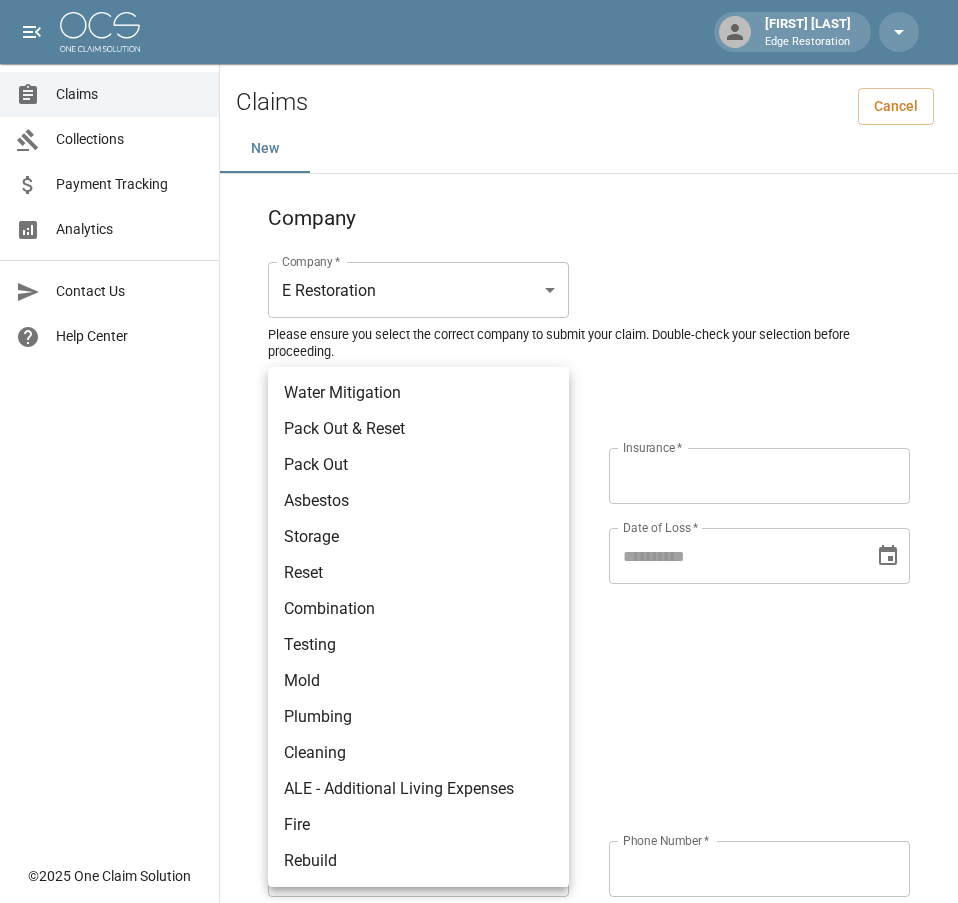 click on "Water Mitigation" at bounding box center [418, 393] 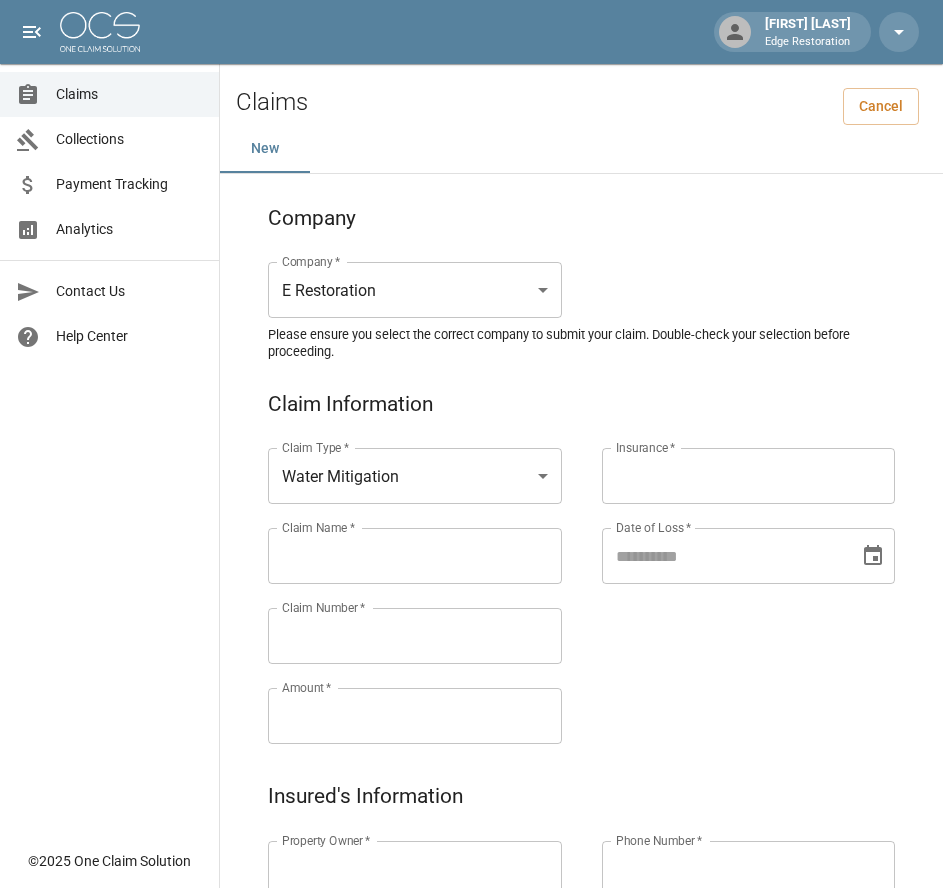 click on "Claim Name   *" at bounding box center [415, 556] 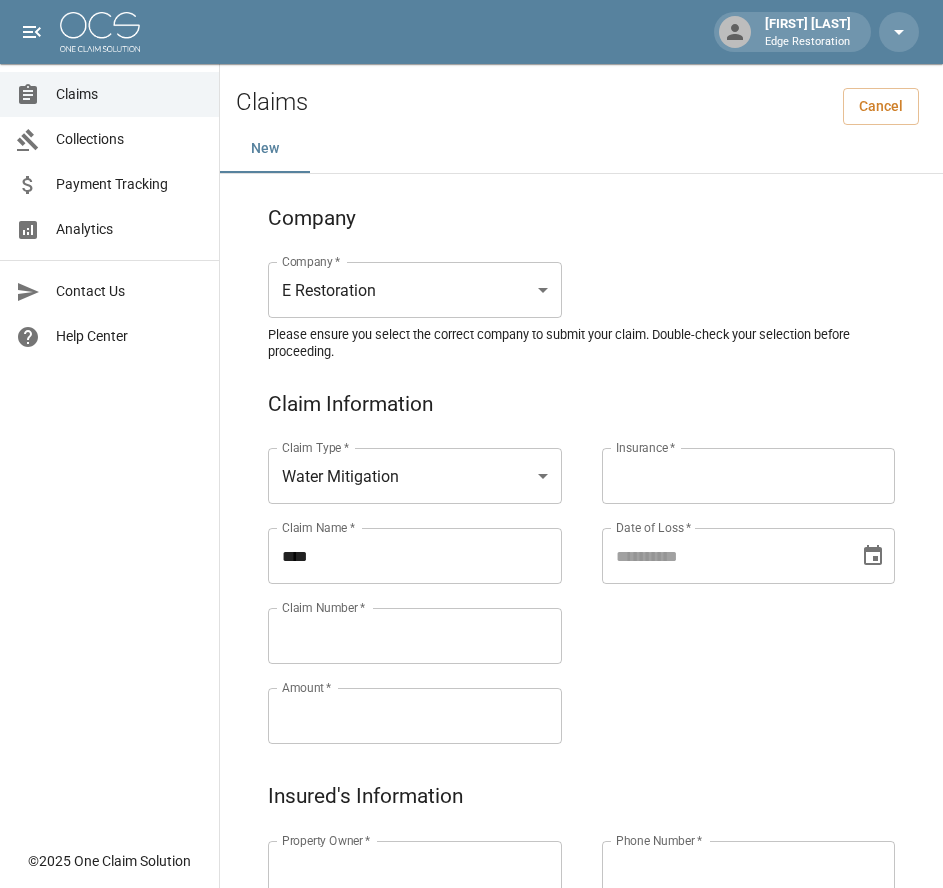 click on "***" at bounding box center (415, 556) 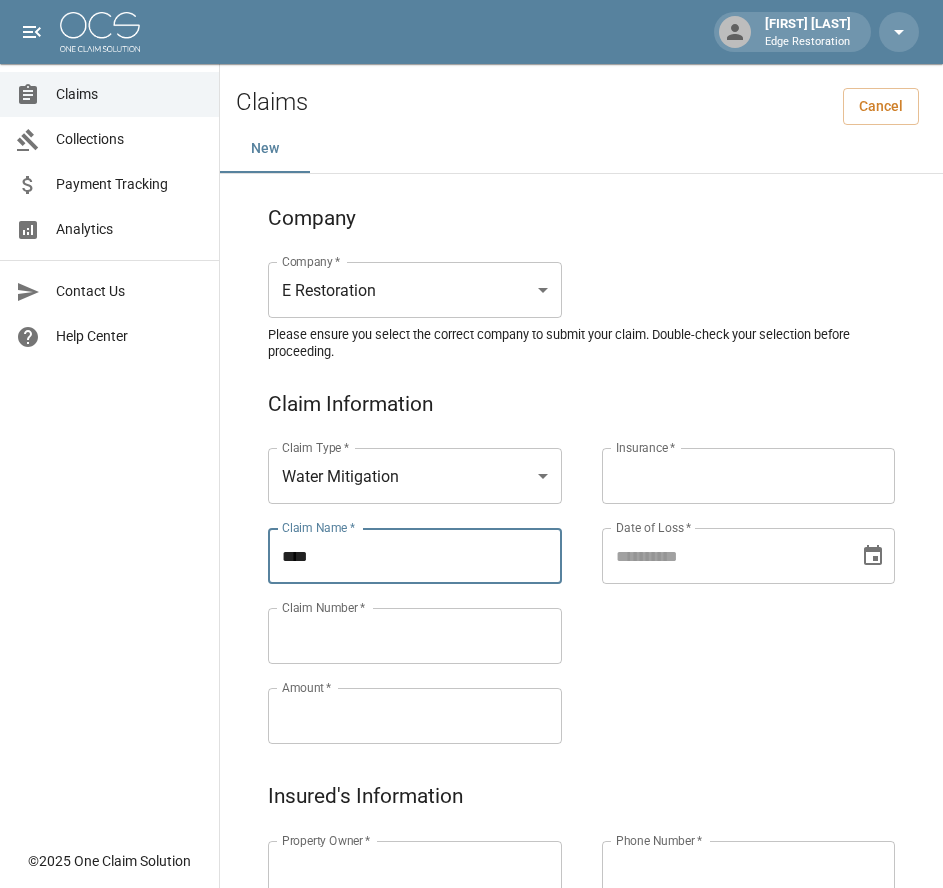 click on "***" at bounding box center [415, 556] 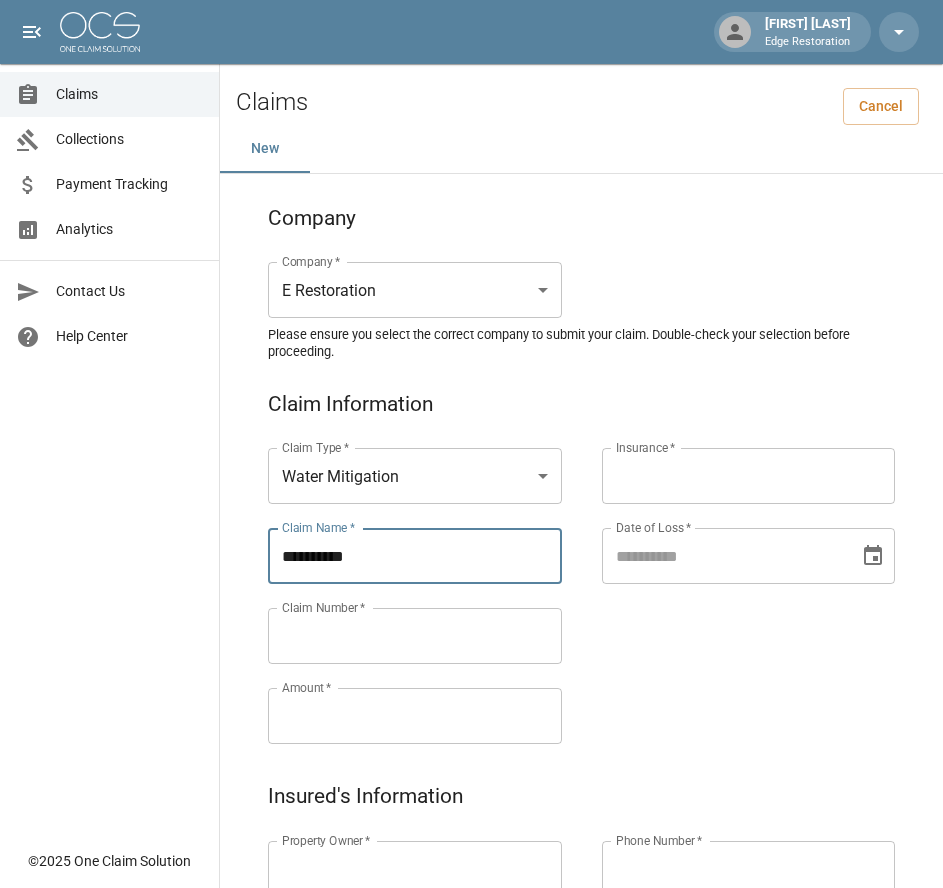 click on "**********" at bounding box center (415, 556) 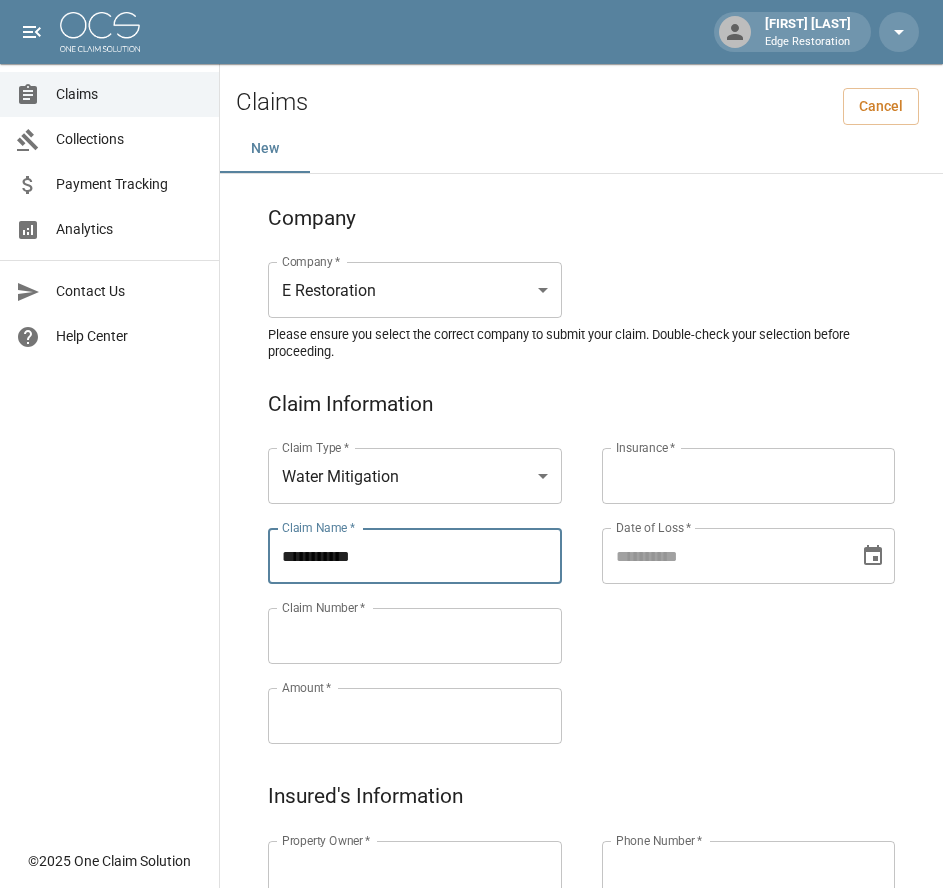 drag, startPoint x: 379, startPoint y: 562, endPoint x: 277, endPoint y: 567, distance: 102.122475 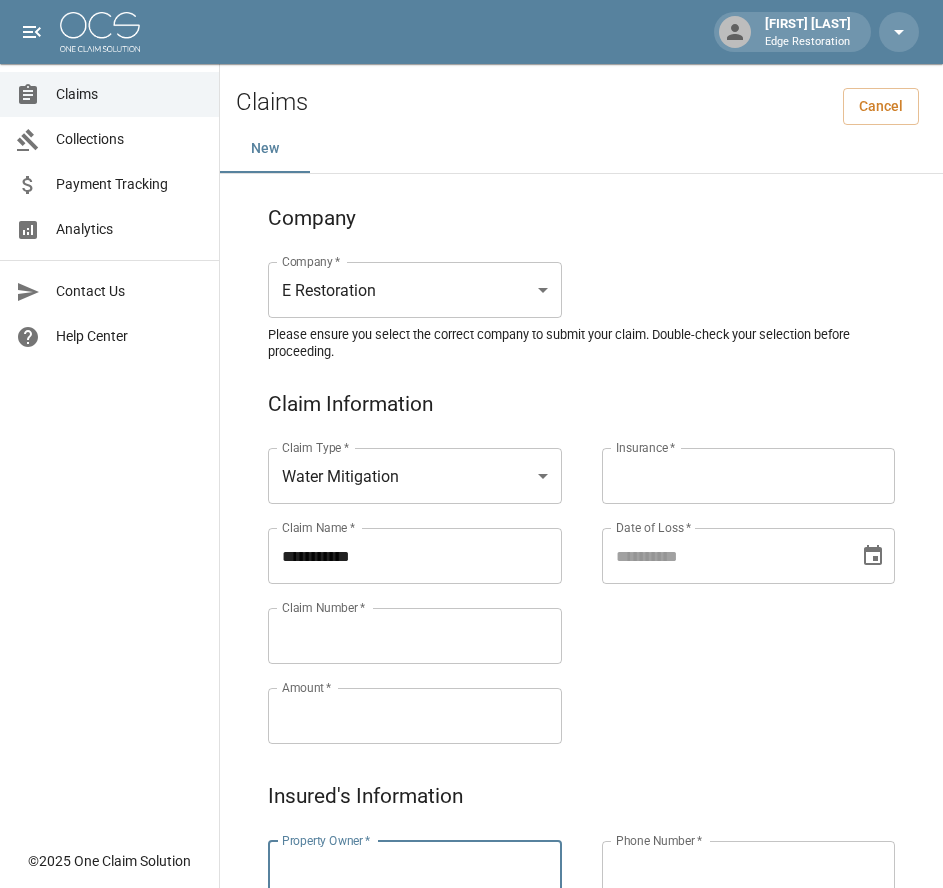 paste on "**********" 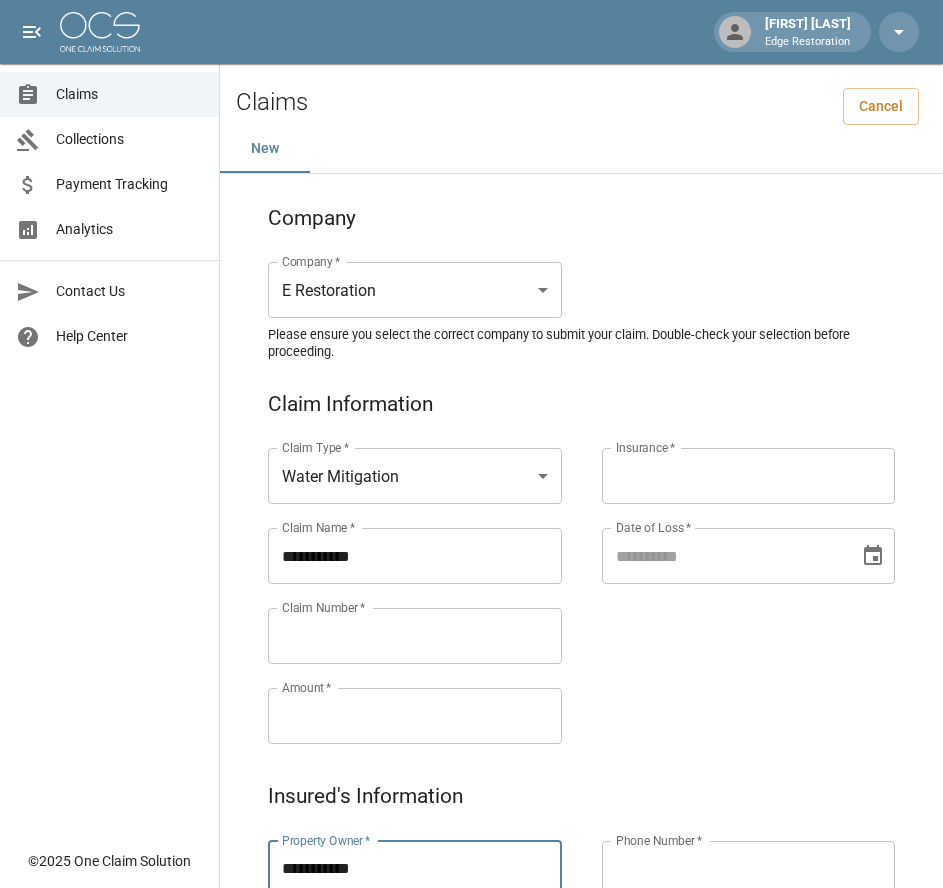 type on "**********" 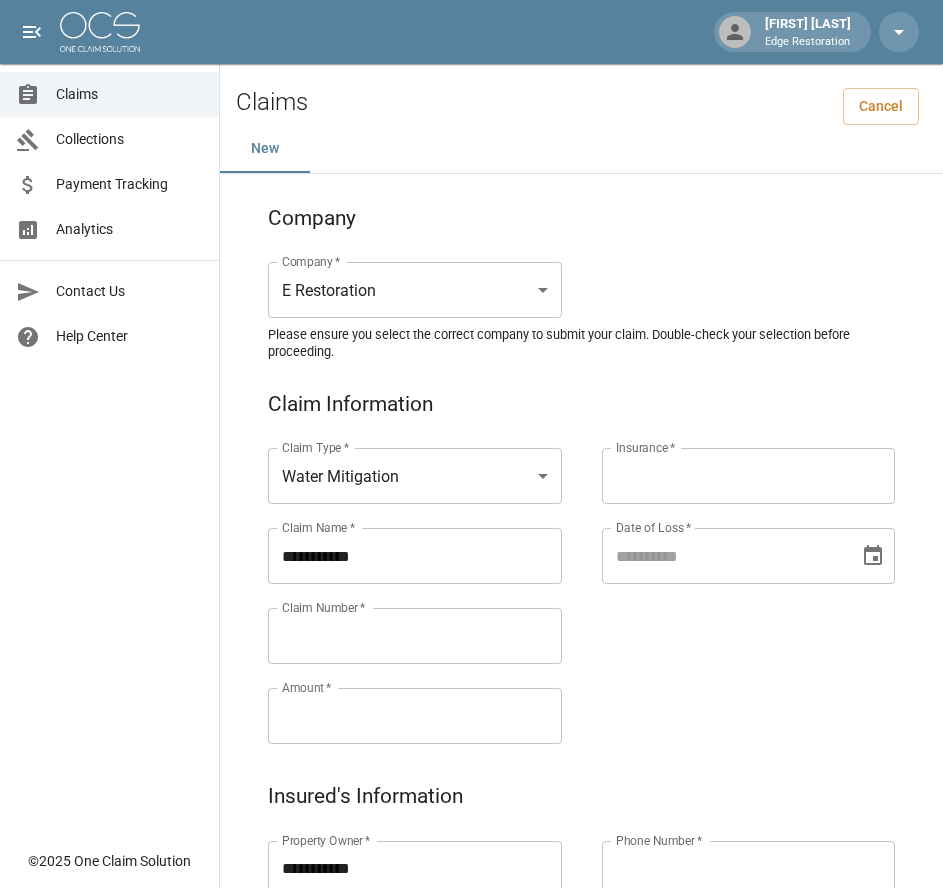 click on "Claim Number   *" at bounding box center [415, 636] 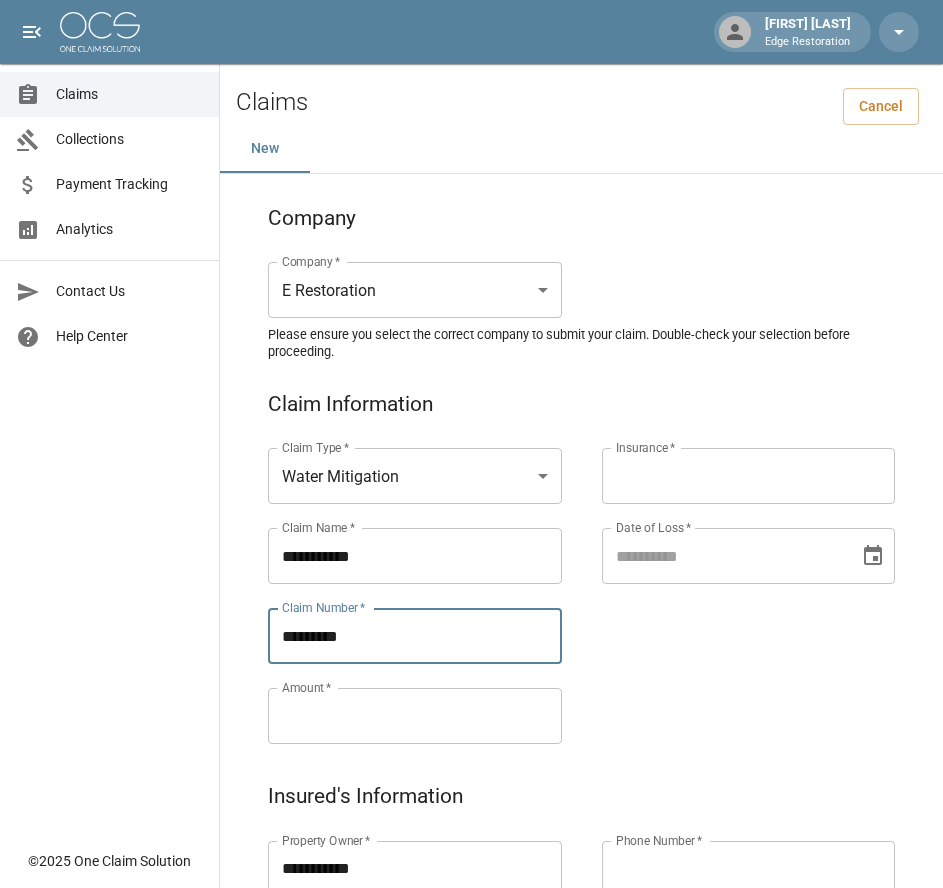type on "*********" 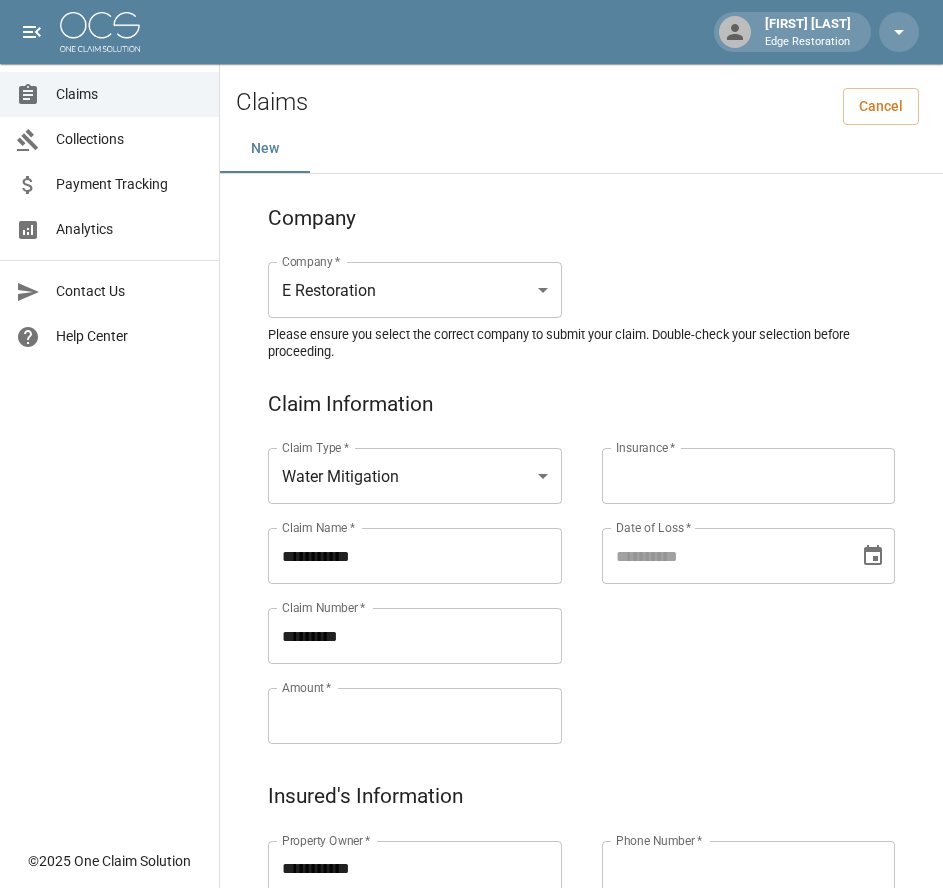 click on "Amount   *" at bounding box center [415, 716] 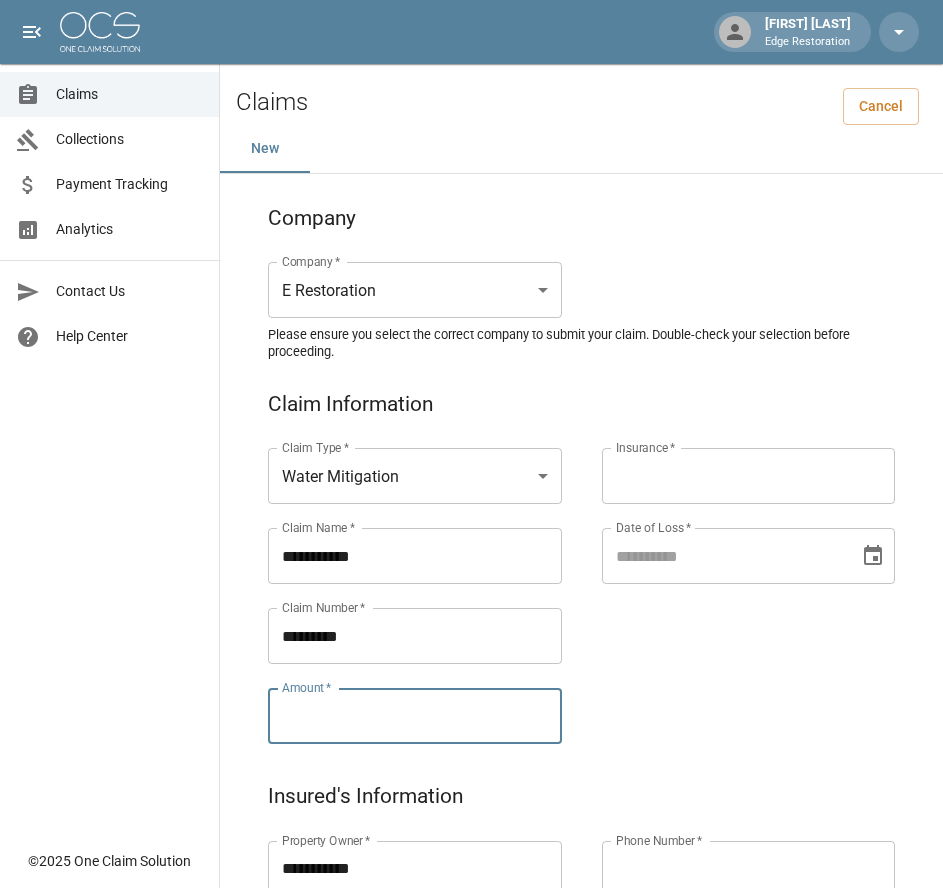 paste on "*********" 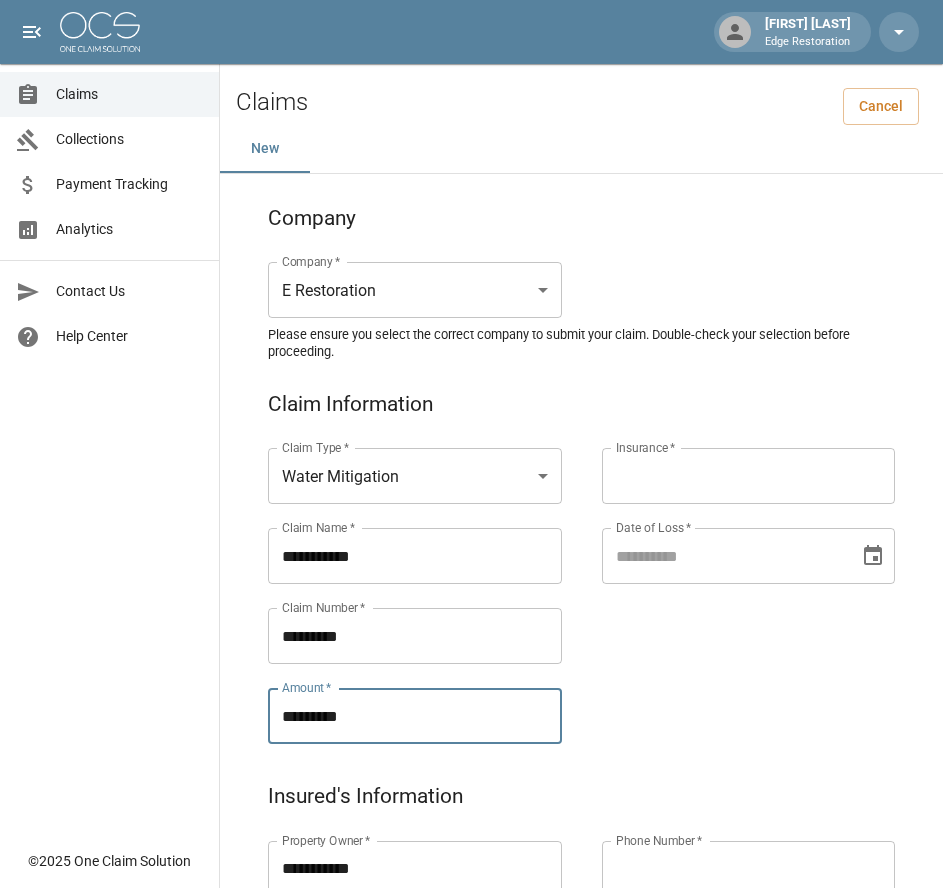 type on "*********" 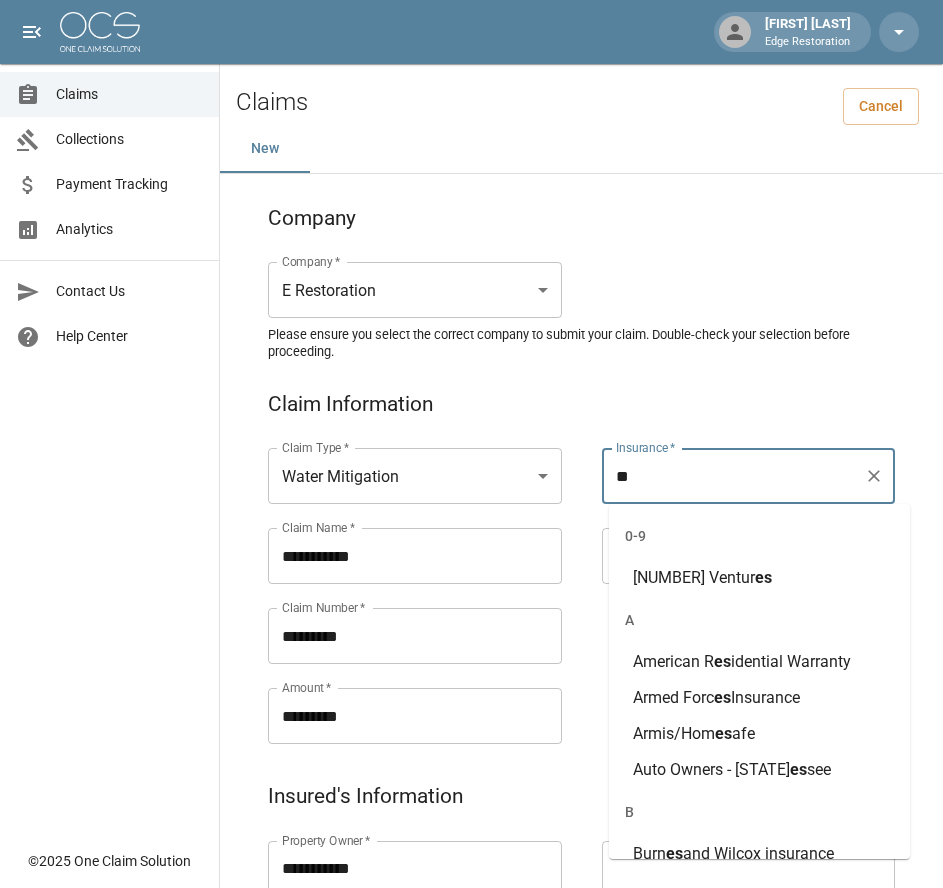 type on "*" 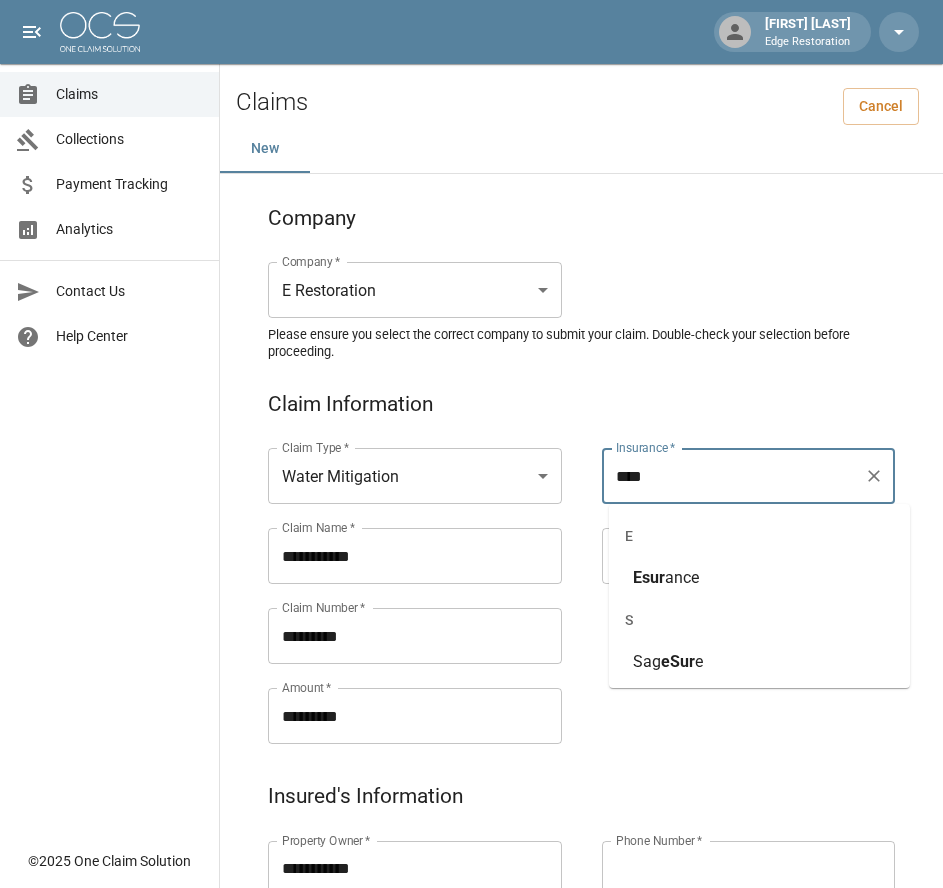 click on "Esur" at bounding box center [649, 577] 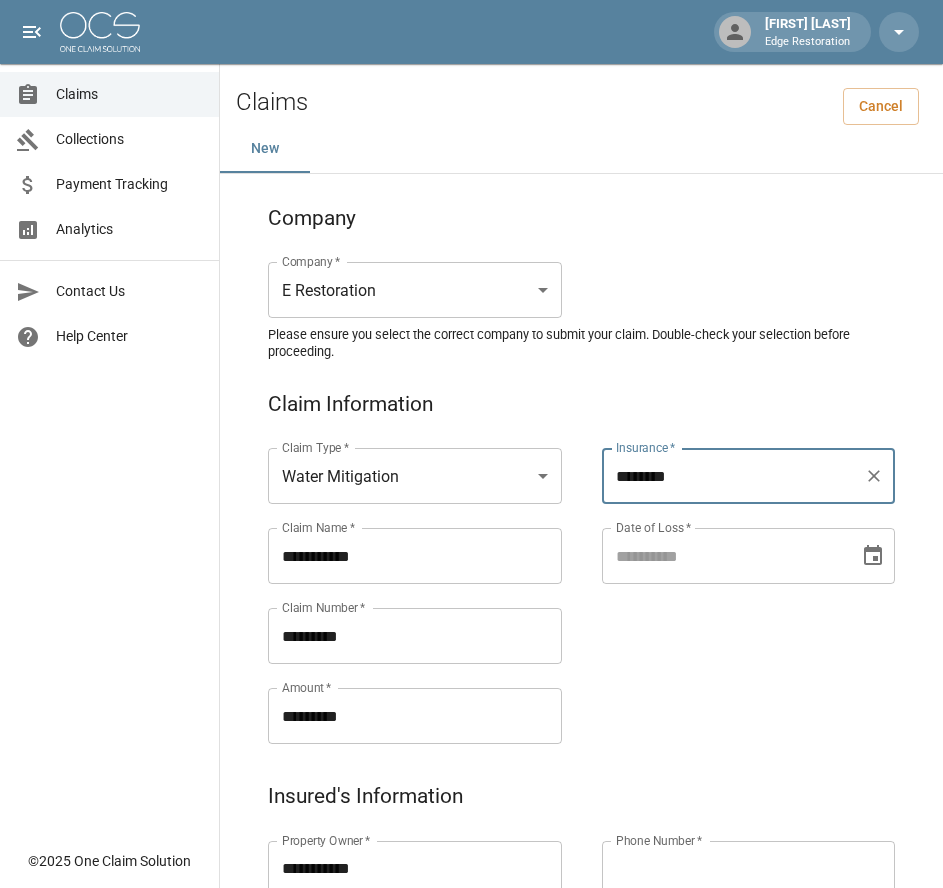 type on "********" 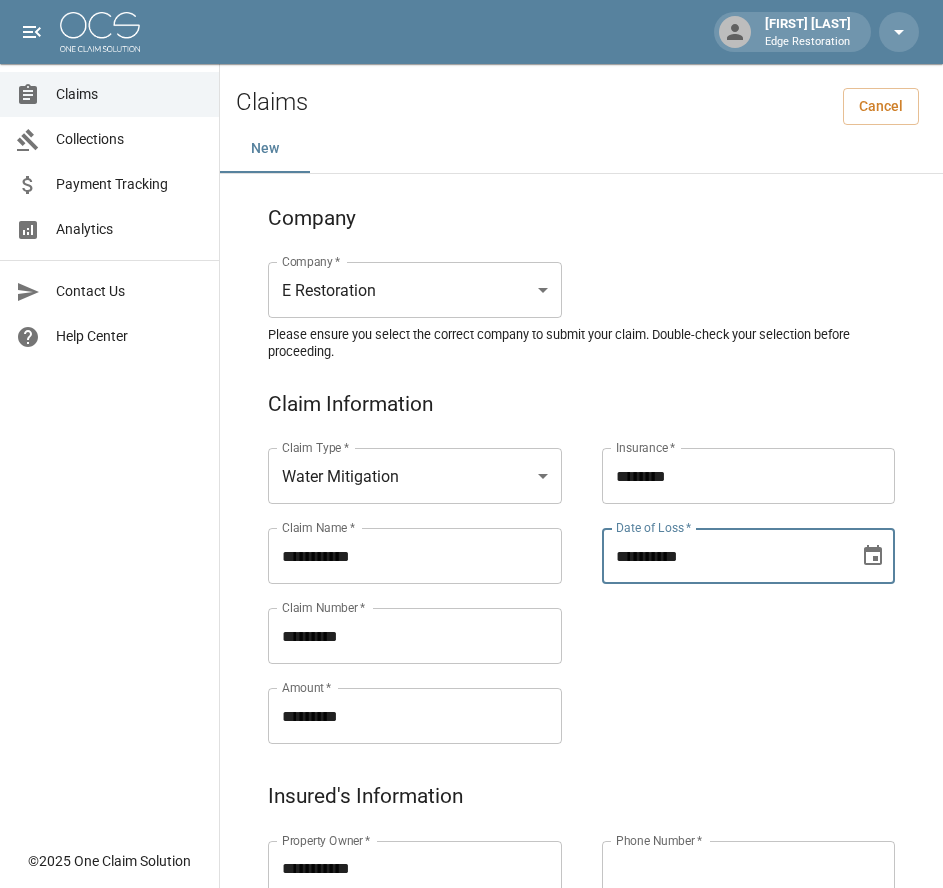 type on "**********" 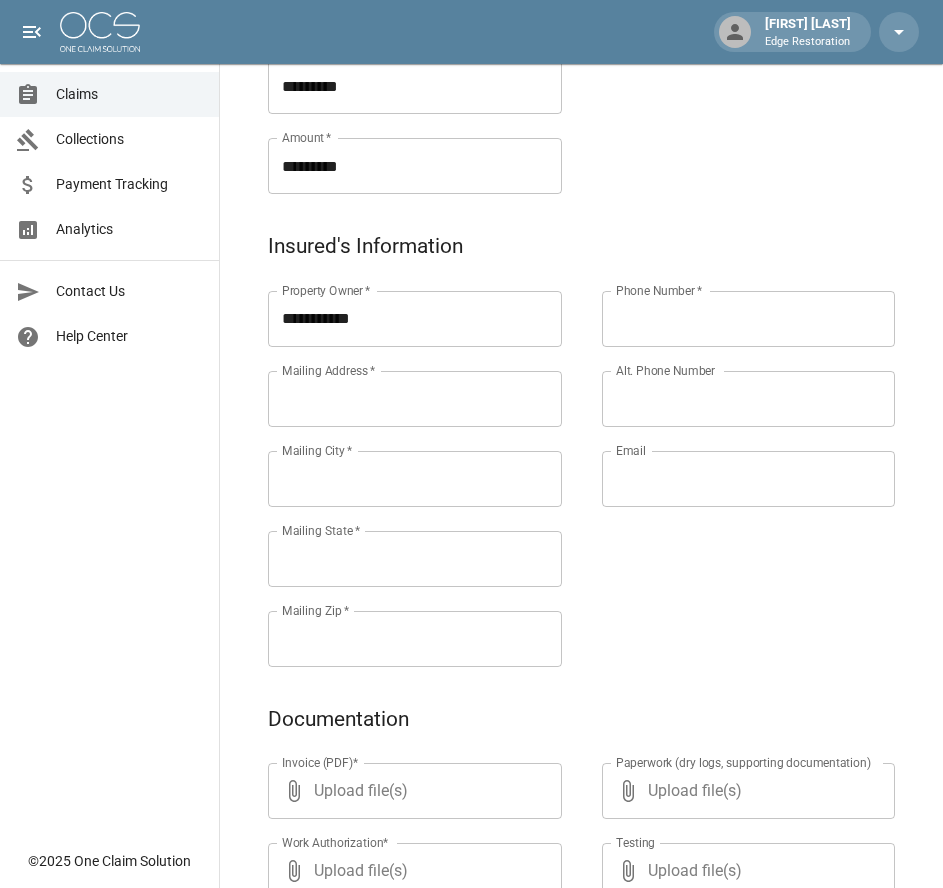scroll, scrollTop: 552, scrollLeft: 0, axis: vertical 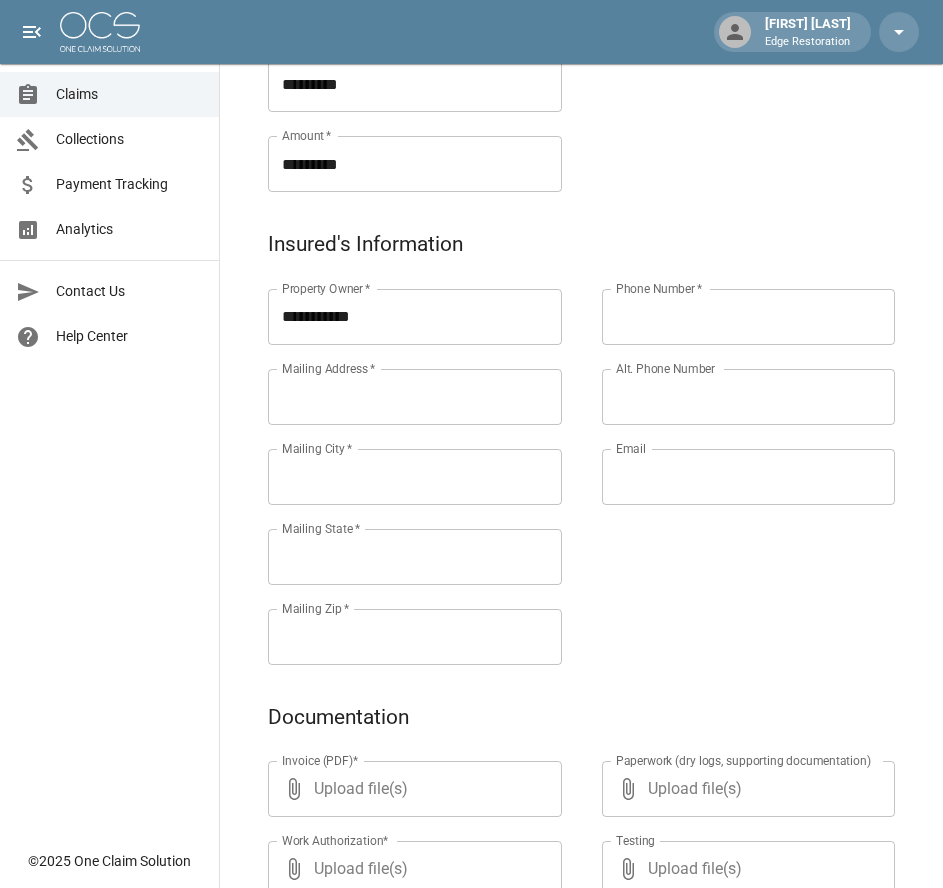 click on "Mailing Address   *" at bounding box center [415, 397] 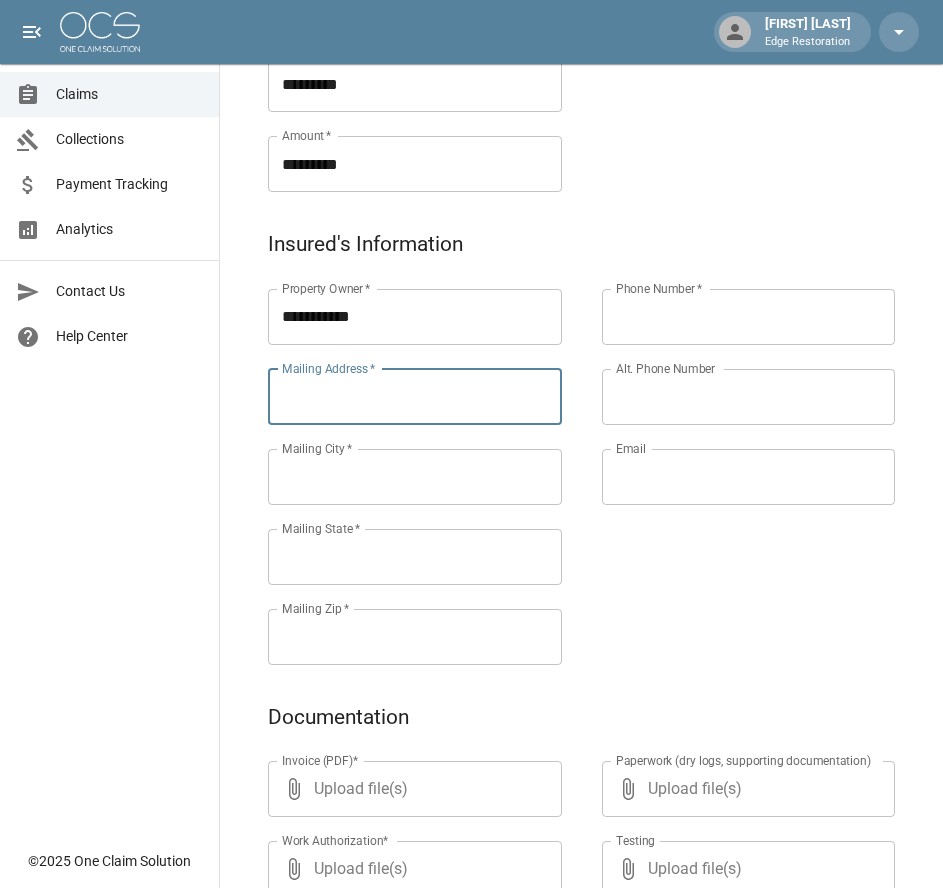 paste on "**********" 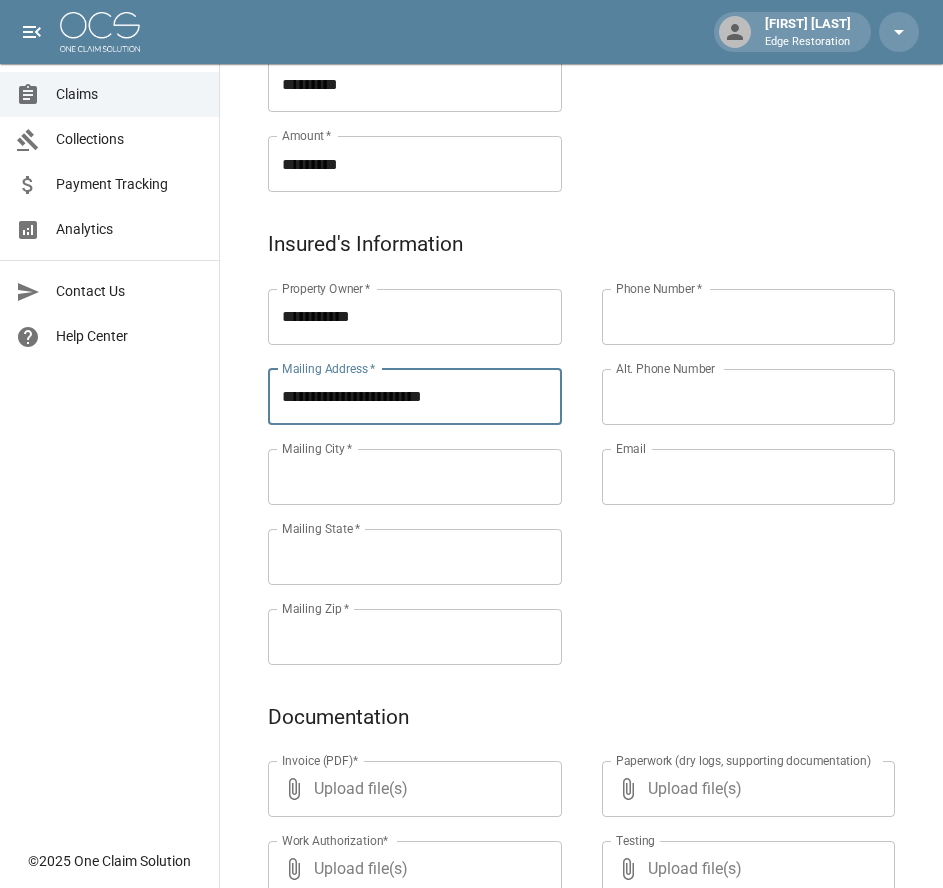 type on "**********" 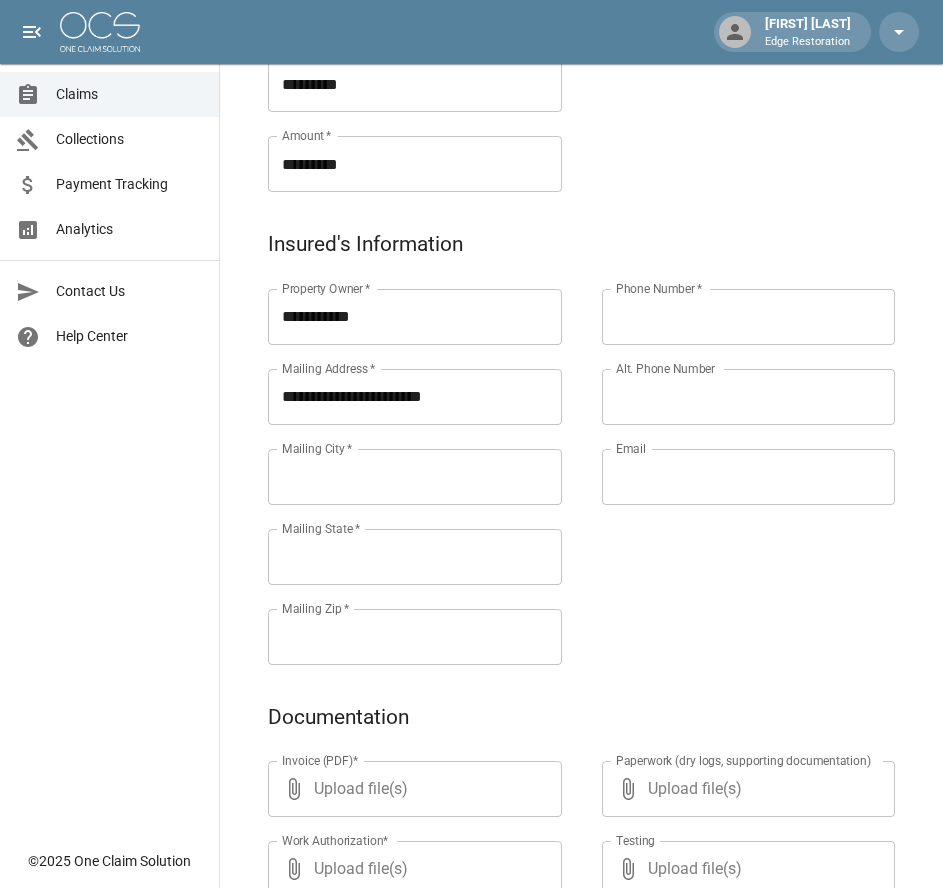 click on "Mailing City   *" at bounding box center [415, 477] 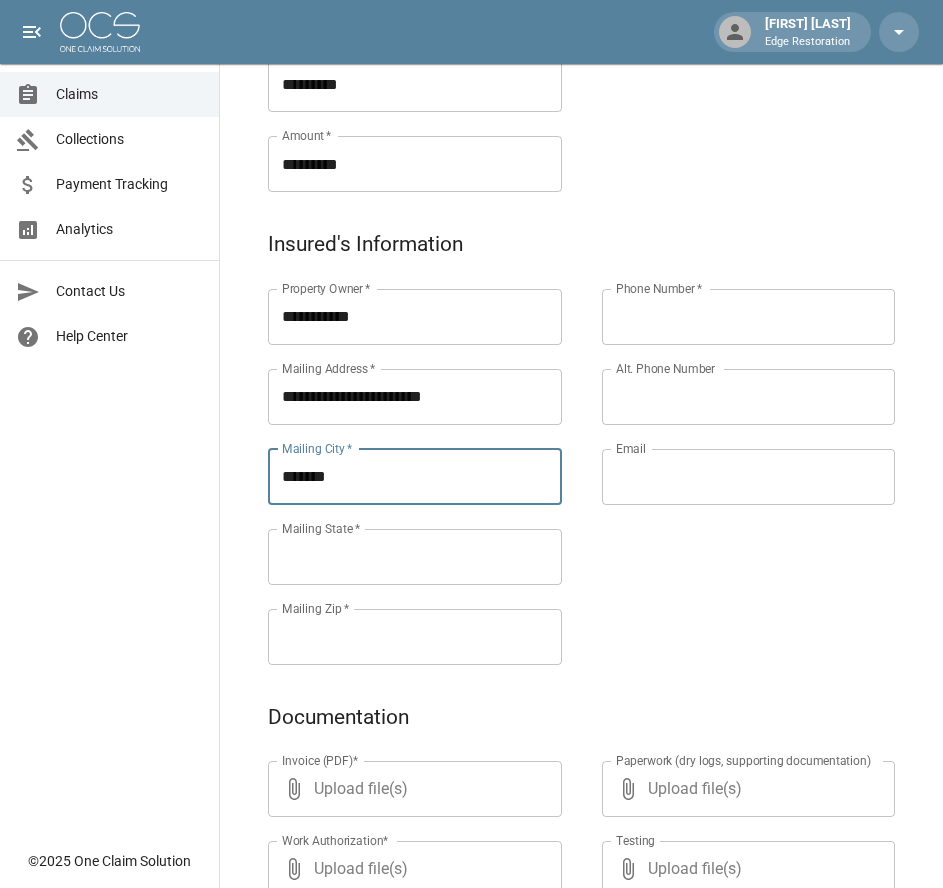 type on "*******" 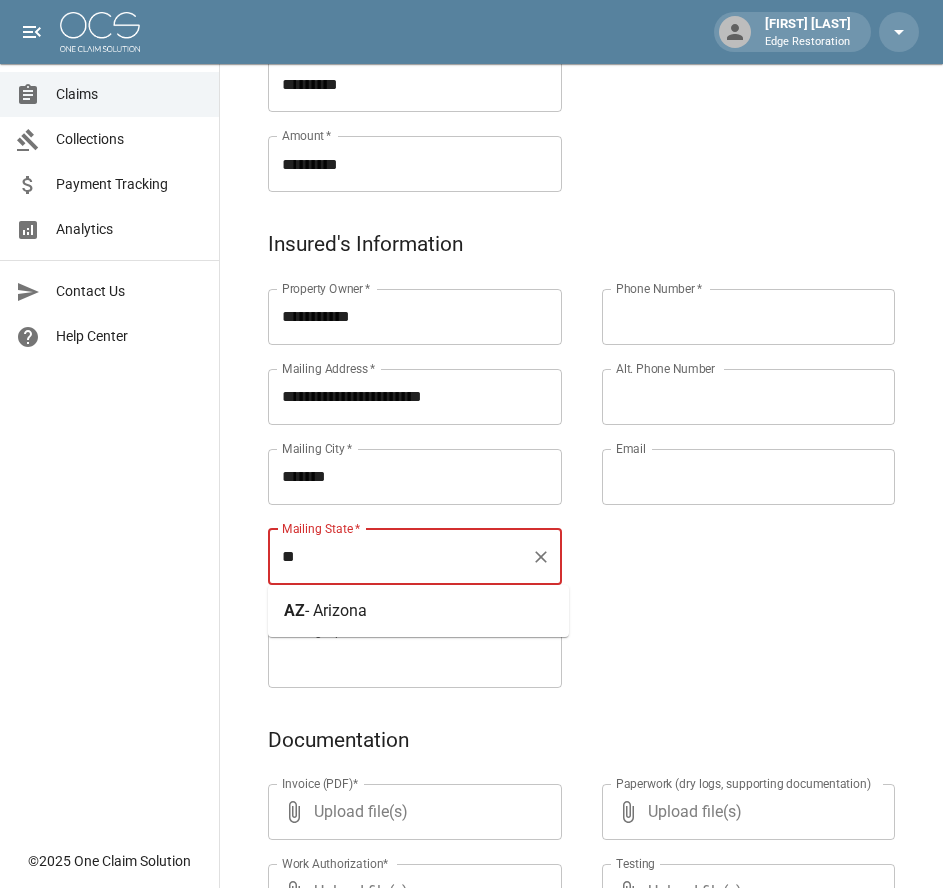 click on "- Arizona" at bounding box center [336, 610] 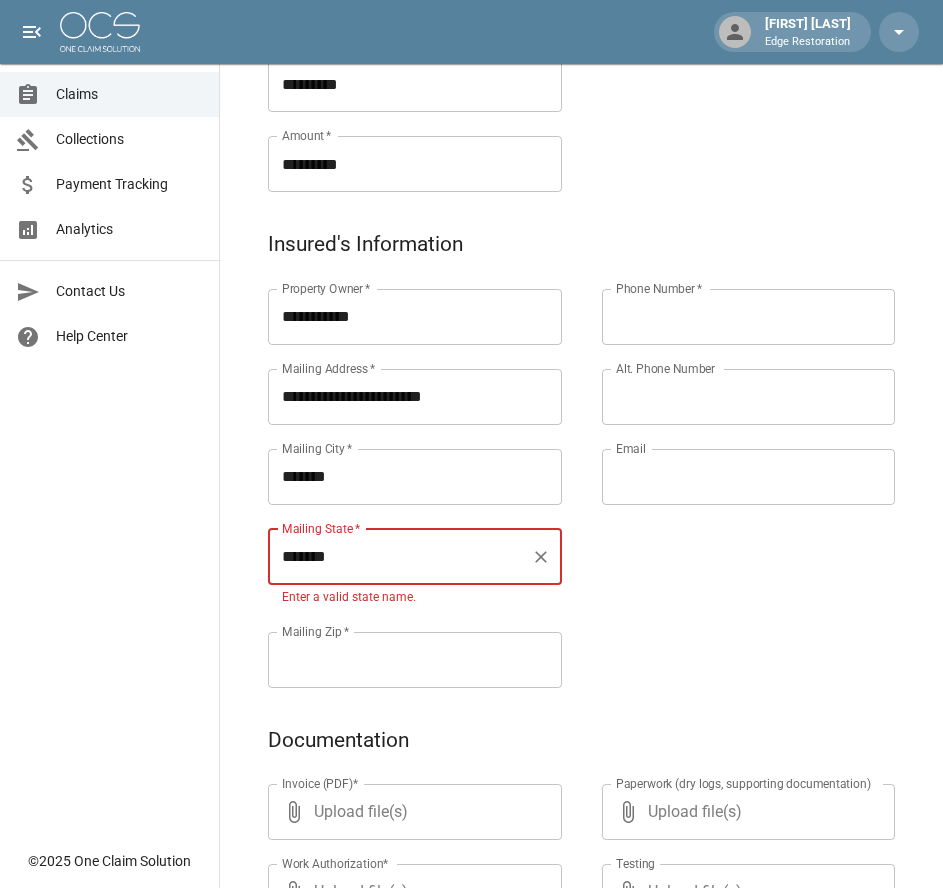 type on "*******" 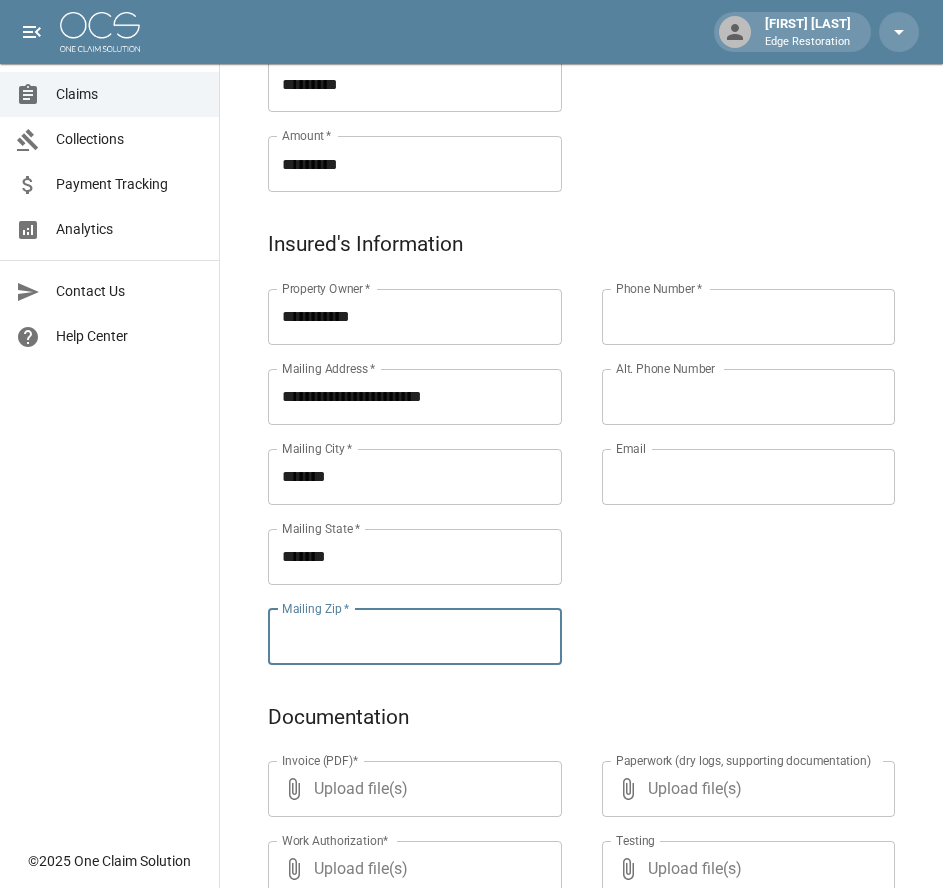 click on "**********" at bounding box center (395, 453) 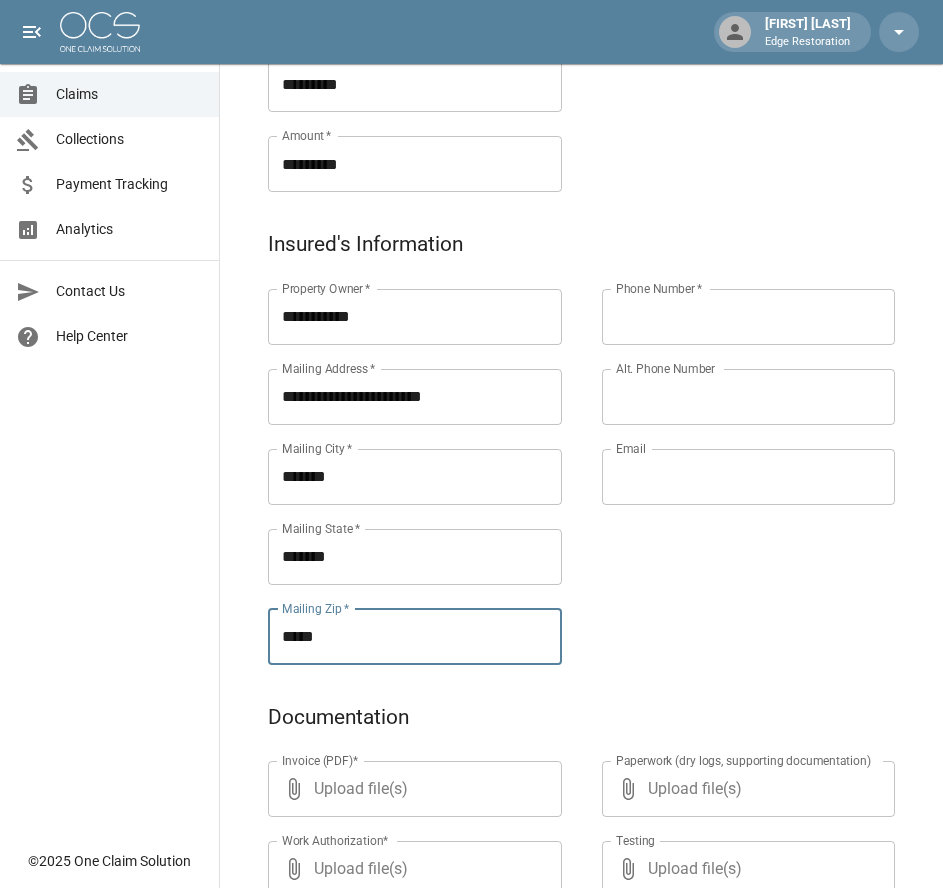 type on "*****" 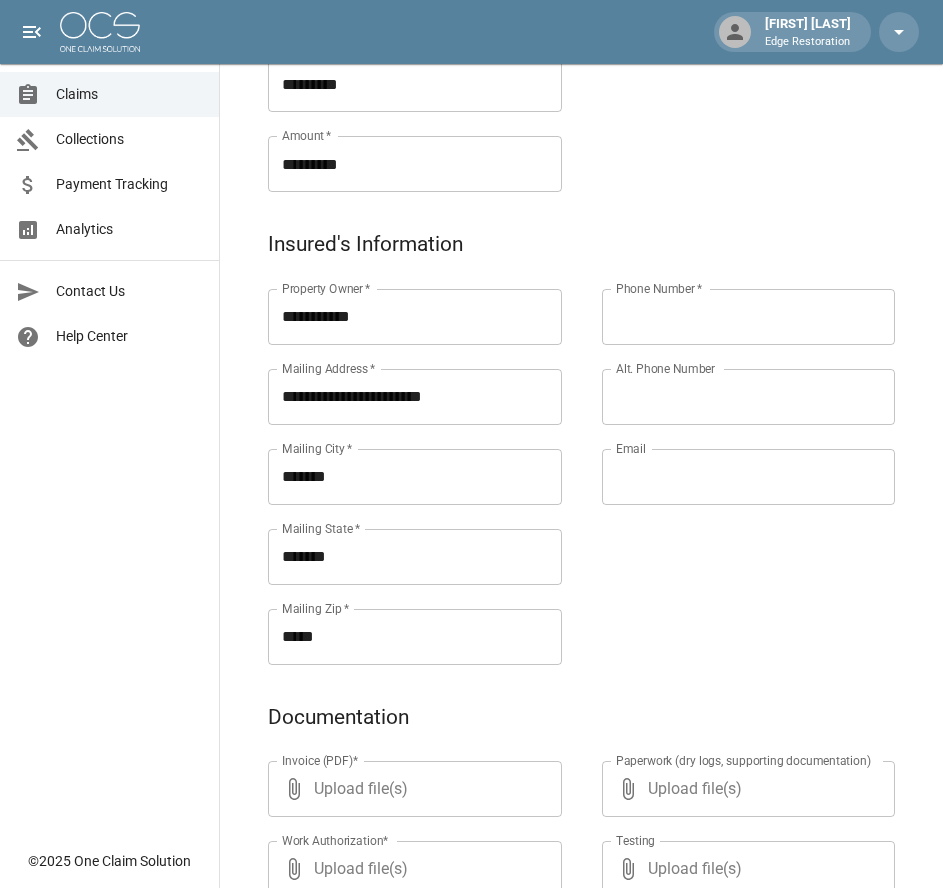 click on "Phone Number   *" at bounding box center (749, 317) 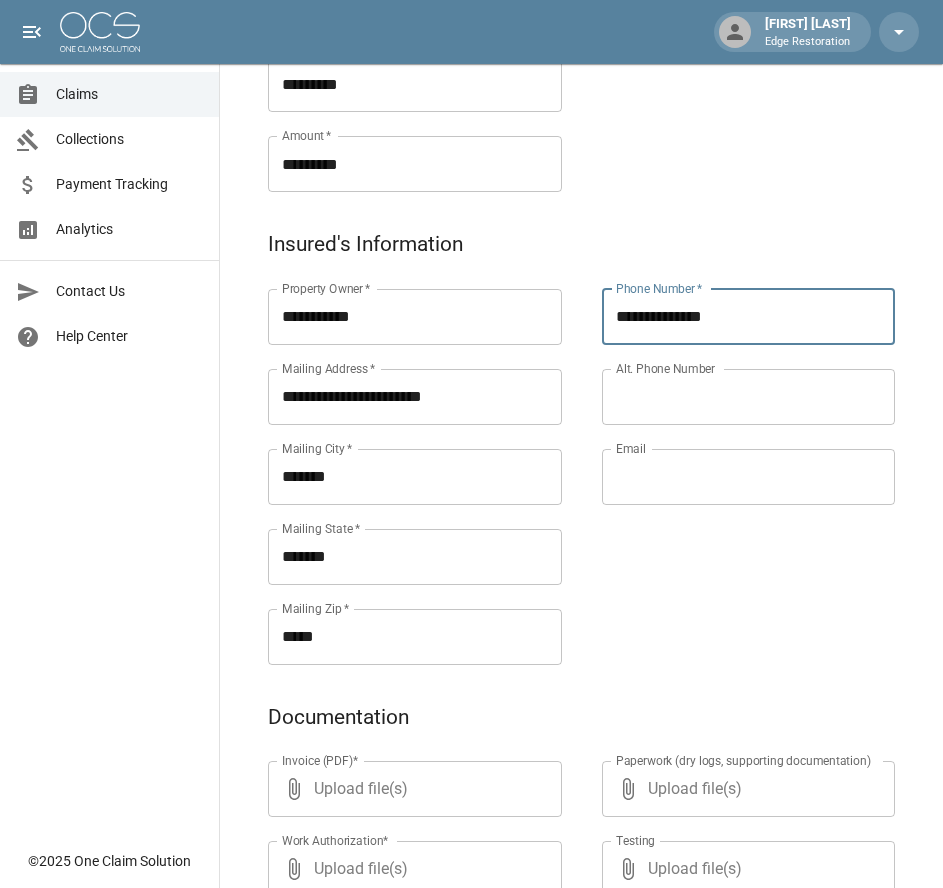 type on "**********" 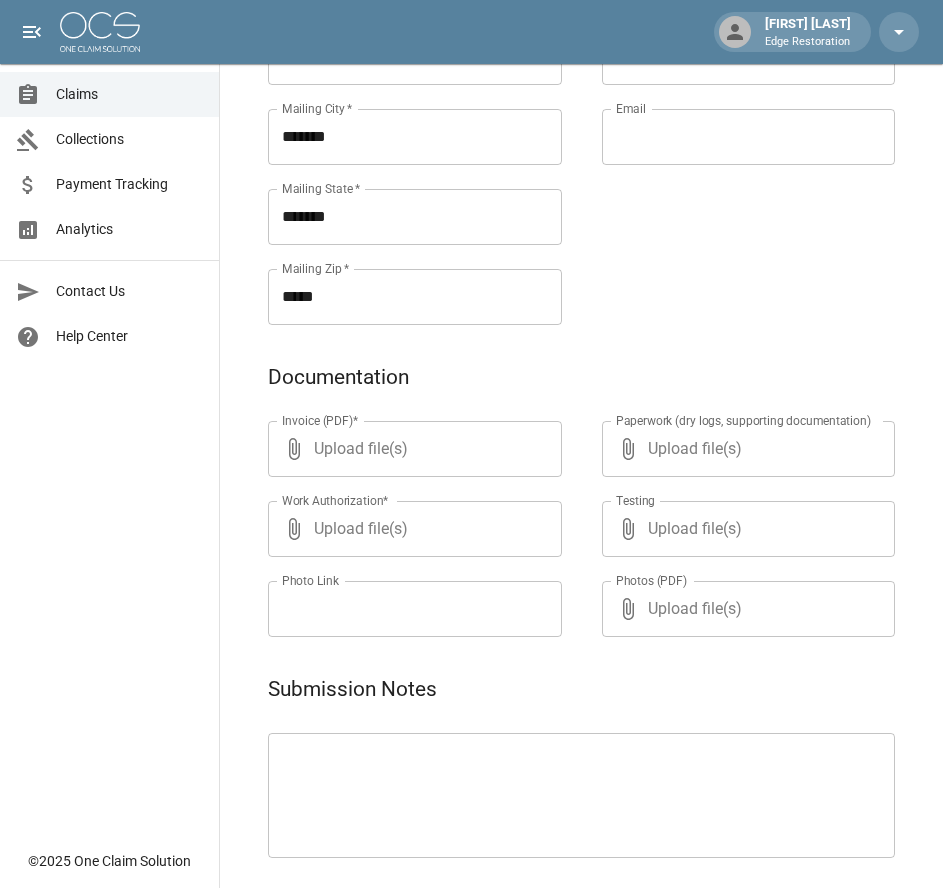 scroll, scrollTop: 971, scrollLeft: 0, axis: vertical 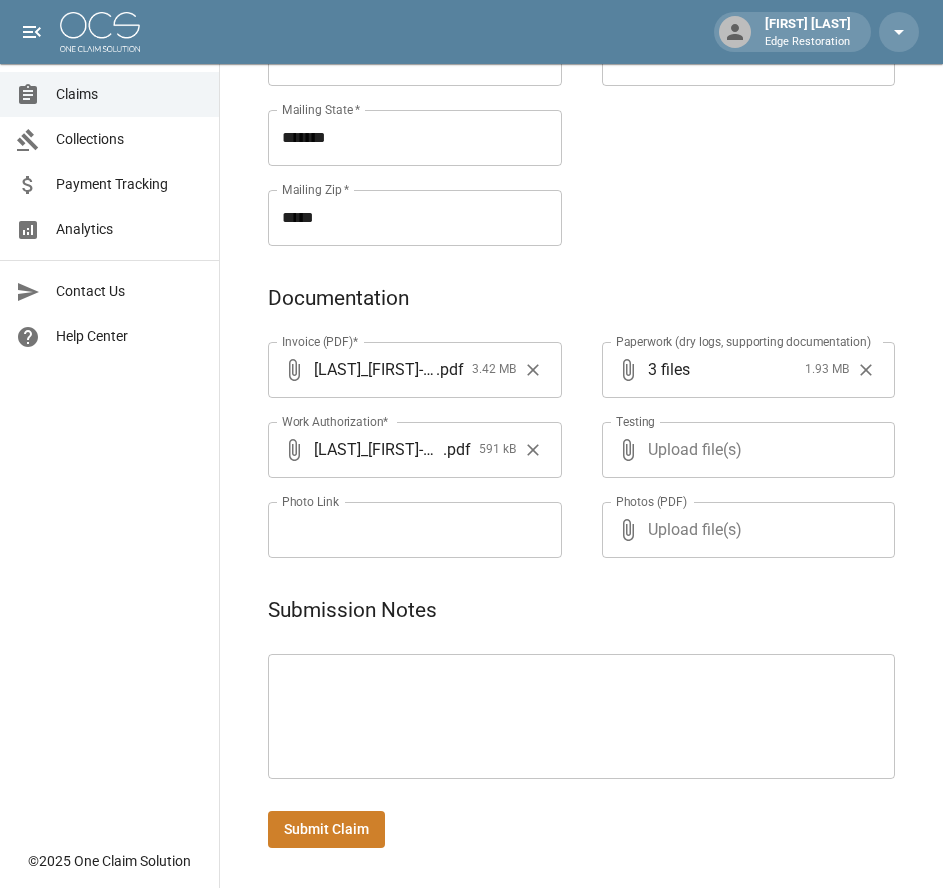 click on "Submit Claim" at bounding box center (326, 829) 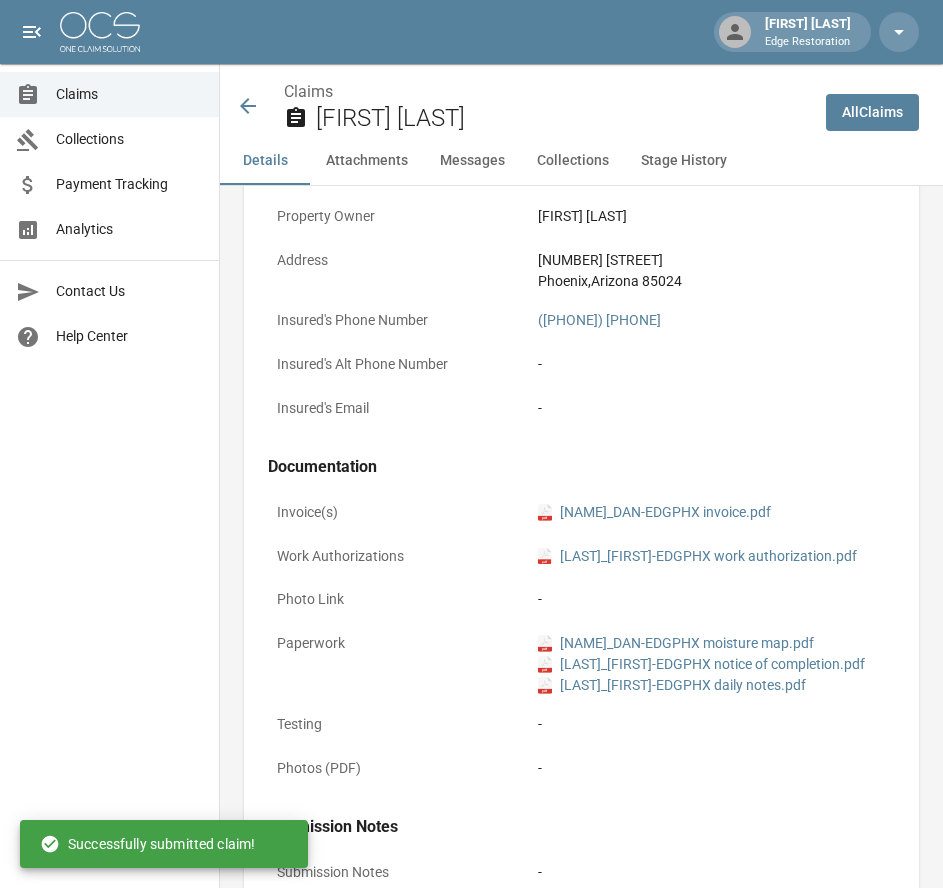 click at bounding box center (100, 32) 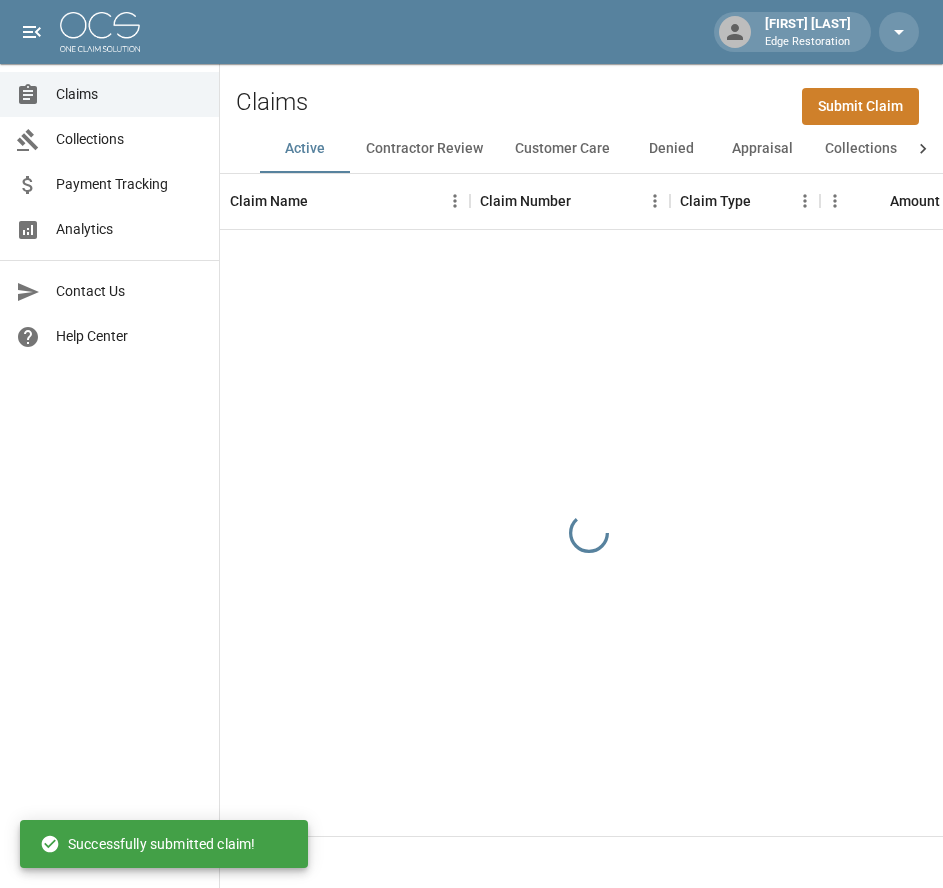 scroll, scrollTop: 0, scrollLeft: 0, axis: both 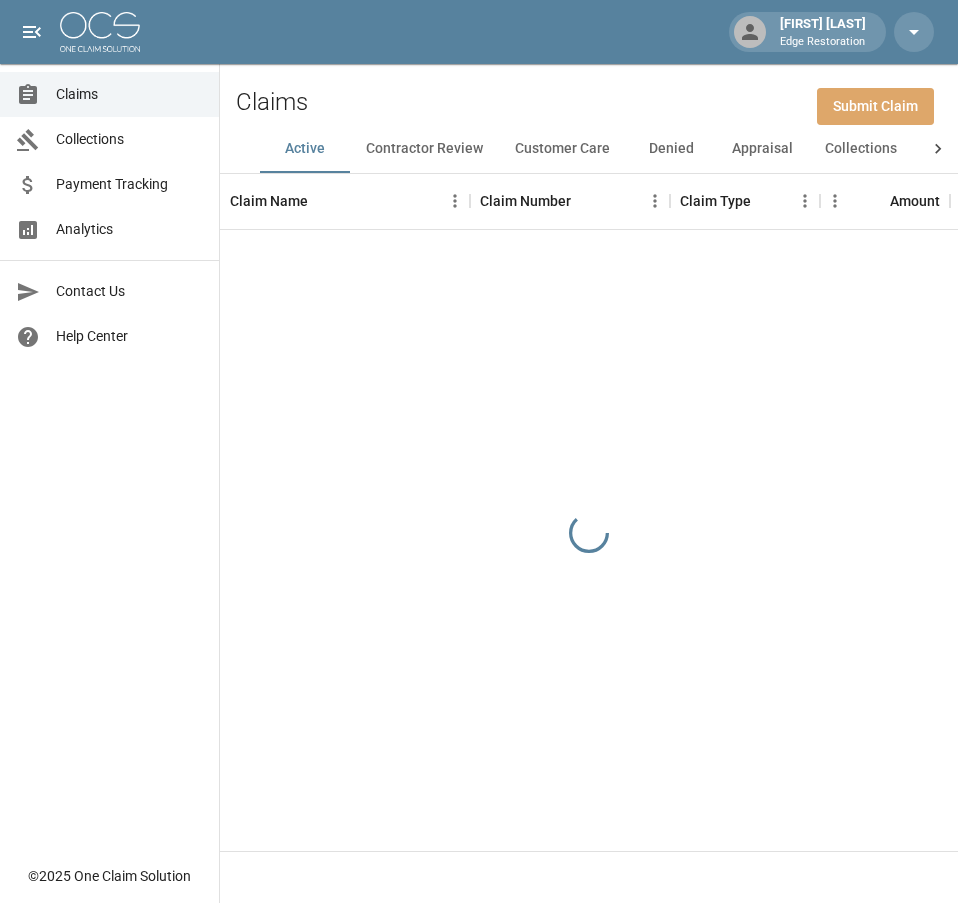 click on "Submit Claim" at bounding box center [875, 106] 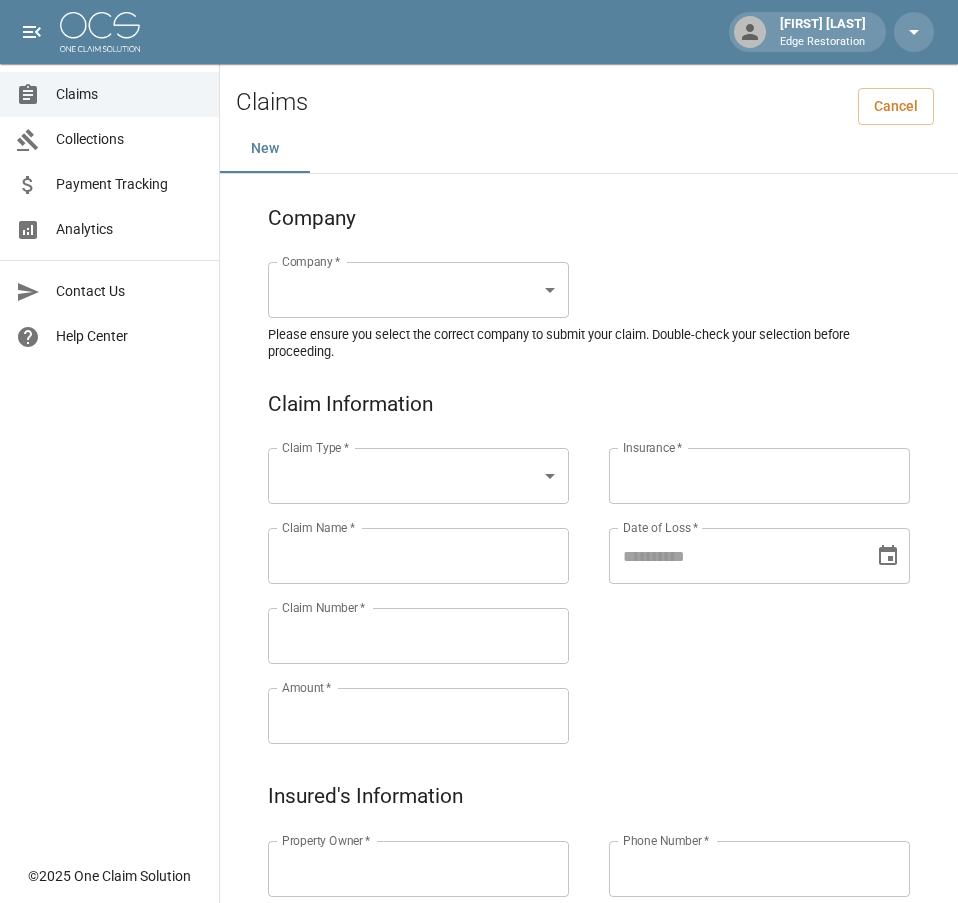 click on "Alicia Tubbs Edge Restoration Claims Collections Payment Tracking Analytics Contact Us Help Center ©  2025   One Claim Solution Claims Cancel New Company Company   * ​ Company   * Please ensure you select the correct company to submit your claim. Double-check your selection before proceeding. Claim Information Claim Type   * ​ Claim Type   * Claim Name   * Claim Name   * Claim Number   * Claim Number   * Amount   * Amount   * Insurance   * Insurance   * Date of Loss   * Date of Loss   * Insured's Information Property Owner   * Property Owner   * Mailing Address   * Mailing Address   * Mailing City   * Mailing City   * Mailing State   * Mailing State   * Mailing Zip   * Mailing Zip   * Phone Number   * Phone Number   * Alt. Phone Number Alt. Phone Number Email Email Documentation Invoice (PDF)* ​ Upload file(s) Invoice (PDF)* Work Authorization* ​ Upload file(s) Work Authorization* Photo Link Photo Link ​ Upload file(s) Testing ​ ​" at bounding box center [479, 929] 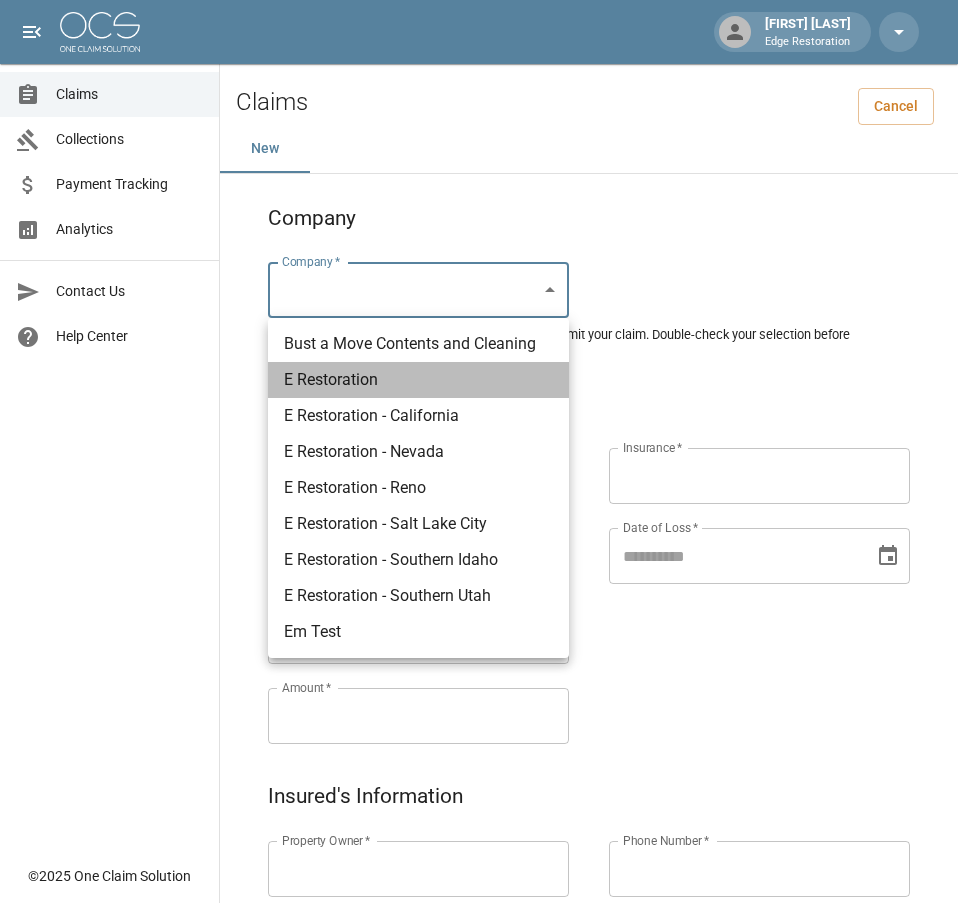 click on "E Restoration" at bounding box center [418, 380] 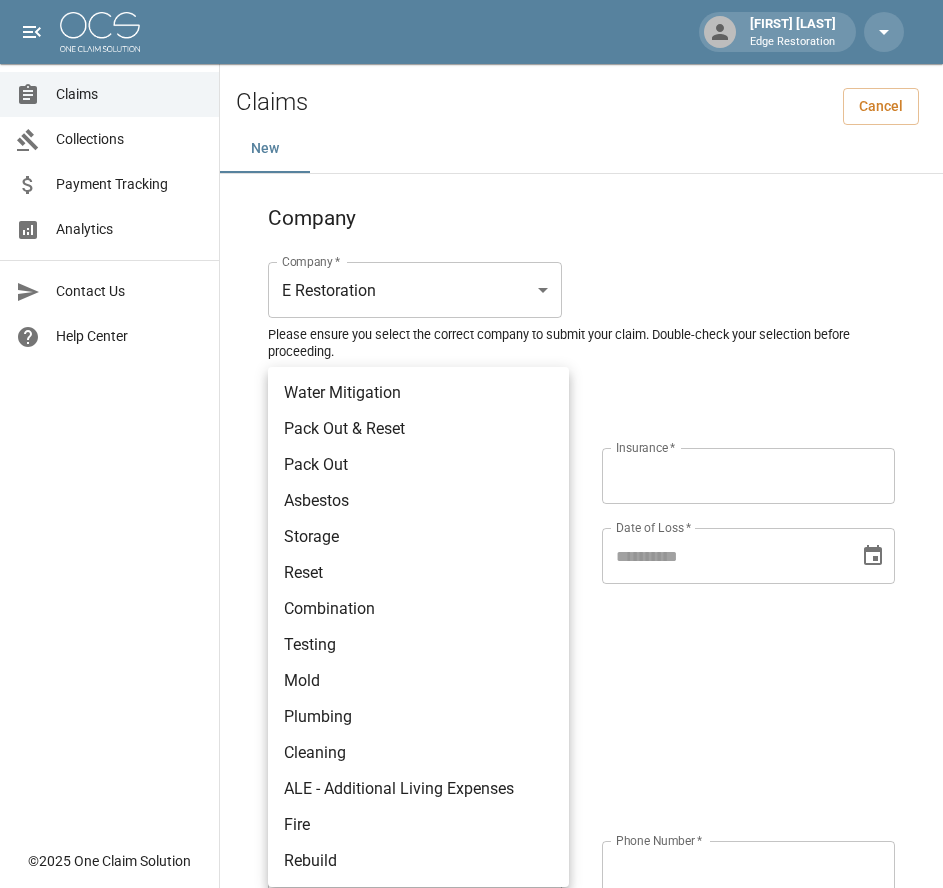 click on "Alicia Tubbs Edge Restoration Claims Collections Payment Tracking Analytics Contact Us Help Center ©  2025   One Claim Solution Claims Cancel New Company Company   * E Restoration *** Company   * Please ensure you select the correct company to submit your claim. Double-check your selection before proceeding. Claim Information Claim Type   * ​ Claim Type   * Claim Name   * Claim Name   * Claim Number   * Claim Number   * Amount   * Amount   * Insurance   * Insurance   * Date of Loss   * Date of Loss   * Insured's Information Property Owner   * Property Owner   * Mailing Address   * Mailing Address   * Mailing City   * Mailing City   * Mailing State   * Mailing State   * Mailing Zip   * Mailing Zip   * Phone Number   * Phone Number   * Alt. Phone Number Alt. Phone Number Email Email Documentation Invoice (PDF)* ​ Upload file(s) Invoice (PDF)* Work Authorization* ​ Upload file(s) Work Authorization* Photo Link Photo Link ​ Upload file(s) *" at bounding box center [471, 929] 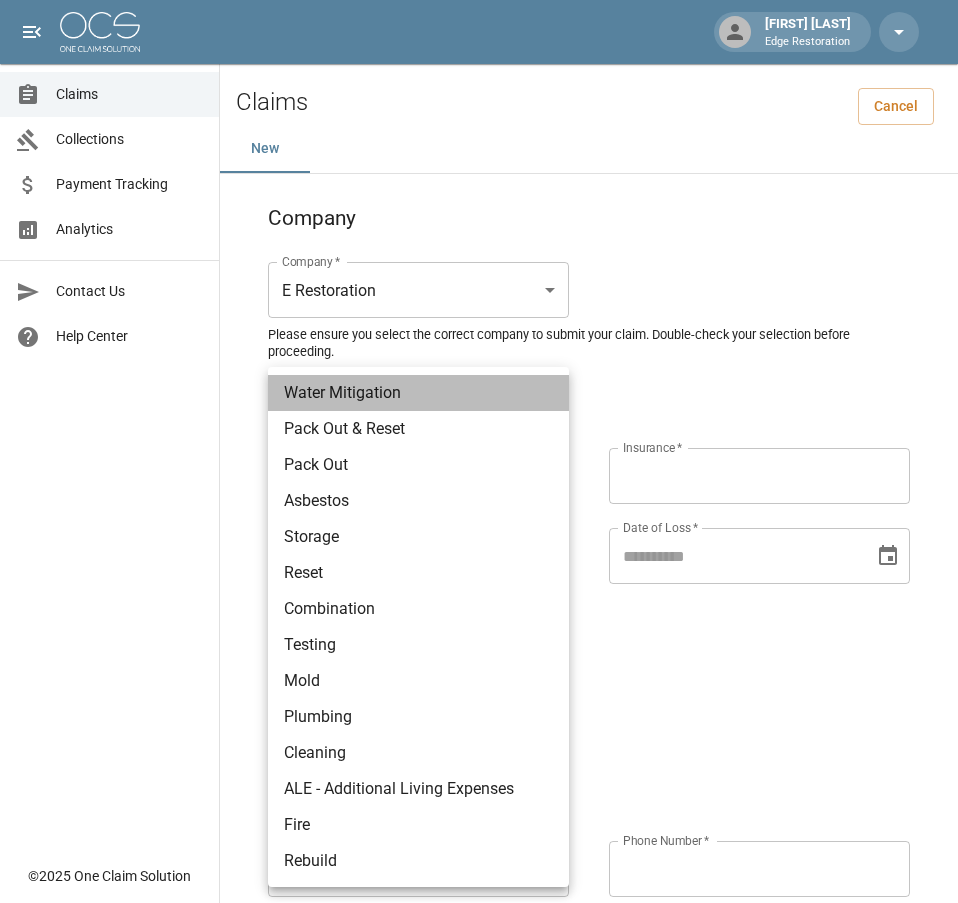 click on "Water Mitigation" at bounding box center (418, 393) 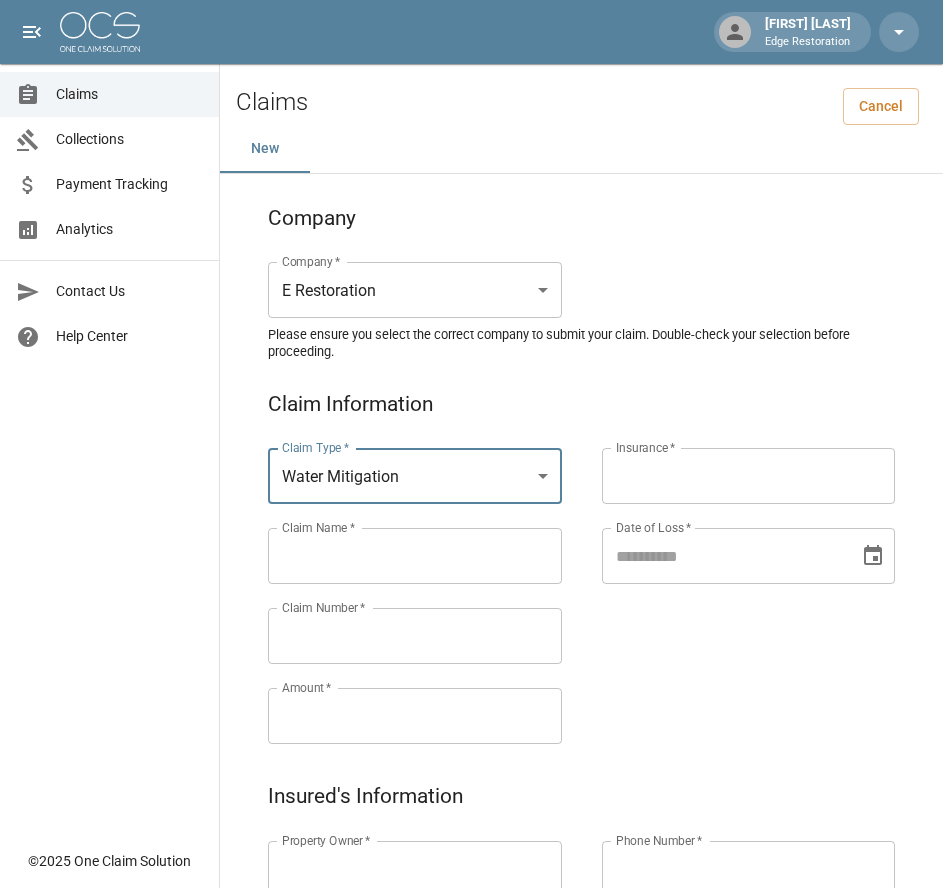 click on "Claims Collections Payment Tracking Analytics Contact Us Help Center" at bounding box center (109, 419) 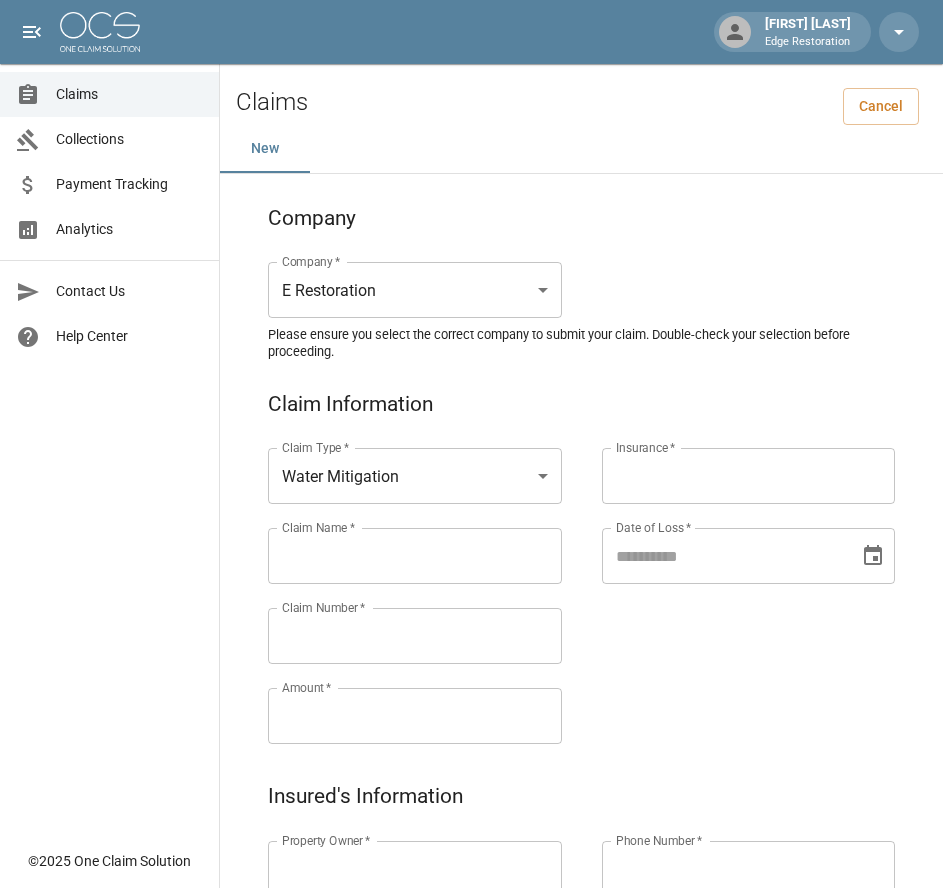 click on "Claim Name   *" at bounding box center [415, 556] 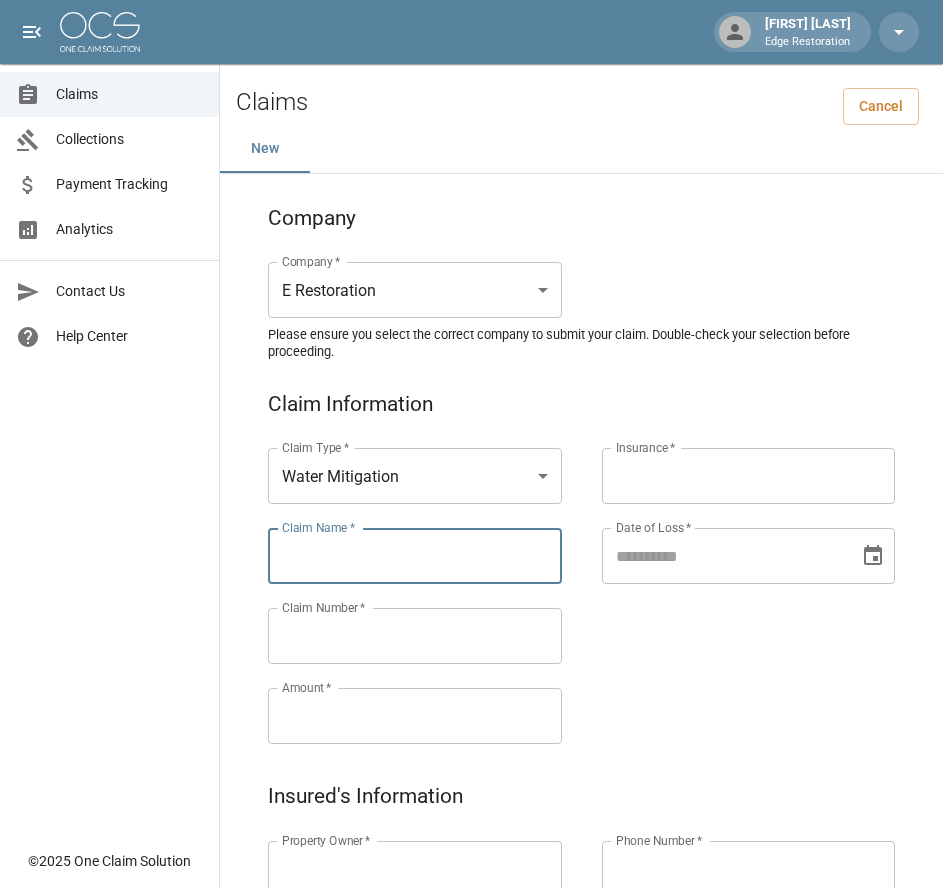 paste on "****" 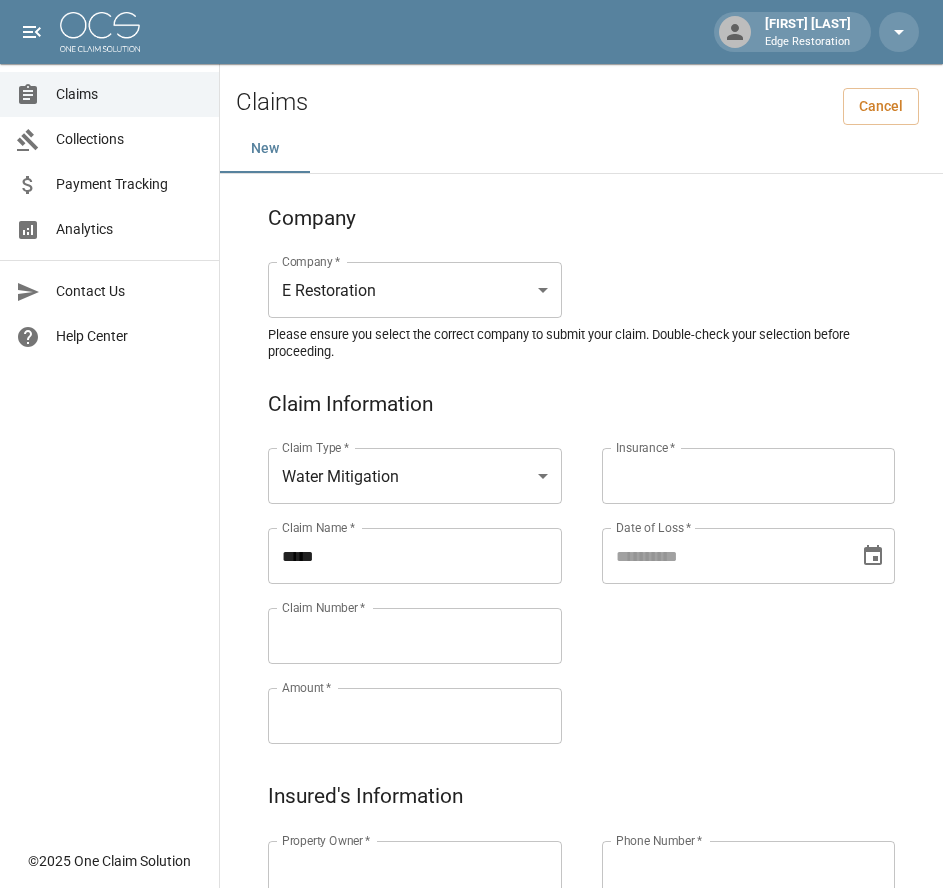 click on "****" at bounding box center (415, 556) 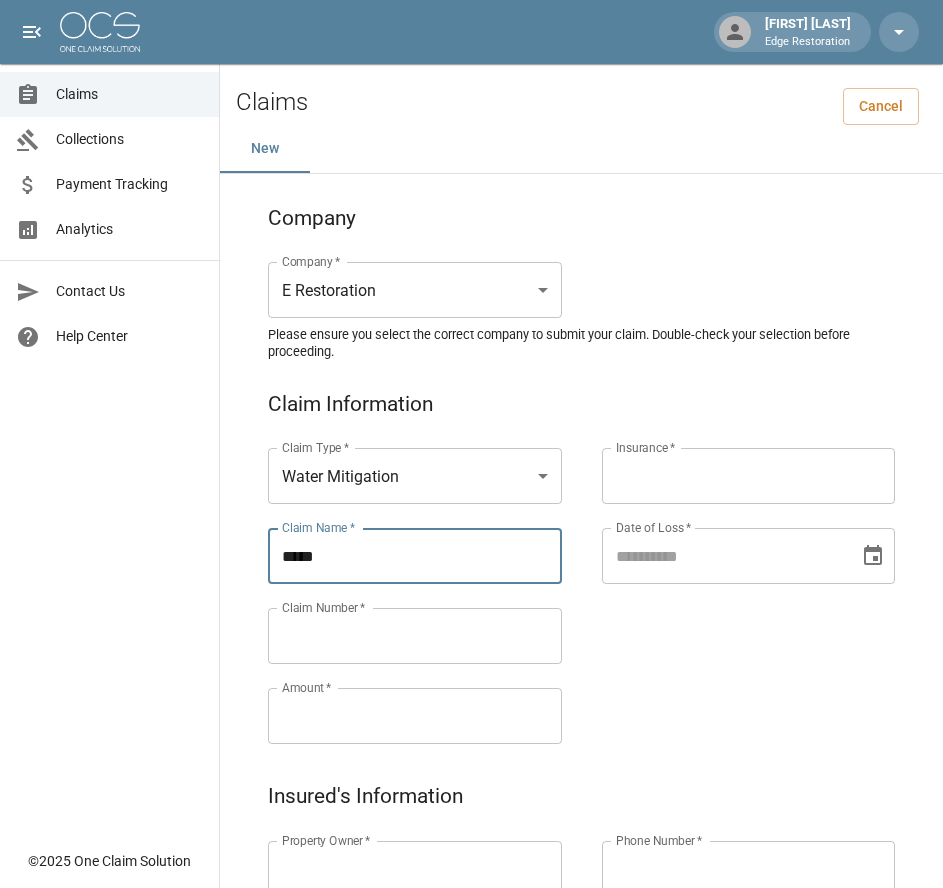 paste on "*****" 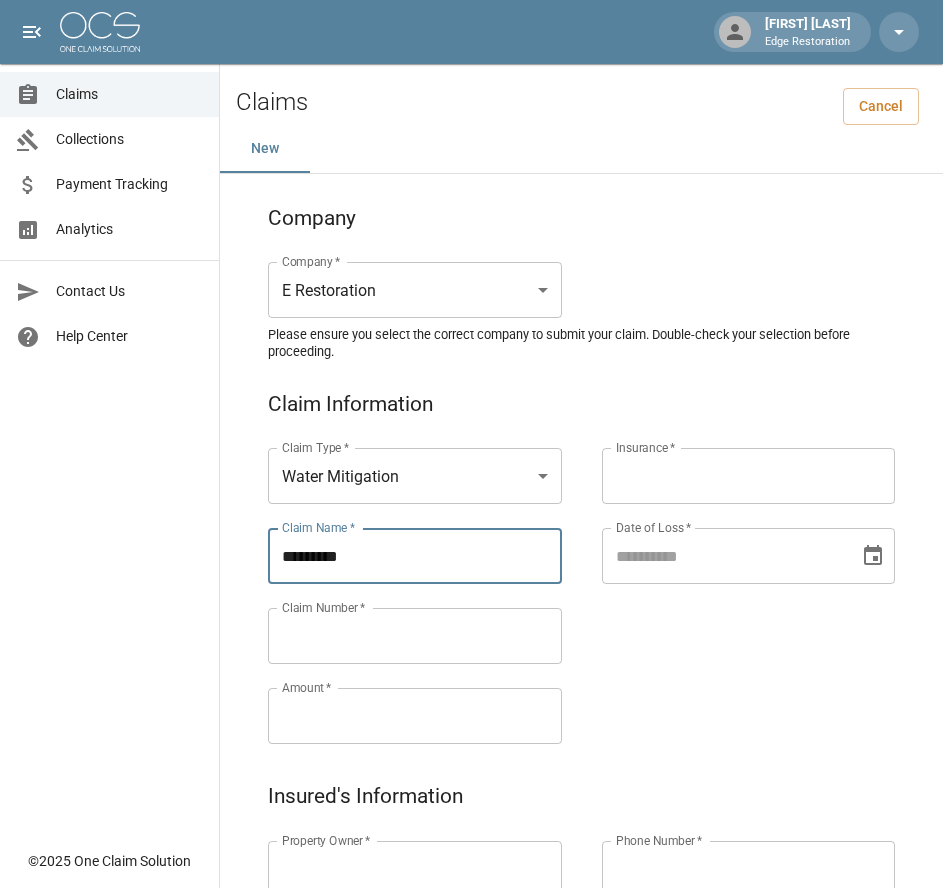 drag, startPoint x: 390, startPoint y: 558, endPoint x: 251, endPoint y: 556, distance: 139.01439 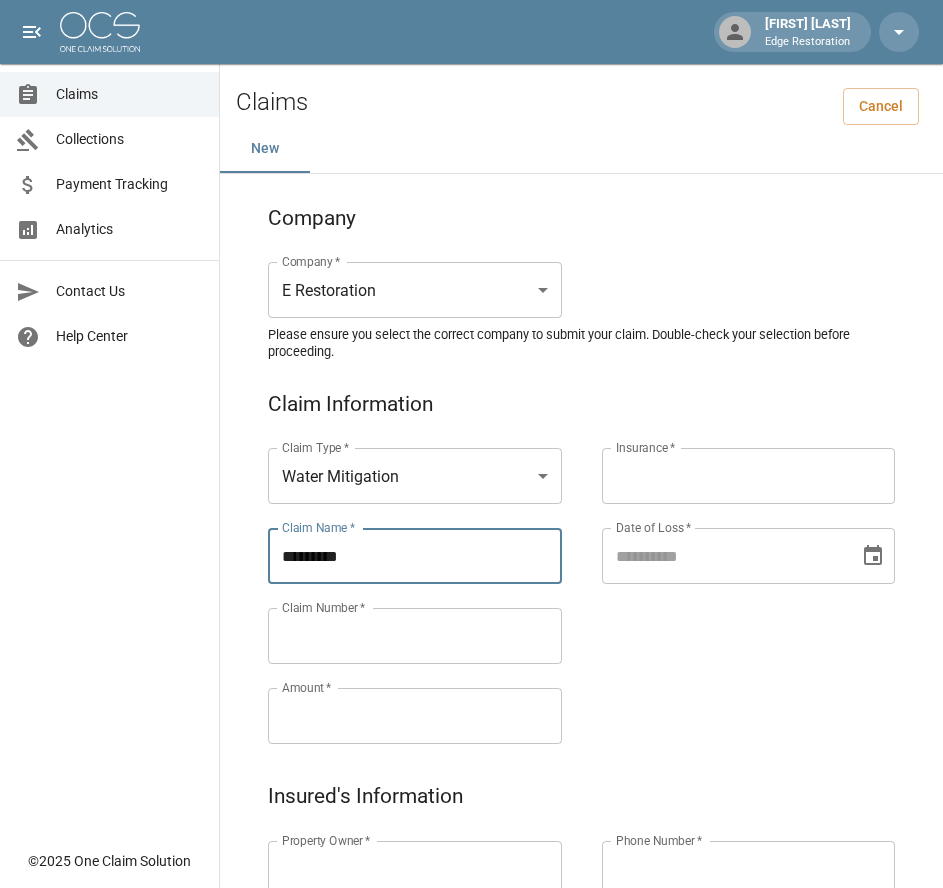 type on "*********" 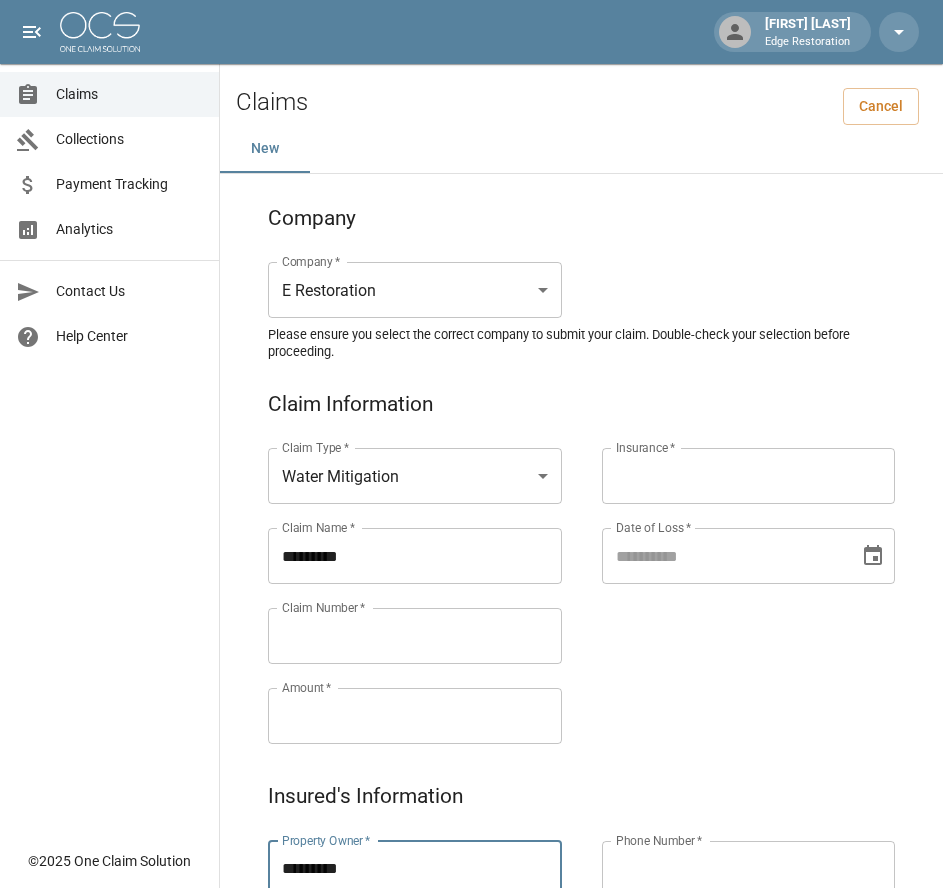 type on "*********" 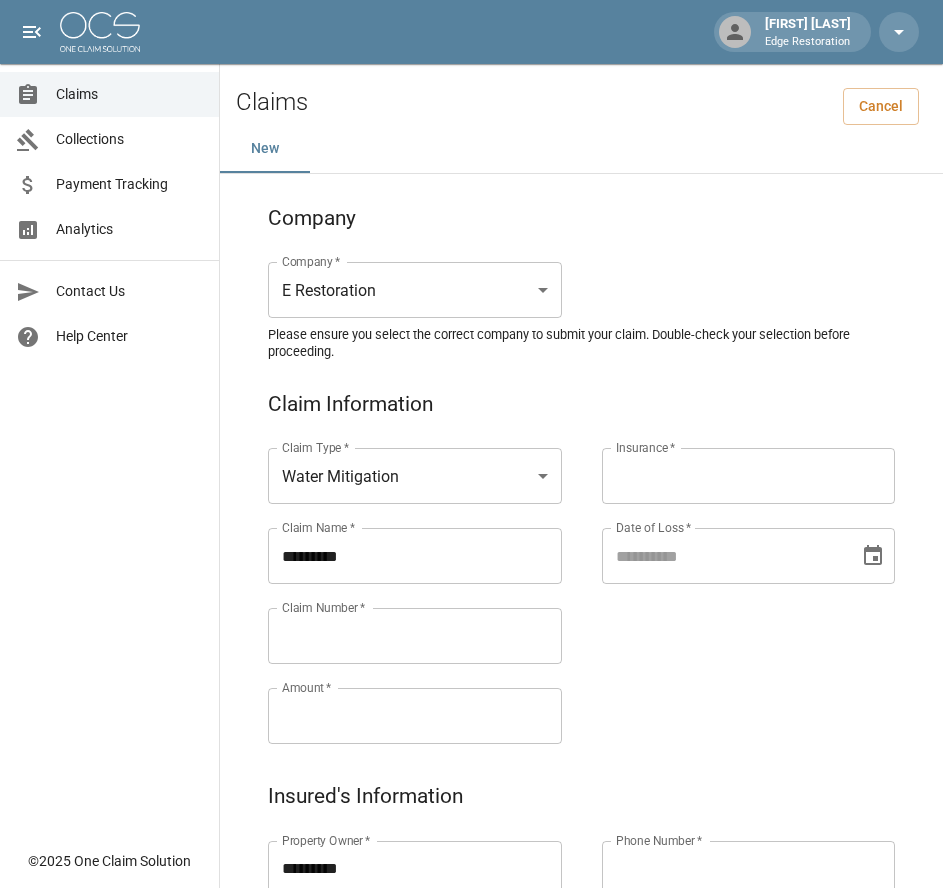 click on "Claim Number   *" at bounding box center (415, 636) 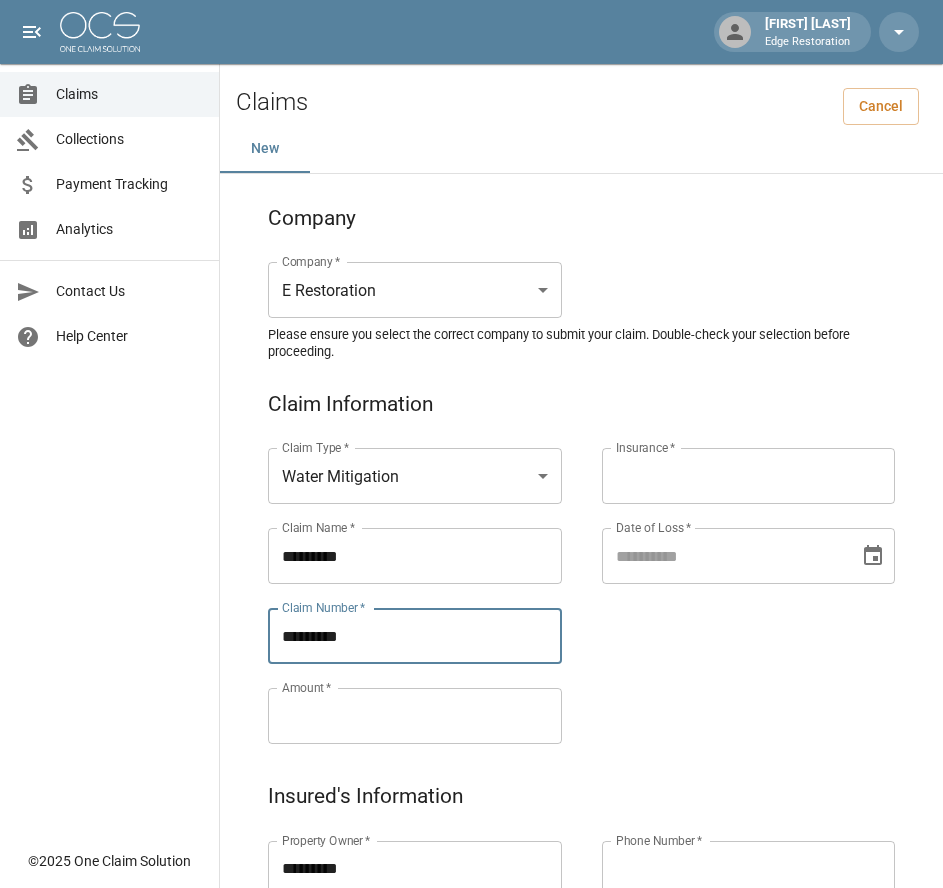 type on "*********" 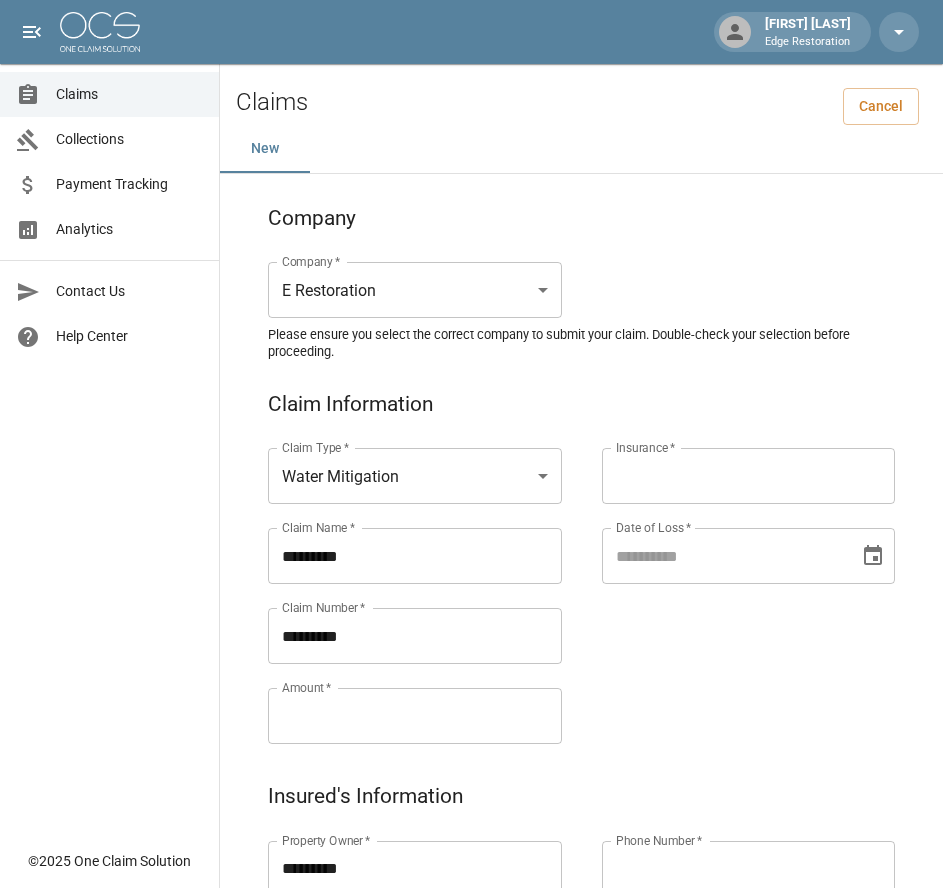 click on "Amount   *" at bounding box center [415, 716] 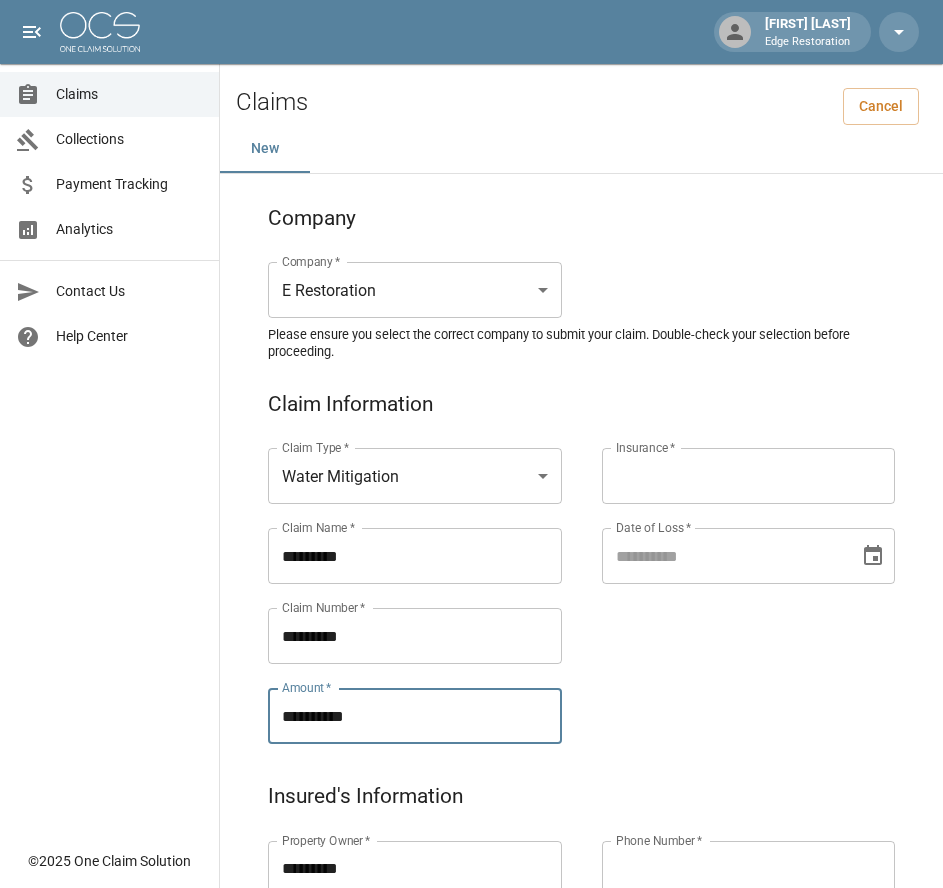type on "**********" 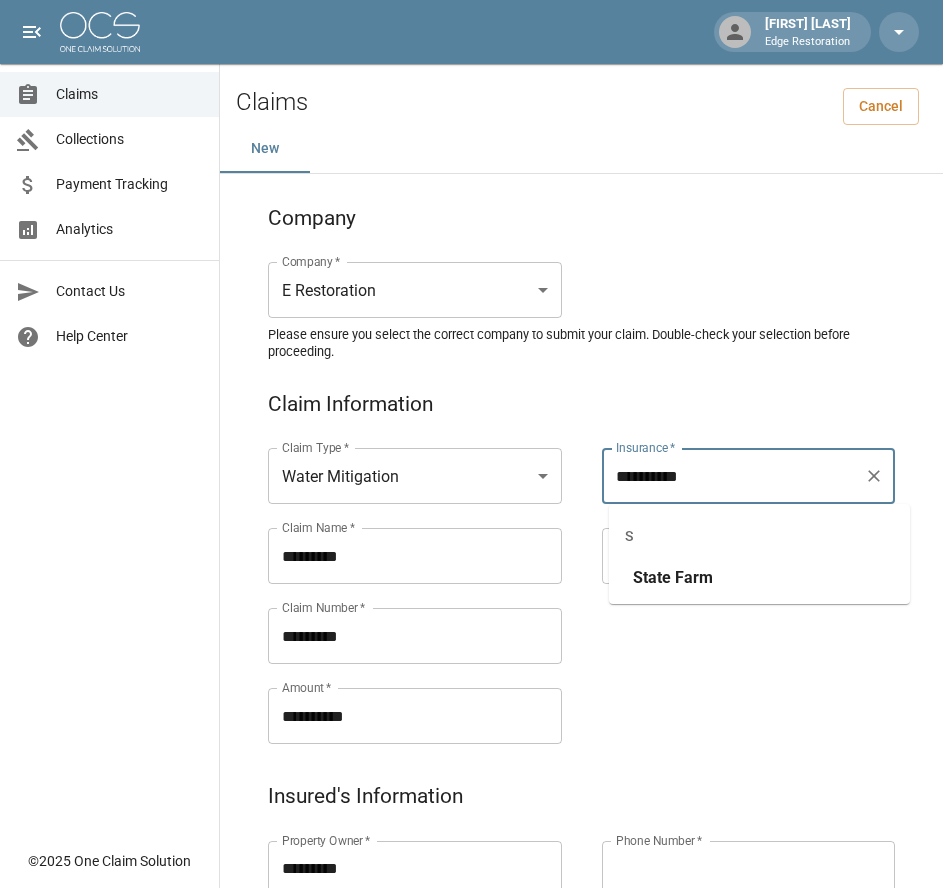 click on "Farm" at bounding box center (694, 577) 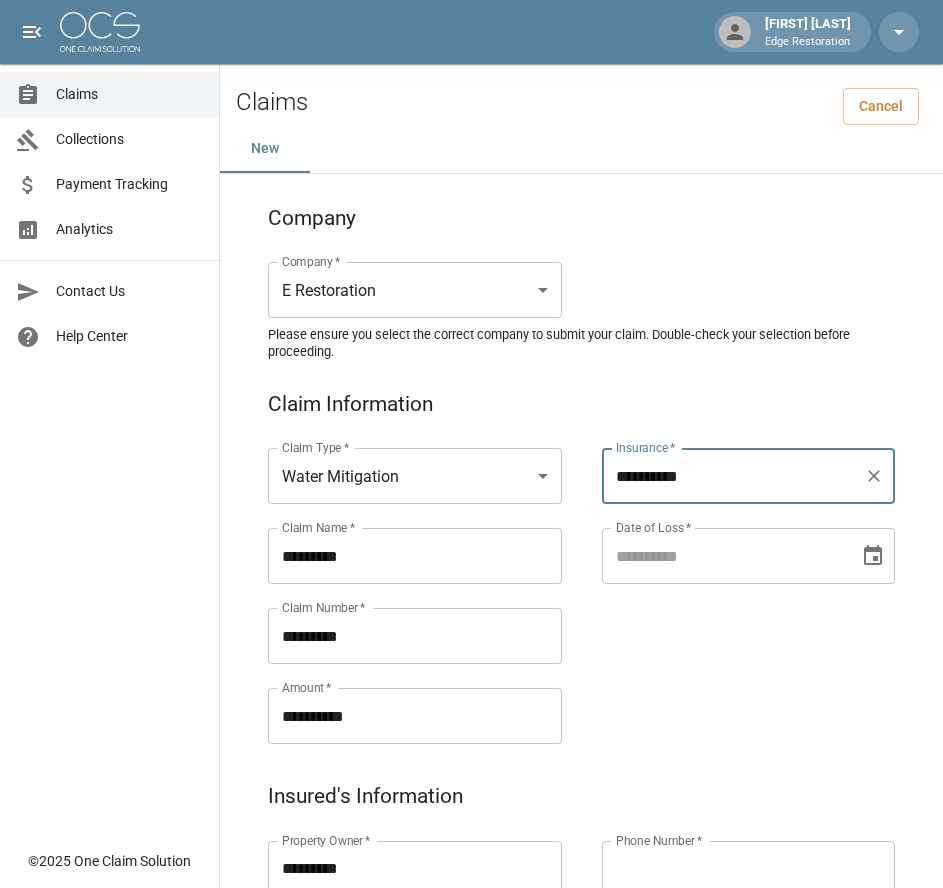 type on "**********" 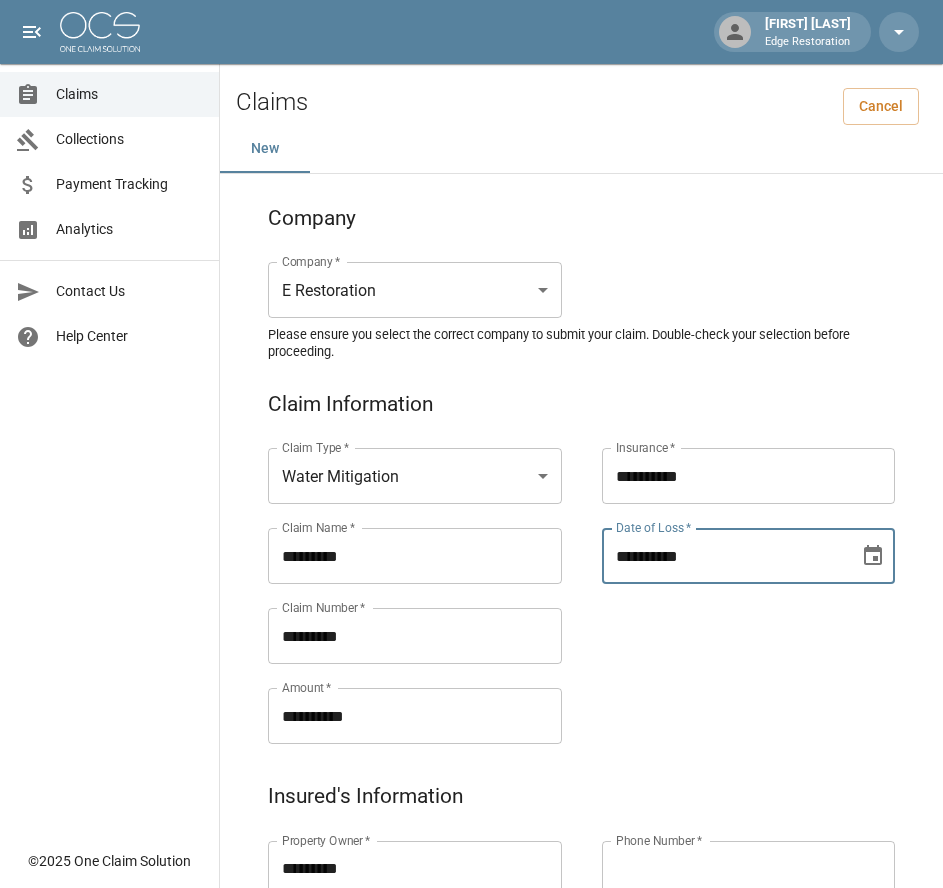 type on "**********" 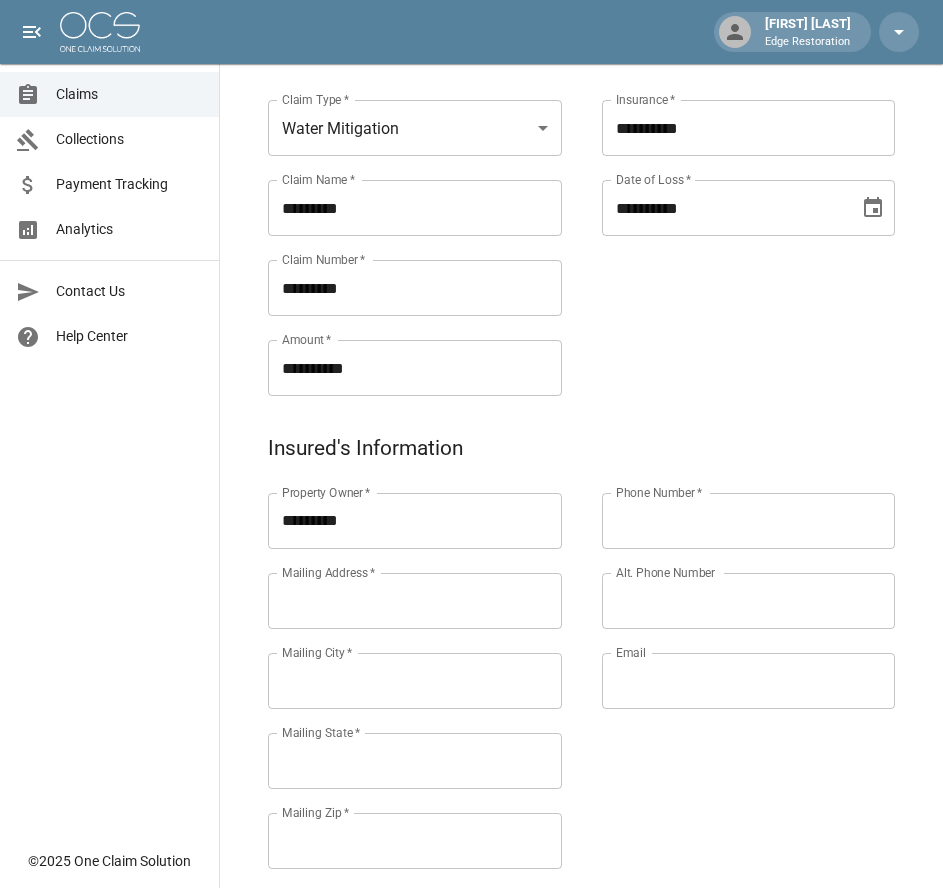 scroll, scrollTop: 432, scrollLeft: 0, axis: vertical 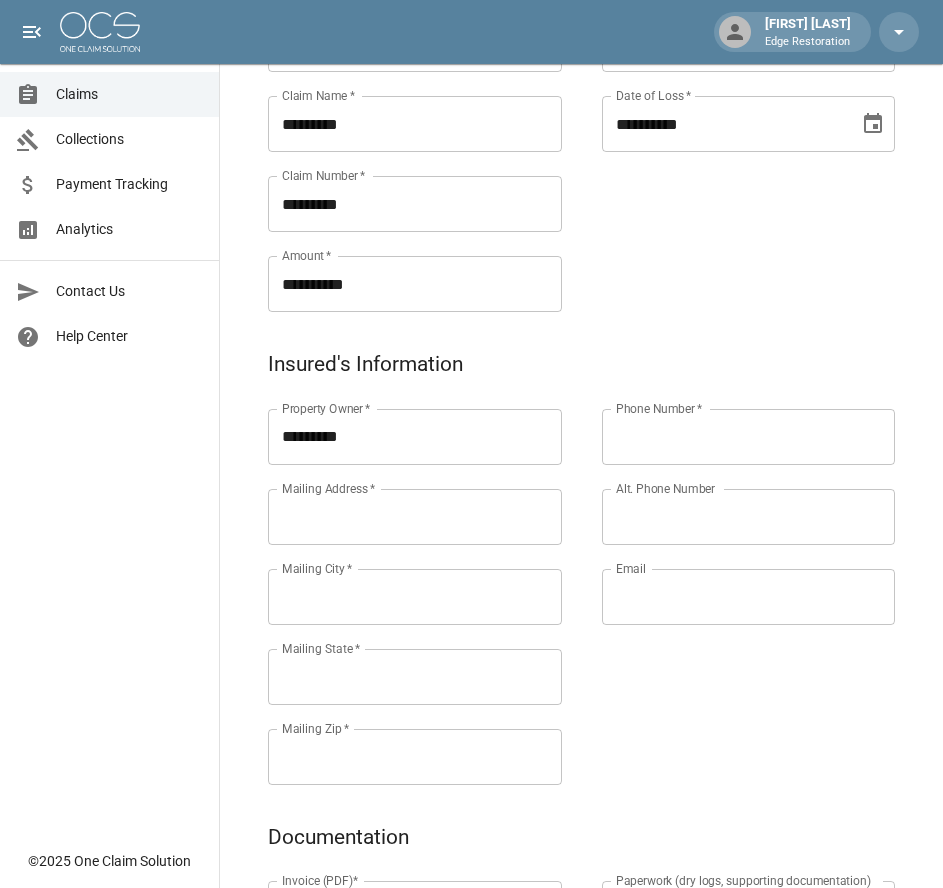 click on "Mailing Address   *" at bounding box center [415, 517] 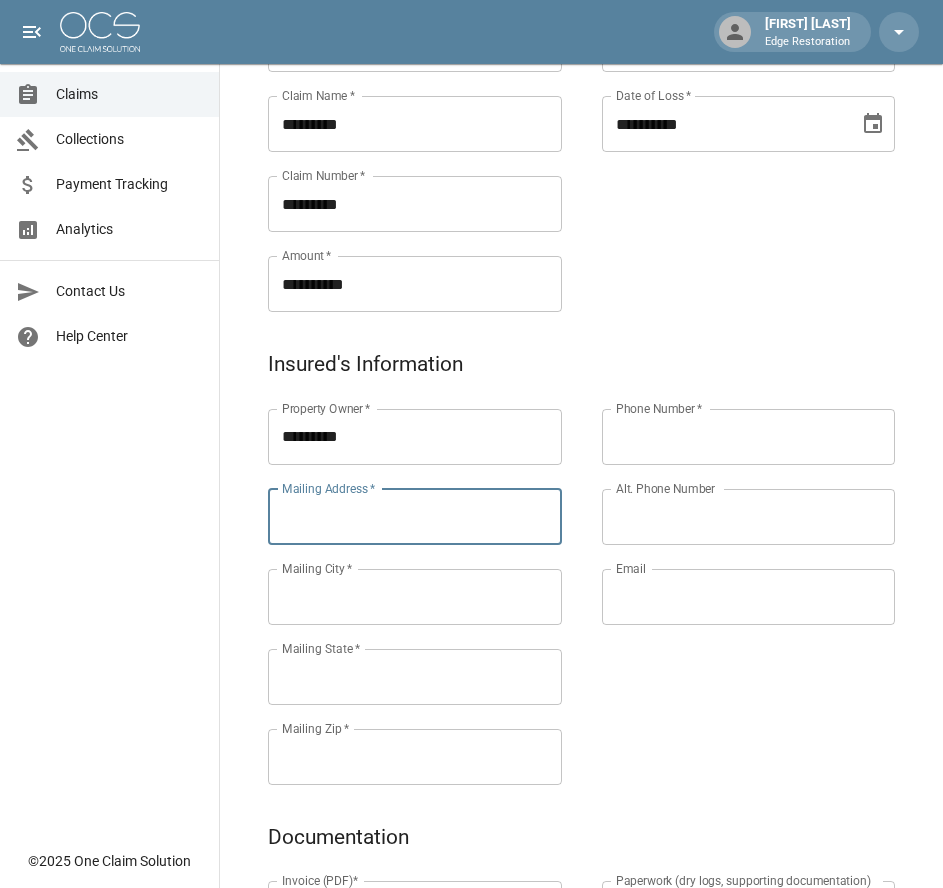 paste on "**********" 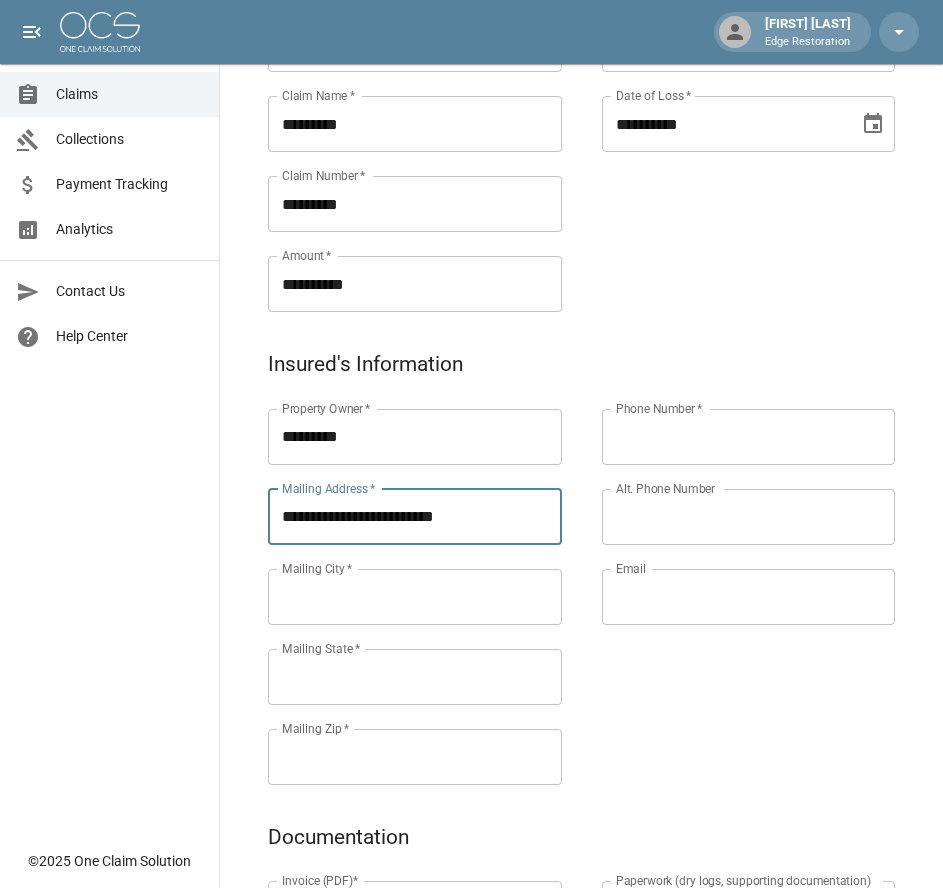 type on "**********" 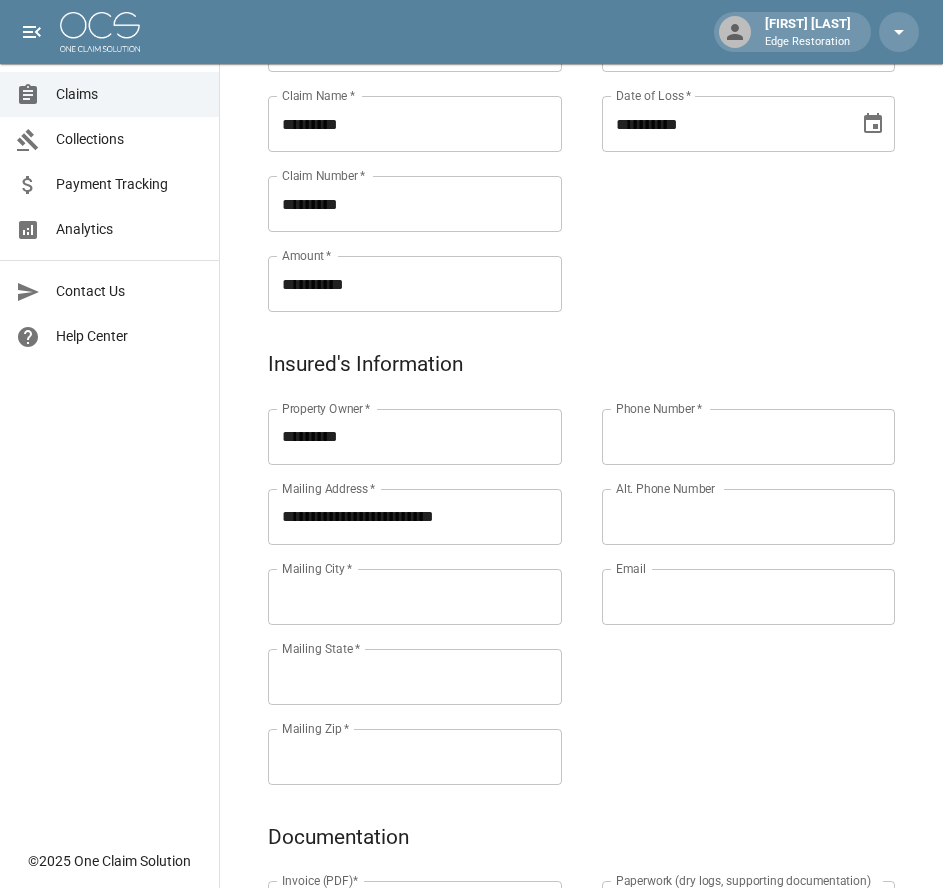 click on "Mailing City   *" at bounding box center [415, 597] 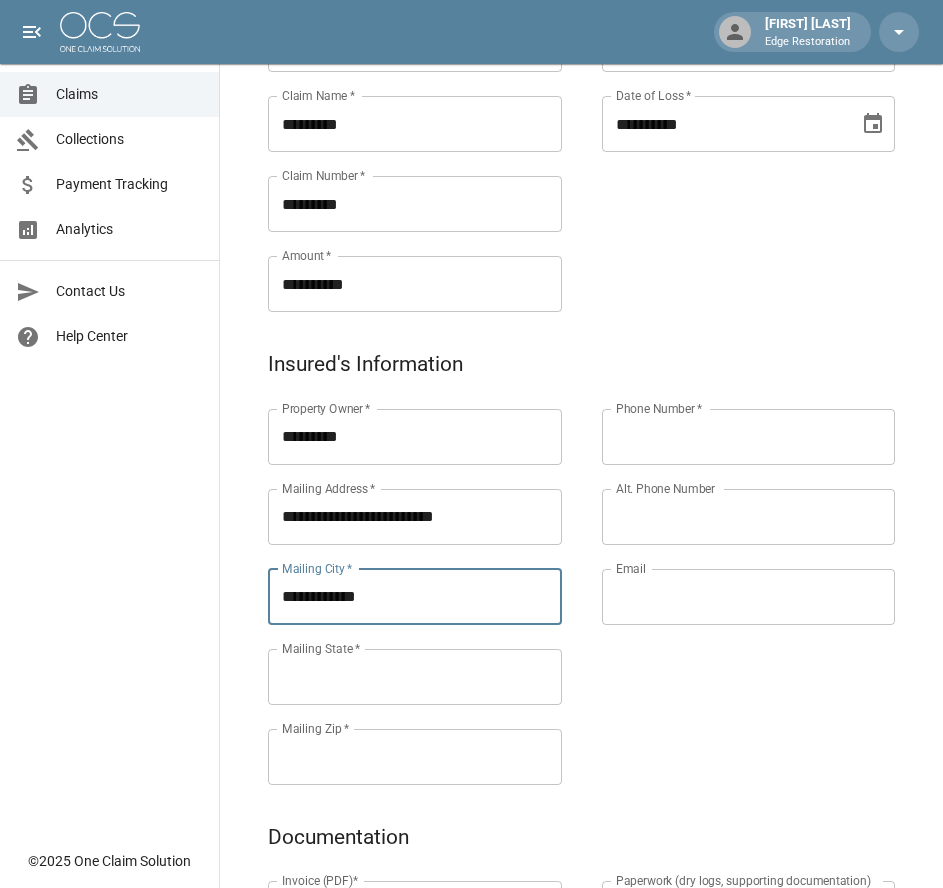 type on "**********" 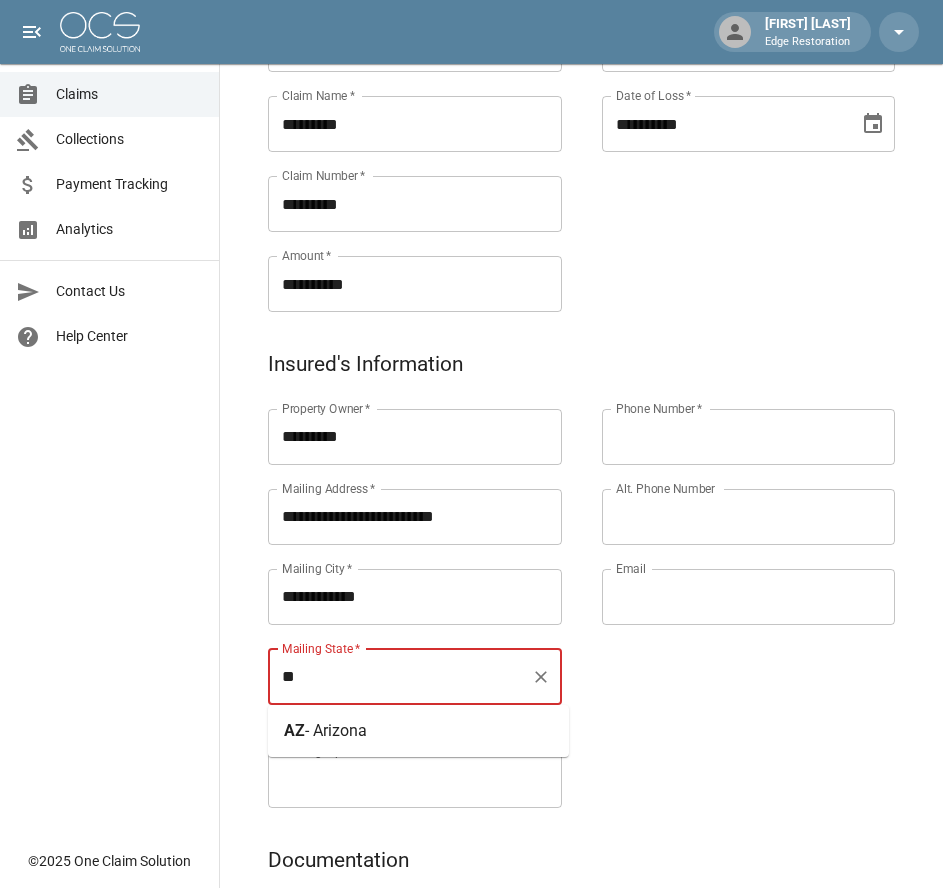 click on "[STATE]  - Arizona" at bounding box center [418, 731] 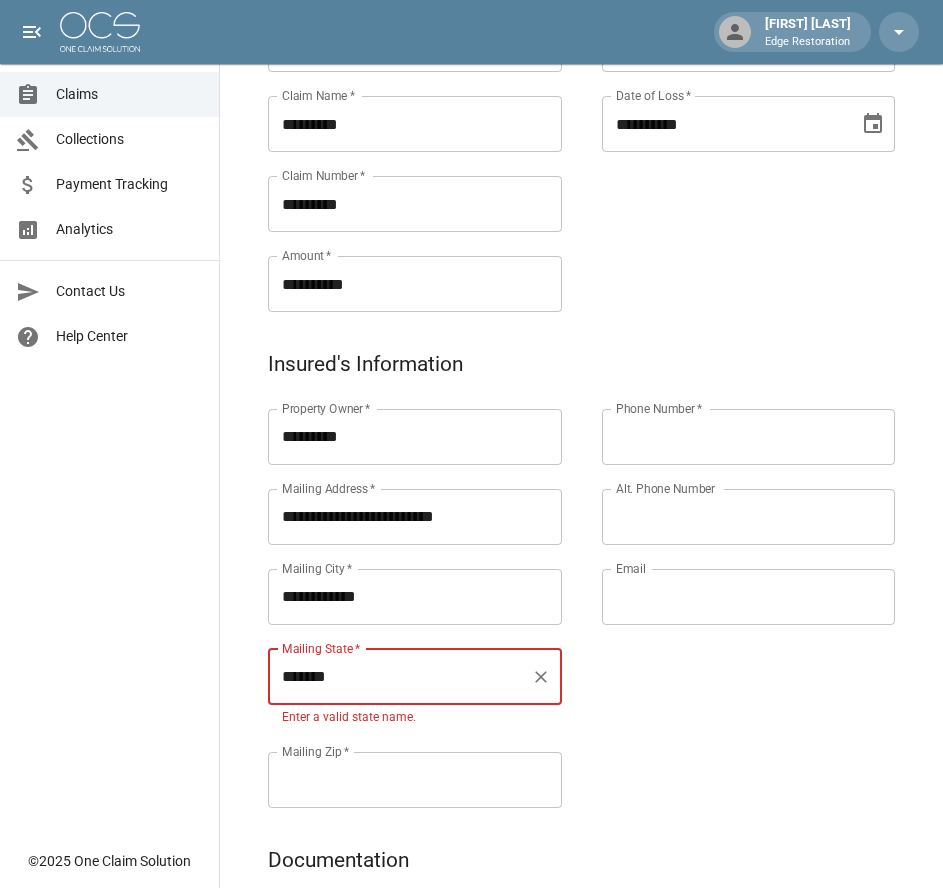type on "*******" 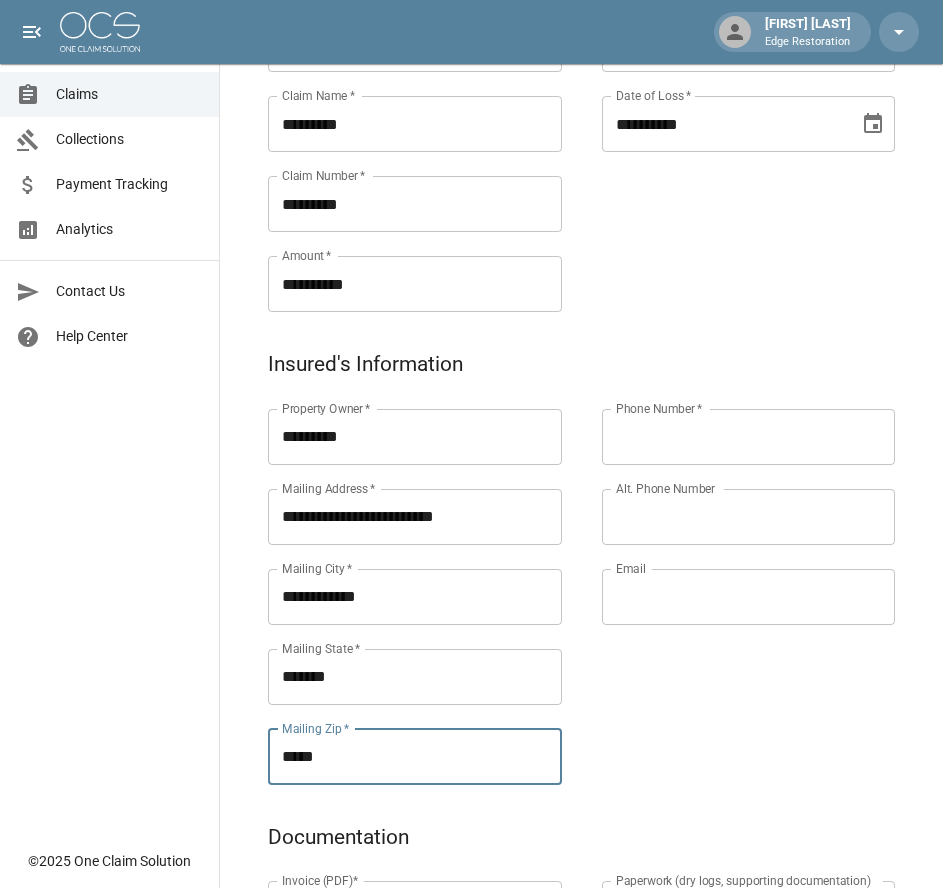 type on "*****" 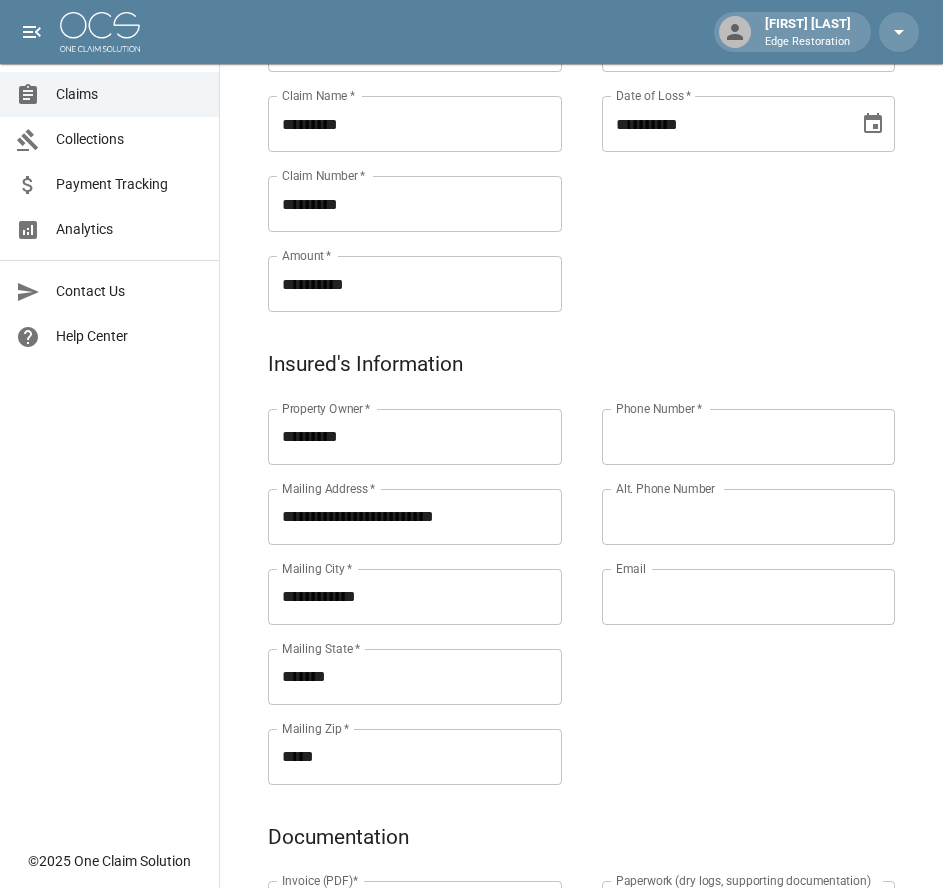 click on "Phone Number   *" at bounding box center [749, 437] 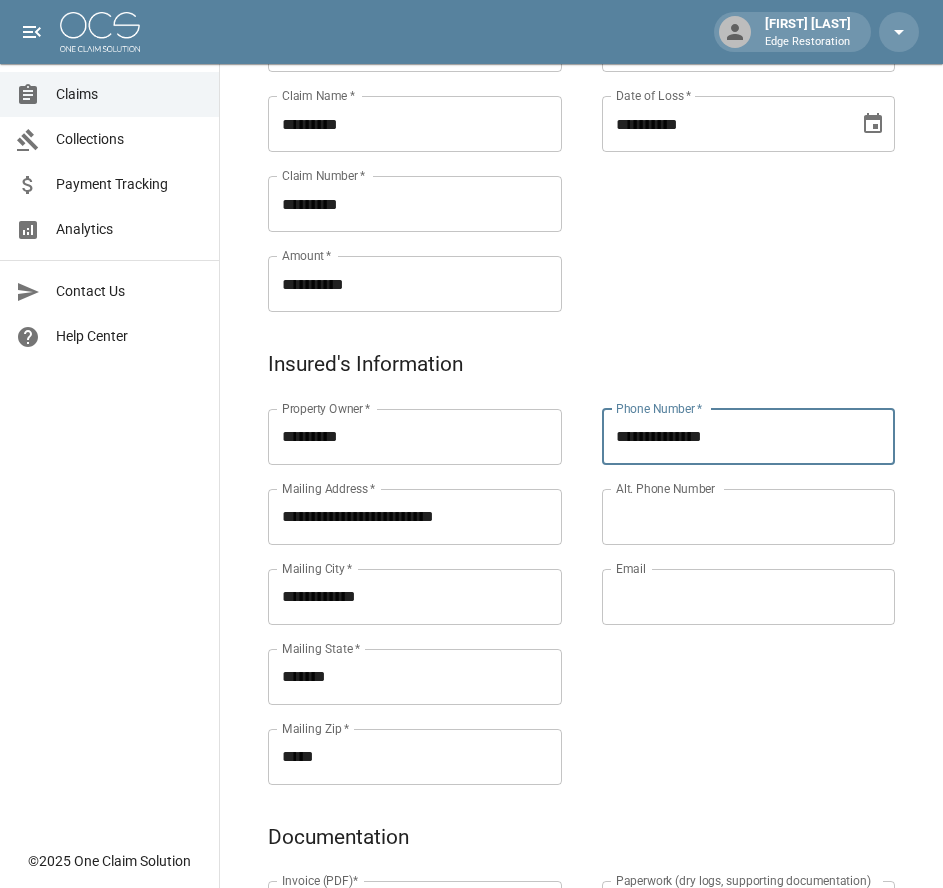 type on "**********" 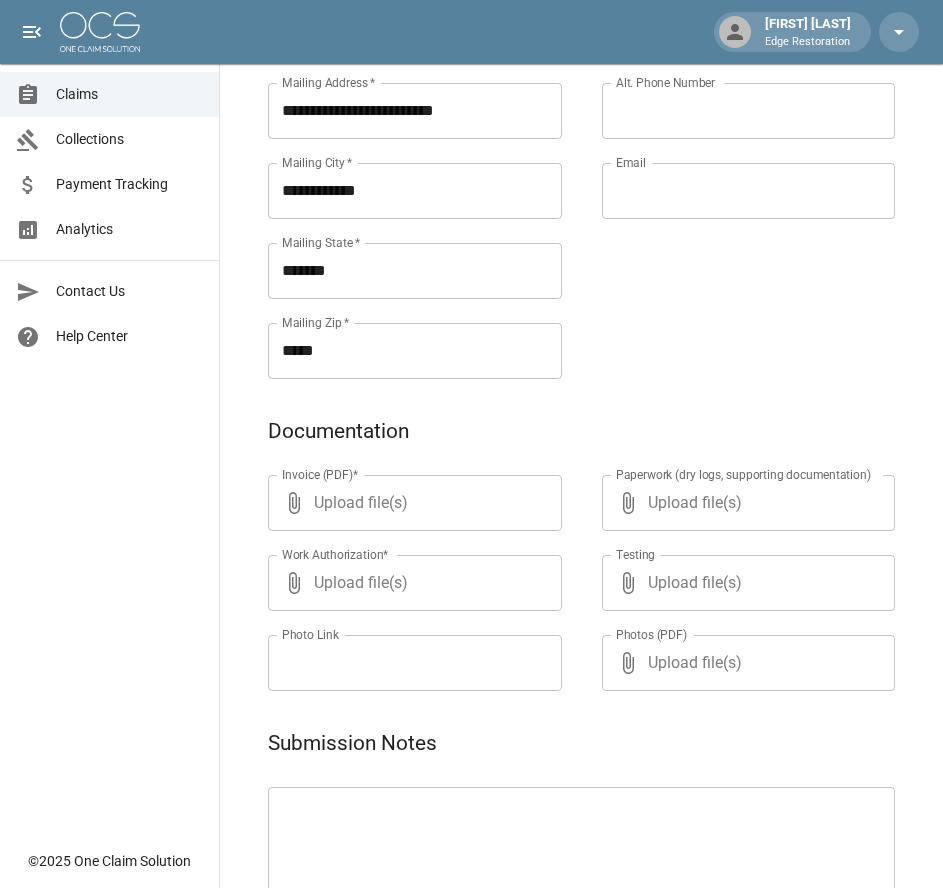 scroll, scrollTop: 971, scrollLeft: 0, axis: vertical 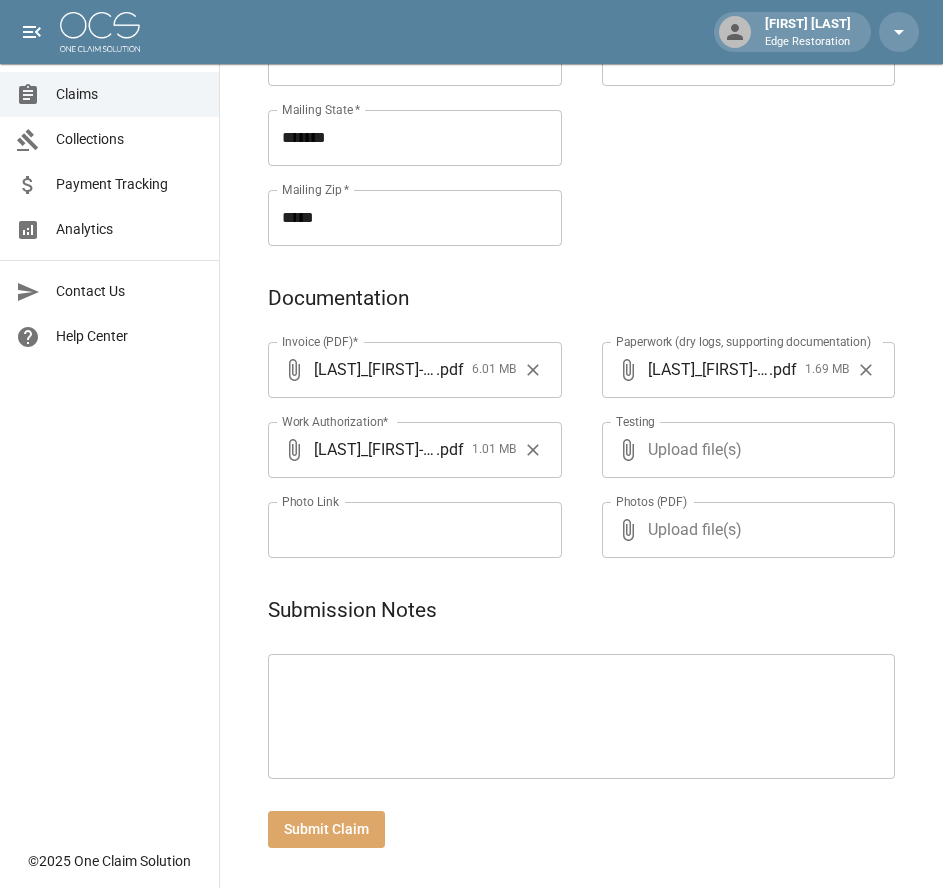 click on "Submit Claim" at bounding box center (326, 829) 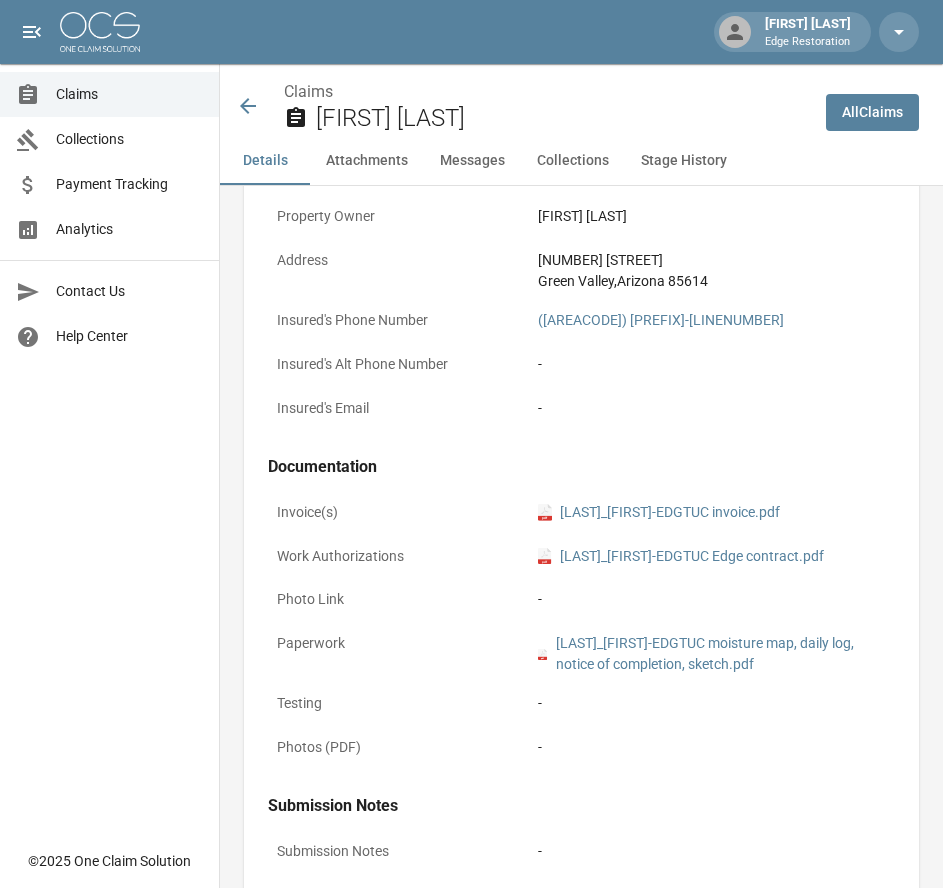 click on "All  Claims" at bounding box center (872, 112) 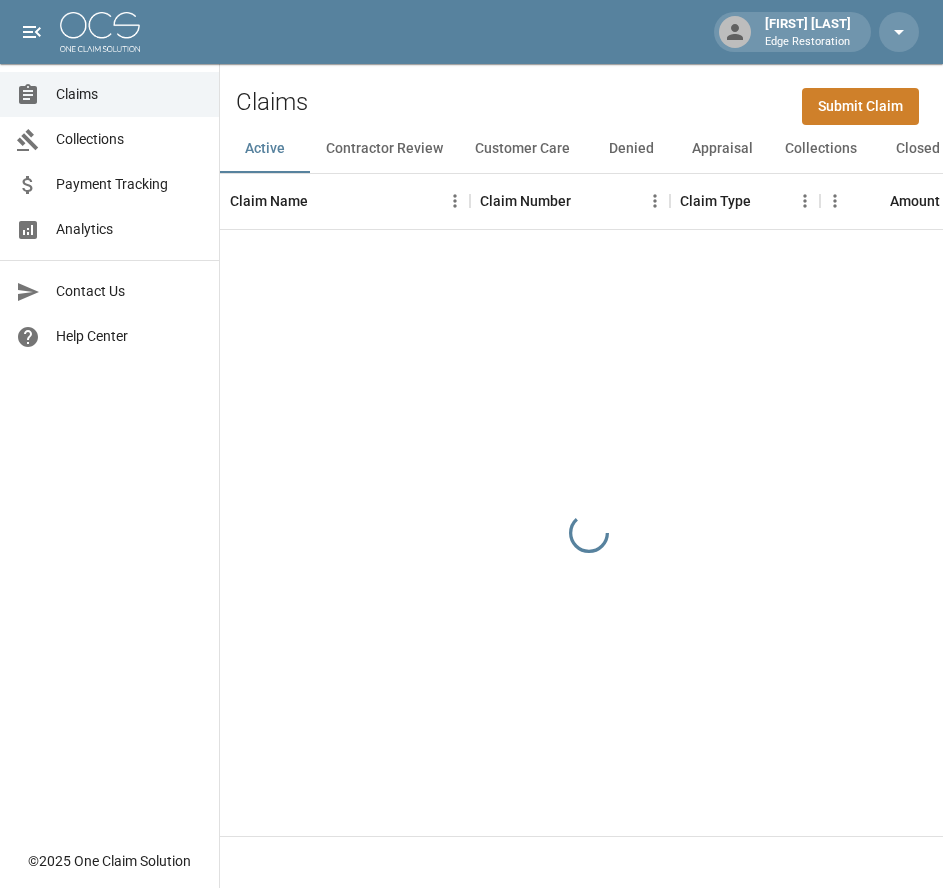 scroll, scrollTop: 0, scrollLeft: 0, axis: both 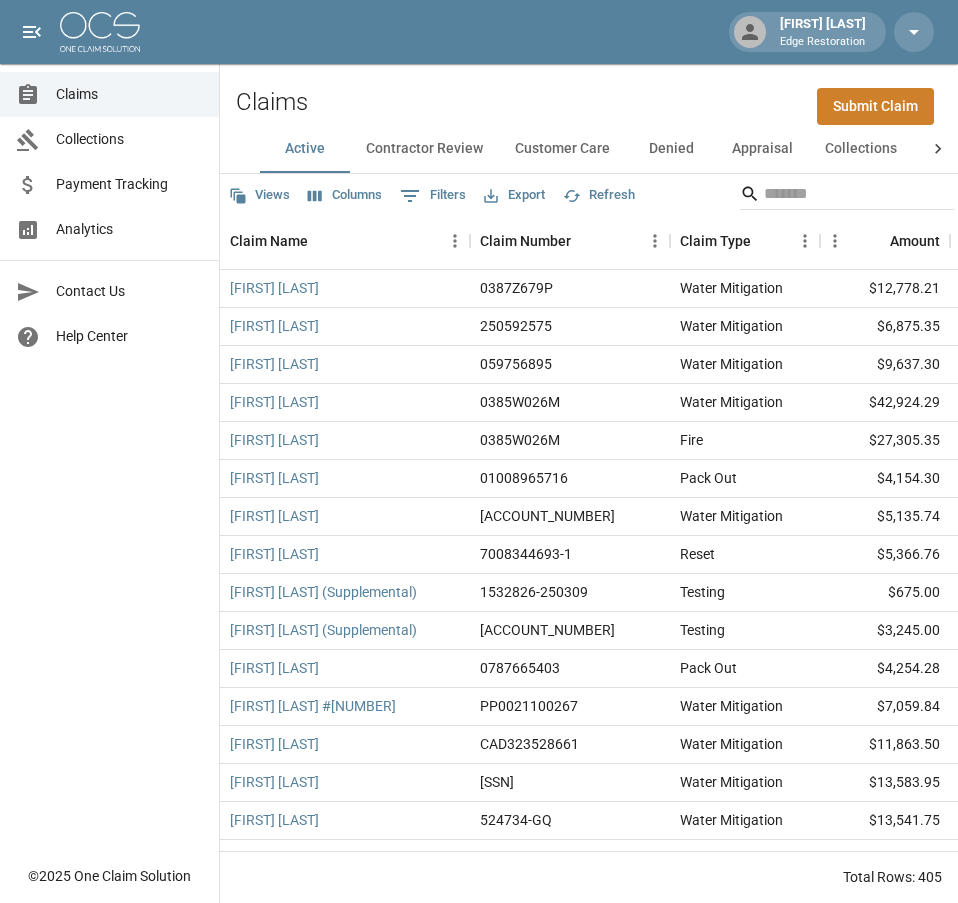 click on "Submit Claim" at bounding box center [875, 106] 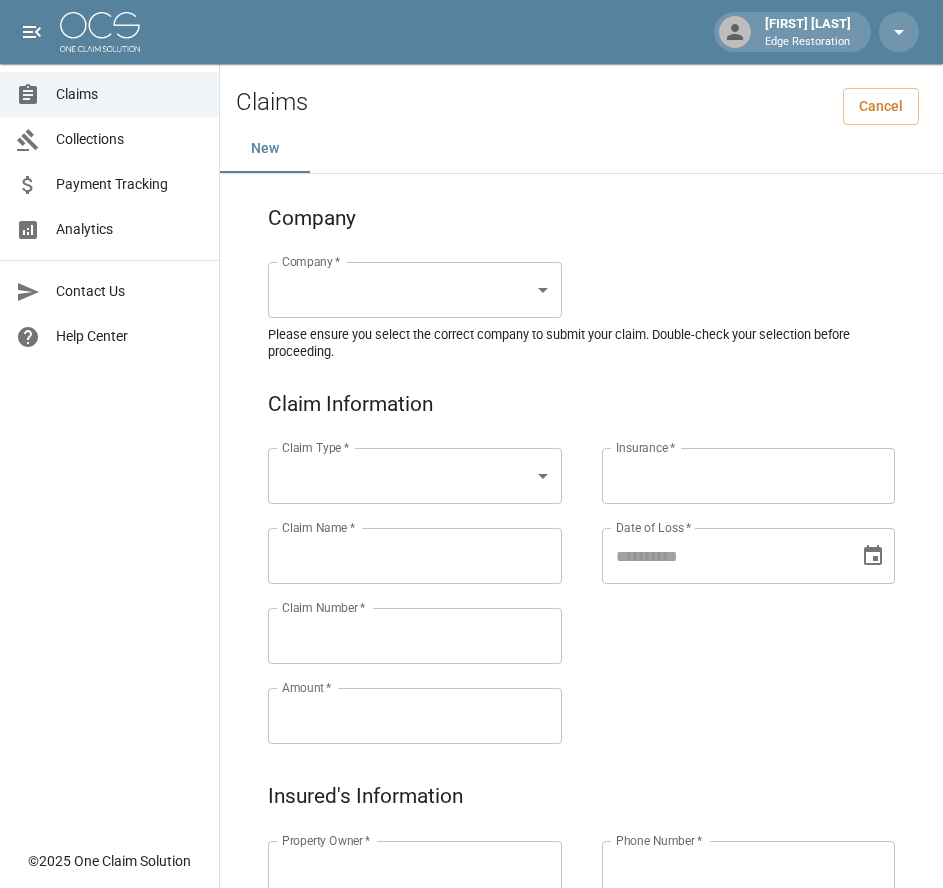 click on "Alicia Tubbs Edge Restoration Claims Collections Payment Tracking Analytics Contact Us Help Center ©  2025   One Claim Solution Claims Cancel New Company Company   * ​ Company   * Please ensure you select the correct company to submit your claim. Double-check your selection before proceeding. Claim Information Claim Type   * ​ Claim Type   * Claim Name   * Claim Name   * Claim Number   * Claim Number   * Amount   * Amount   * Insurance   * Insurance   * Date of Loss   * Date of Loss   * Insured's Information Property Owner   * Property Owner   * Mailing Address   * Mailing Address   * Mailing City   * Mailing City   * Mailing State   * Mailing State   * Mailing Zip   * Mailing Zip   * Phone Number   * Phone Number   * Alt. Phone Number Alt. Phone Number Email Email Documentation Invoice (PDF)* ​ Upload file(s) Invoice (PDF)* Work Authorization* ​ Upload file(s) Work Authorization* Photo Link Photo Link ​ Upload file(s) Testing ​ ​" at bounding box center (471, 929) 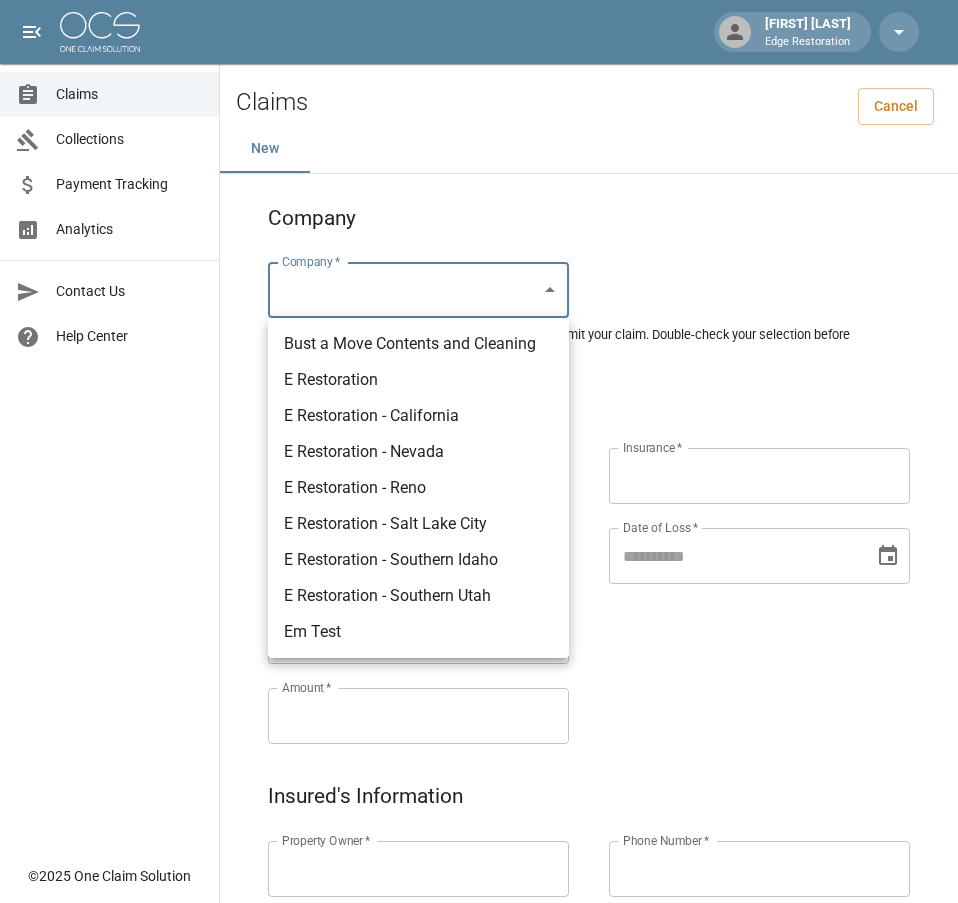 click on "E Restoration - California" at bounding box center [418, 416] 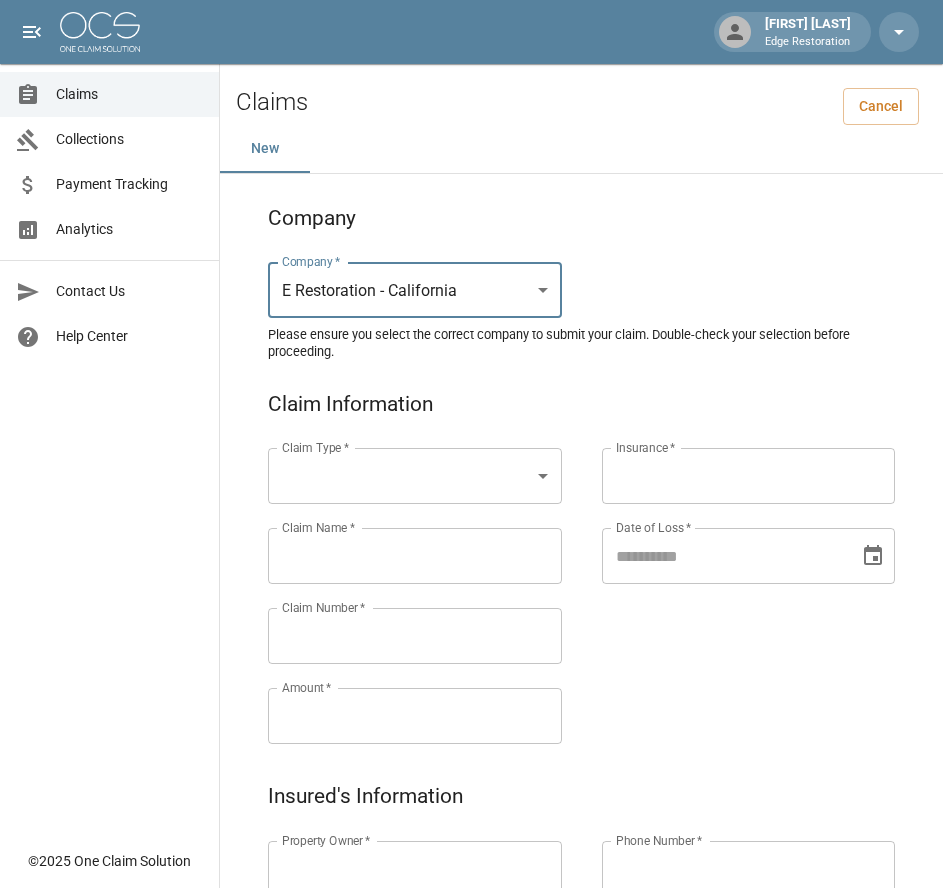 click on "[FIRST] [LAST] Edge Restoration Claims Collections Payment Tracking Analytics Contact Us Help Center ©  2025   One Claim Solution Claims Cancel New Company Company   * E Restoration - [STATE] ******** Company   * Please ensure you select the correct company to submit your claim. Double-check your selection before proceeding. Claim Information Claim Type   * ​ Claim Type   * Claim Name   * Claim Name   * Claim Number   * Claim Number   * Amount   * Amount   * Insurance   * Insurance   * Date of Loss   * Date of Loss   * Insured's Information Property Owner   * Property Owner   * Mailing Address   * Mailing Address   * Mailing City   * Mailing City   * Mailing State   * Mailing State   * Mailing Zip   * Mailing Zip   * Phone Number   * Phone Number   * Alt. Phone Number Alt. Phone Number Email Email Documentation Invoice (PDF)* ​ Upload file(s) Invoice (PDF)* Work Authorization* ​ Upload file(s) Work Authorization* Photo Link Photo Link ​" at bounding box center [471, 929] 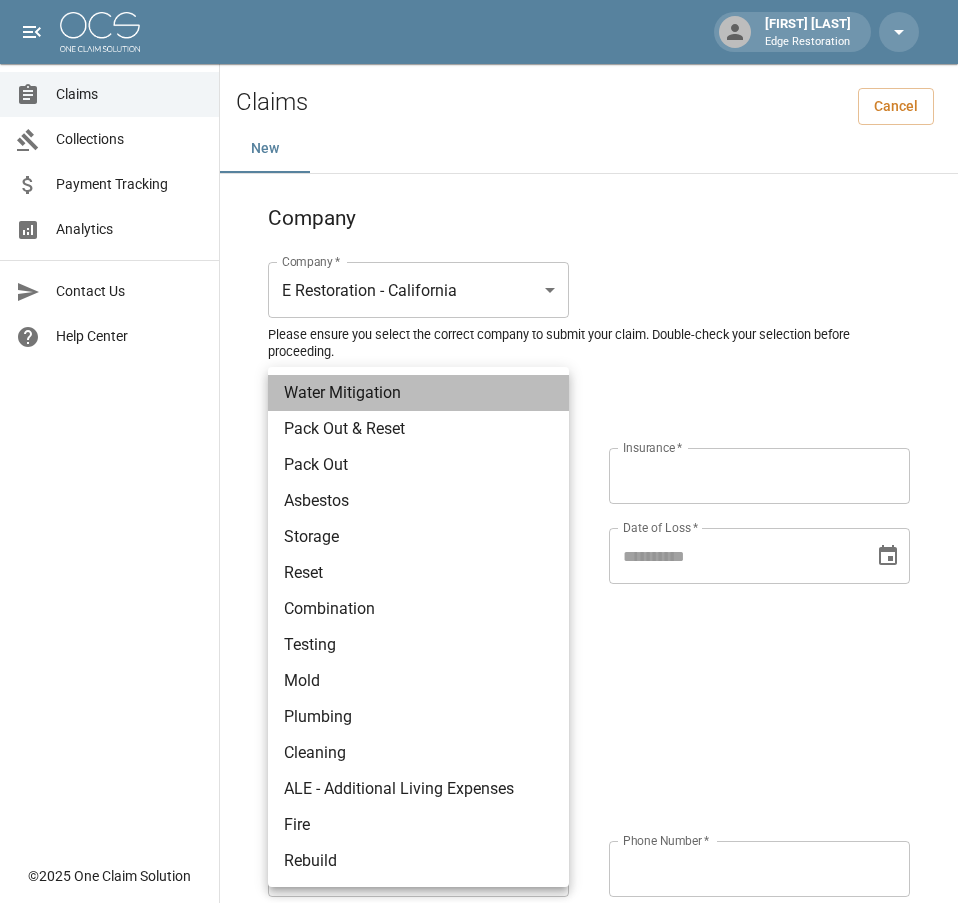 click on "Water Mitigation" at bounding box center [418, 393] 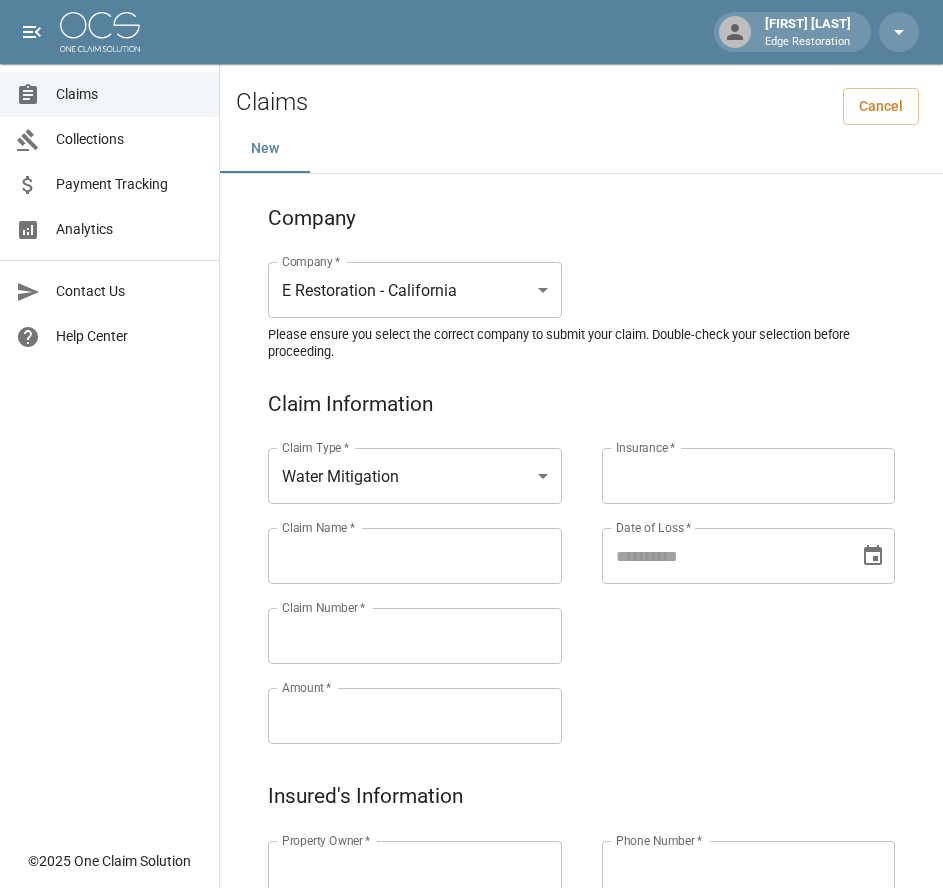 click on "Claim Name   *" at bounding box center [415, 556] 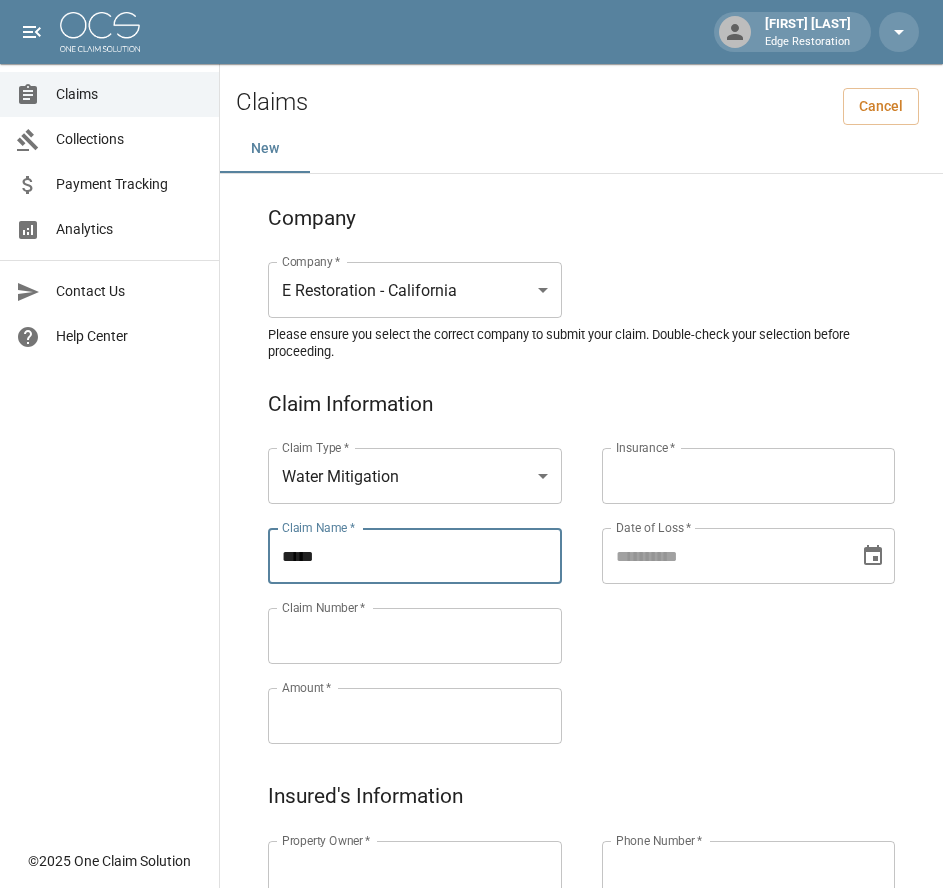 click on "****" at bounding box center (415, 556) 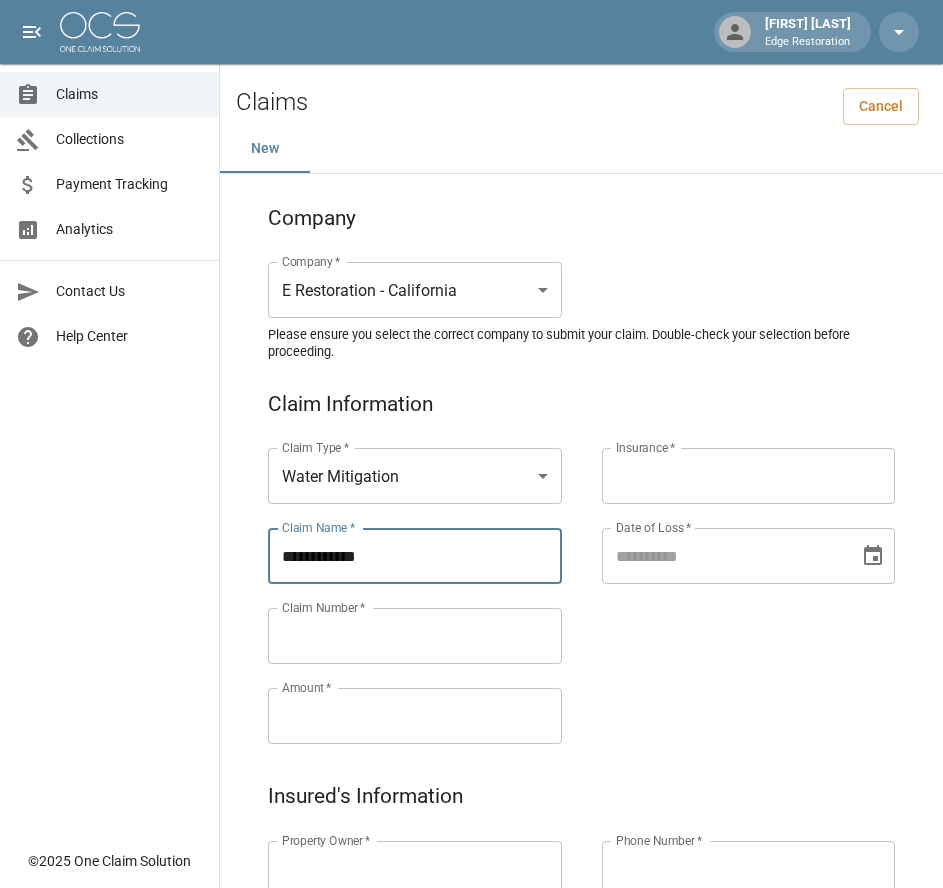type on "**********" 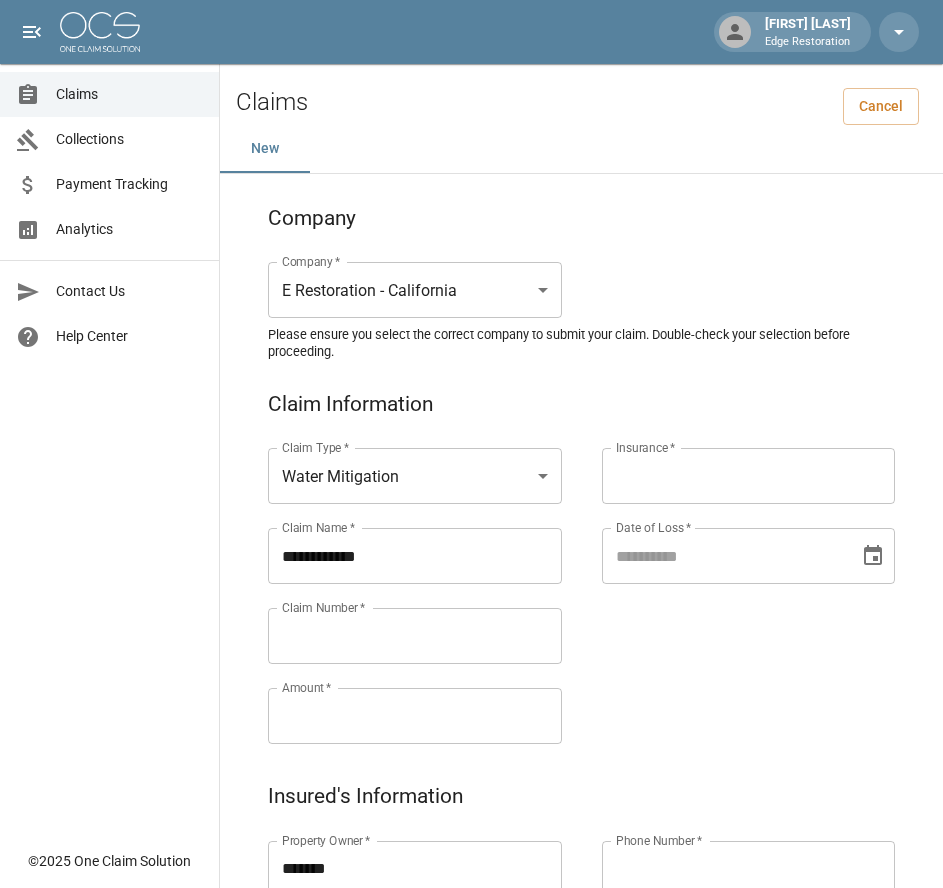 click on "*******" at bounding box center (415, 869) 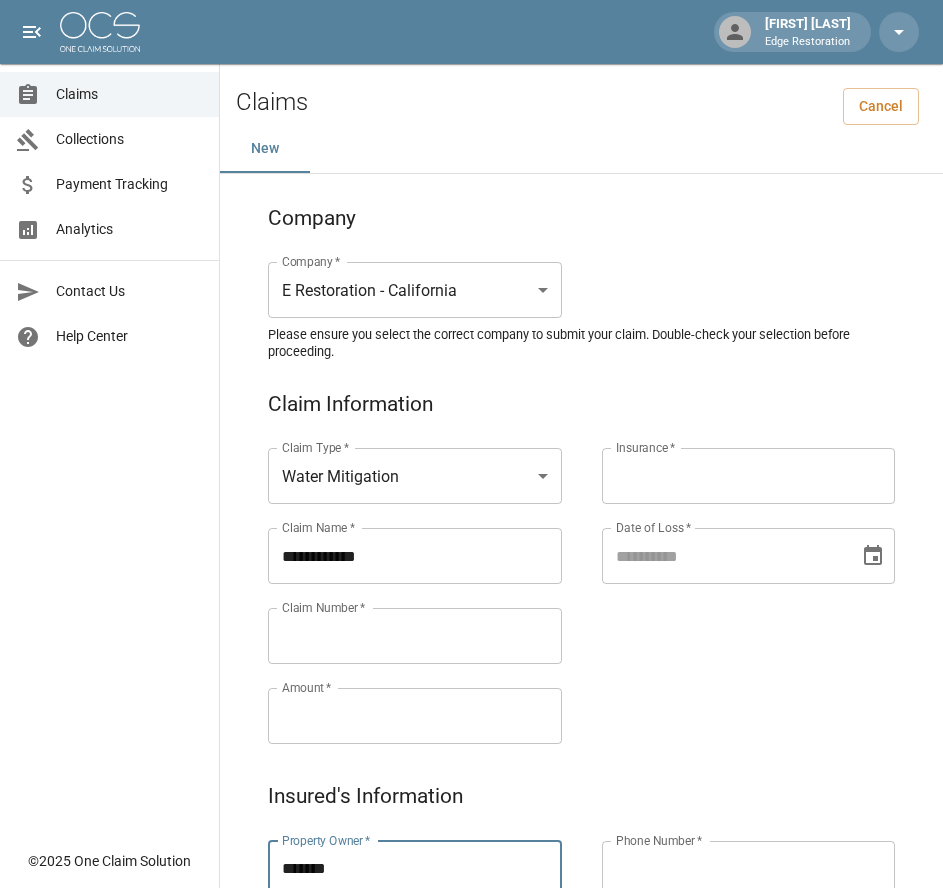 paste on "**********" 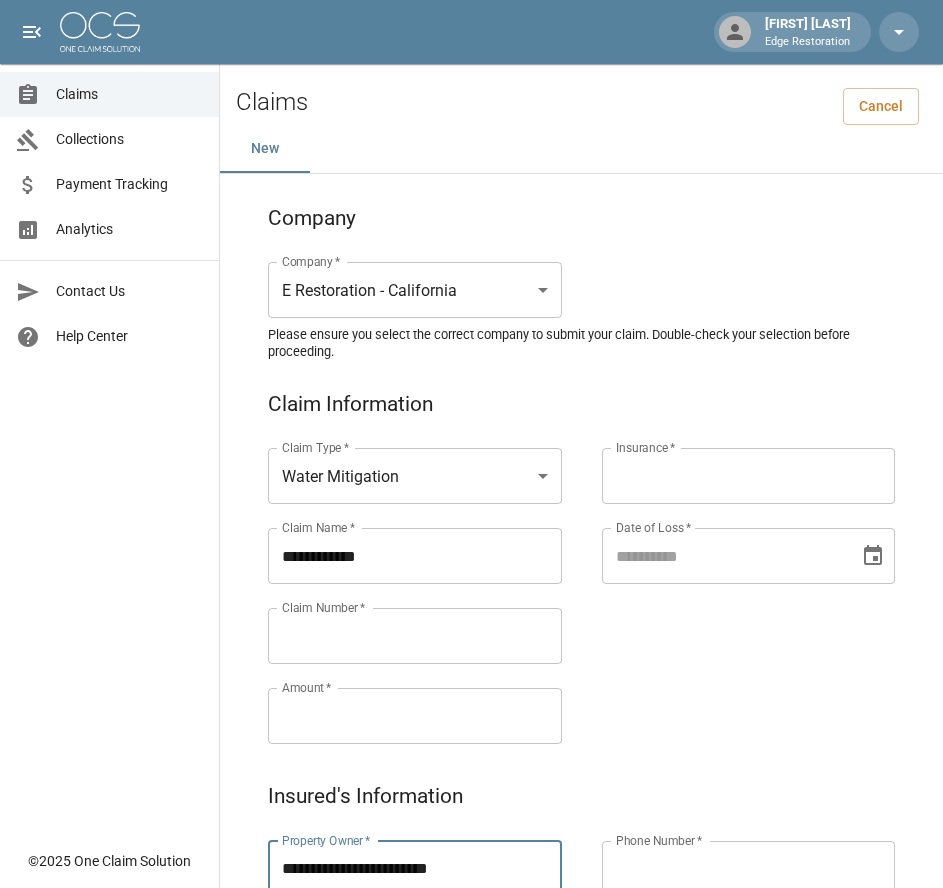 click on "**********" at bounding box center [415, 869] 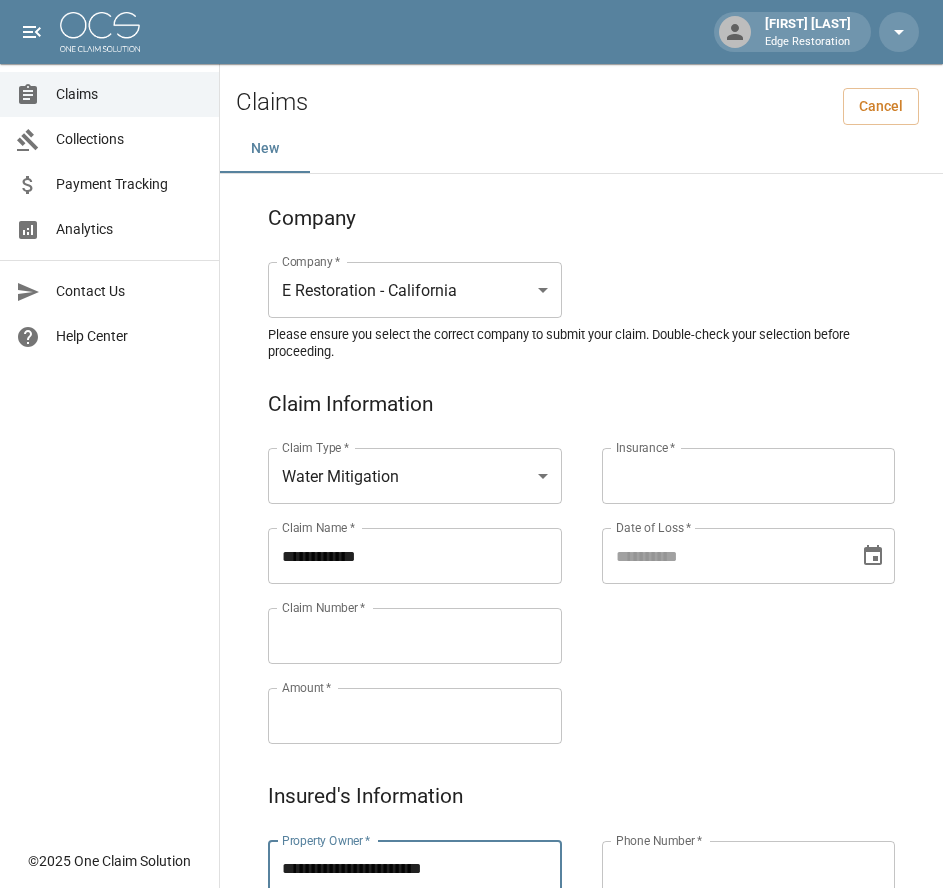 type on "**********" 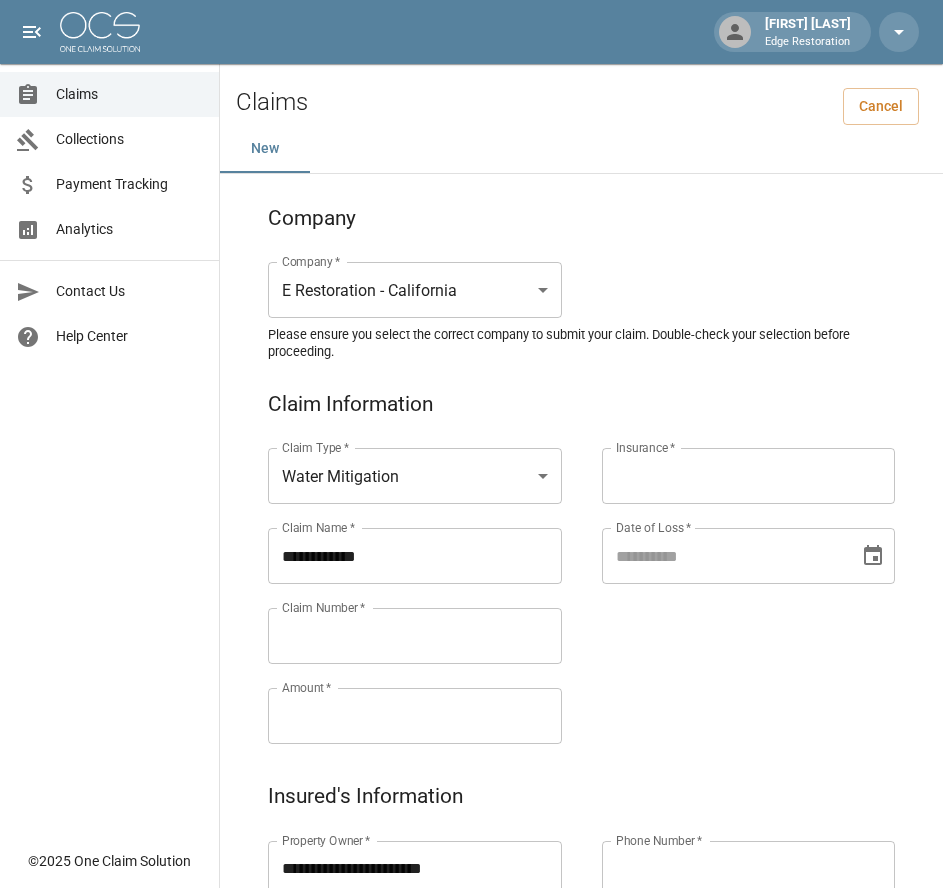 click on "Claim Number   *" at bounding box center [415, 636] 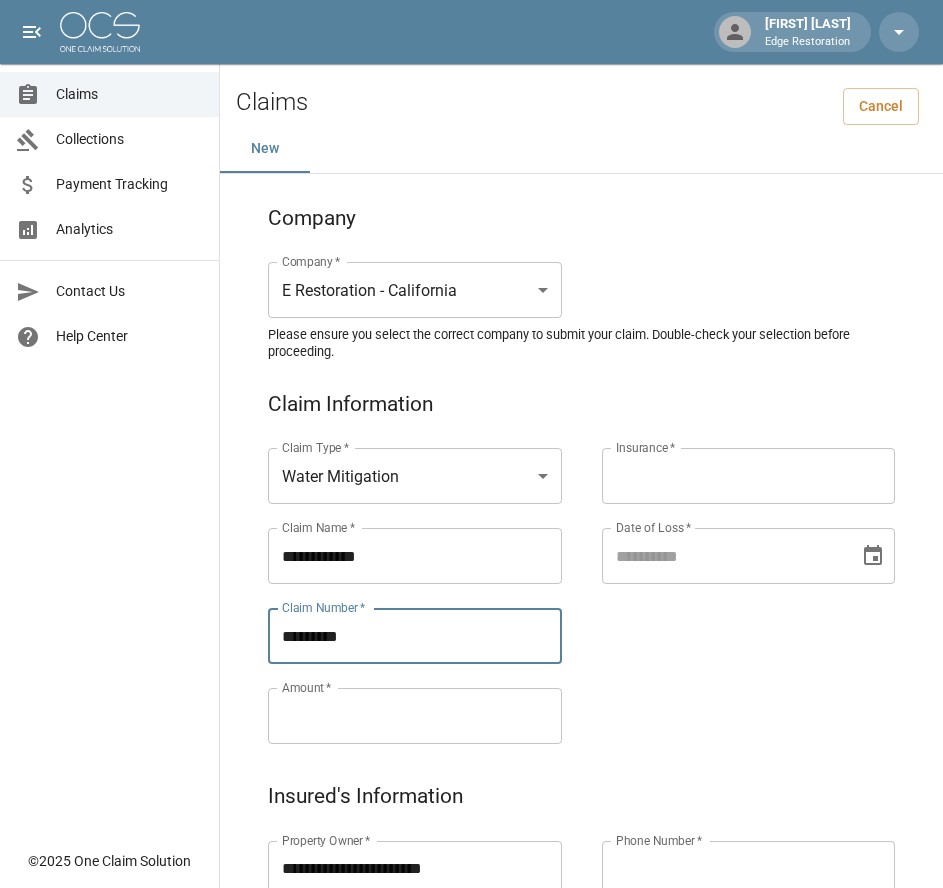 type on "*********" 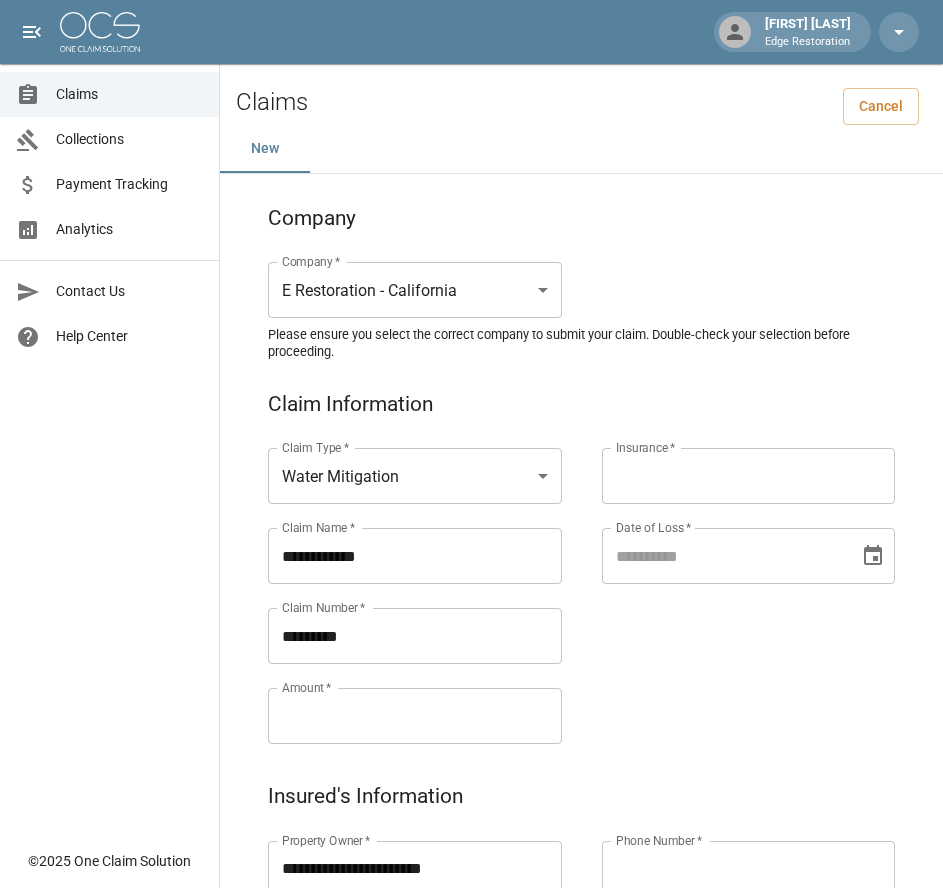 click on "**********" at bounding box center [395, 572] 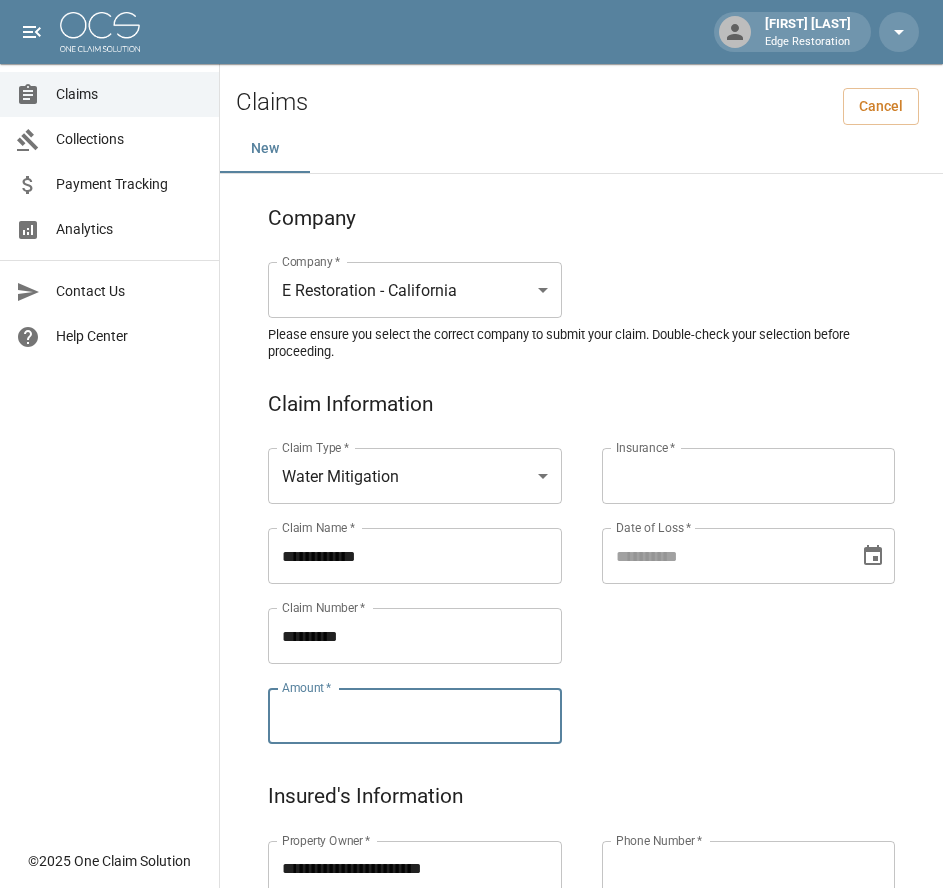 paste on "**********" 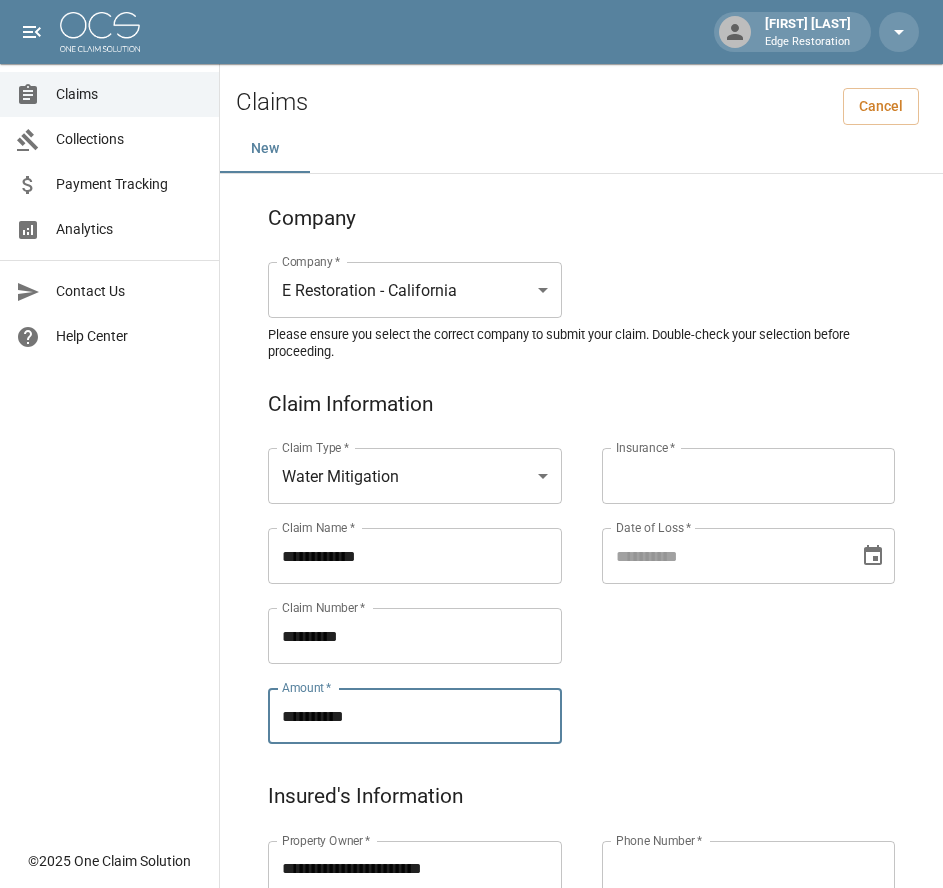 click on "**********" at bounding box center (415, 716) 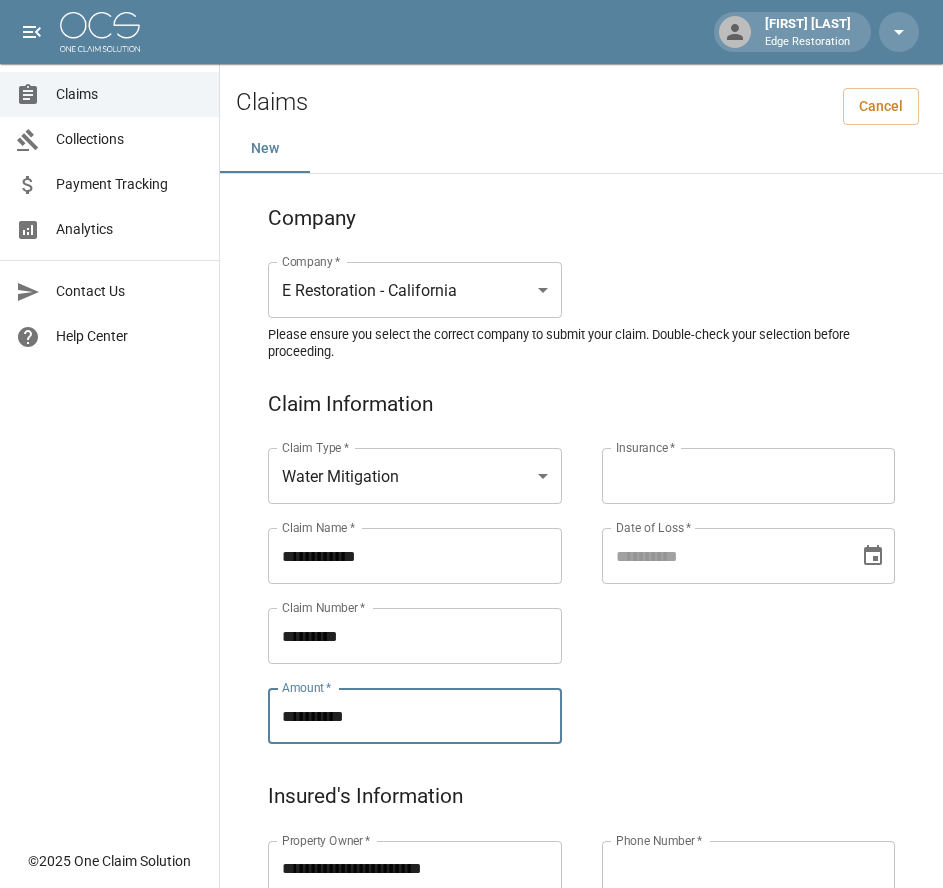 type on "**********" 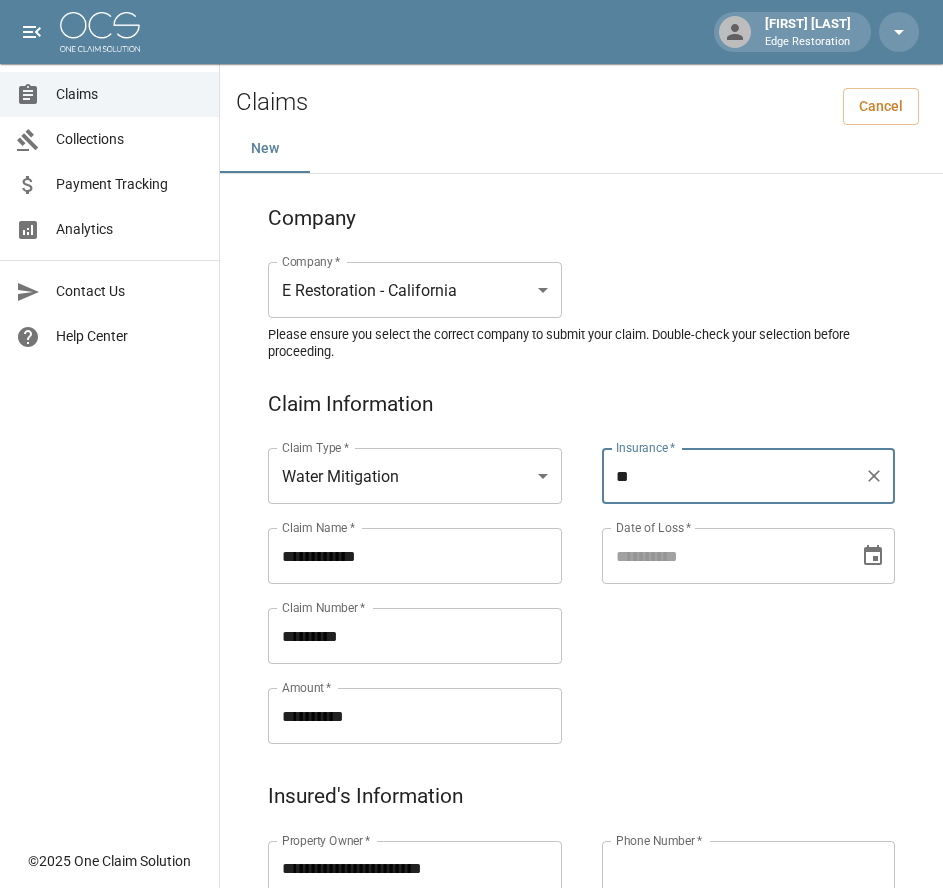 type on "*" 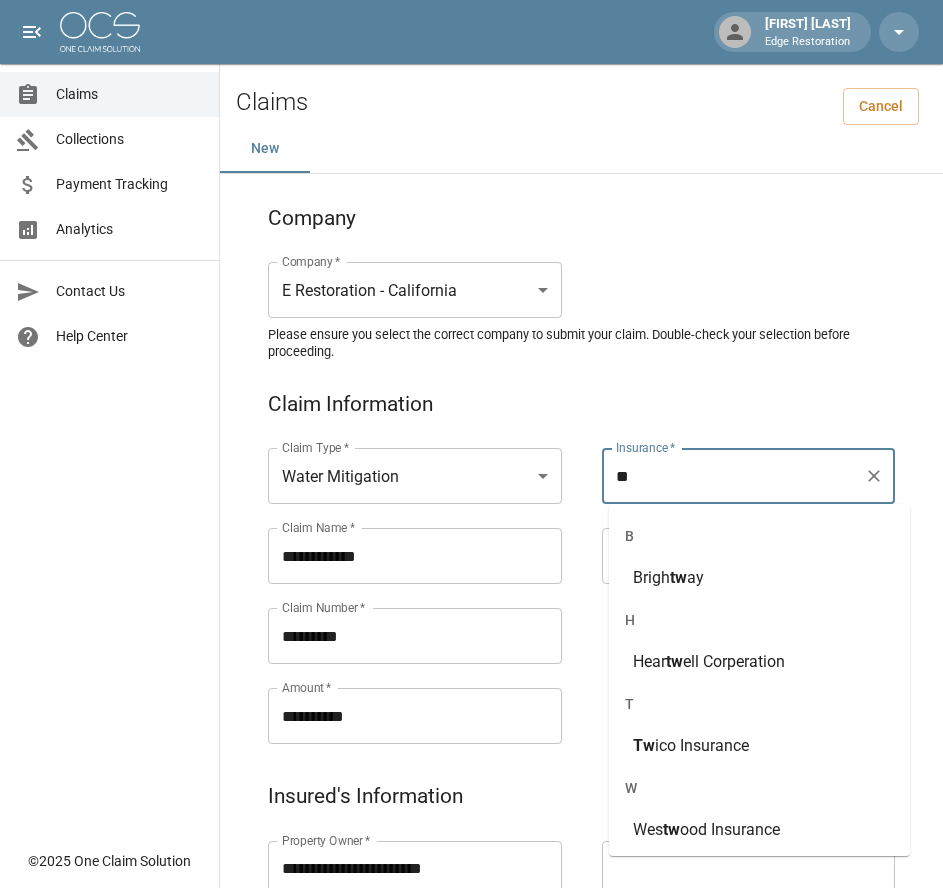 type on "*" 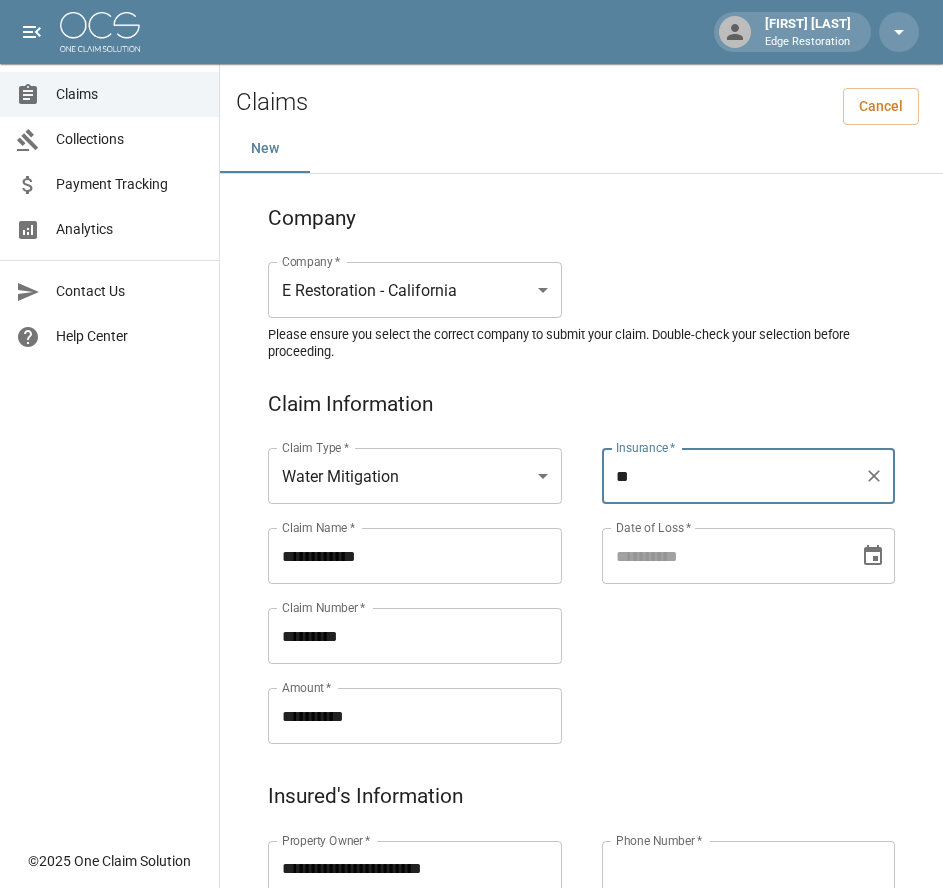 type on "*" 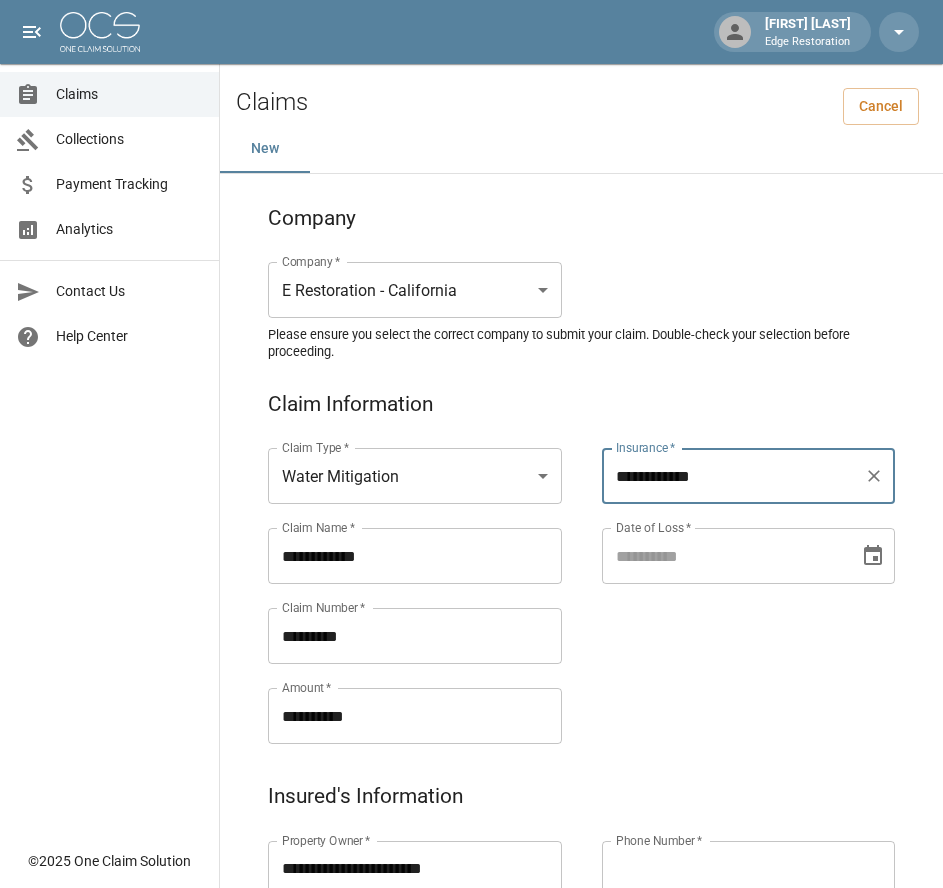 type on "**********" 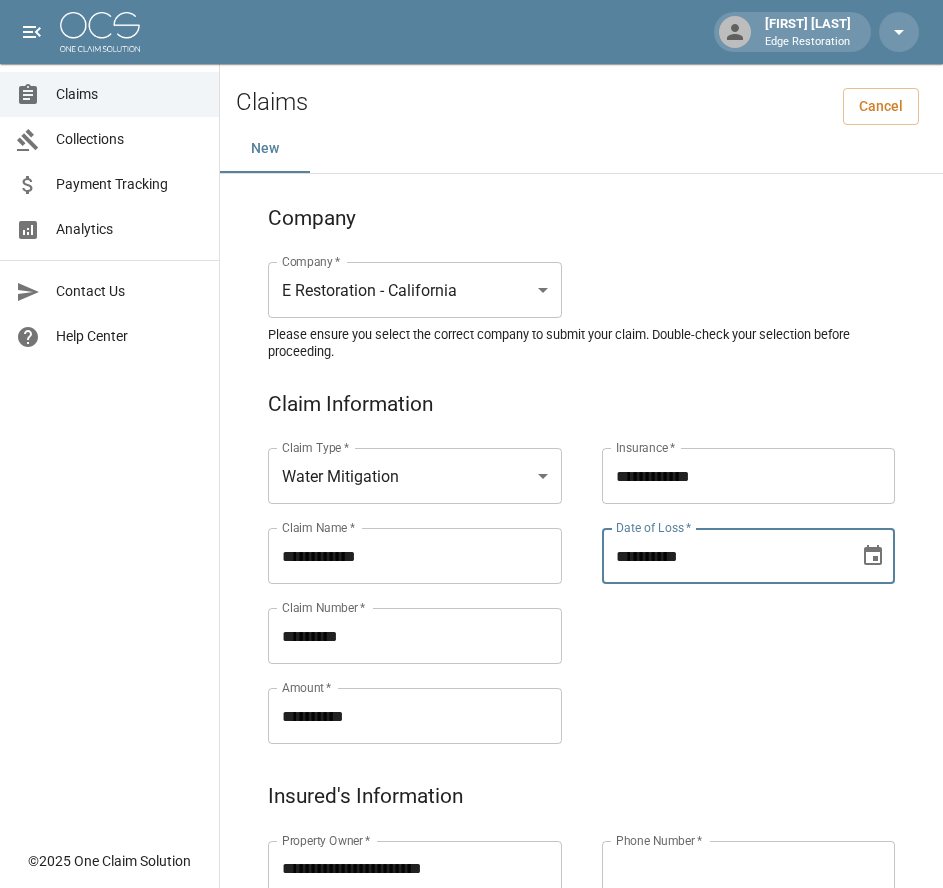 type on "**********" 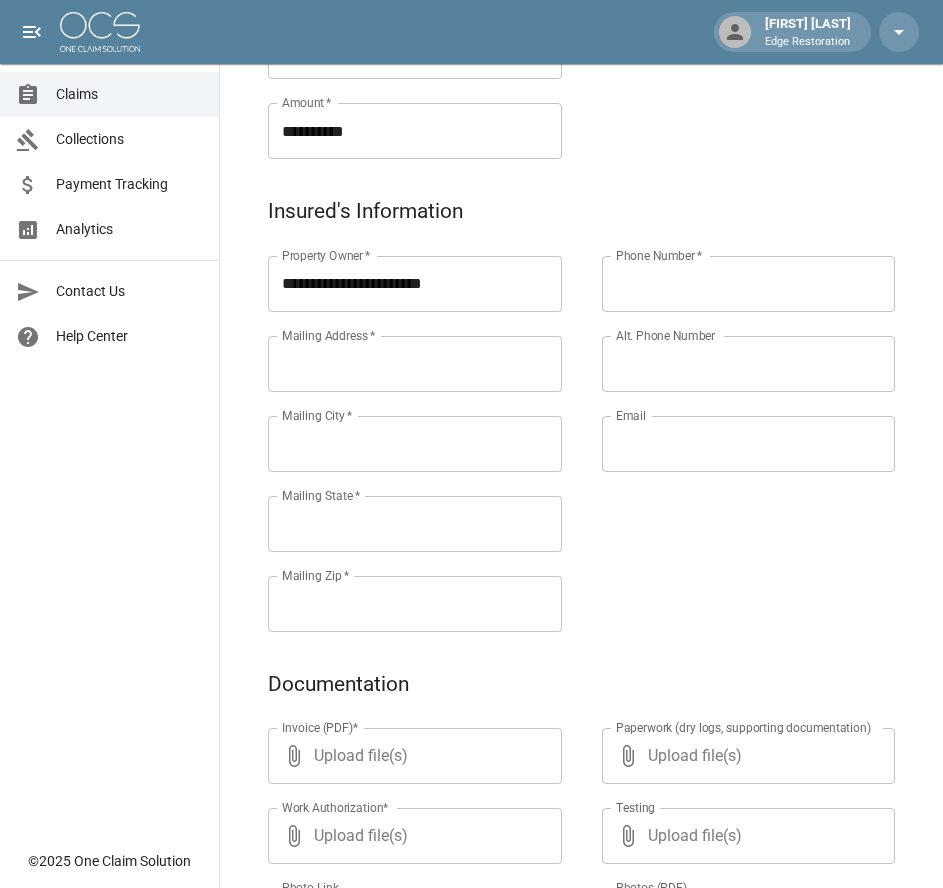 scroll, scrollTop: 600, scrollLeft: 0, axis: vertical 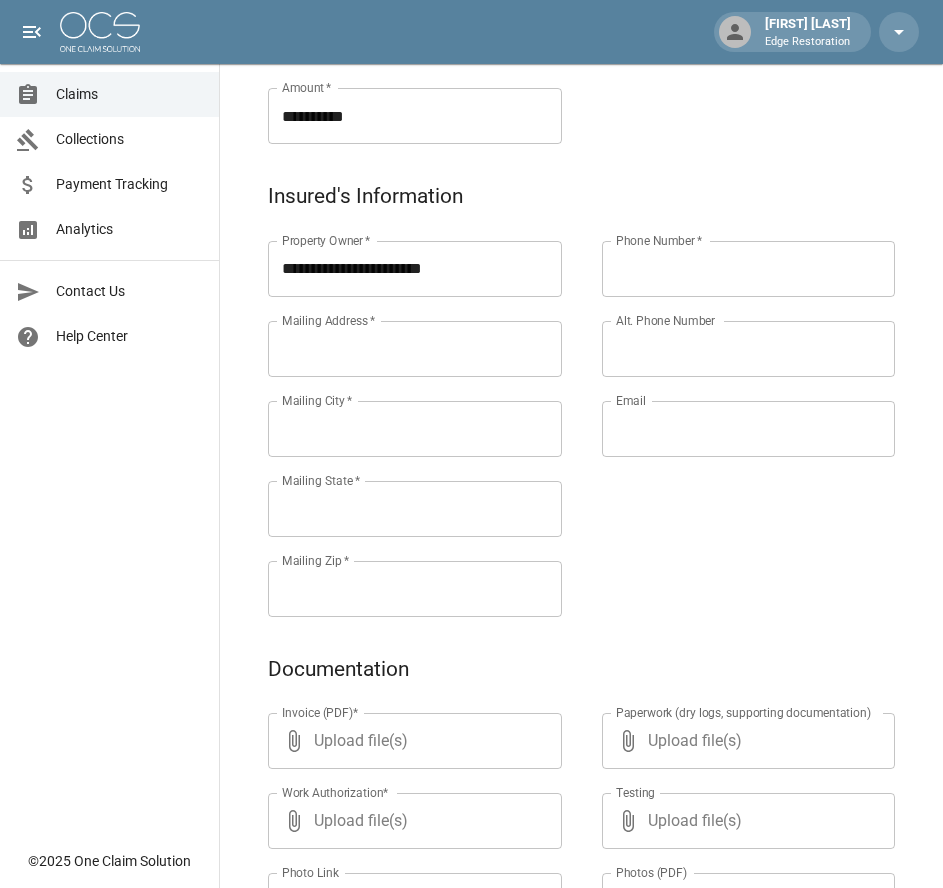 click on "Mailing Address   *" at bounding box center [415, 349] 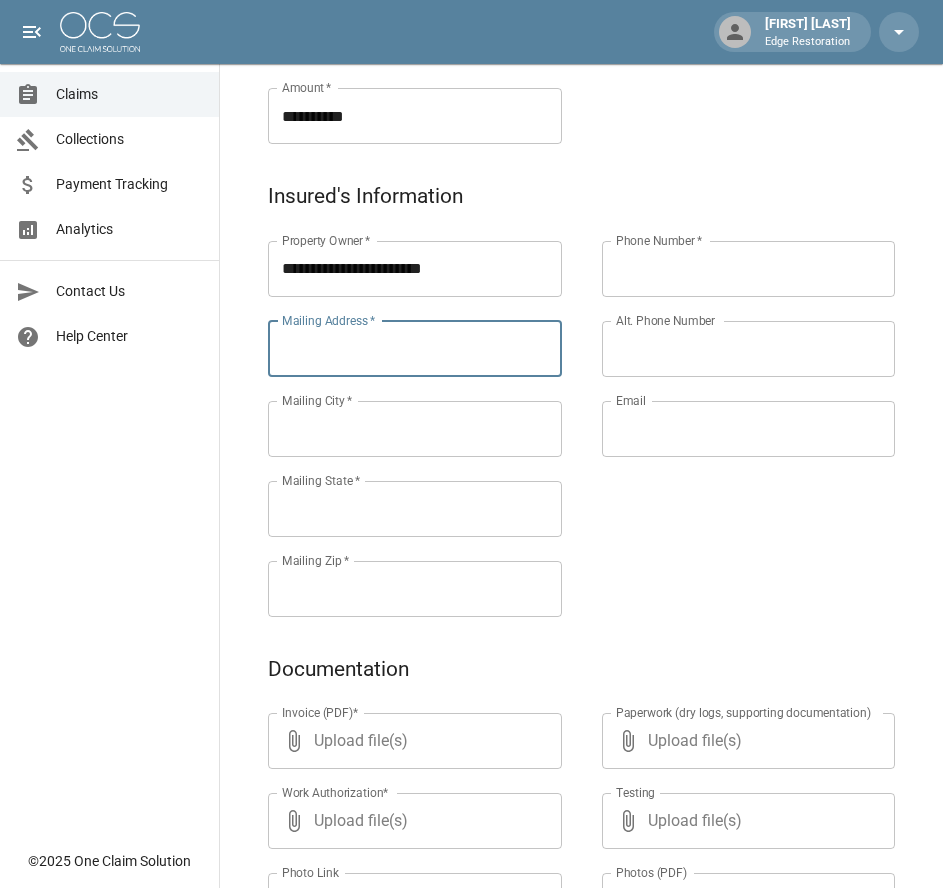 paste on "**********" 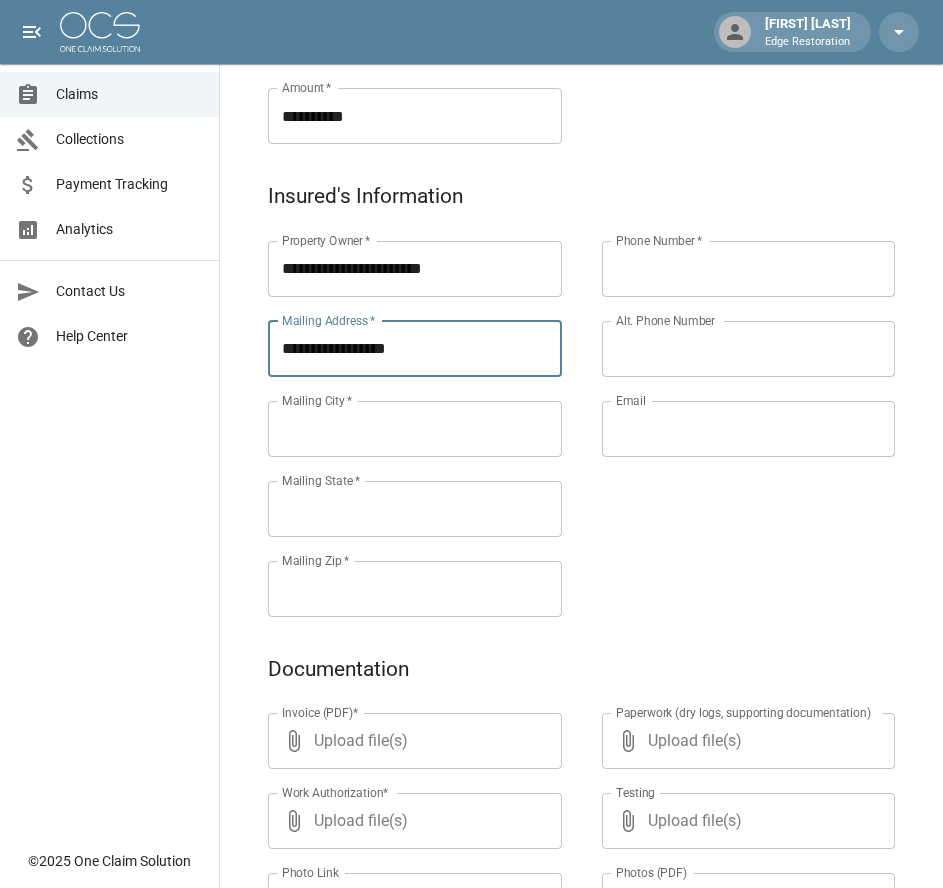 type on "**********" 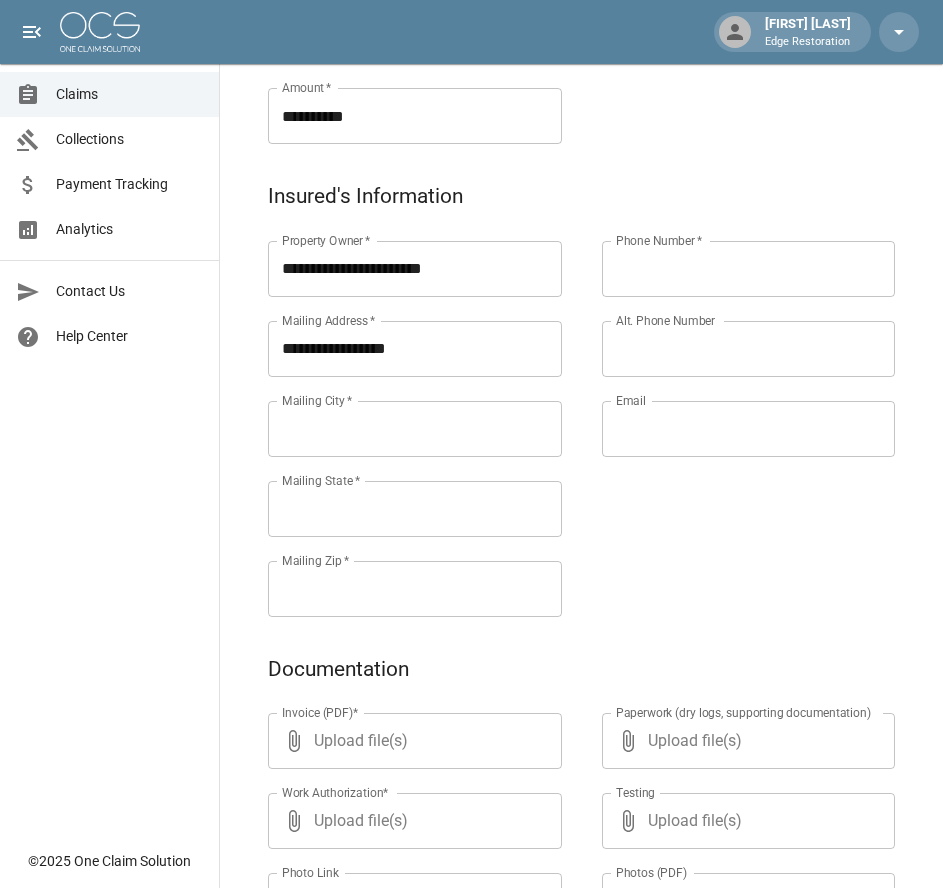 click on "Mailing City   *" at bounding box center (415, 429) 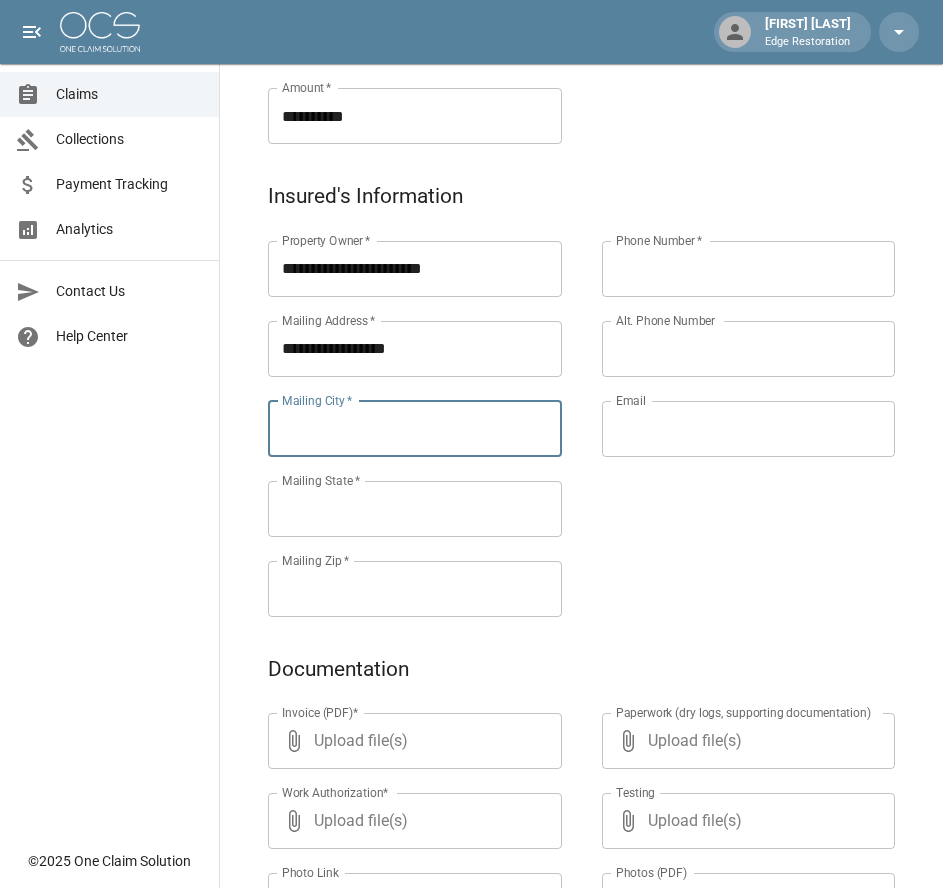 paste on "*********" 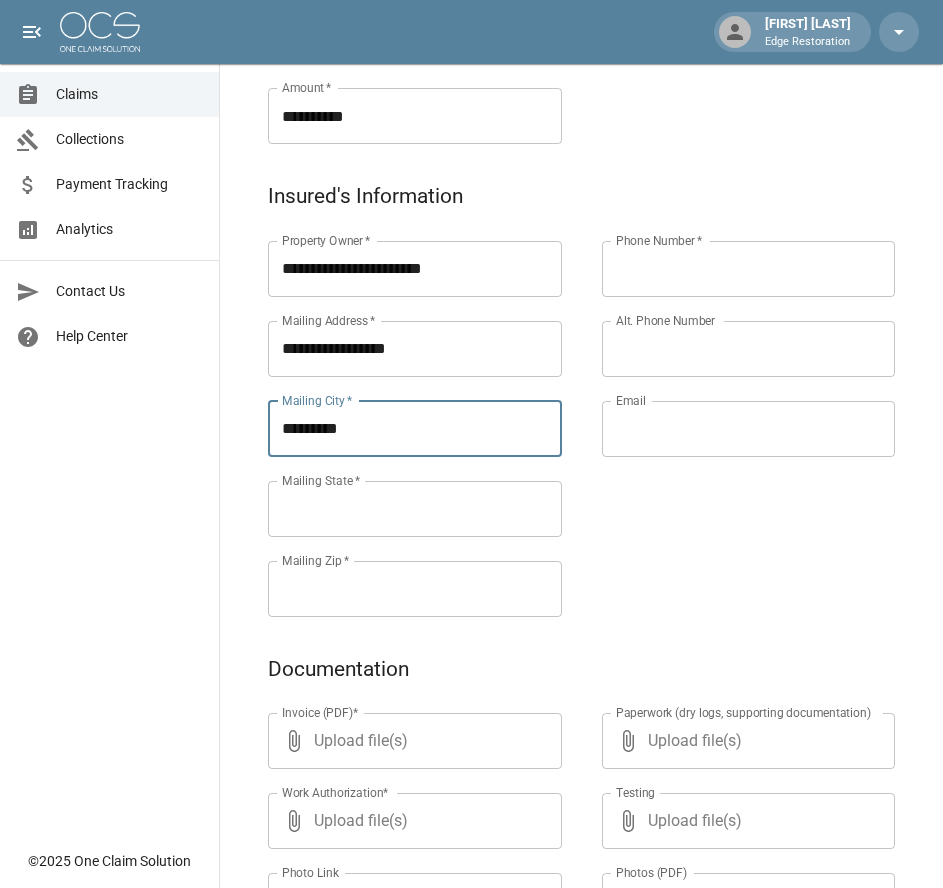 type on "*********" 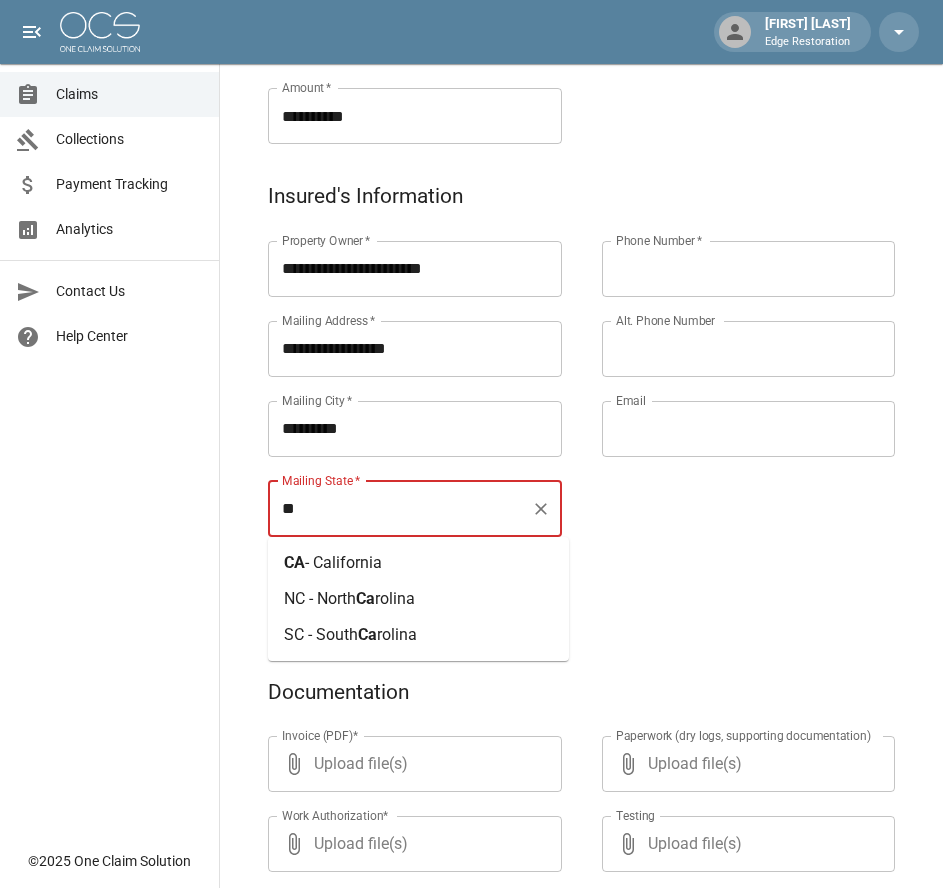 click on "CA  - California" at bounding box center [418, 563] 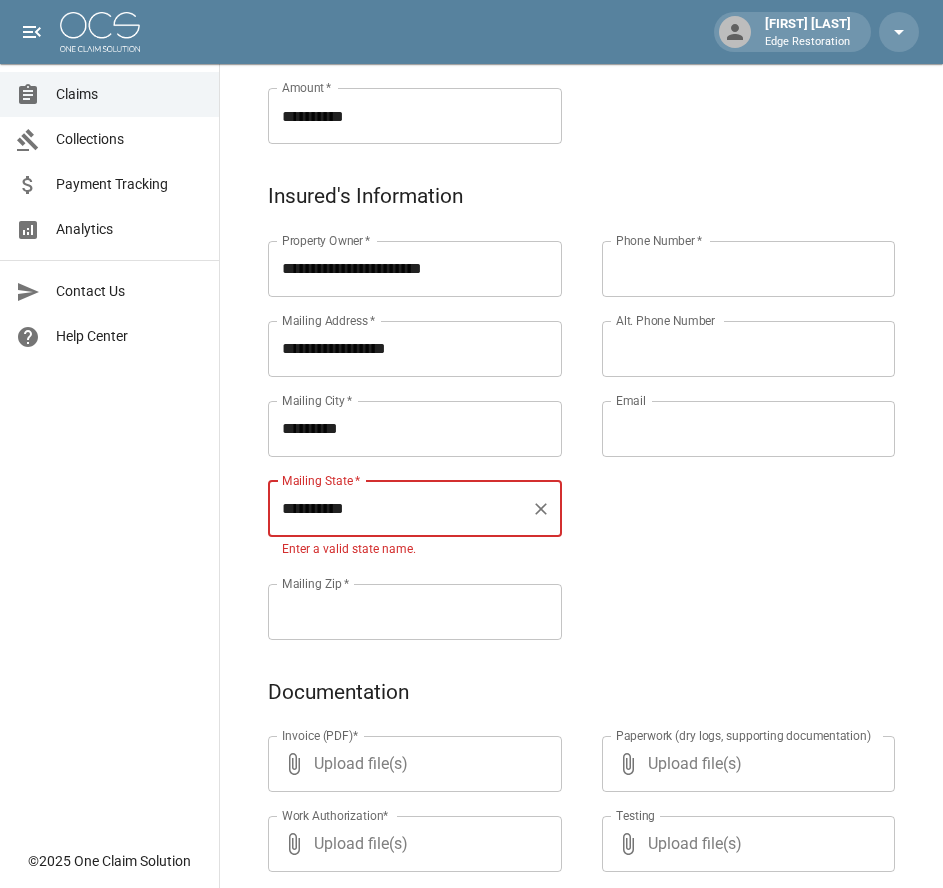 type on "**********" 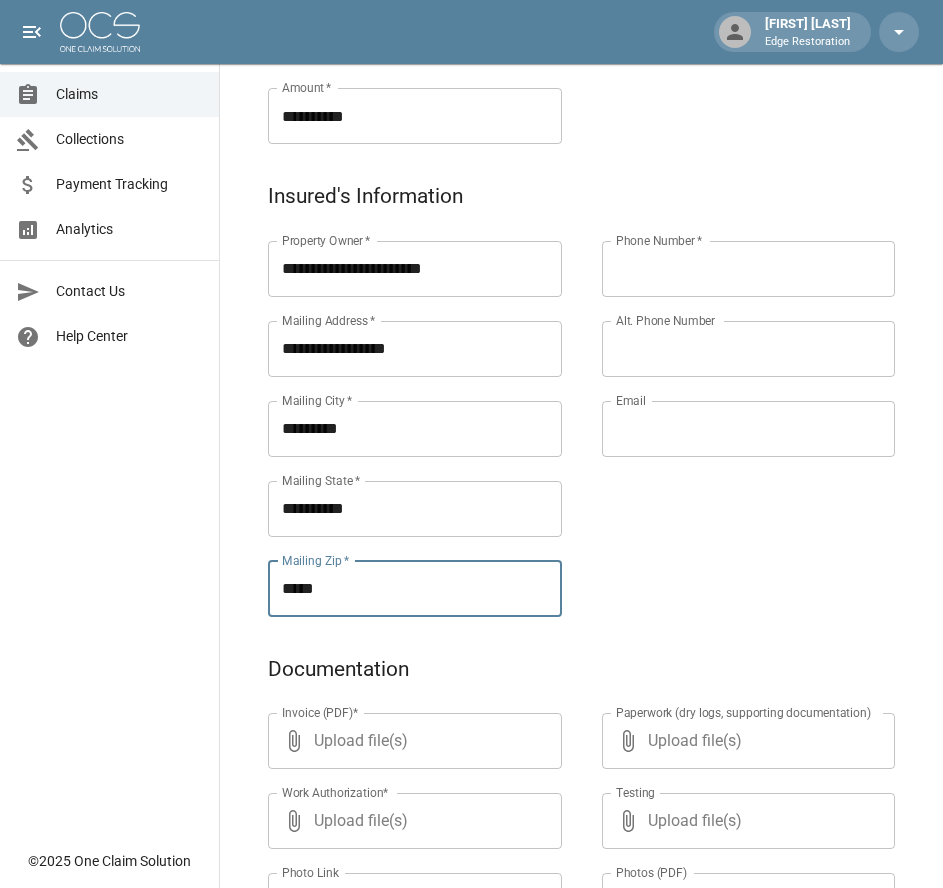 type on "*****" 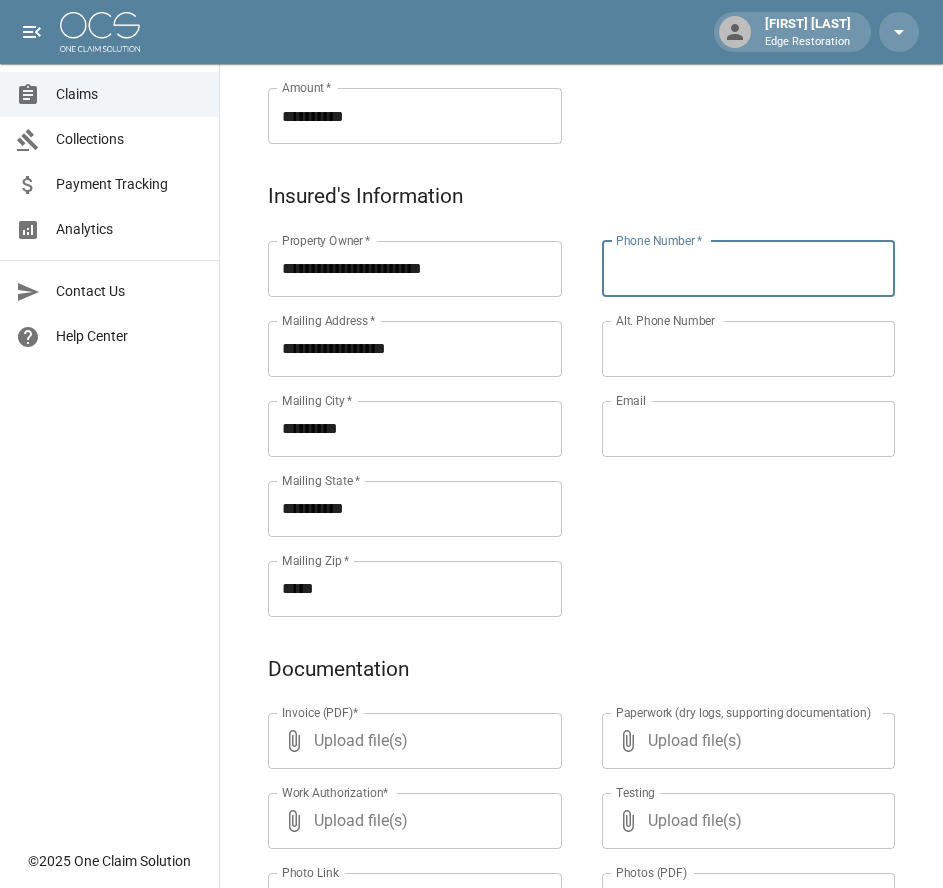 click on "Phone Number   *" at bounding box center (749, 269) 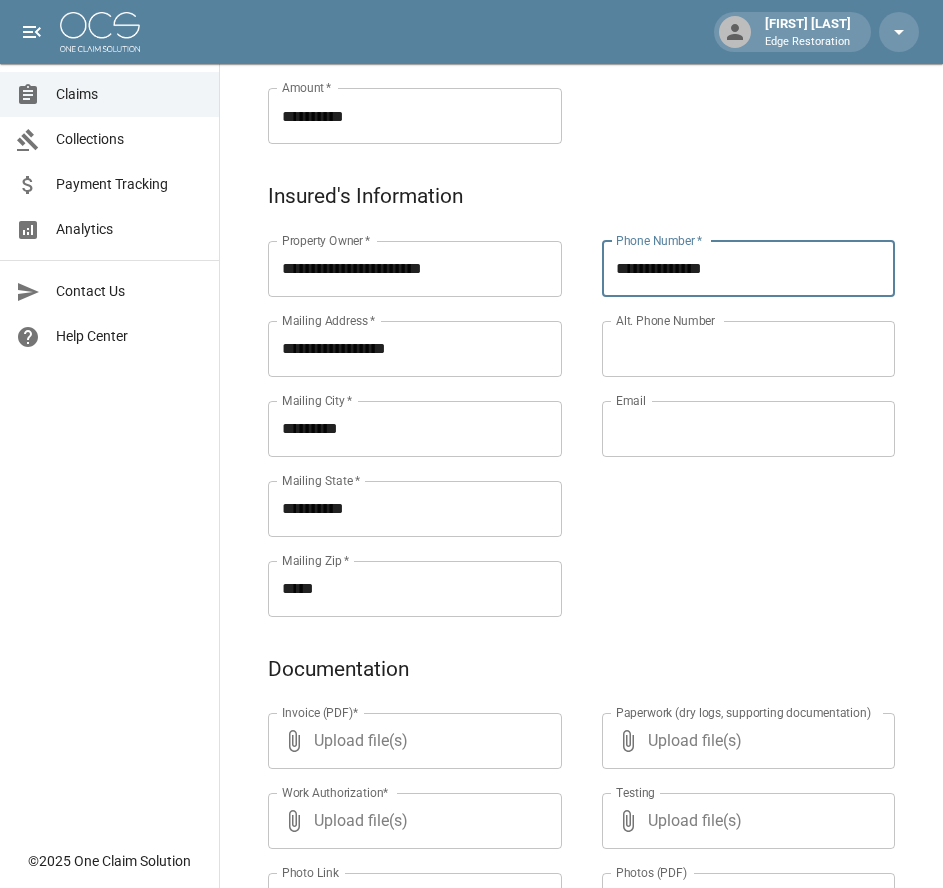 type on "**********" 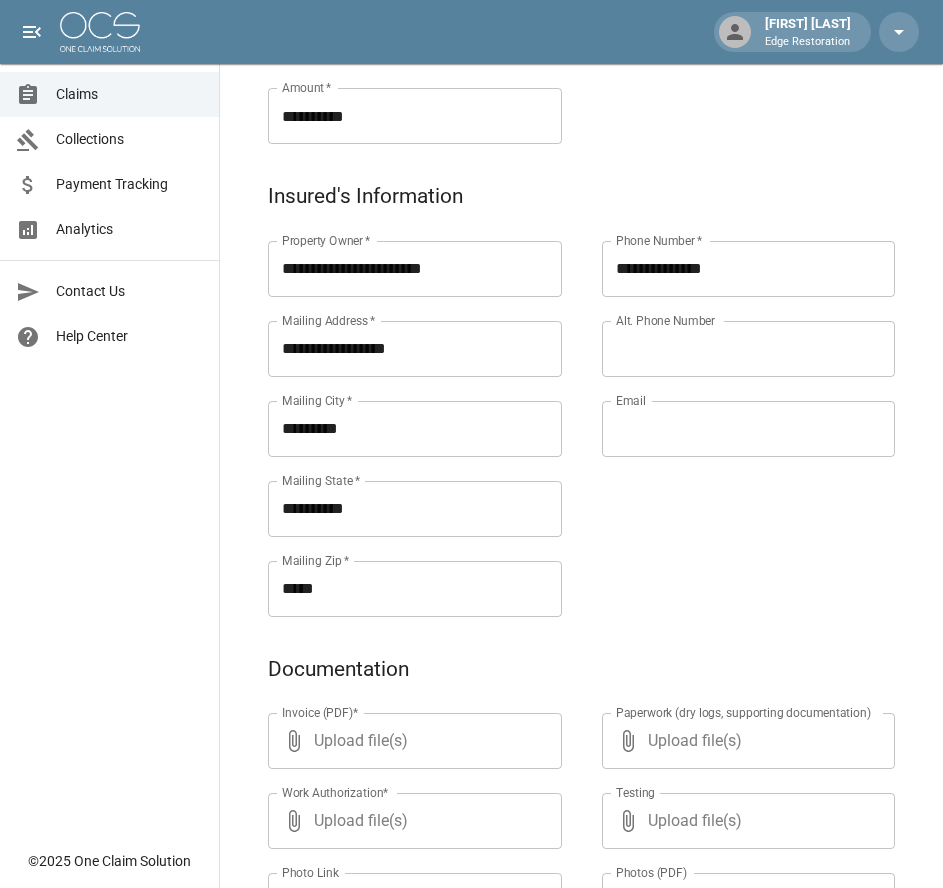 click on "Email" at bounding box center (749, 429) 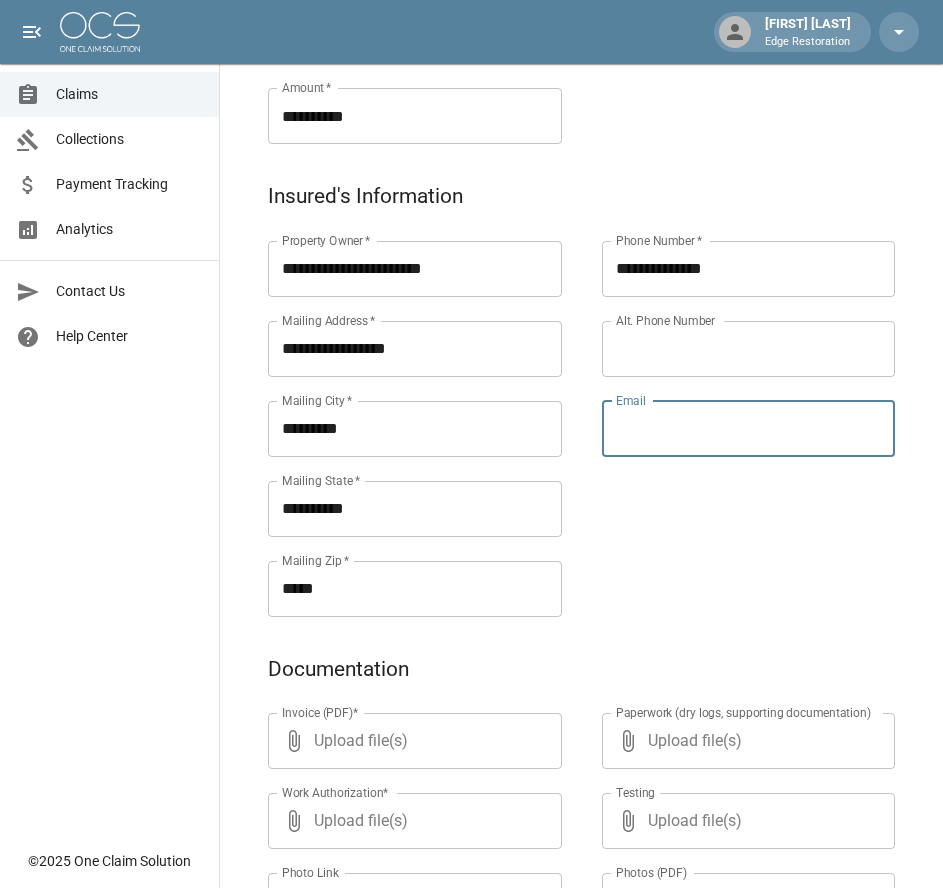 paste on "**********" 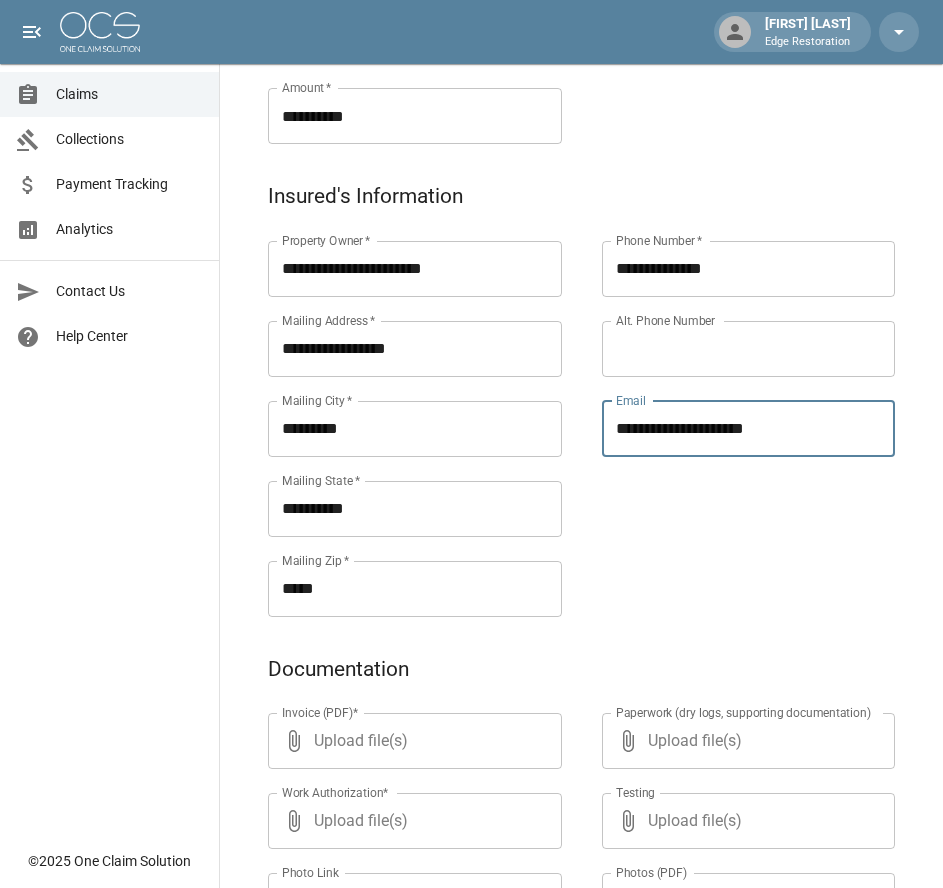type on "**********" 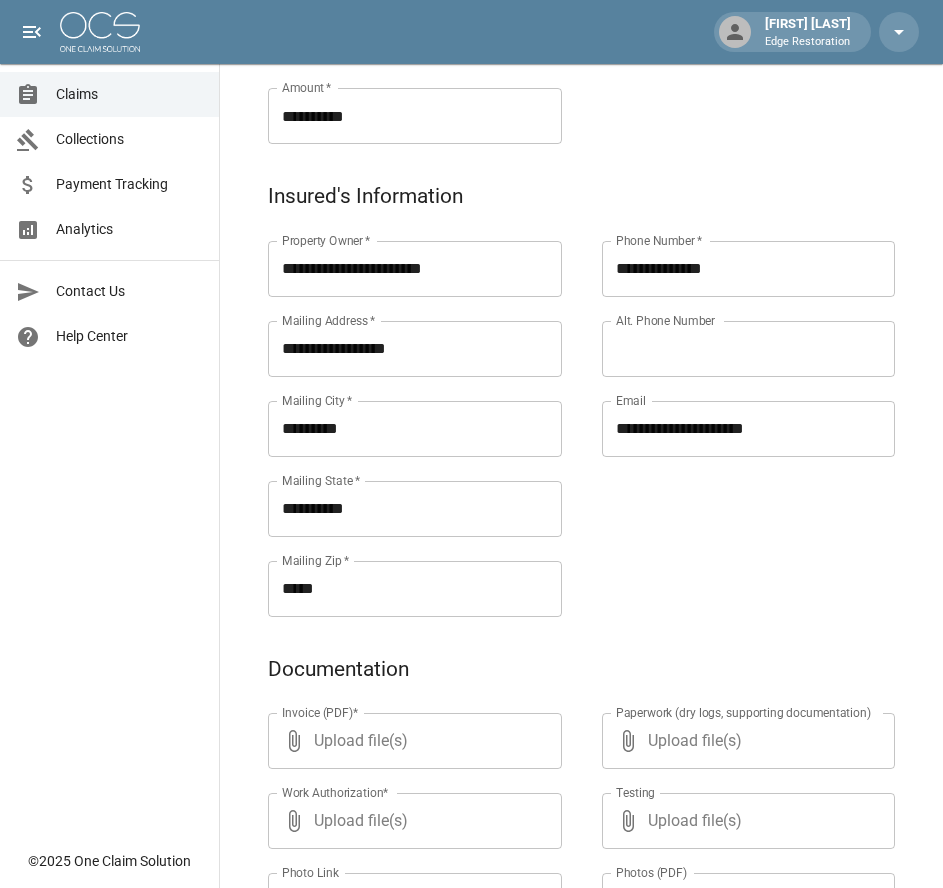 scroll, scrollTop: 971, scrollLeft: 0, axis: vertical 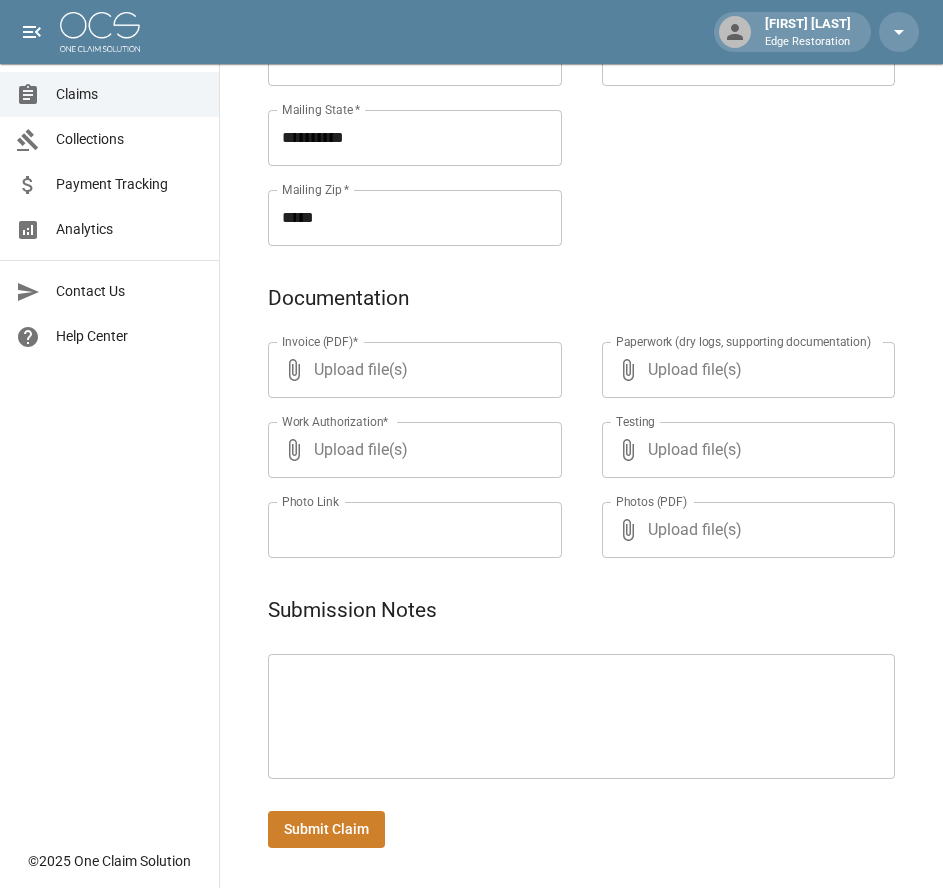 paste on "**********" 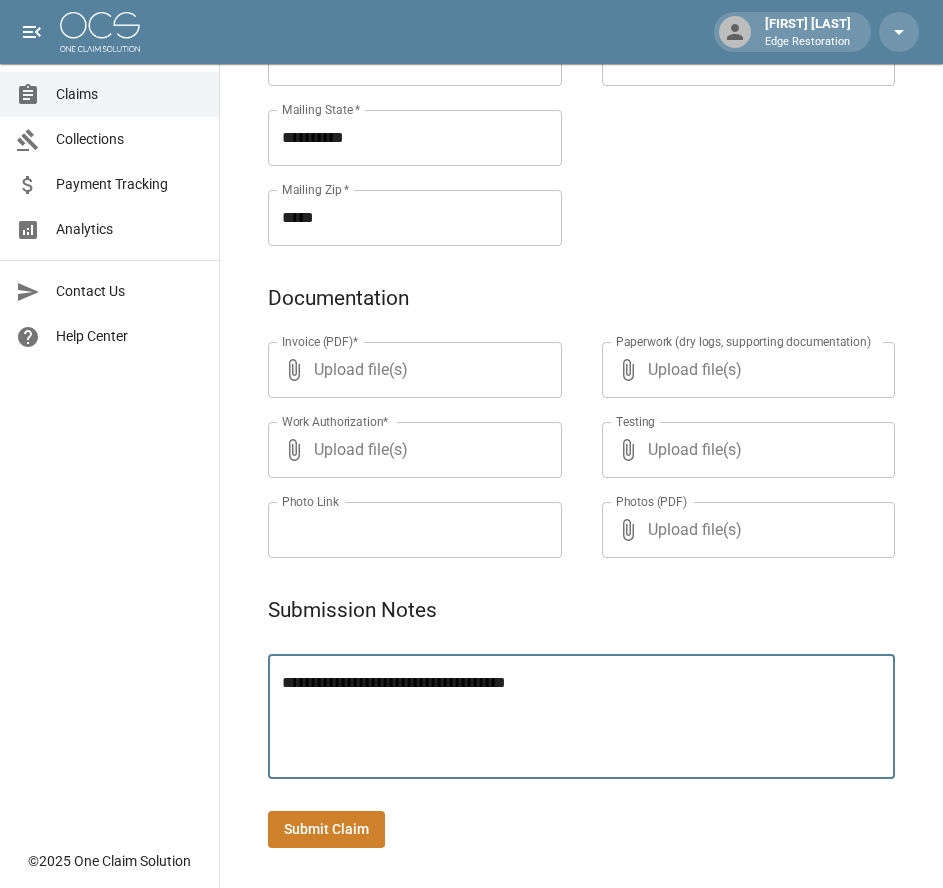 type on "**********" 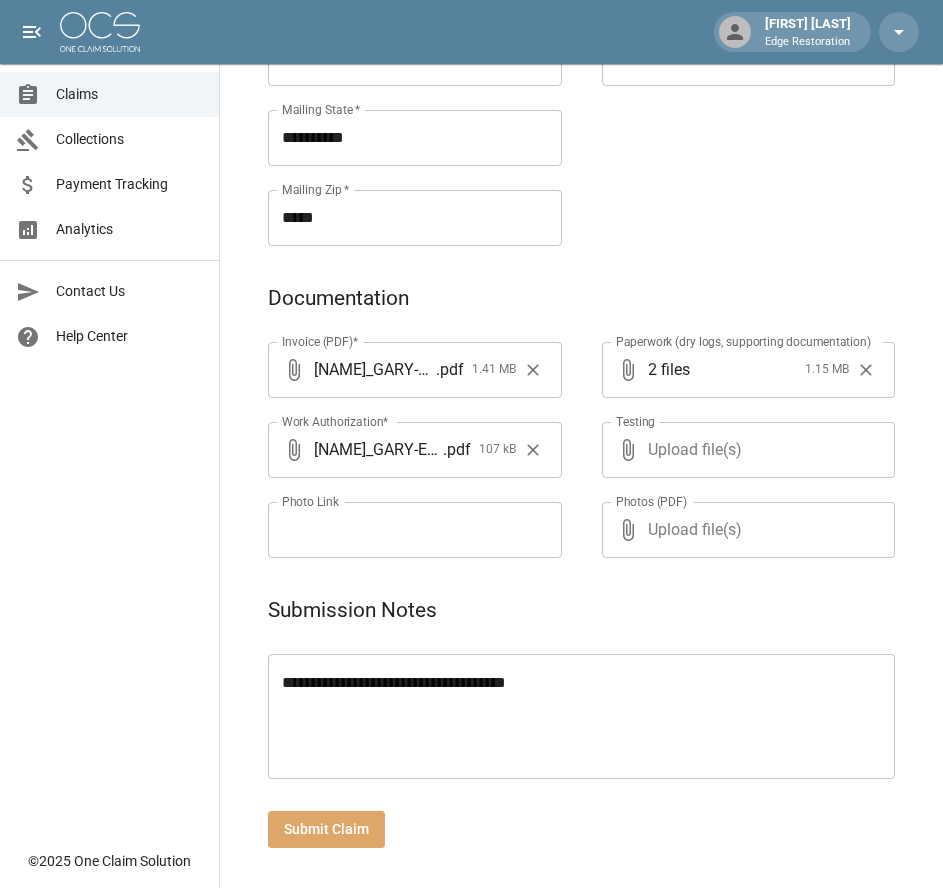 click on "Submit Claim" at bounding box center [326, 829] 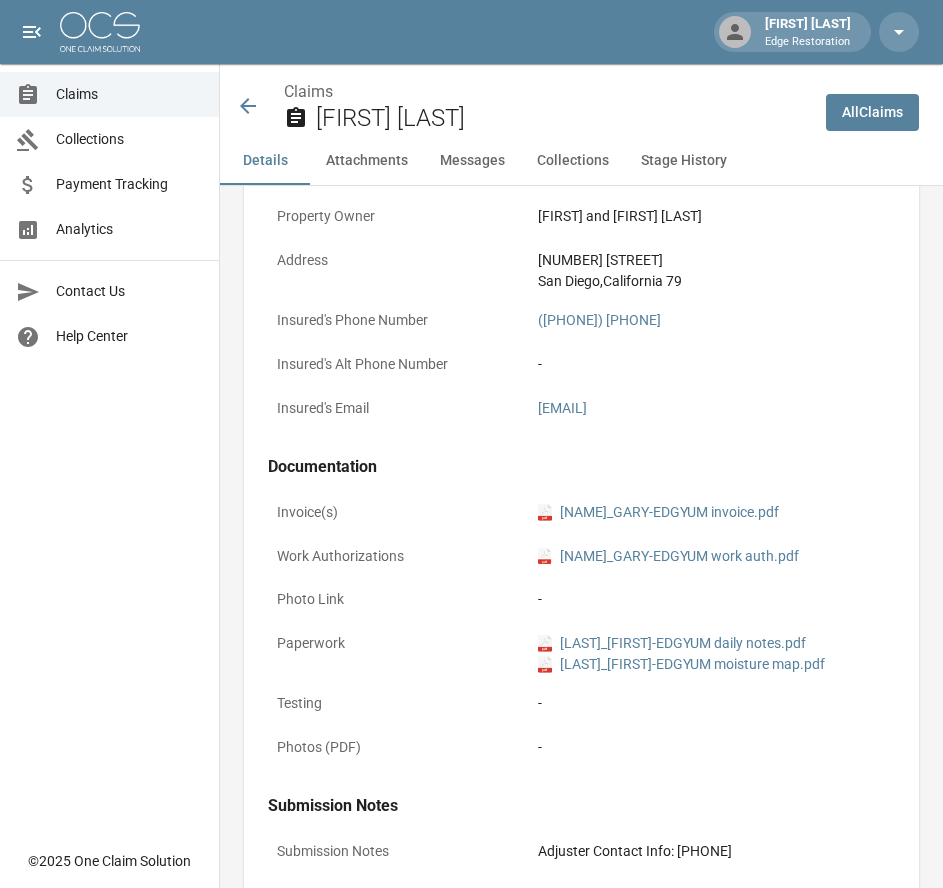 click on "All  Claims" at bounding box center (872, 112) 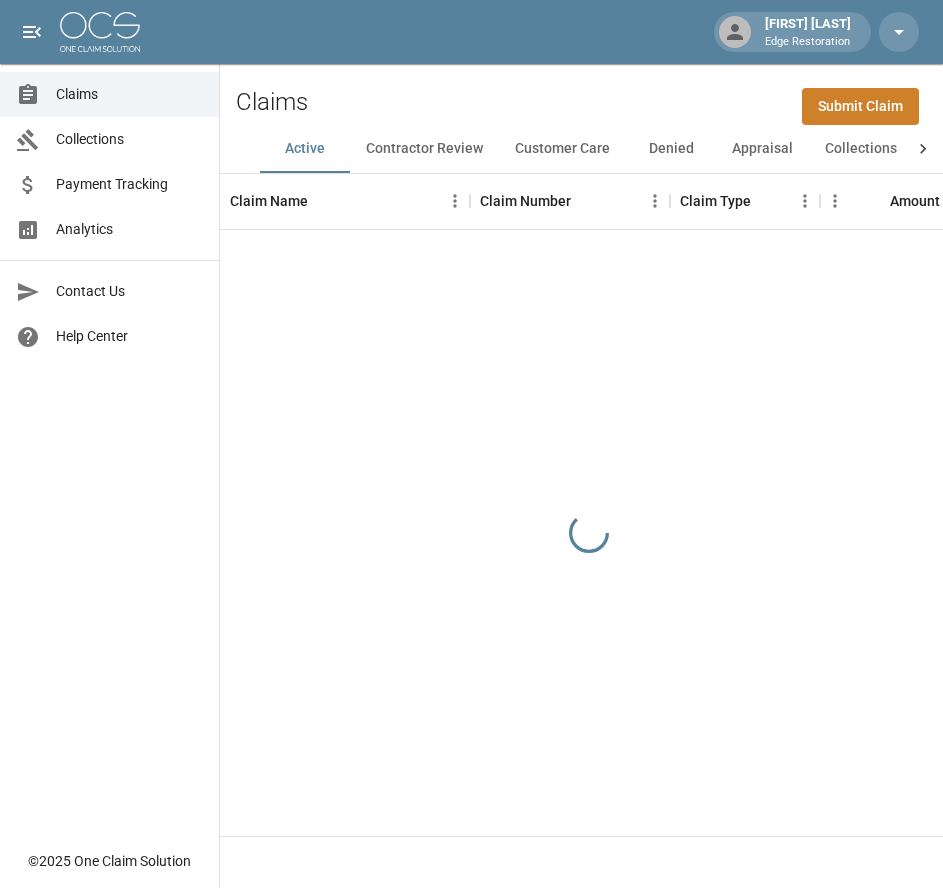 scroll, scrollTop: 0, scrollLeft: 0, axis: both 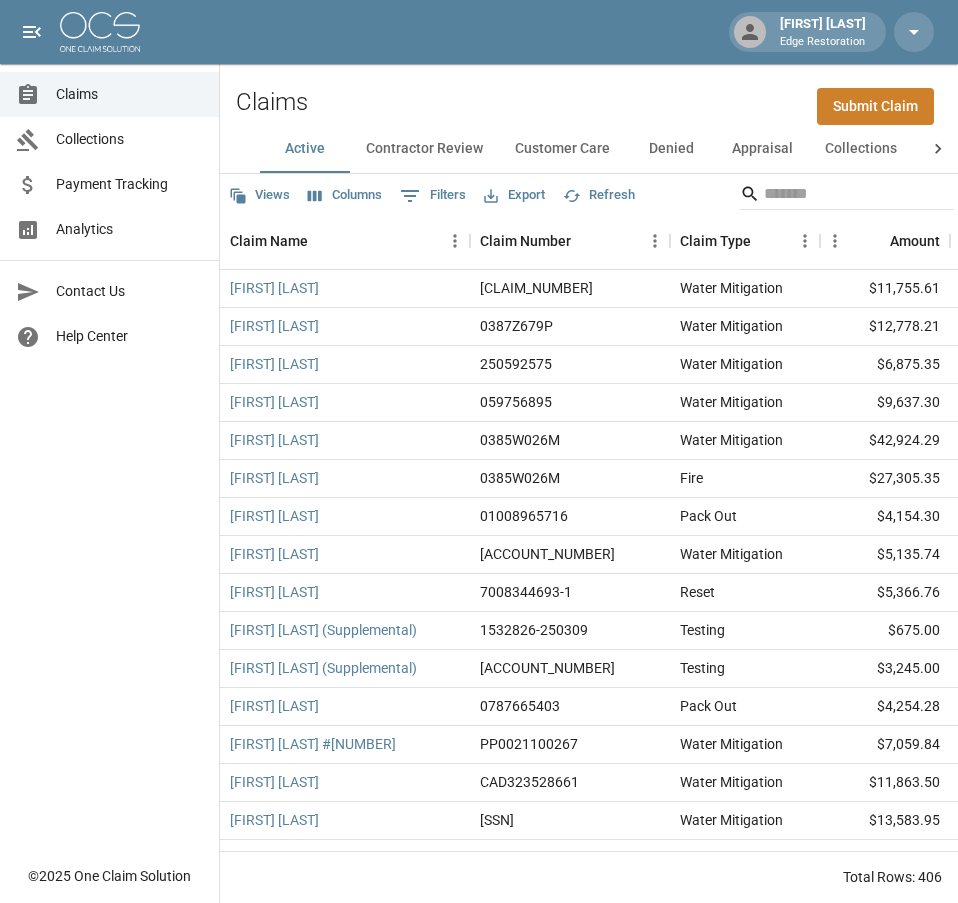 click on "Submit Claim" at bounding box center [875, 106] 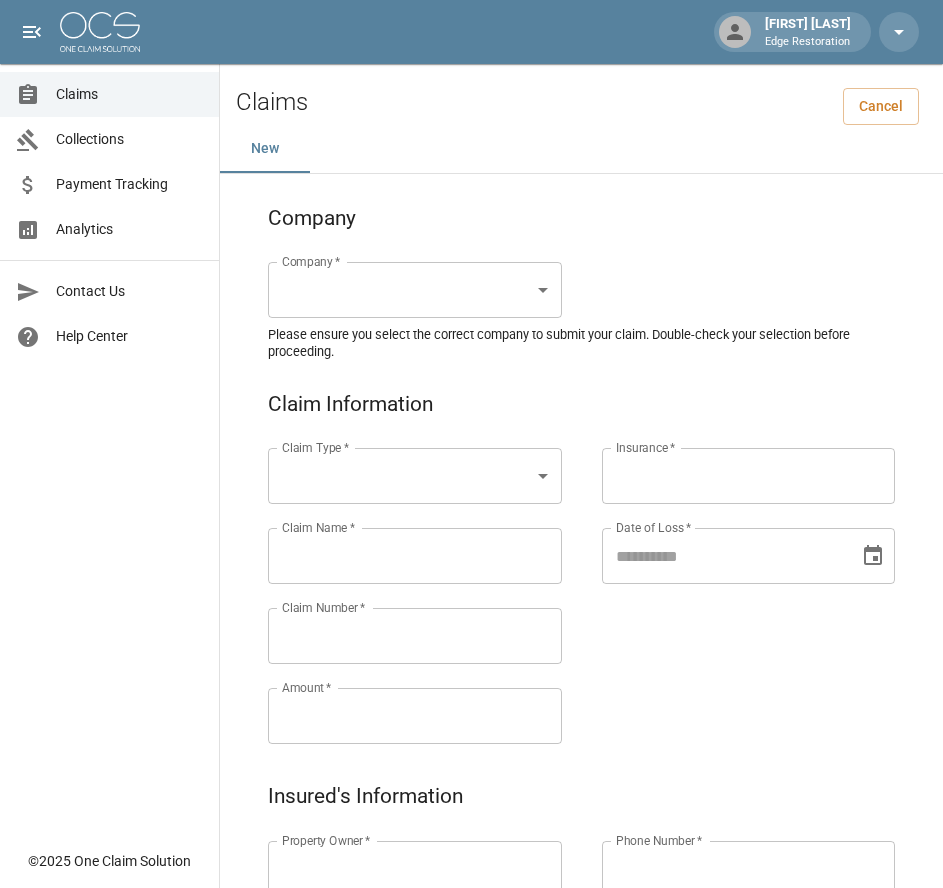 click on "Alicia Tubbs Edge Restoration Claims Collections Payment Tracking Analytics Contact Us Help Center ©  2025   One Claim Solution Claims Cancel New Company Company   * ​ Company   * Please ensure you select the correct company to submit your claim. Double-check your selection before proceeding. Claim Information Claim Type   * ​ Claim Type   * Claim Name   * Claim Name   * Claim Number   * Claim Number   * Amount   * Amount   * Insurance   * Insurance   * Date of Loss   * Date of Loss   * Insured's Information Property Owner   * Property Owner   * Mailing Address   * Mailing Address   * Mailing City   * Mailing City   * Mailing State   * Mailing State   * Mailing Zip   * Mailing Zip   * Phone Number   * Phone Number   * Alt. Phone Number Alt. Phone Number Email Email Documentation Invoice (PDF)* ​ Upload file(s) Invoice (PDF)* Work Authorization* ​ Upload file(s) Work Authorization* Photo Link Photo Link ​ Upload file(s) Testing ​ ​" at bounding box center [471, 929] 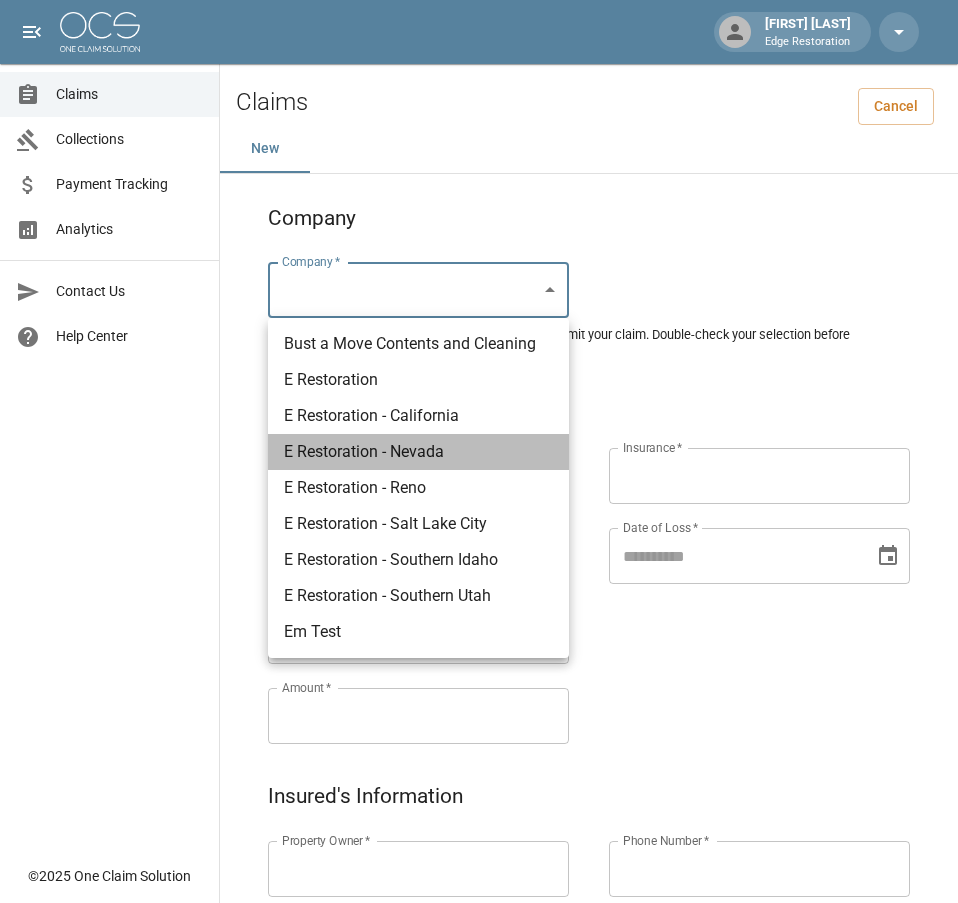 click on "E Restoration - Nevada" at bounding box center (418, 452) 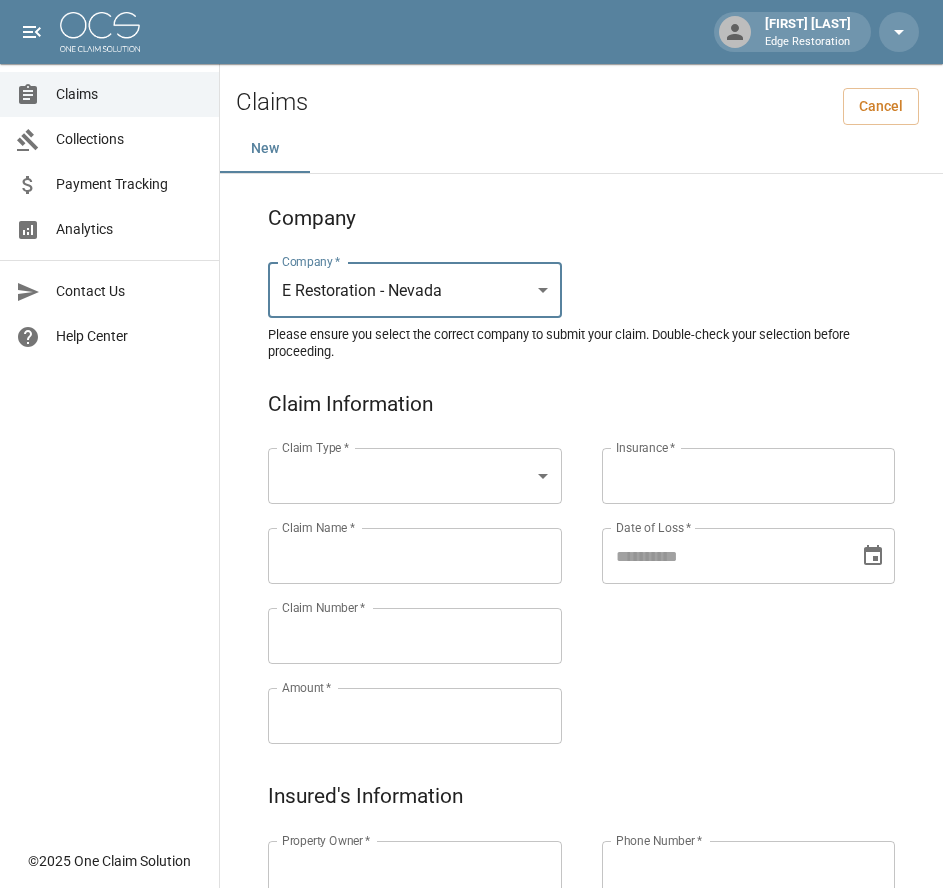 click on "Alicia Tubbs Edge Restoration Claims Collections Payment Tracking Analytics Contact Us Help Center ©  2025   One Claim Solution Claims Cancel New Company Company   * E Restoration - Nevada ****** Company   * Please ensure you select the correct company to submit your claim. Double-check your selection before proceeding. Claim Information Claim Type   * ​ Claim Type   * Claim Name   * Claim Name   * Claim Number   * Claim Number   * Amount   * Amount   * Insurance   * Insurance   * Date of Loss   * Date of Loss   * Insured's Information Property Owner   * Property Owner   * Mailing Address   * Mailing Address   * Mailing City   * Mailing City   * Mailing State   * Mailing State   * Mailing Zip   * Mailing Zip   * Phone Number   * Phone Number   * Alt. Phone Number Alt. Phone Number Email Email Documentation Invoice (PDF)* ​ Upload file(s) Invoice (PDF)* Work Authorization* ​ Upload file(s) Work Authorization* Photo Link Photo Link ​ ​ *" at bounding box center (471, 929) 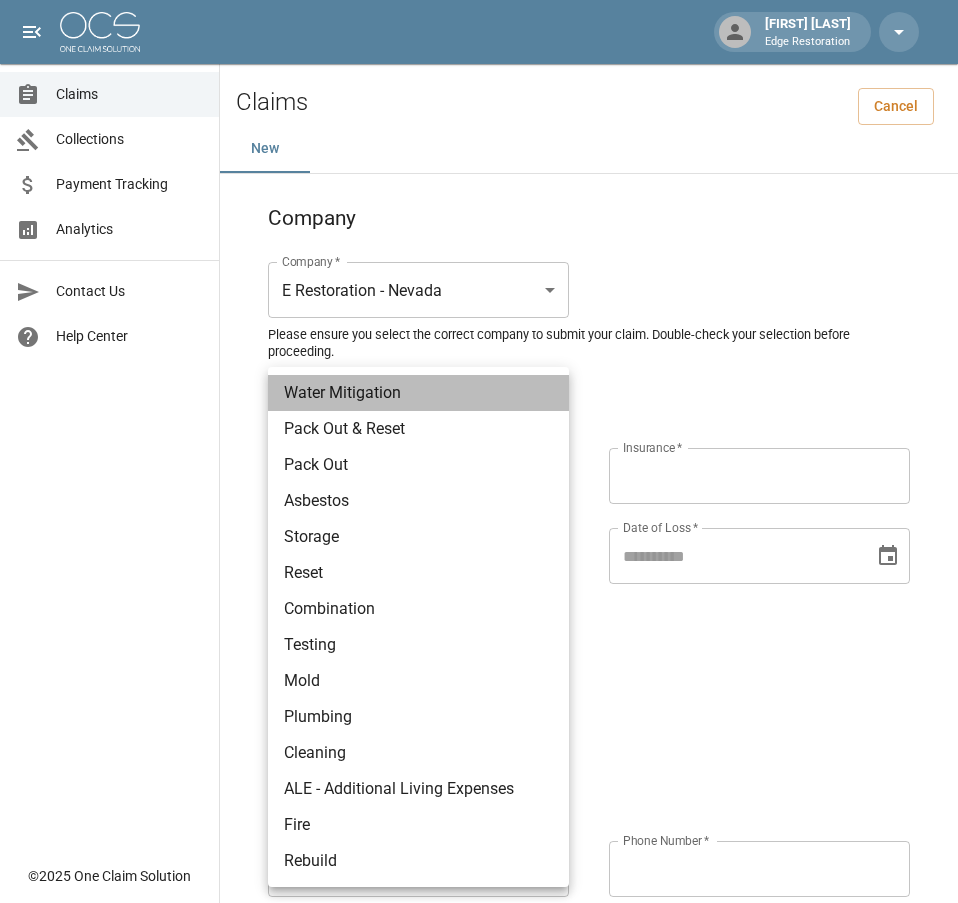 click on "Water Mitigation" at bounding box center [418, 393] 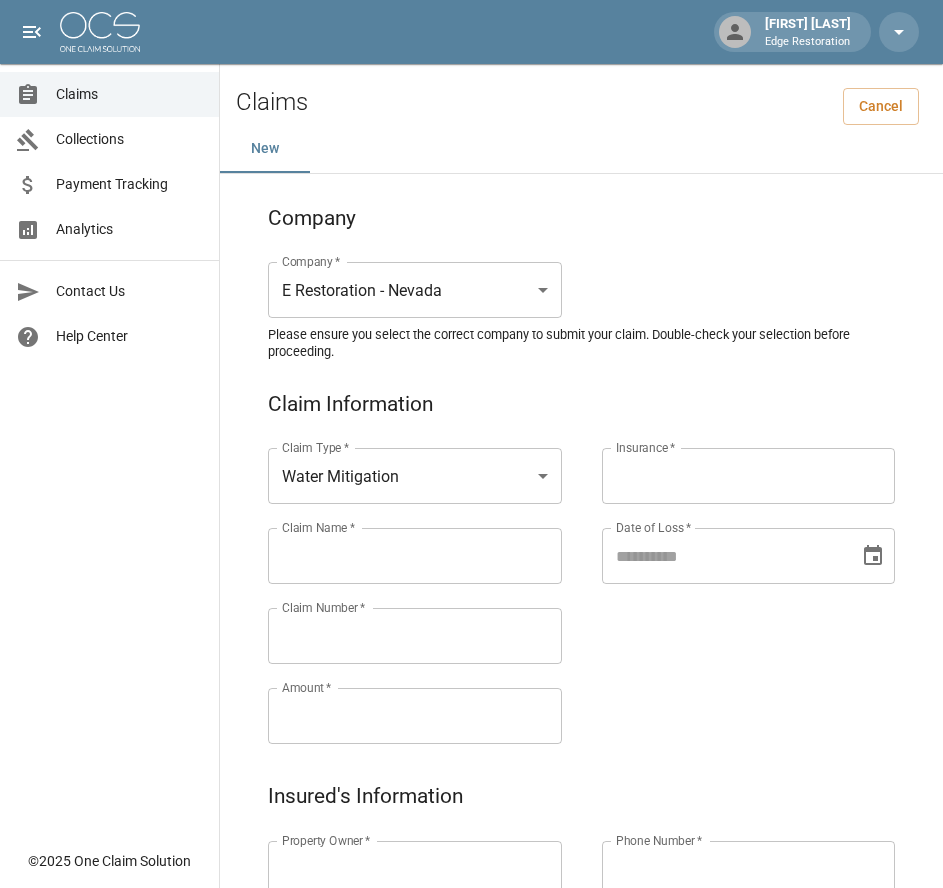 click on "Claim Name   *" at bounding box center (415, 556) 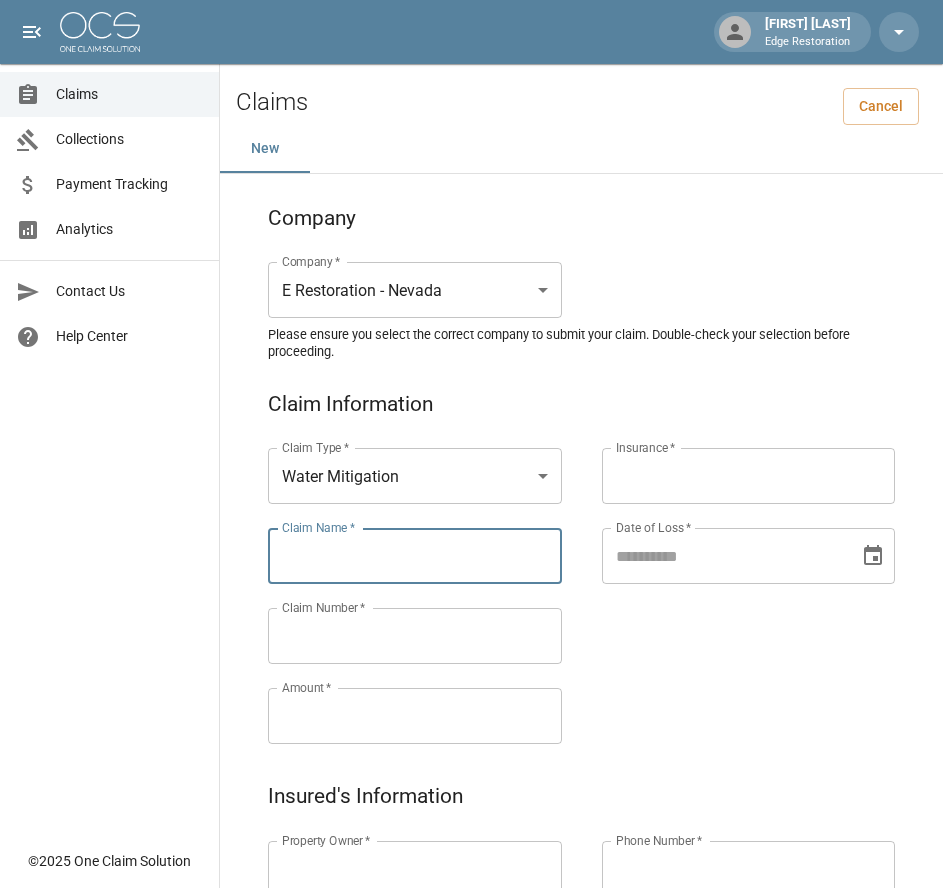 paste on "*****" 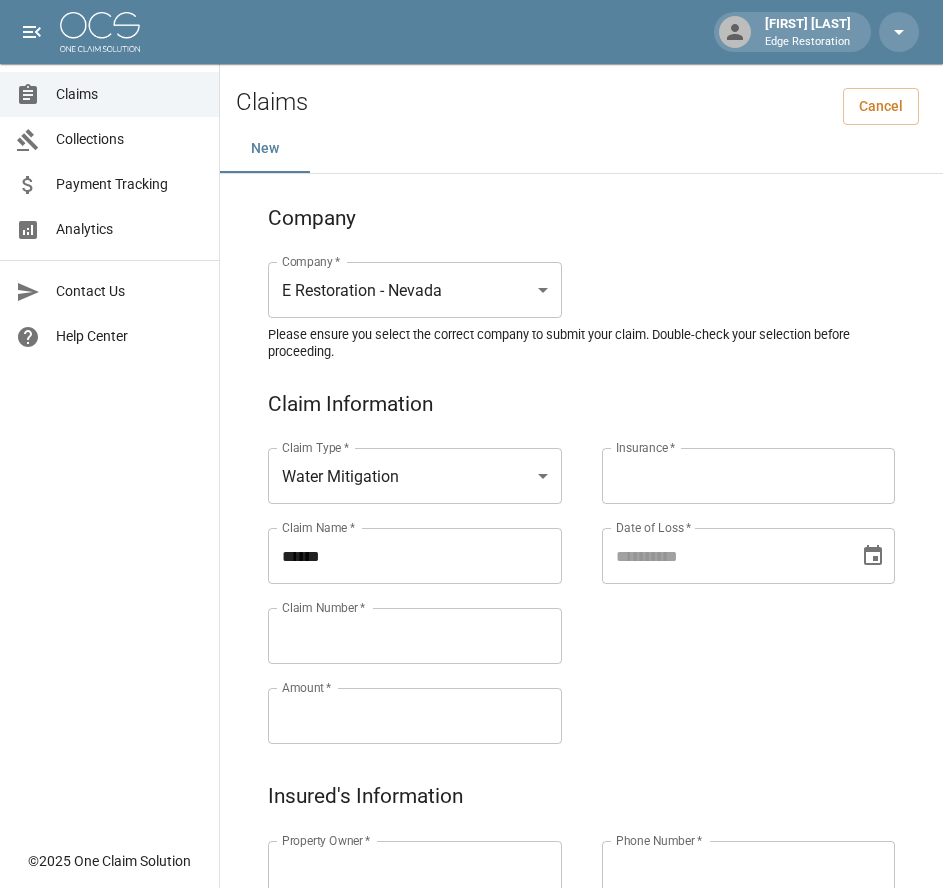 click on "*****" at bounding box center [415, 556] 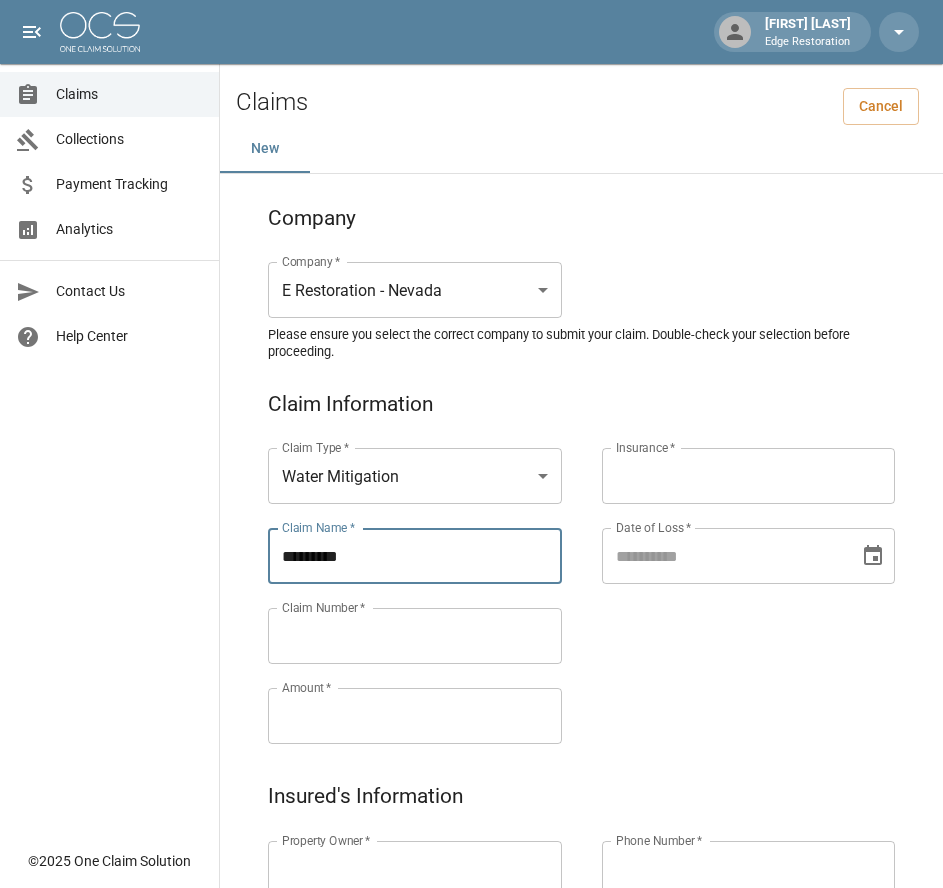 click on "*********" at bounding box center [415, 556] 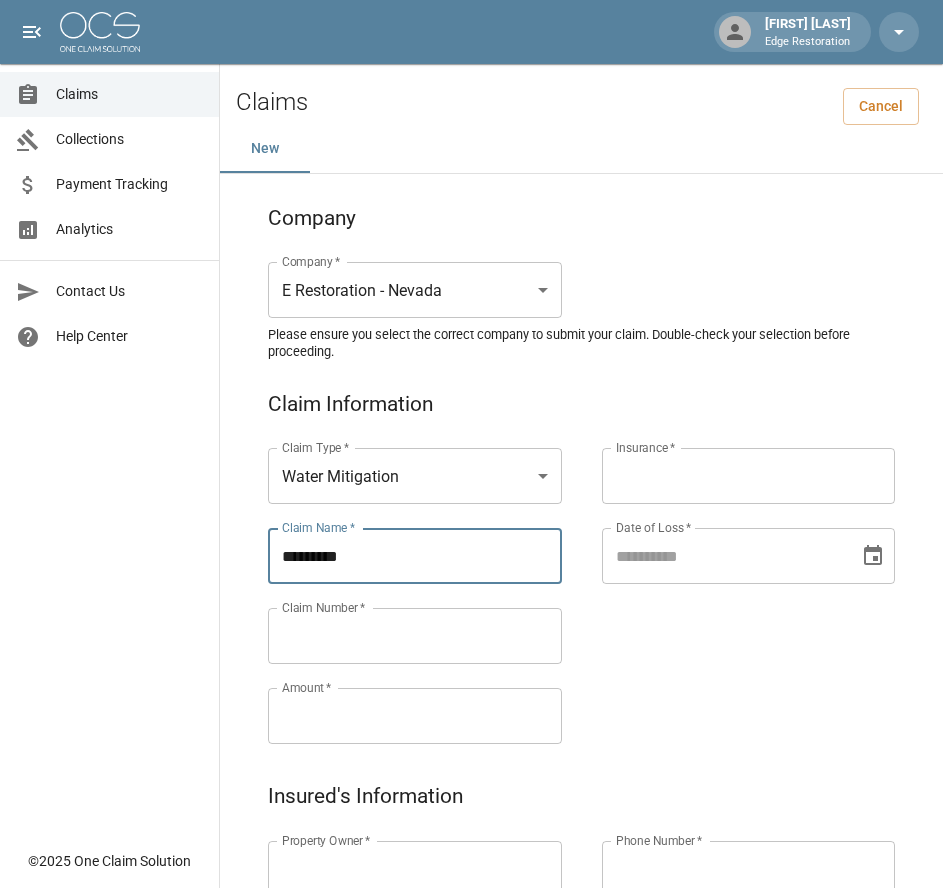 type on "*********" 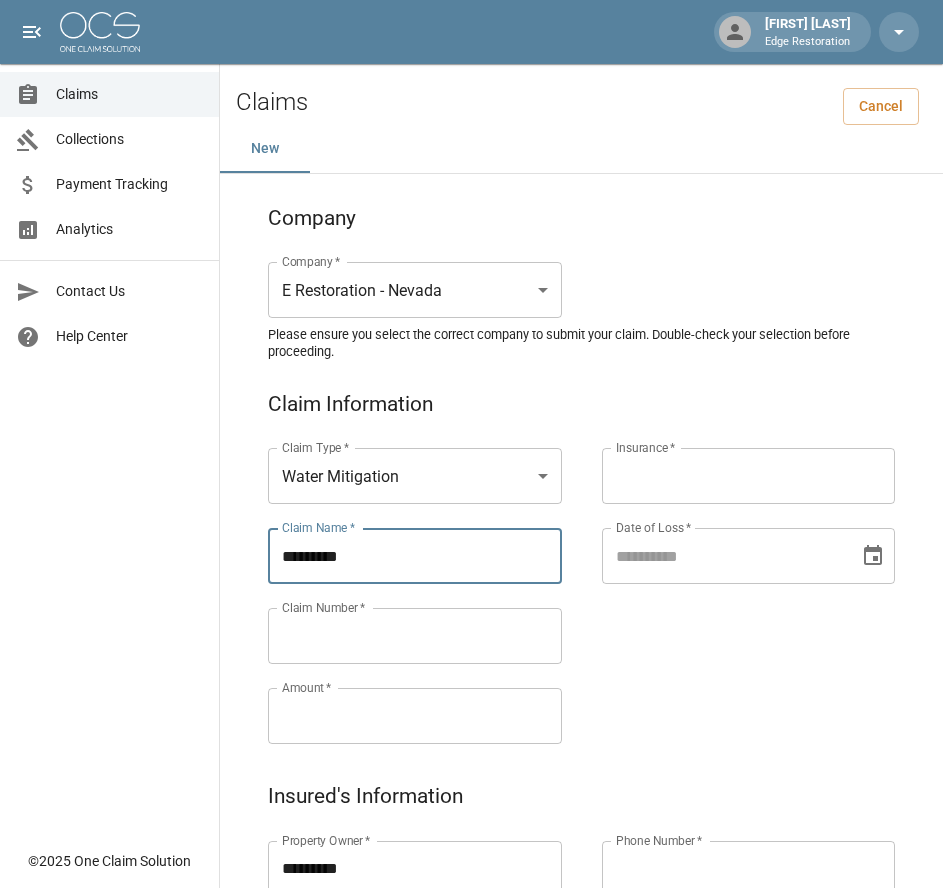 click on "*********" at bounding box center [415, 869] 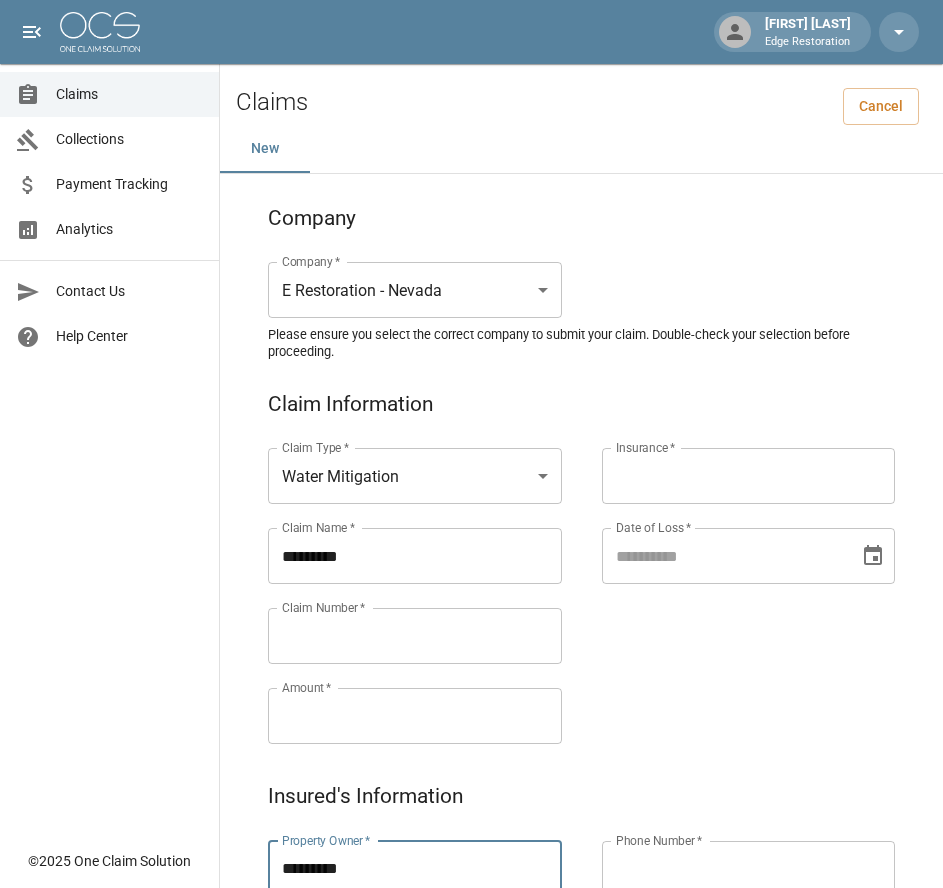 type on "*********" 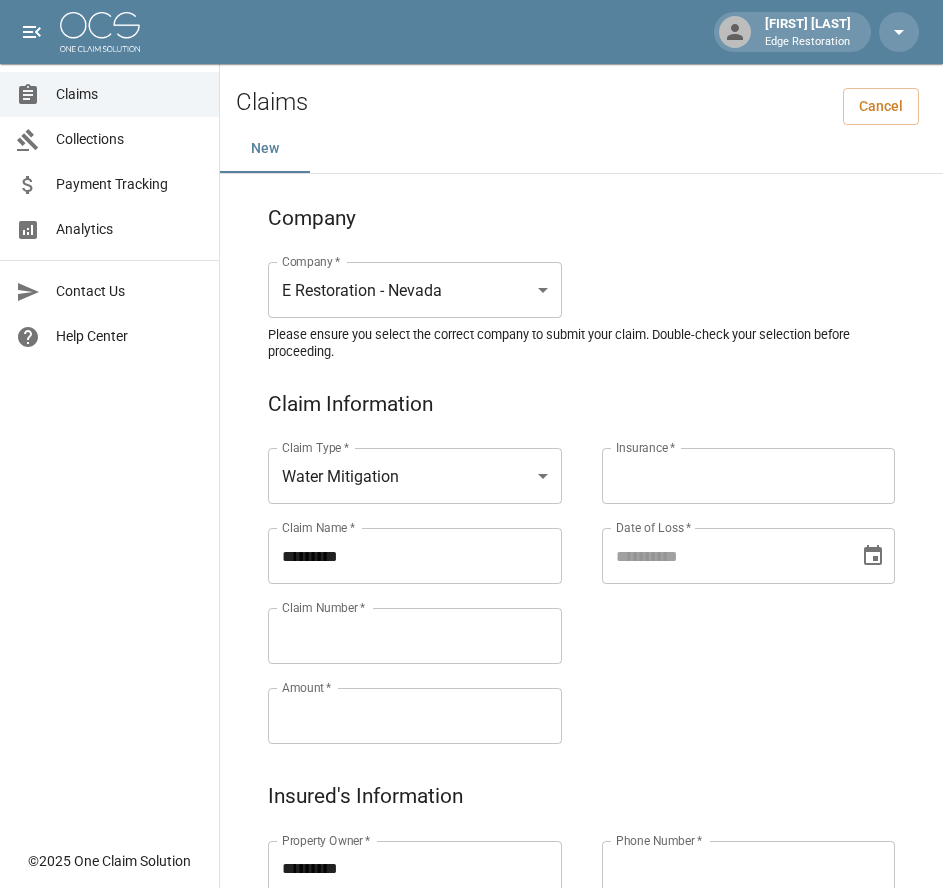 click on "Claim Number   *" at bounding box center (415, 636) 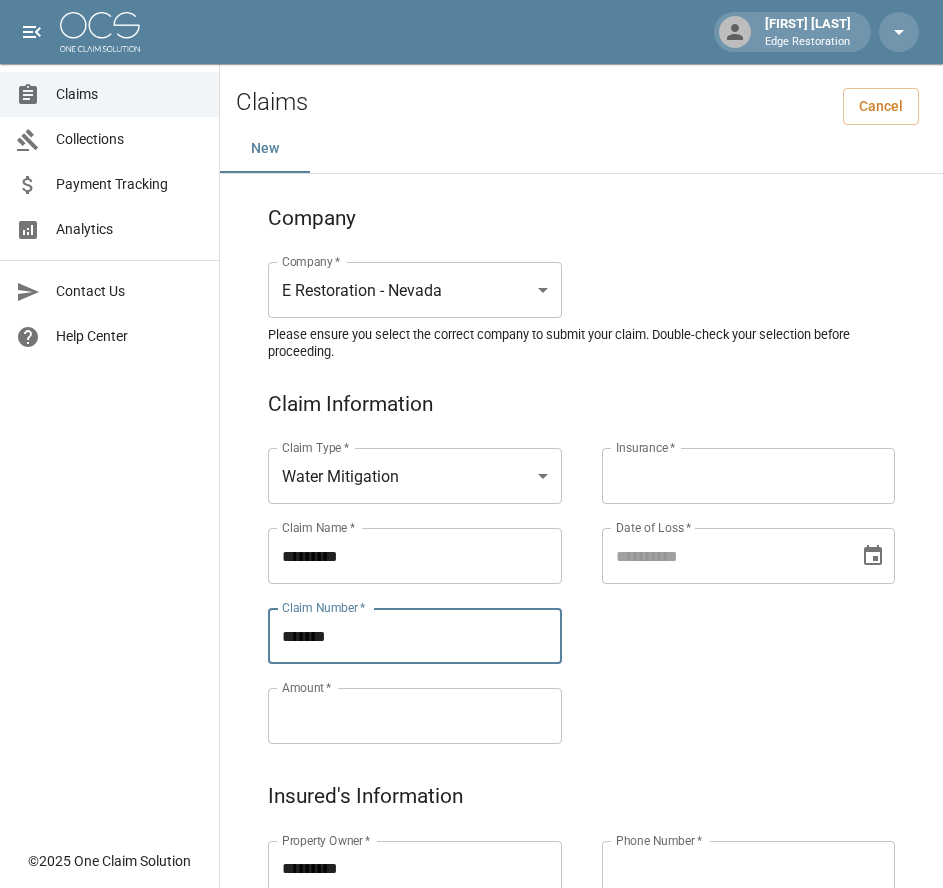 type on "*******" 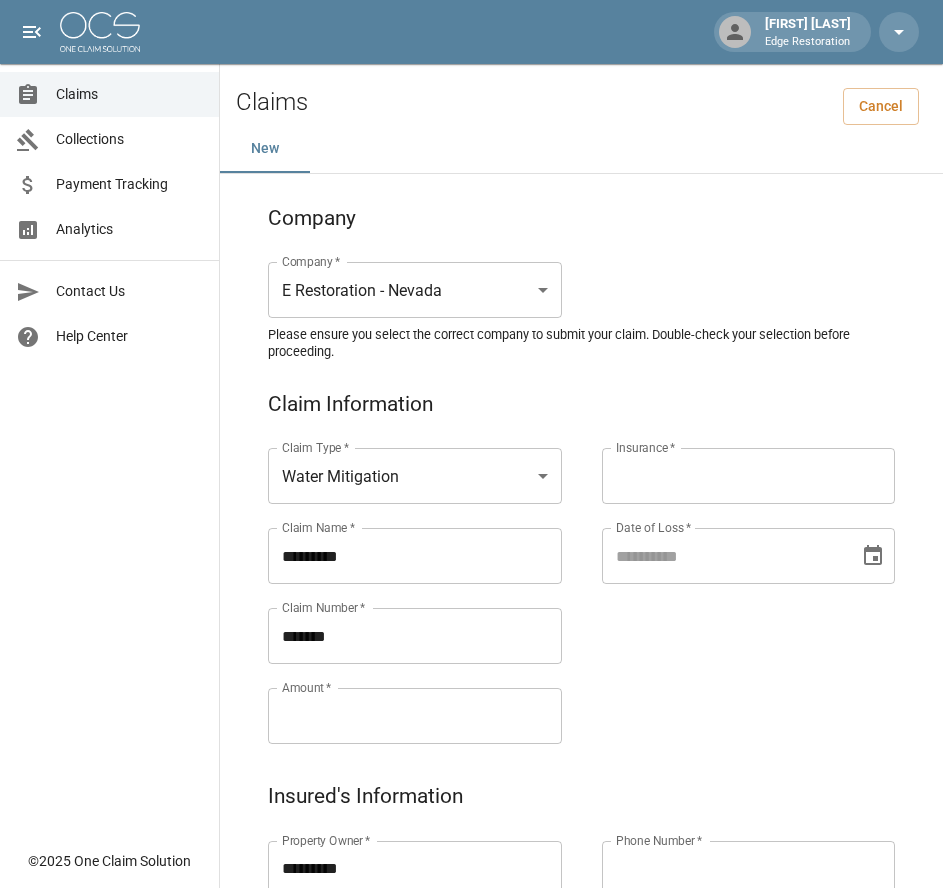 click on "Amount   *" at bounding box center [415, 716] 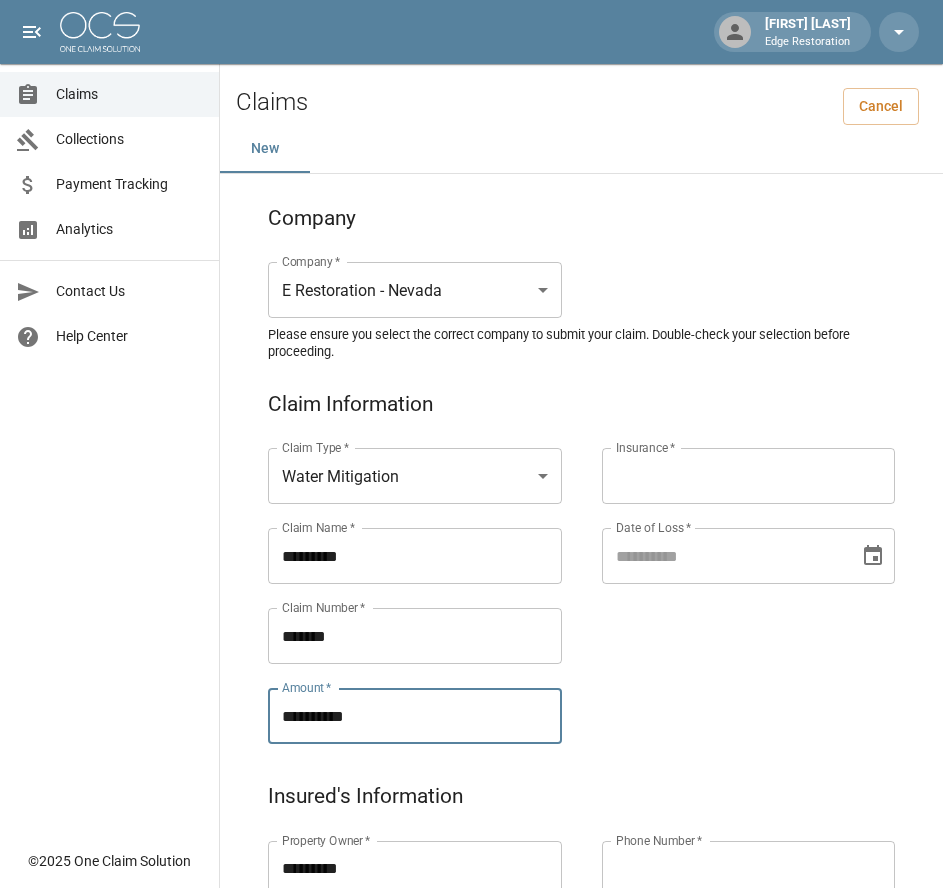 type on "**********" 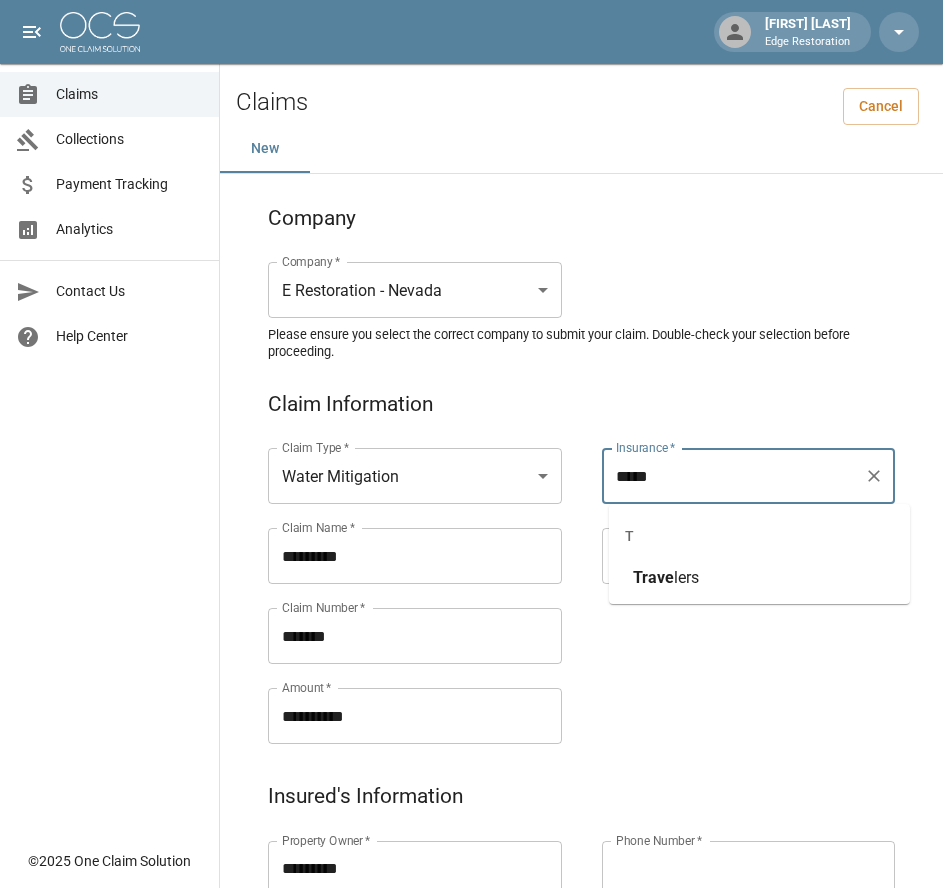 click on "Trave lers" at bounding box center (759, 578) 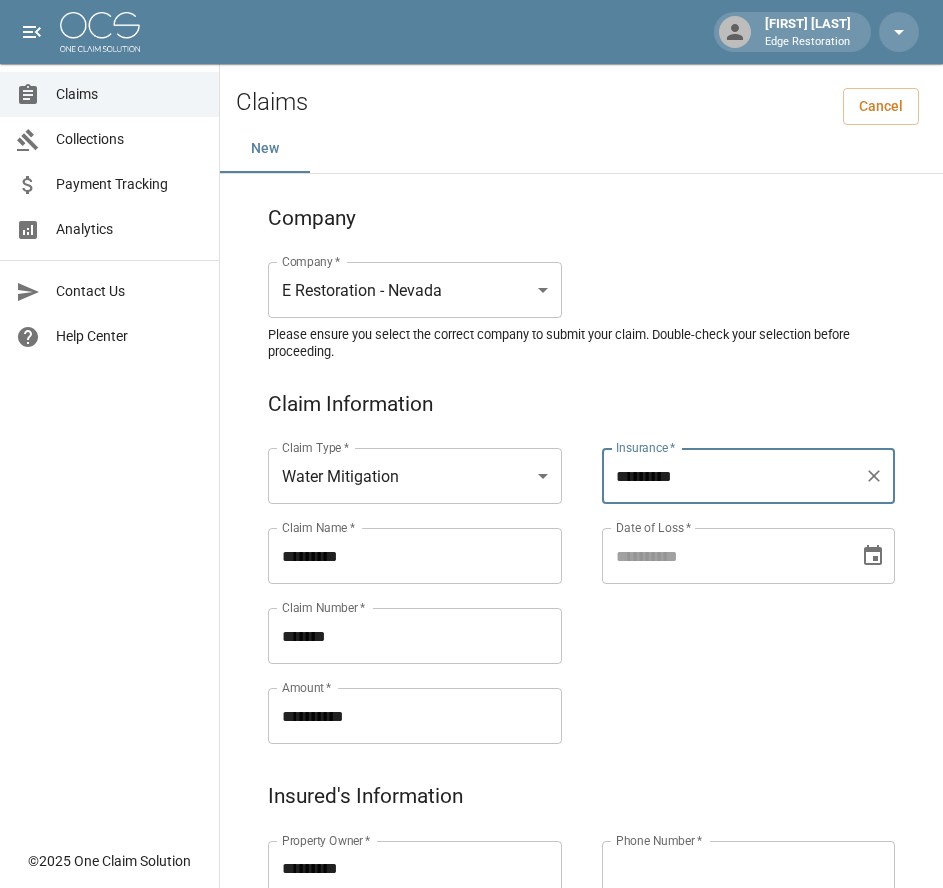 type on "*********" 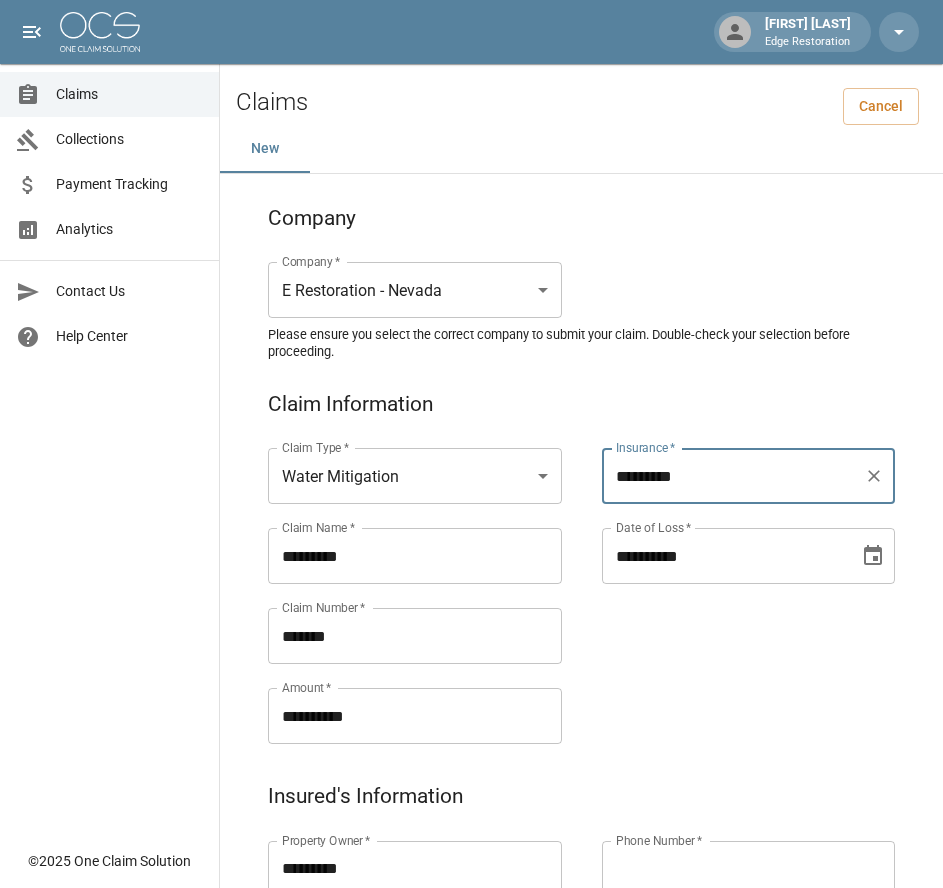 click on "**********" at bounding box center (724, 556) 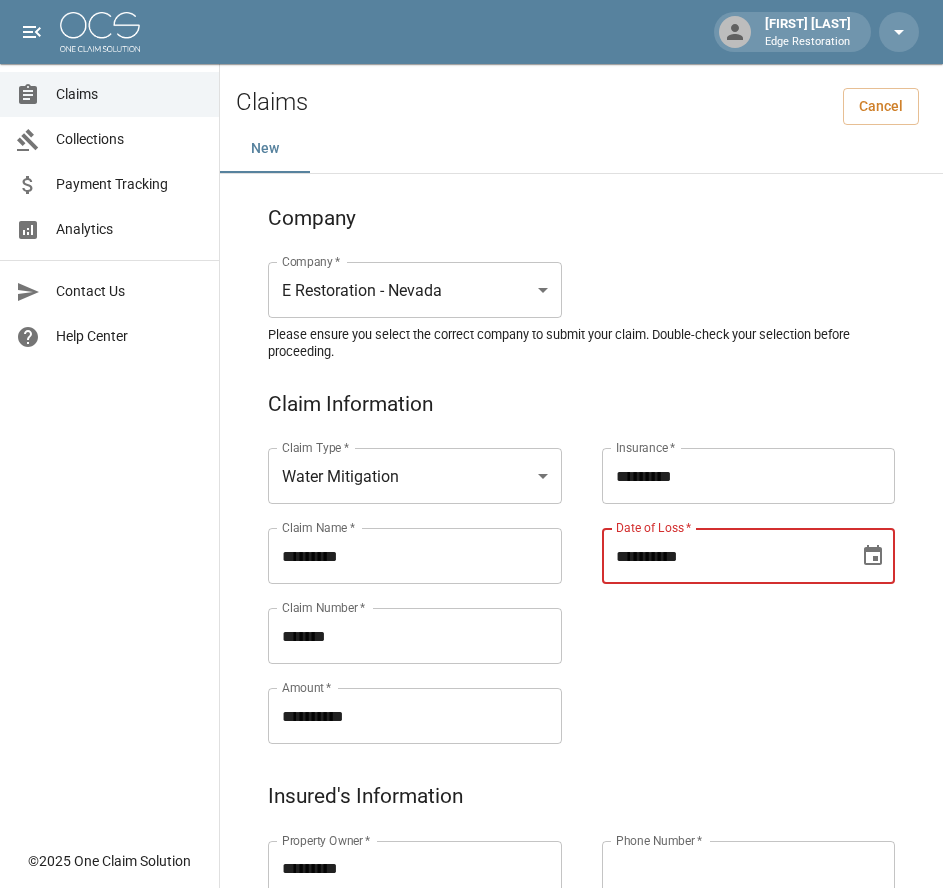 click on "**********" at bounding box center (724, 556) 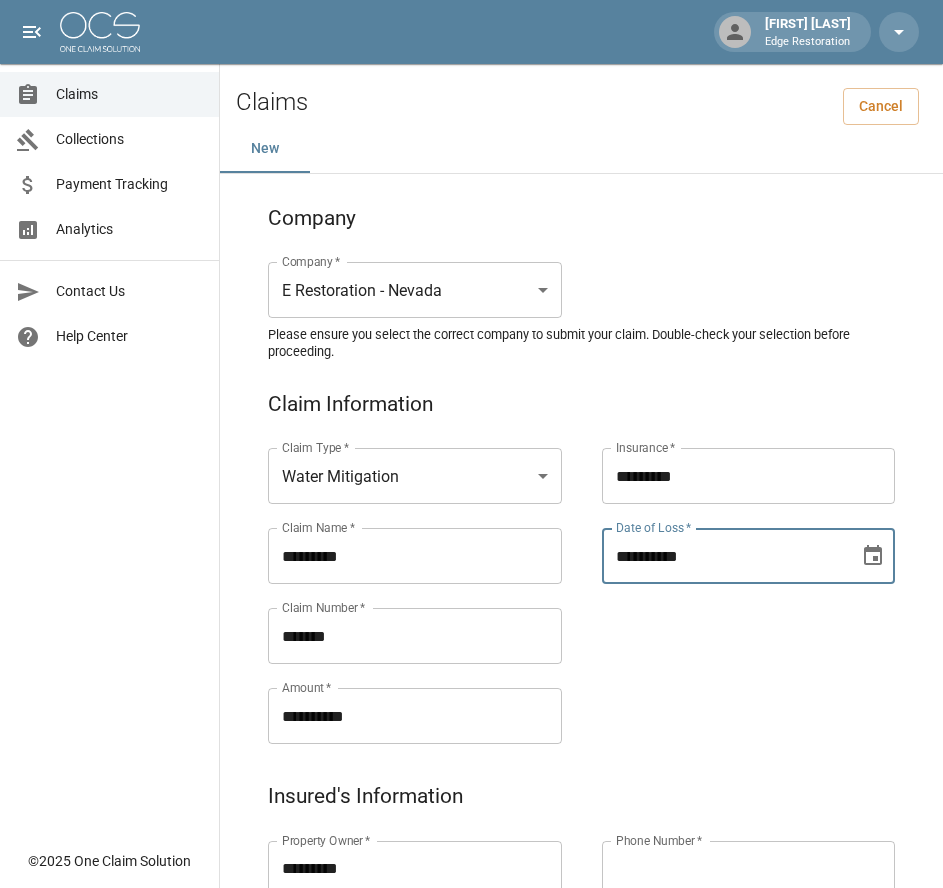 type on "**********" 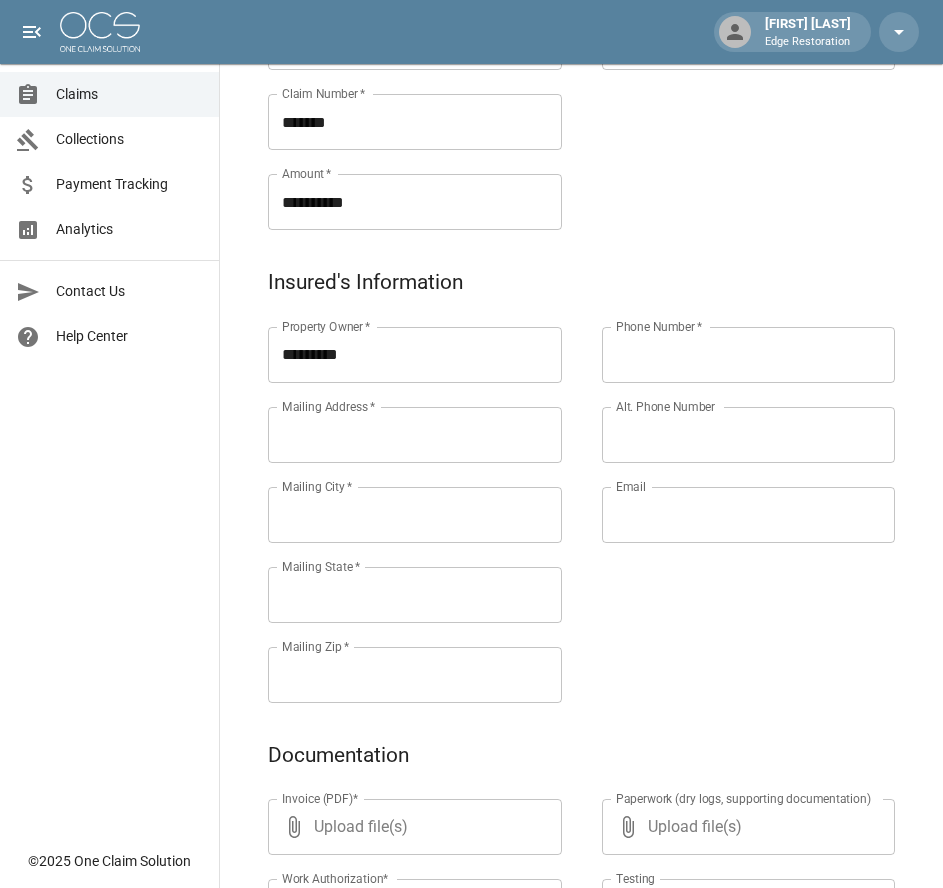 scroll, scrollTop: 515, scrollLeft: 4, axis: both 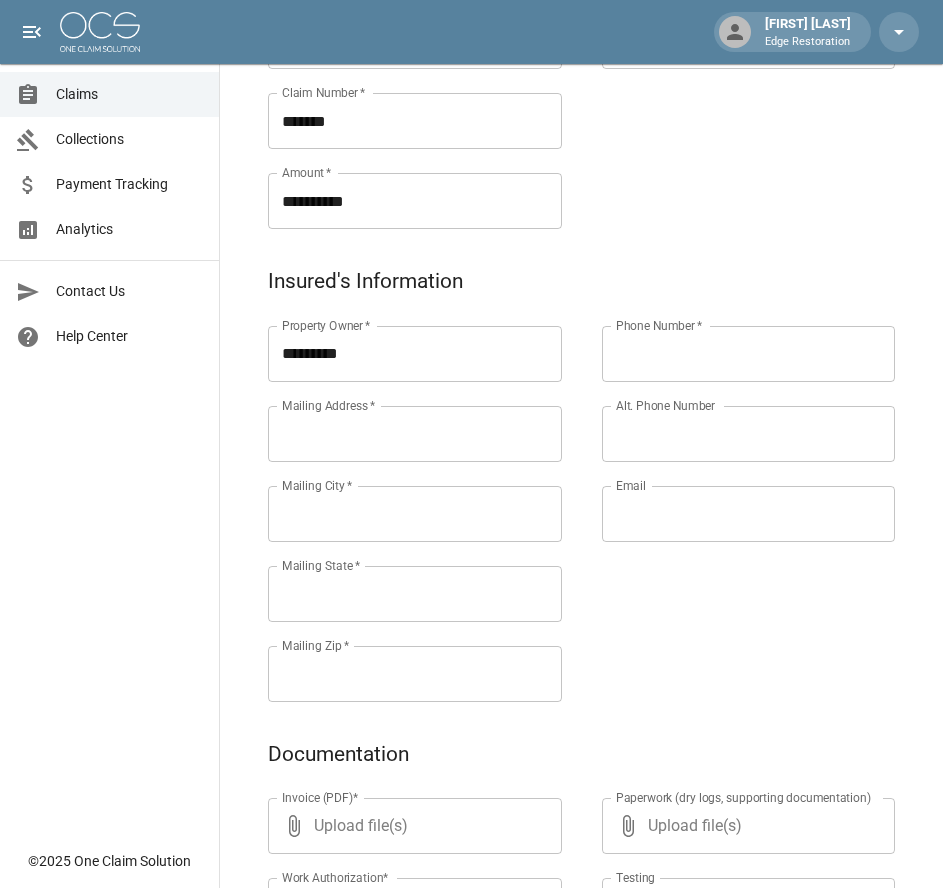 click on "Mailing Address   *" at bounding box center [415, 434] 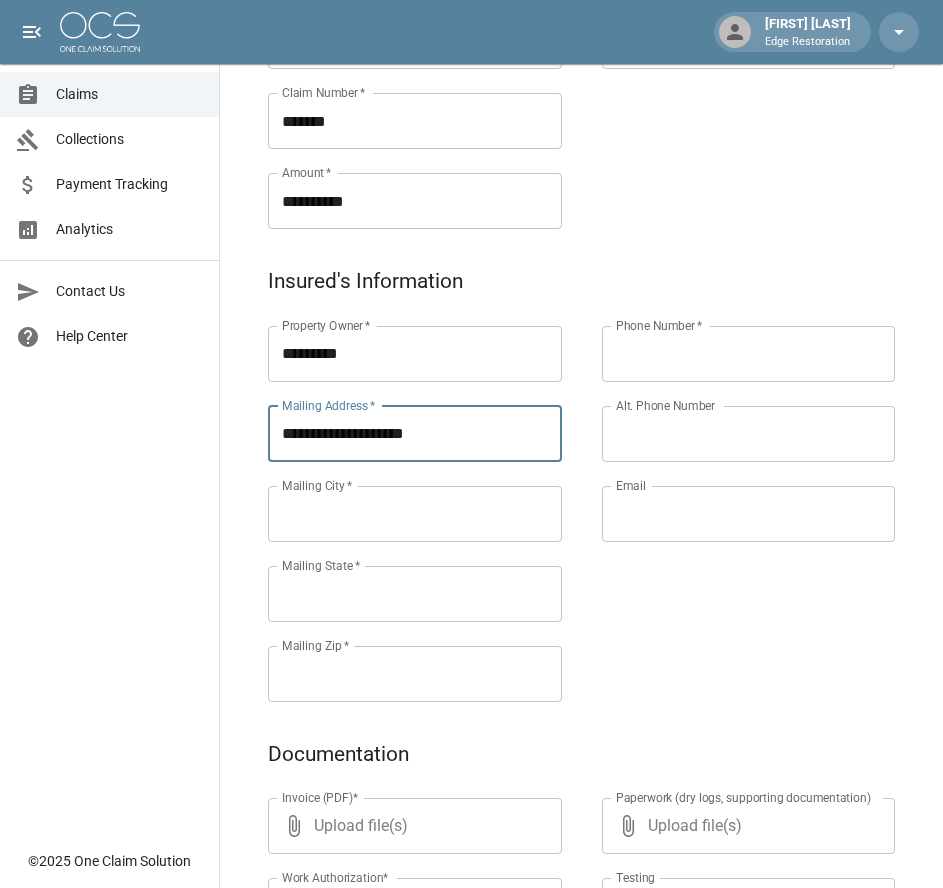 type on "**********" 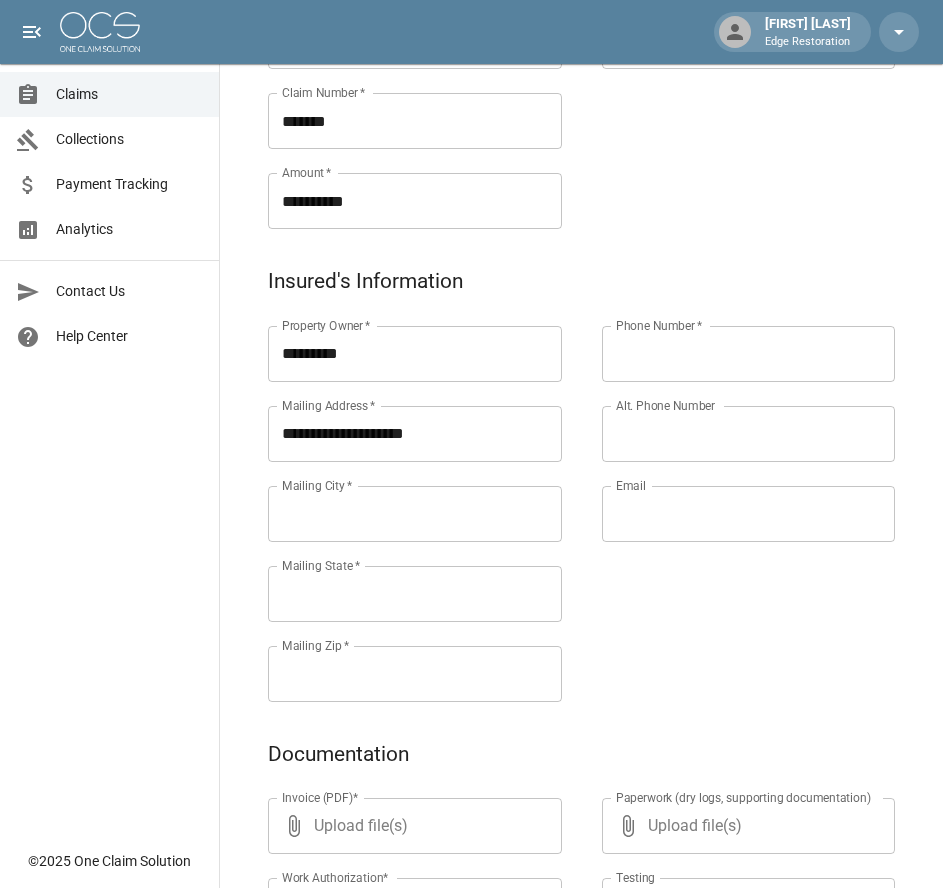 paste on "*********" 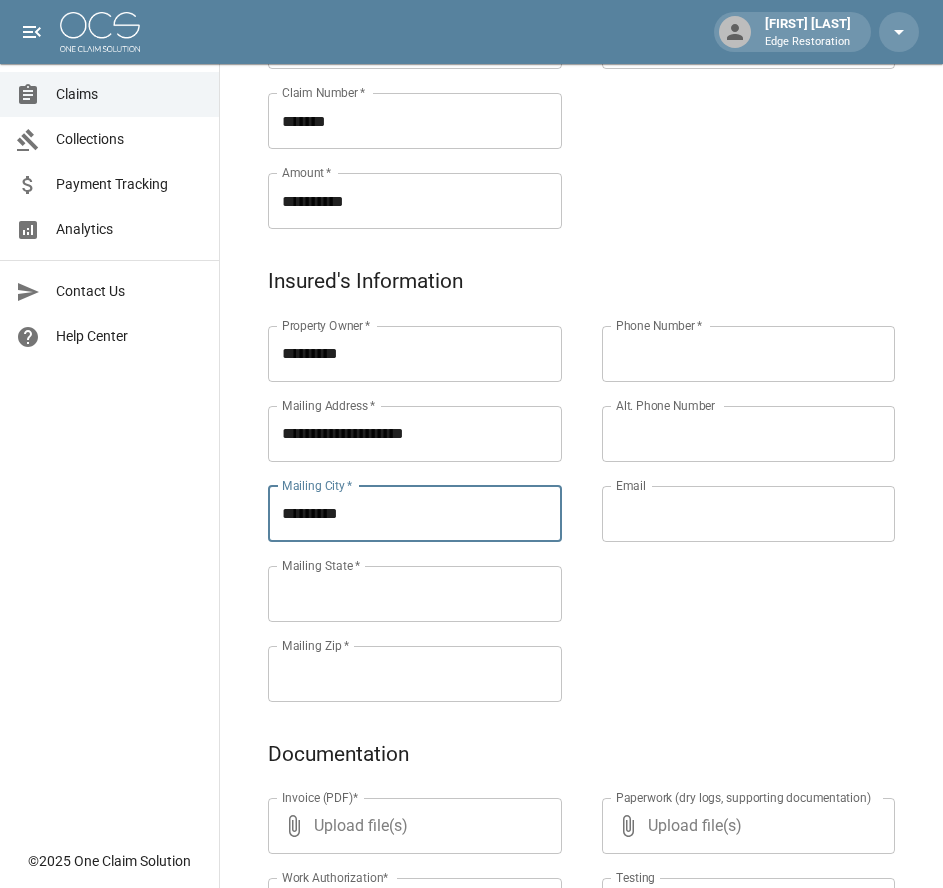 type on "*********" 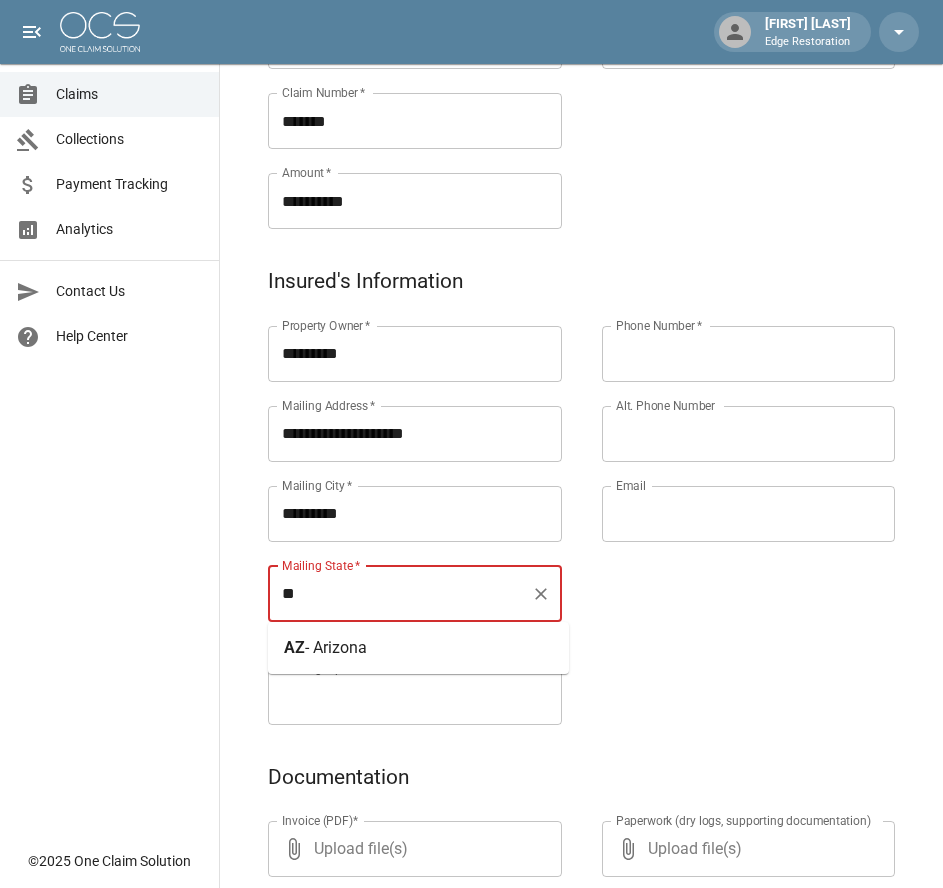 type on "*" 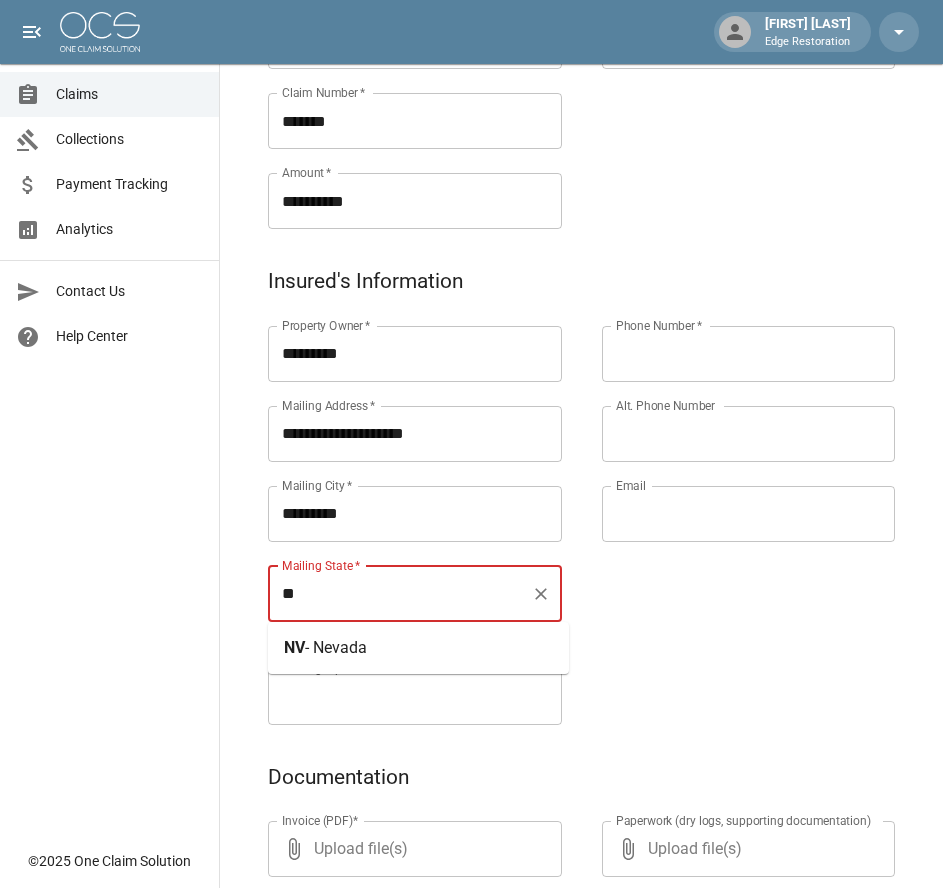 click on "- Nevada" at bounding box center (336, 647) 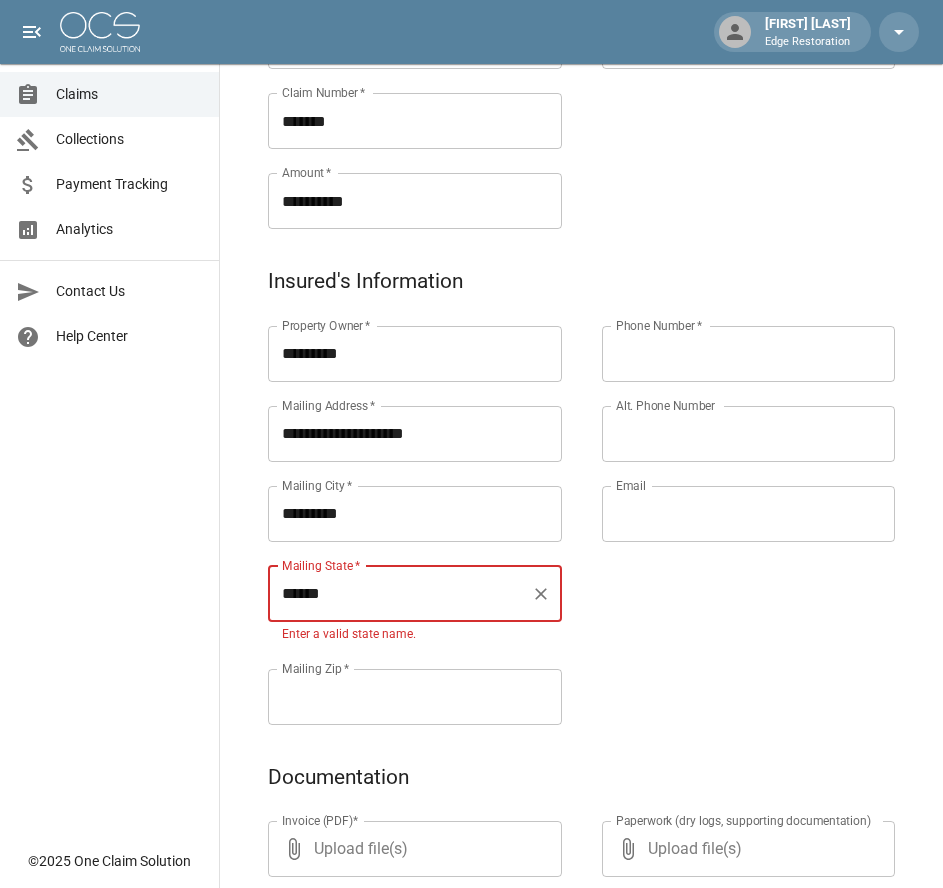 type on "******" 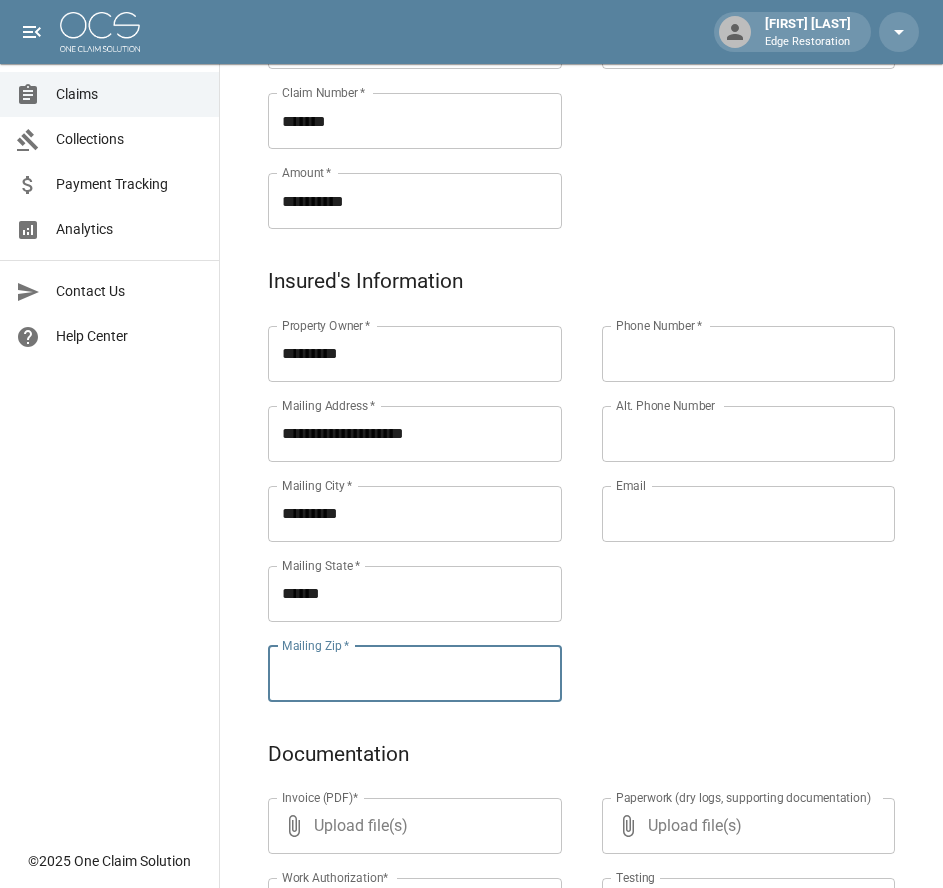 click on "Mailing Zip   *" at bounding box center (415, 674) 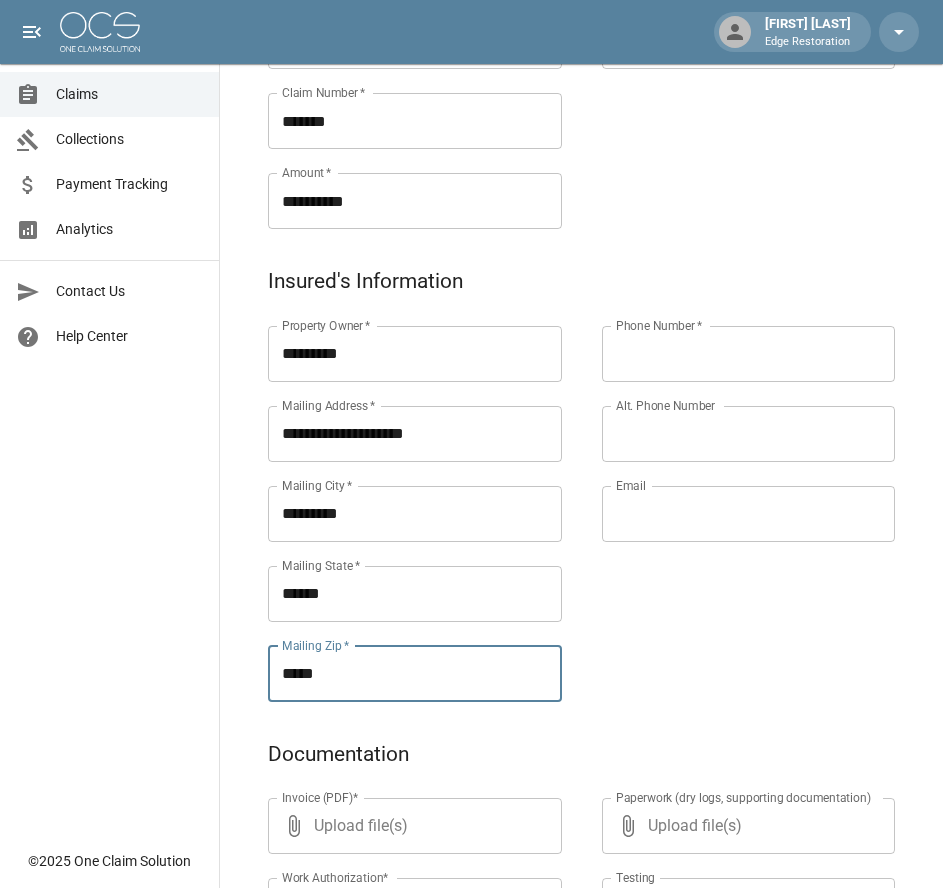 type on "*****" 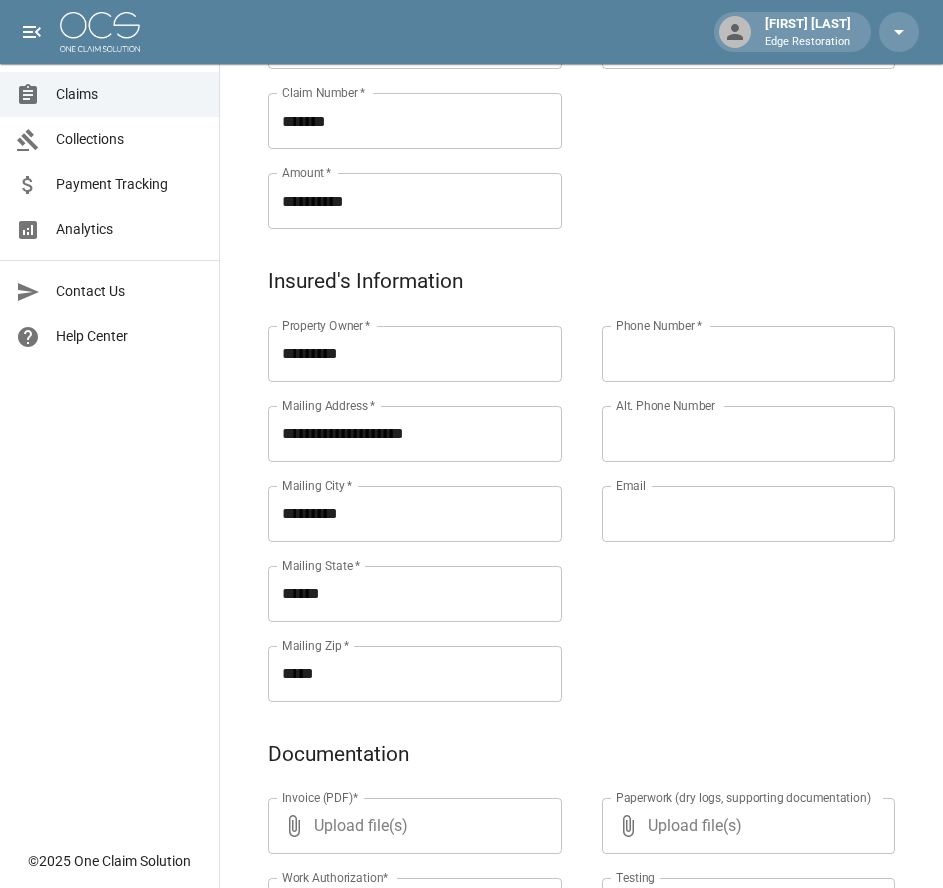 click on "Phone Number   *" at bounding box center (749, 354) 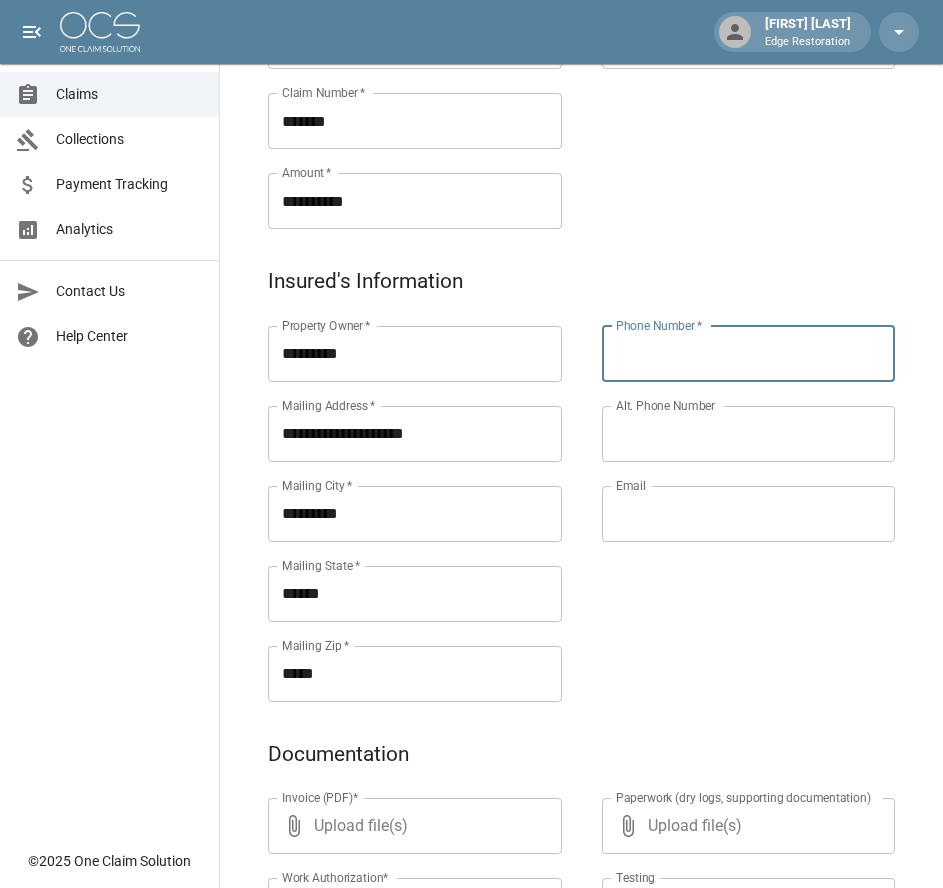 paste on "**********" 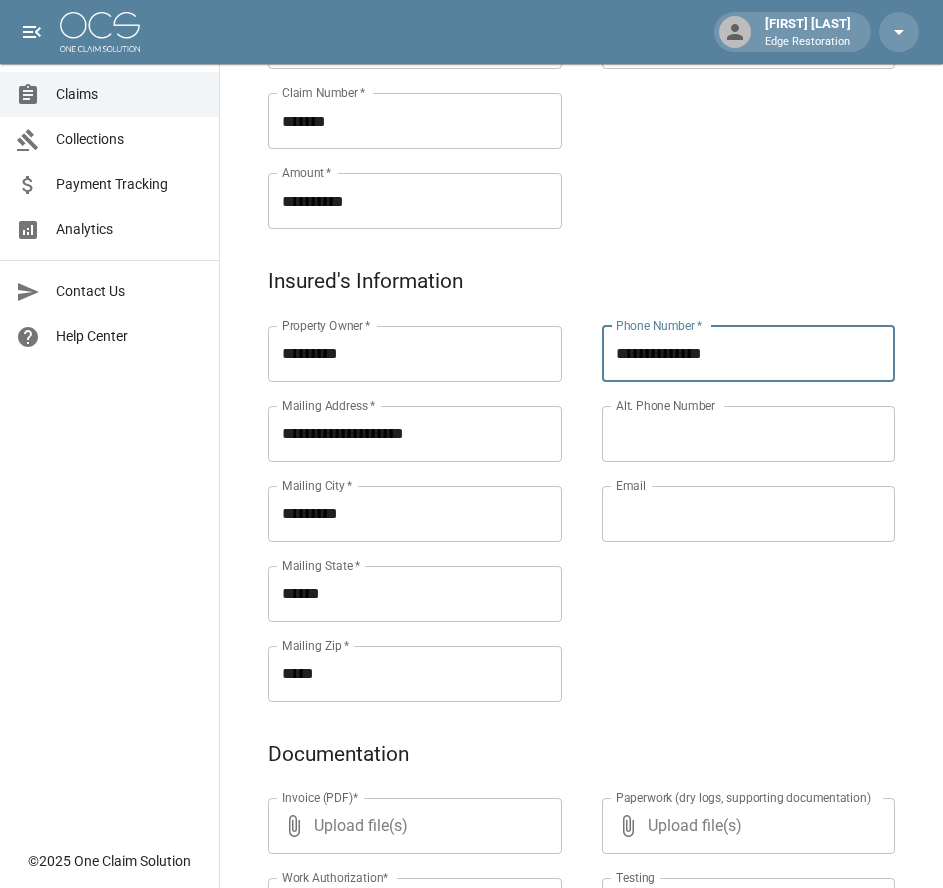 type on "**********" 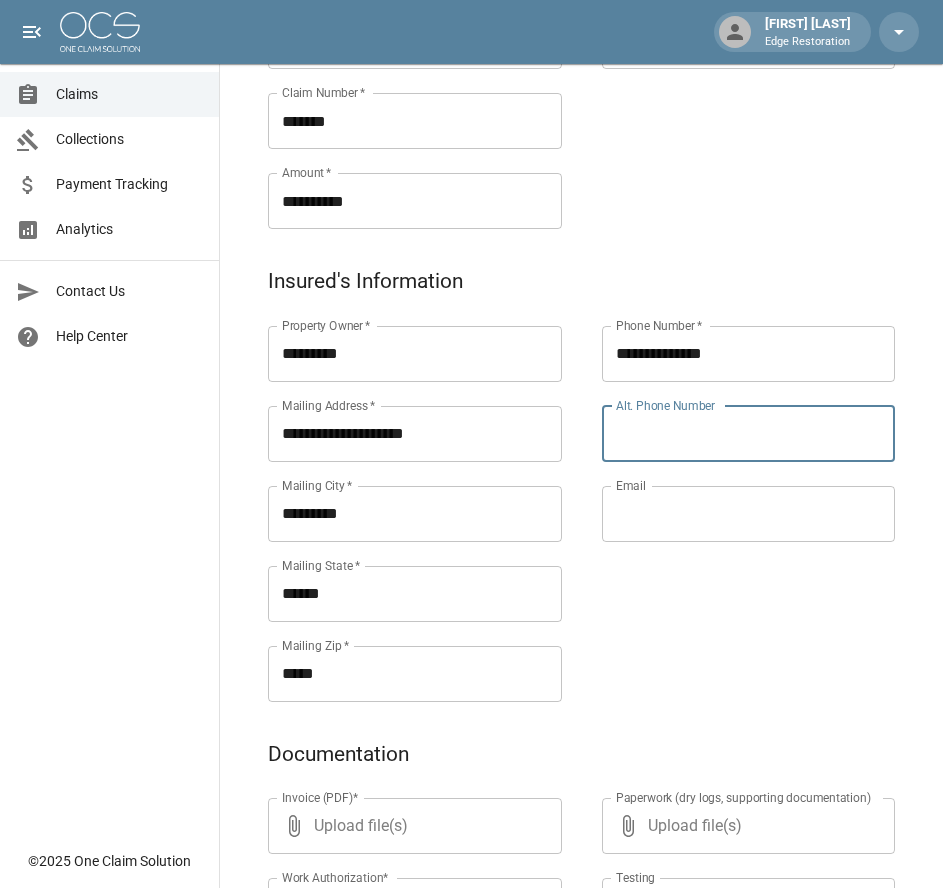 click on "Alt. Phone Number" at bounding box center [749, 434] 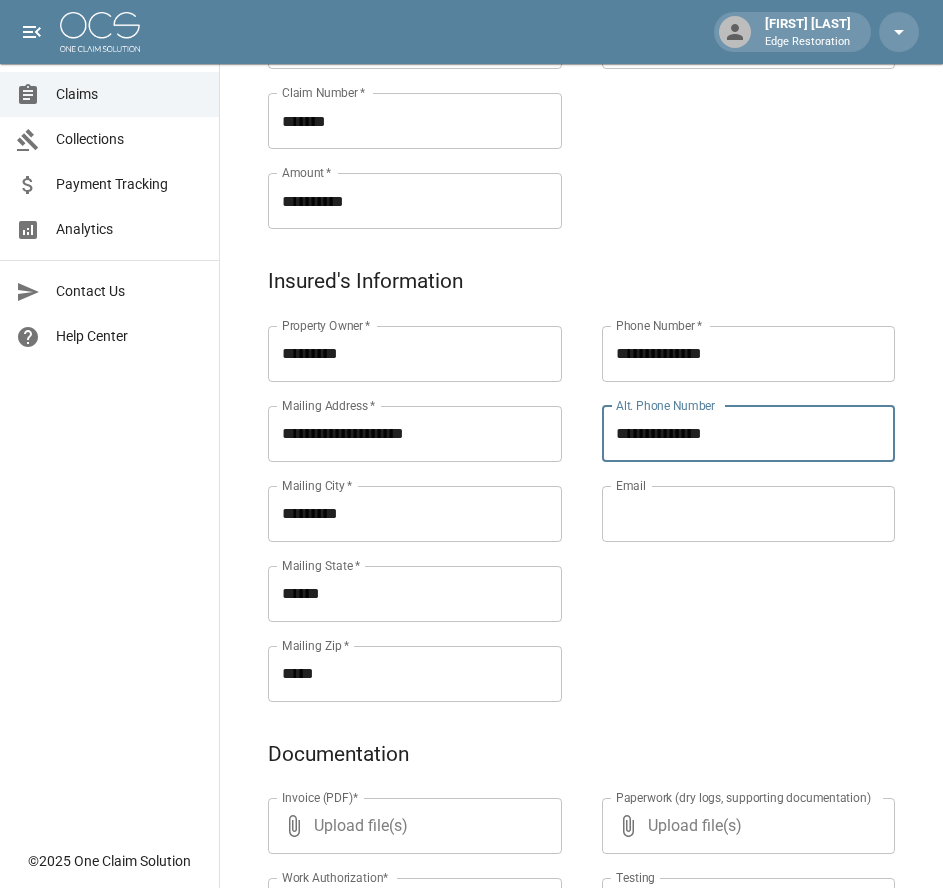 type on "**********" 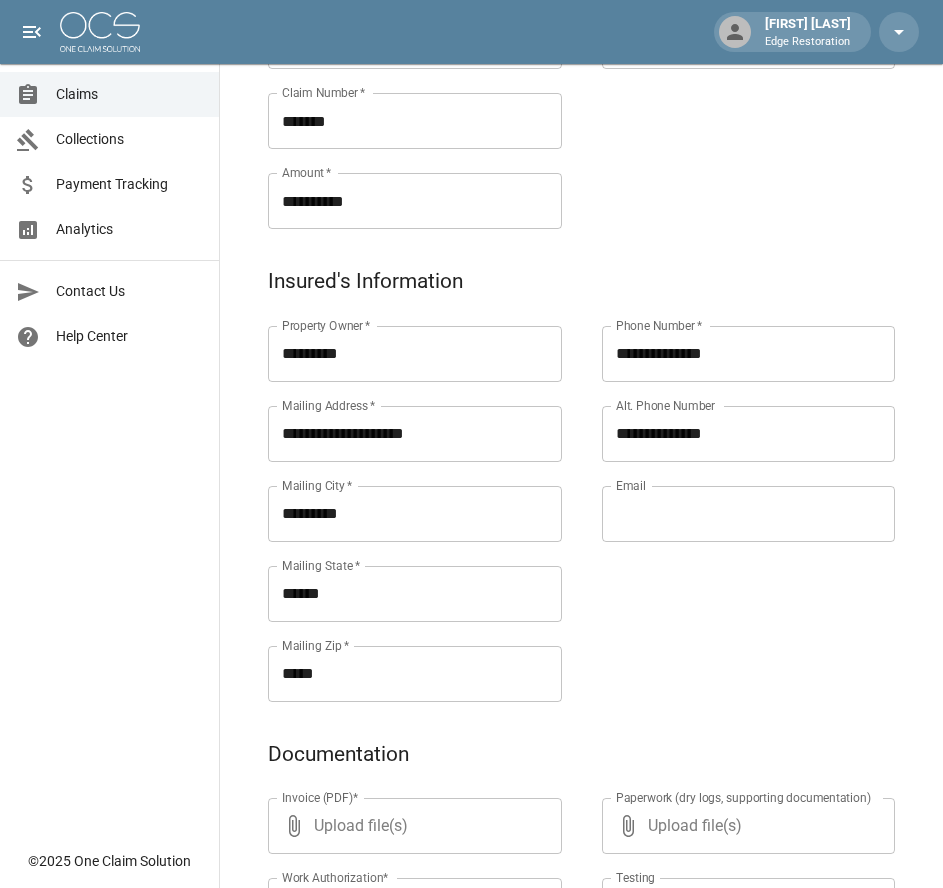 paste on "**********" 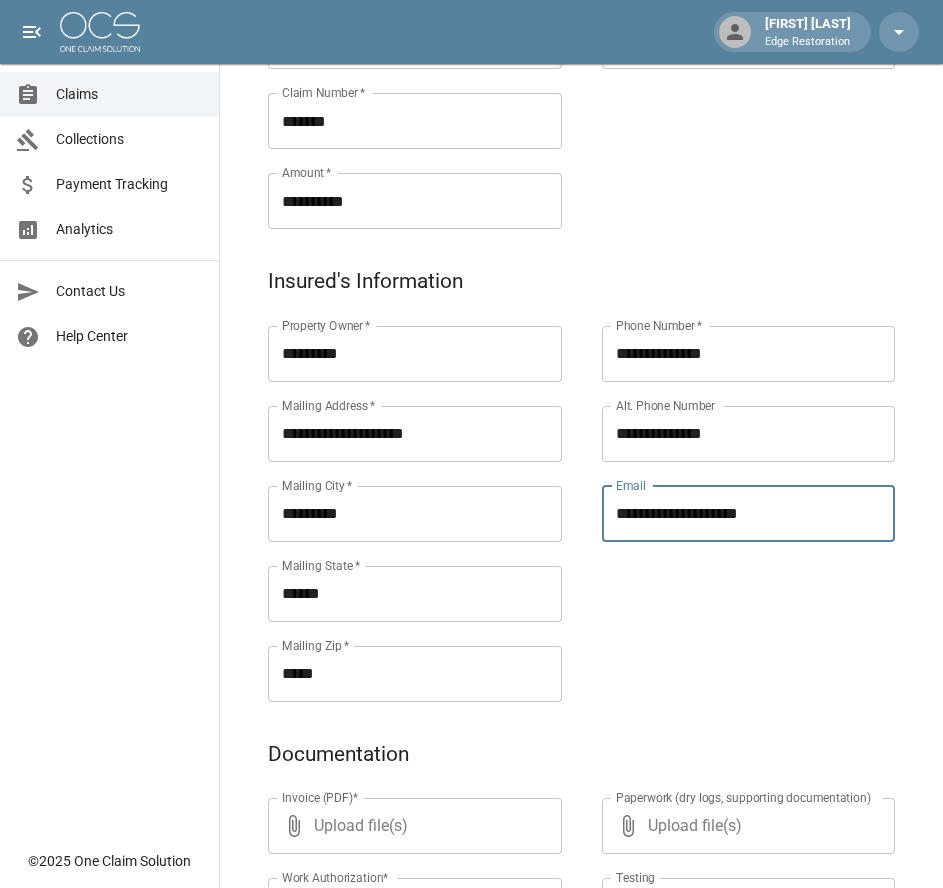 click on "**********" at bounding box center (749, 514) 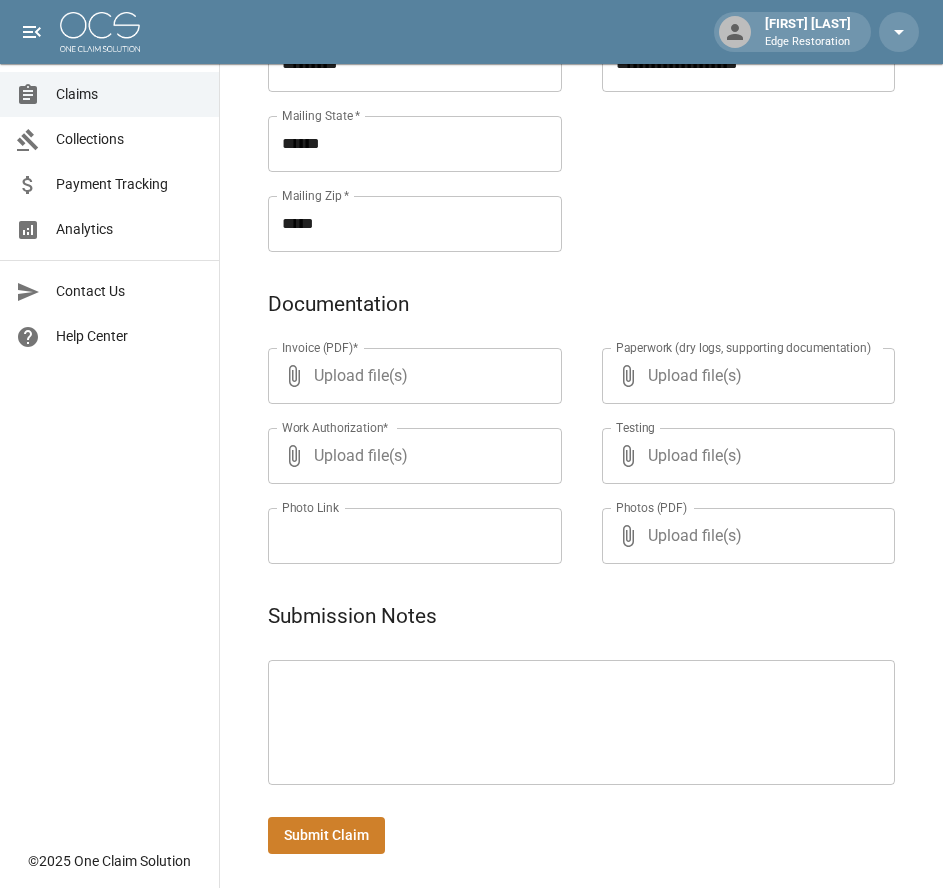 scroll, scrollTop: 966, scrollLeft: 4, axis: both 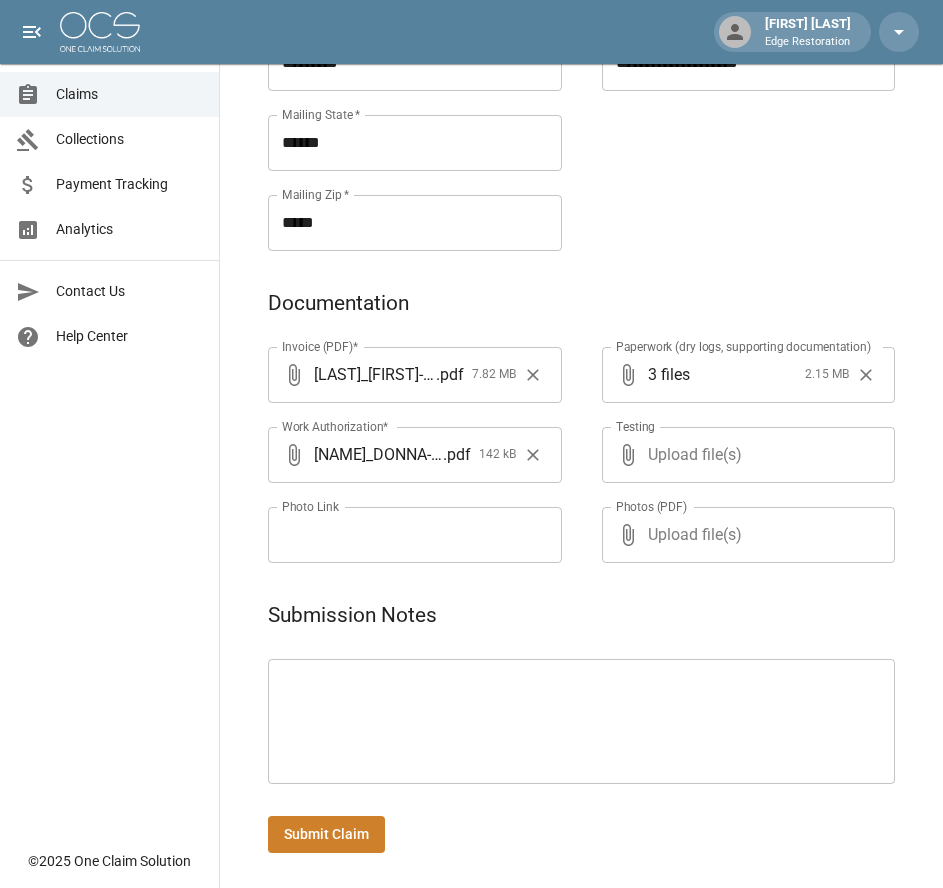 click on "Submit Claim" at bounding box center (326, 834) 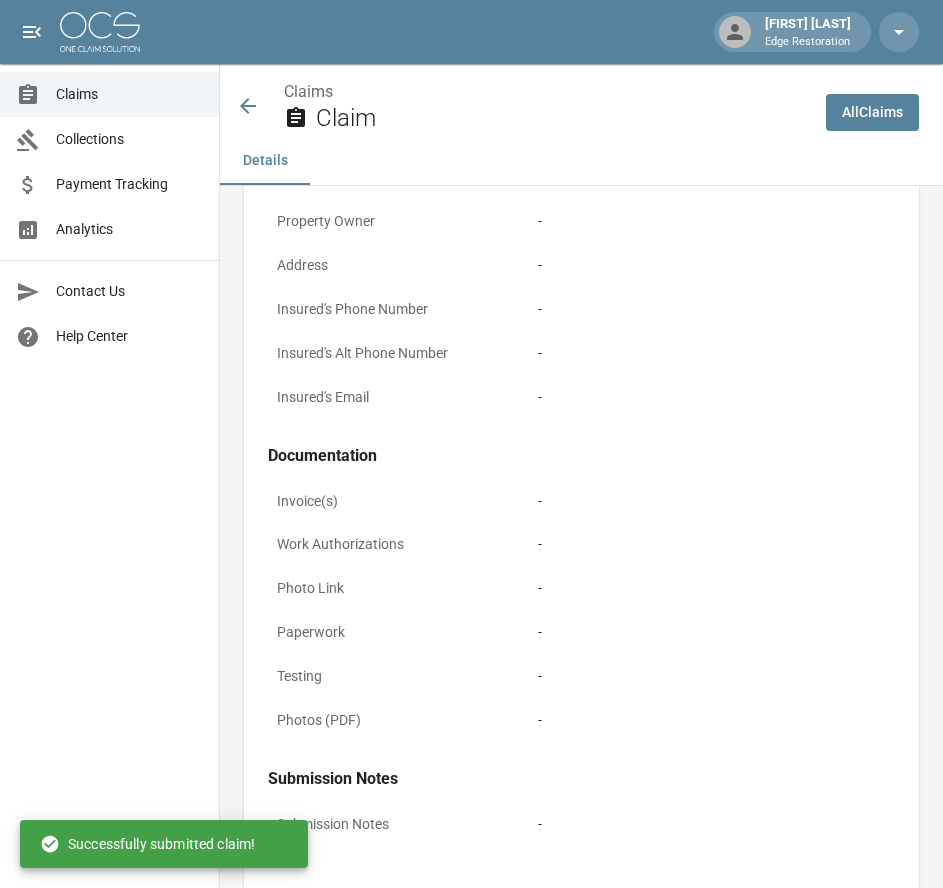 scroll, scrollTop: 966, scrollLeft: 0, axis: vertical 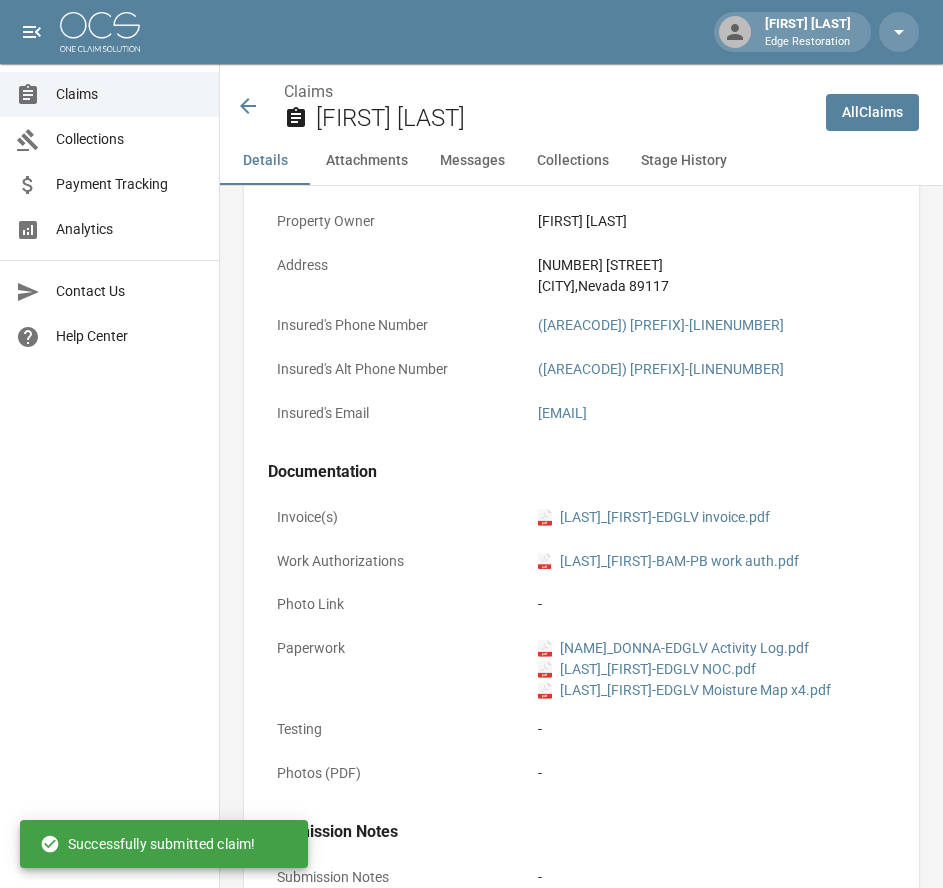 click at bounding box center [100, 32] 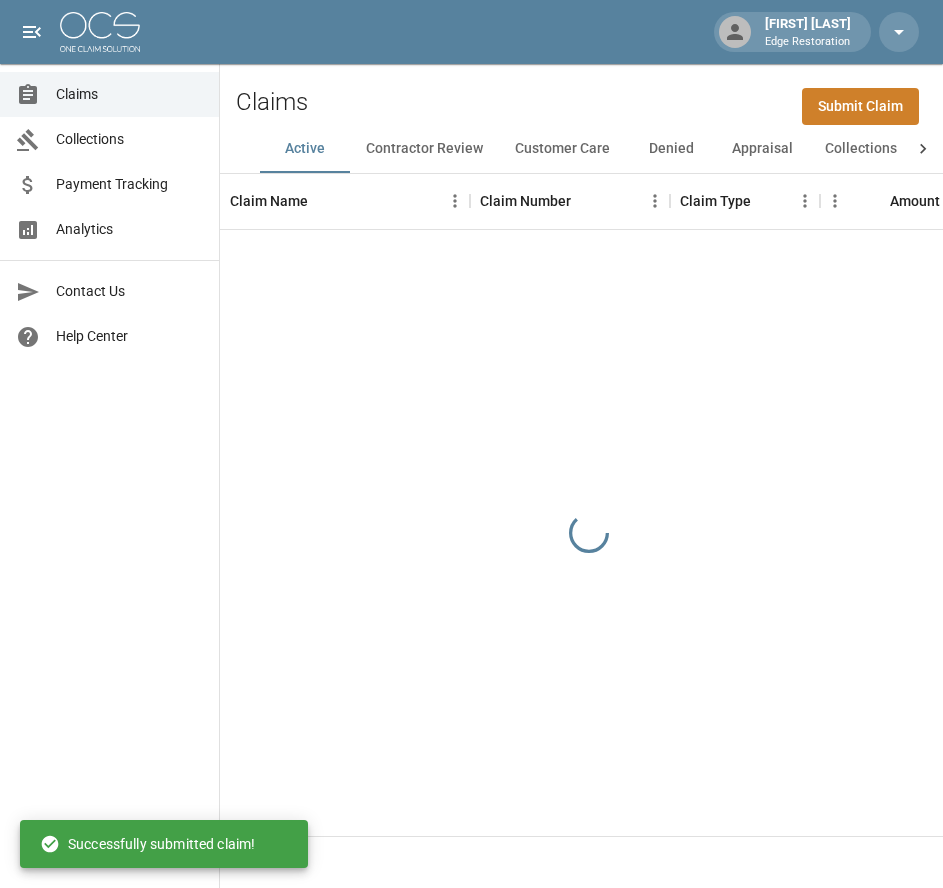 scroll, scrollTop: 0, scrollLeft: 0, axis: both 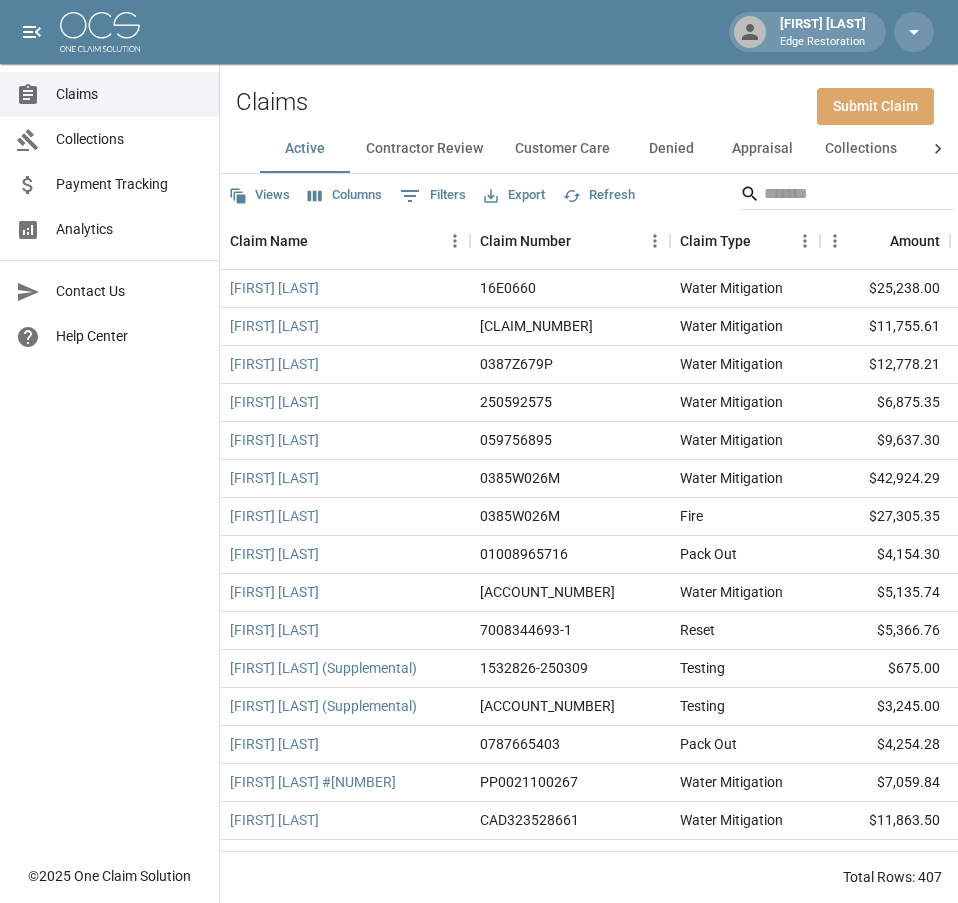 click on "Submit Claim" at bounding box center (875, 106) 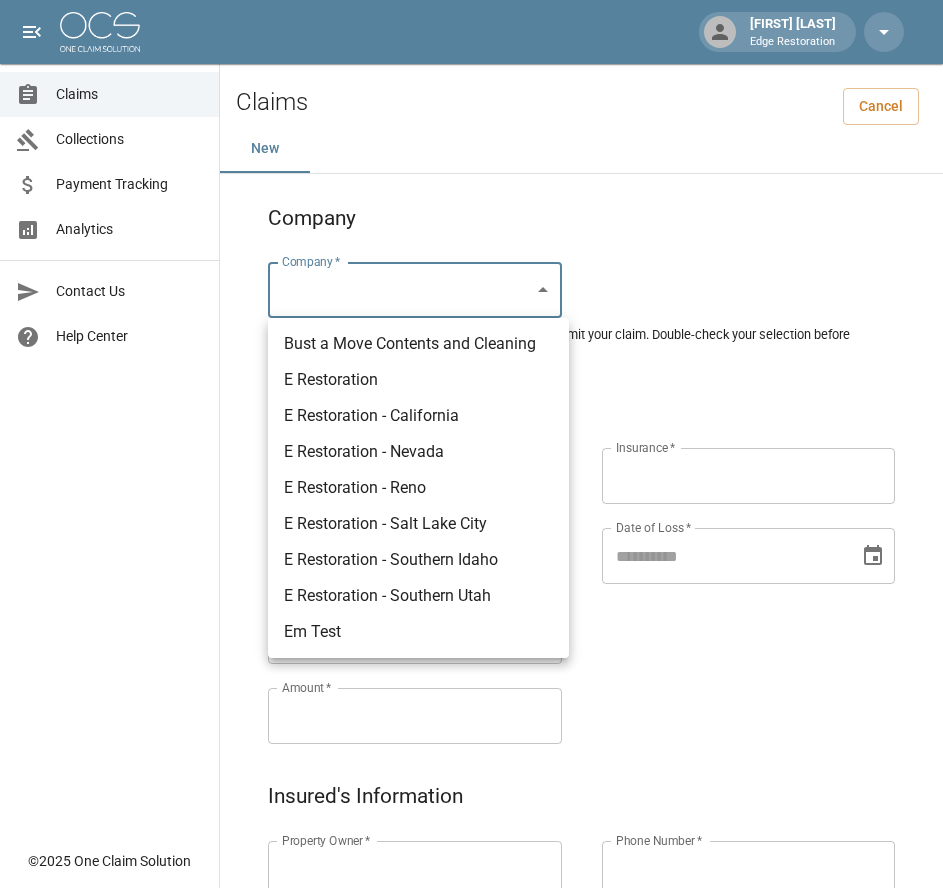 click on "Alicia Tubbs Edge Restoration Claims Collections Payment Tracking Analytics Contact Us Help Center ©  2025   One Claim Solution Claims Cancel New Company Company   * ​ Company   * Please ensure you select the correct company to submit your claim. Double-check your selection before proceeding. Claim Information Claim Type   * ​ Claim Type   * Claim Name   * Claim Name   * Claim Number   * Claim Number   * Amount   * Amount   * Insurance   * Insurance   * Date of Loss   * Date of Loss   * Insured's Information Property Owner   * Property Owner   * Mailing Address   * Mailing Address   * Mailing City   * Mailing City   * Mailing State   * Mailing State   * Mailing Zip   * Mailing Zip   * Phone Number   * Phone Number   * Alt. Phone Number Alt. Phone Number Email Email Documentation Invoice (PDF)* ​ Upload file(s) Invoice (PDF)* Work Authorization* ​ Upload file(s) Work Authorization* Photo Link Photo Link ​ Upload file(s) Testing ​ ​" at bounding box center [471, 929] 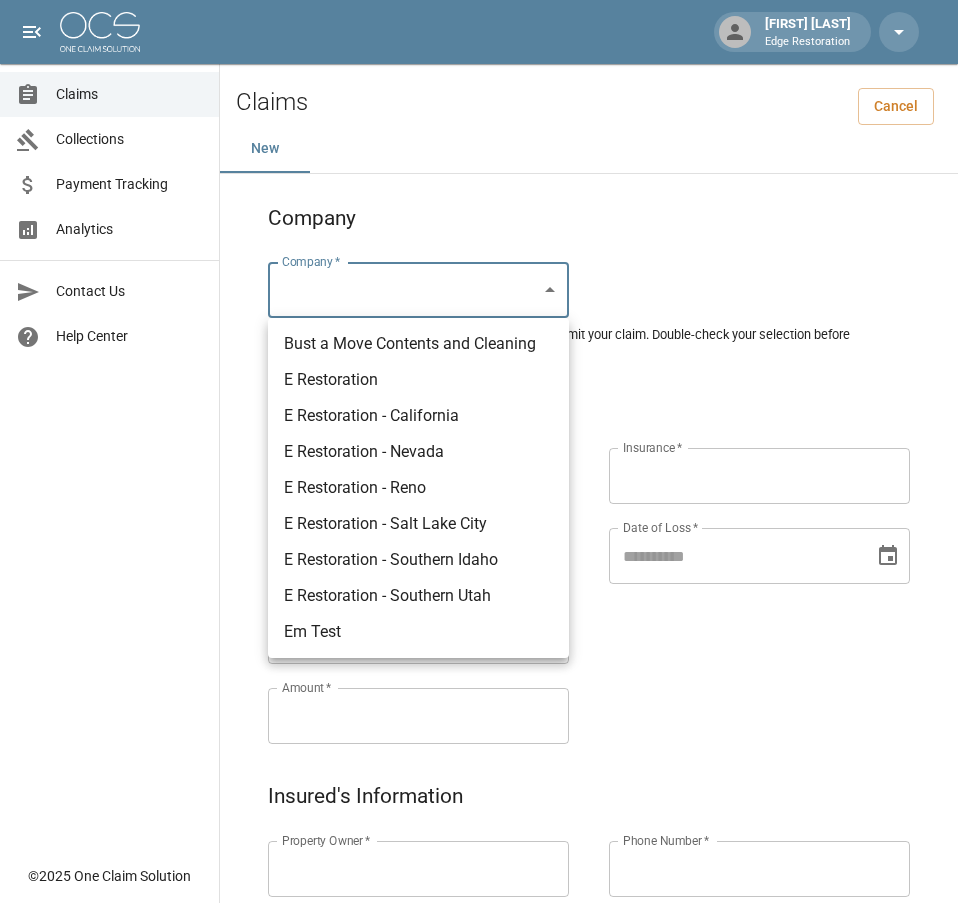 click on "Bust a Move Contents and Cleaning" at bounding box center (418, 344) 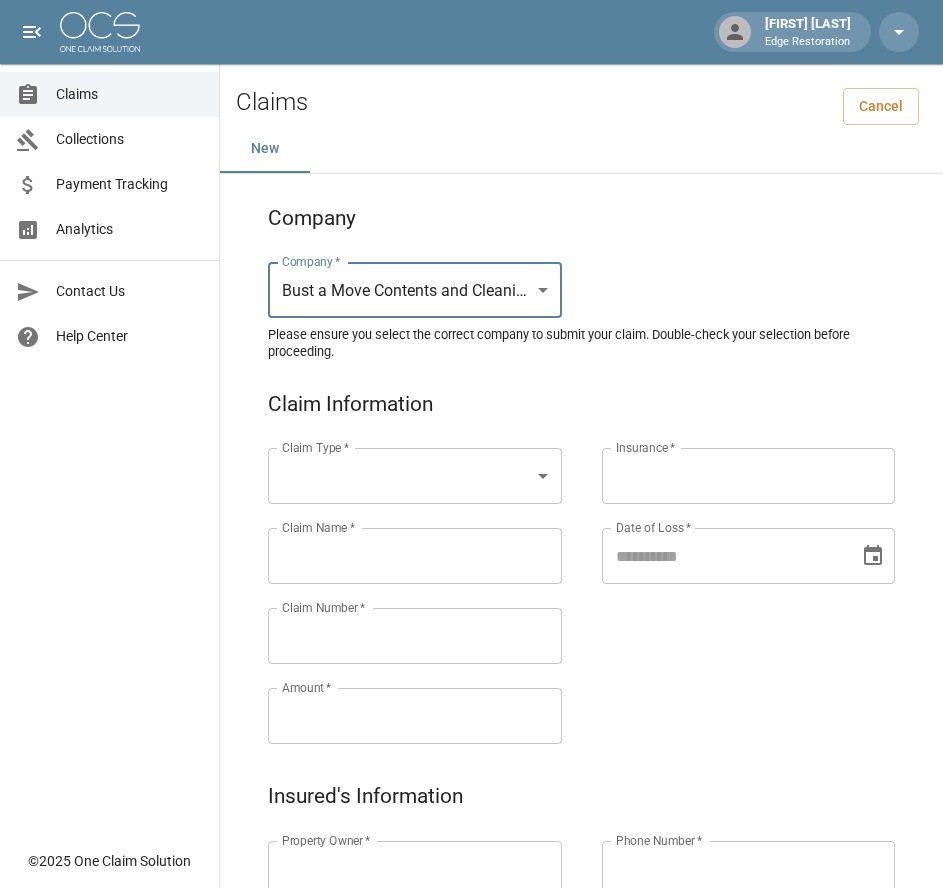 click on "Alicia Tubbs Edge Restoration Claims Collections Payment Tracking Analytics Contact Us Help Center ©  2025   One Claim Solution Claims Cancel New Company Company   * E Restoration - Nevada ****** Company   * Please ensure you select the correct company to submit your claim. Double-check your selection before proceeding. Claim Information Claim Type   * ​ Claim Type   * Claim Name   * Claim Name   * Claim Number   * Claim Number   * Amount   * Amount   * Insurance   * Insurance   * Date of Loss   * Date of Loss   * Insured's Information Property Owner   * Property Owner   * Mailing Address   * Mailing Address   * Mailing City   * Mailing City   * Mailing State   * Mailing State   * Mailing Zip   * Mailing Zip   * Phone Number   * Phone Number   * Alt. Phone Number Alt. Phone Number Email Email Documentation Invoice (PDF)* ​ Upload file(s) Invoice (PDF)* Work Authorization* ​ Upload file(s) Work Authorization* Photo Link Photo Link ​ ​ *" at bounding box center (471, 929) 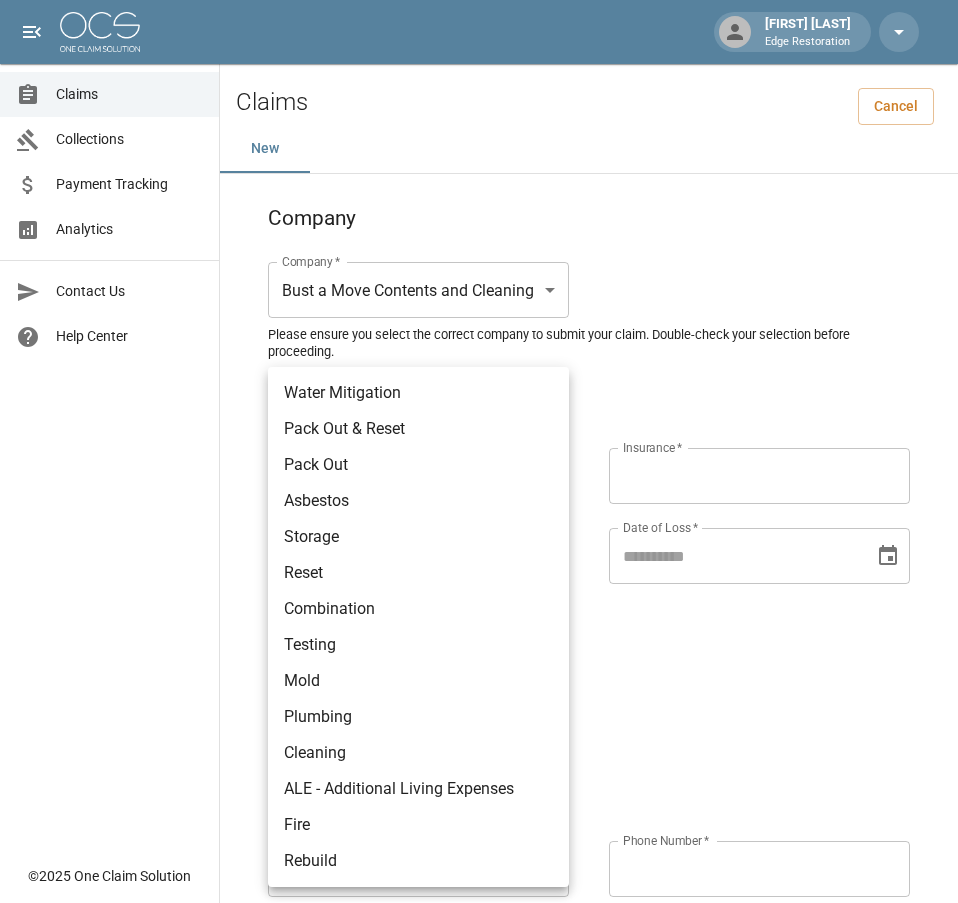 click on "Reset" at bounding box center (418, 573) 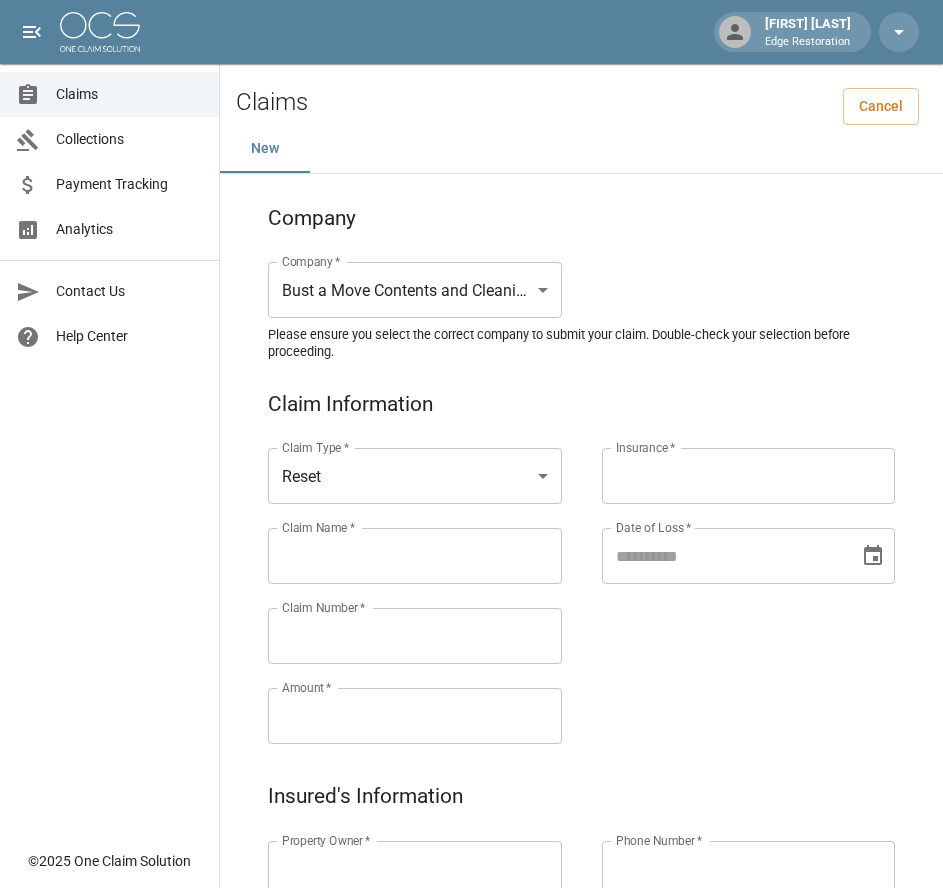 click on "Claims Collections Payment Tracking Analytics Contact Us Help Center" at bounding box center [109, 419] 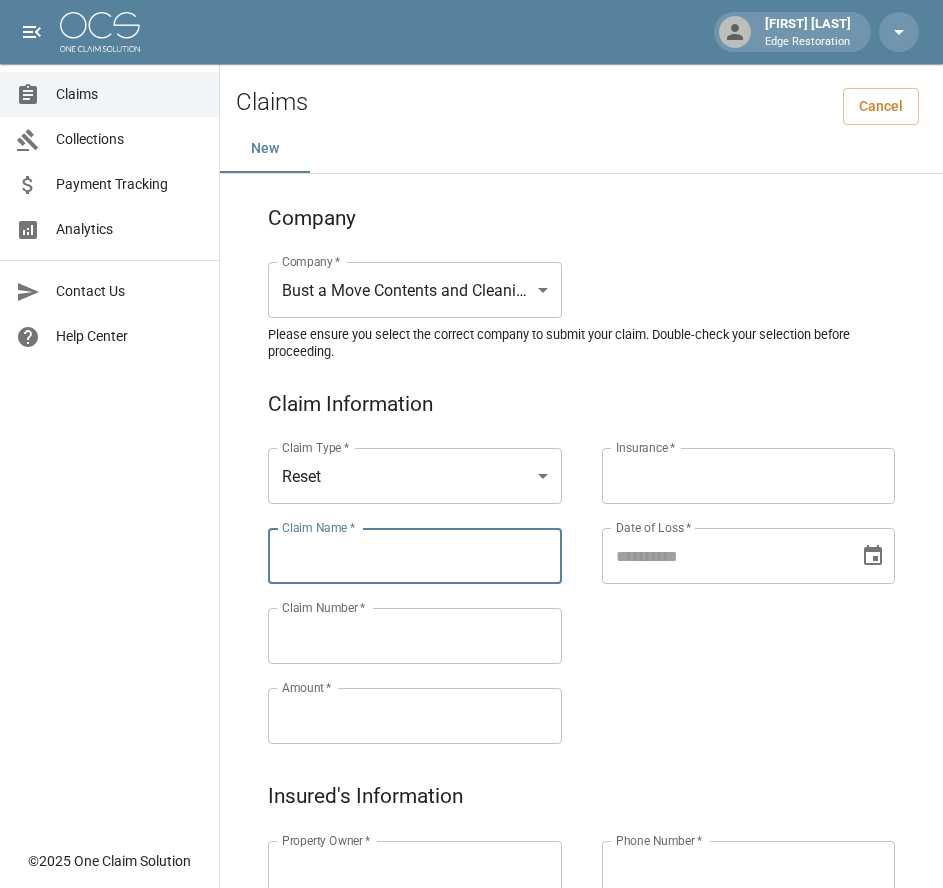 paste on "**********" 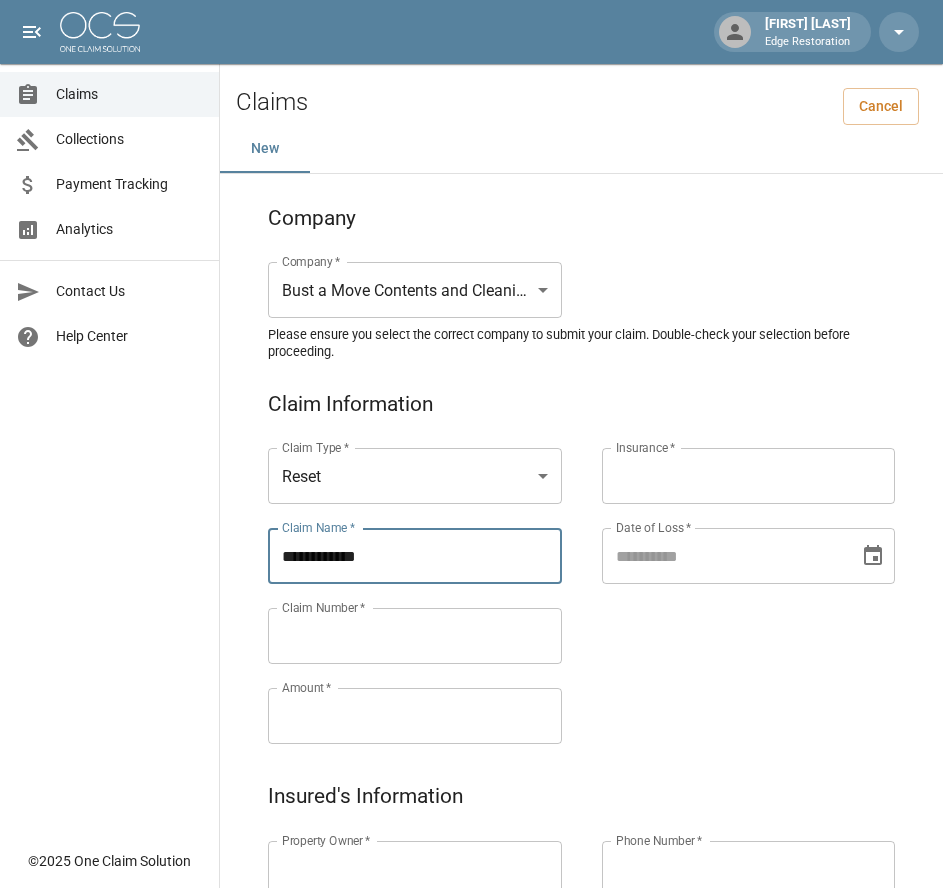type on "**********" 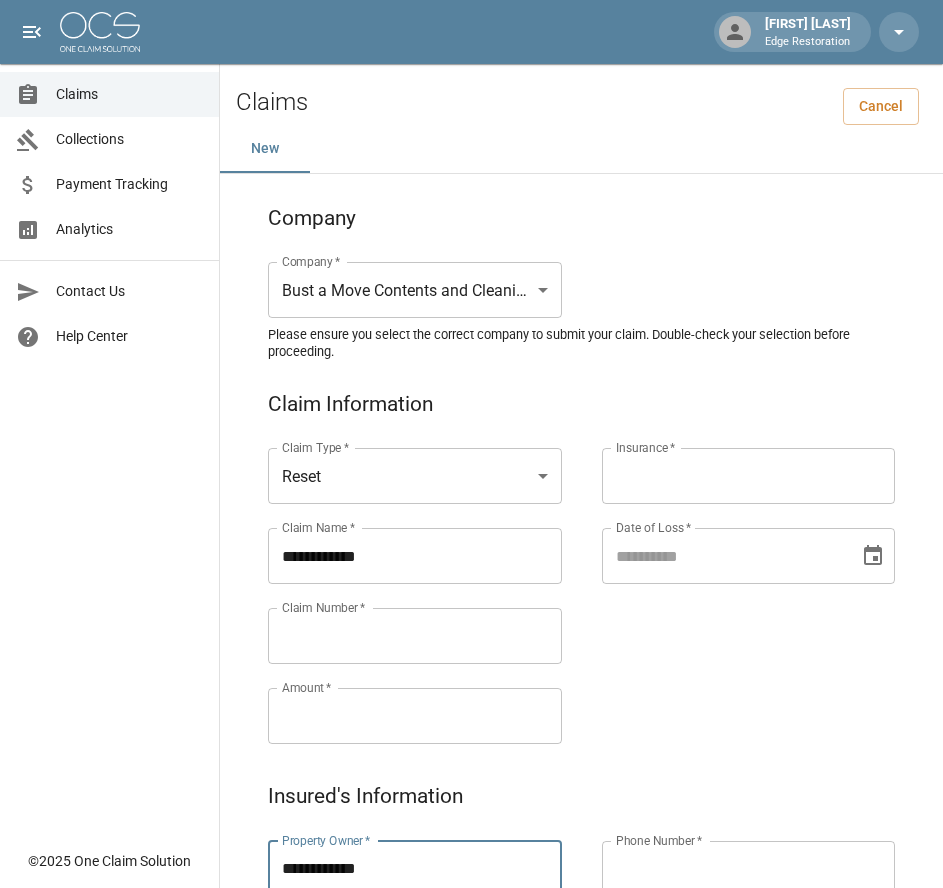 type on "**********" 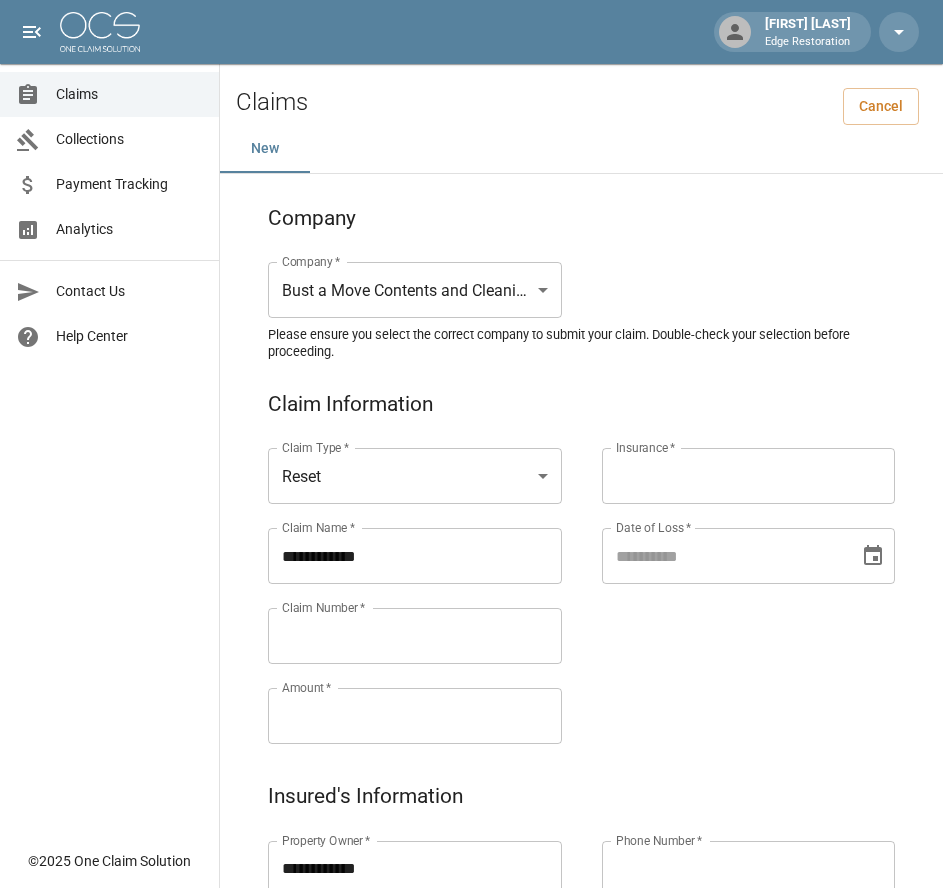 paste on "**********" 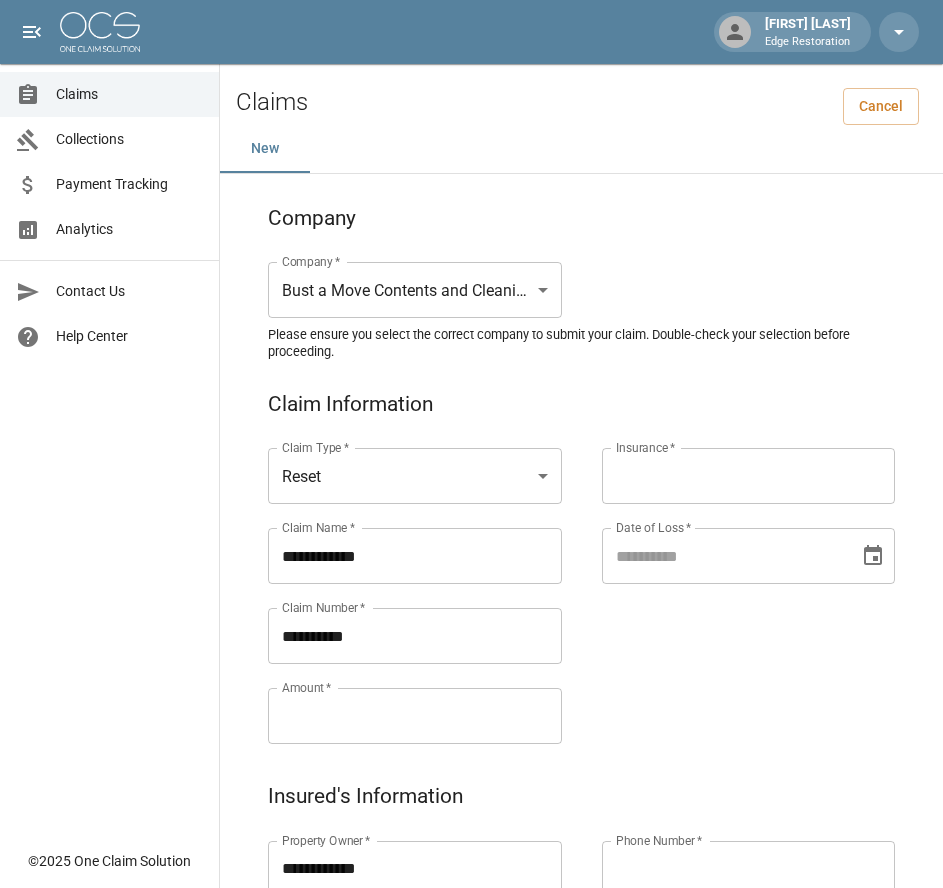 click on "**********" at bounding box center [415, 636] 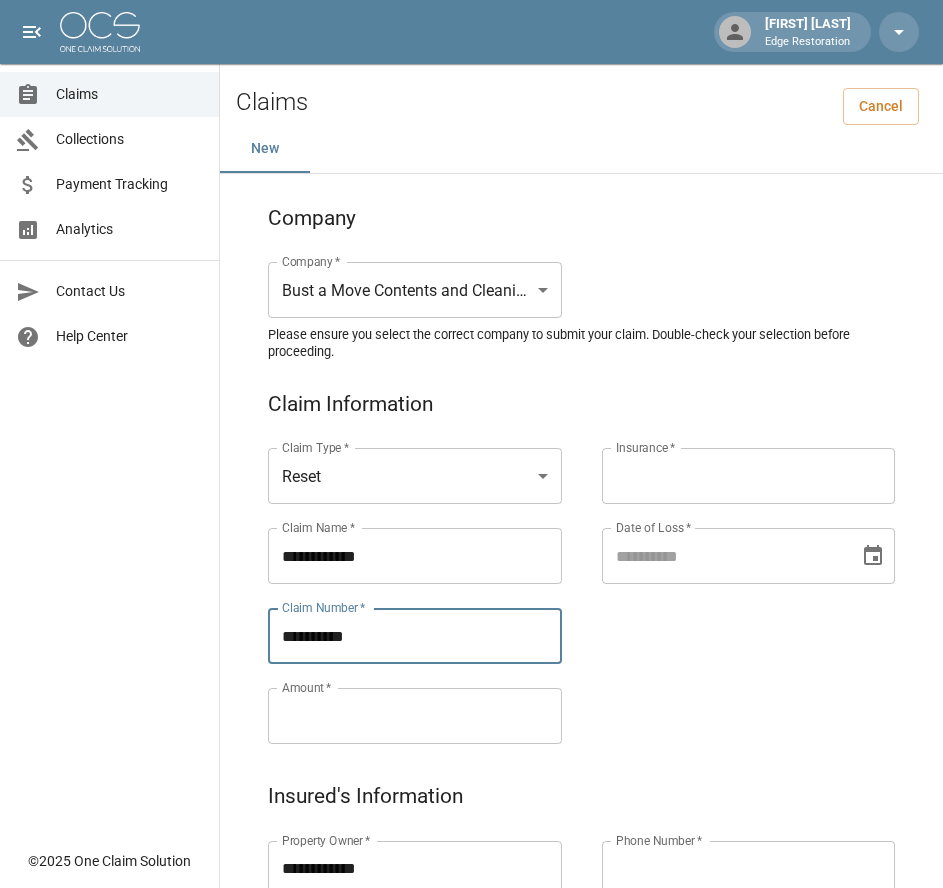 type on "**********" 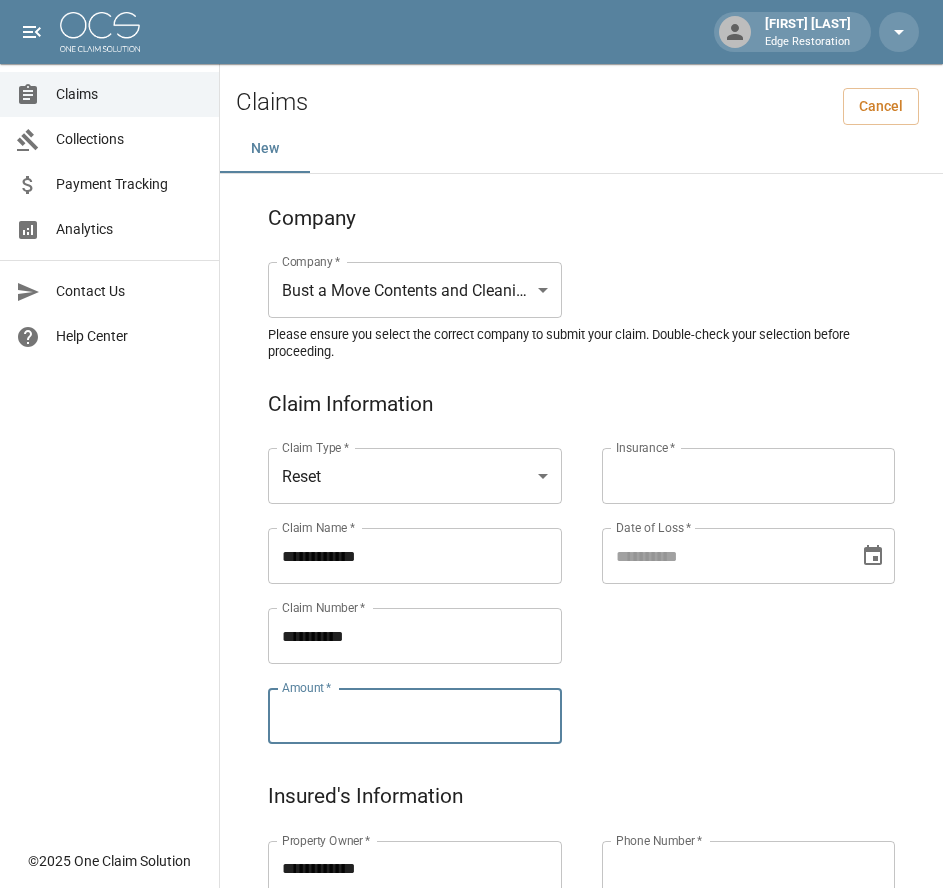 click on "Amount   *" at bounding box center (415, 716) 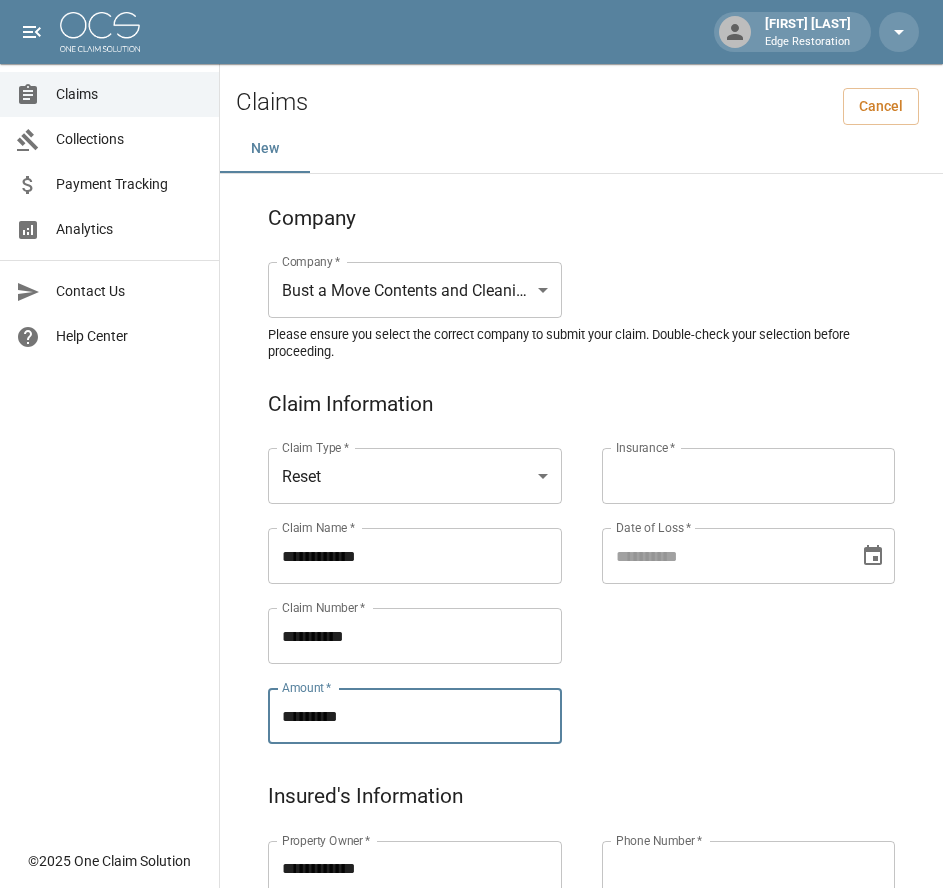type on "*********" 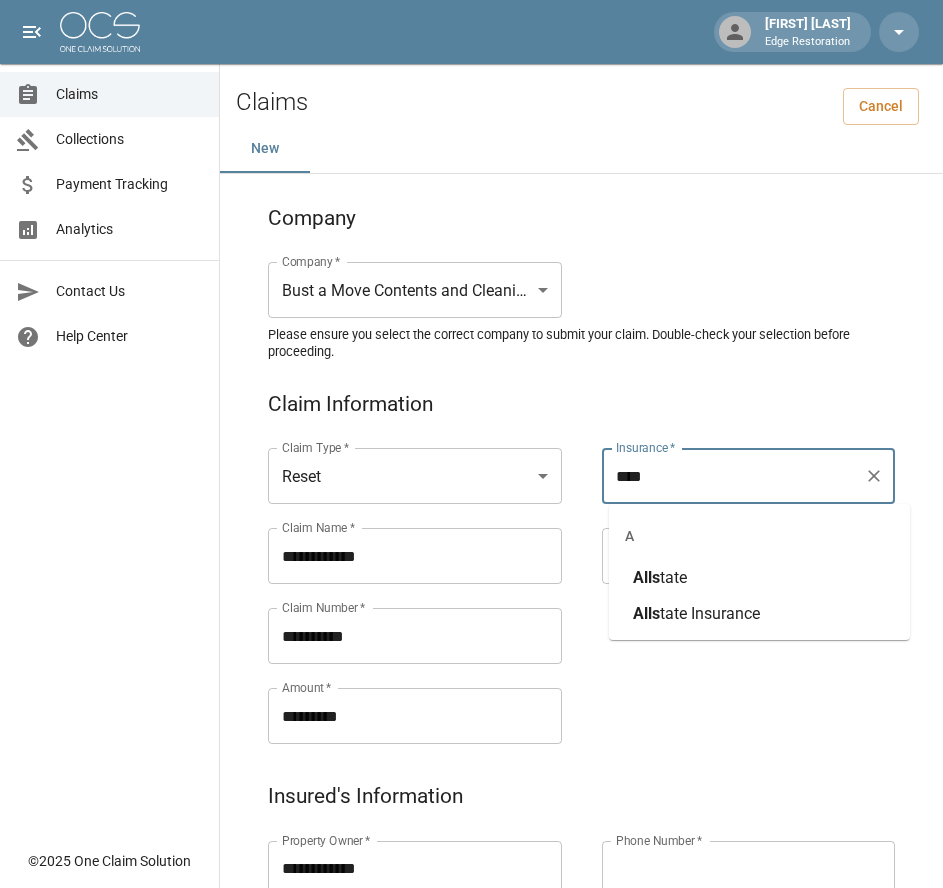 click on "Alls tate" at bounding box center [660, 578] 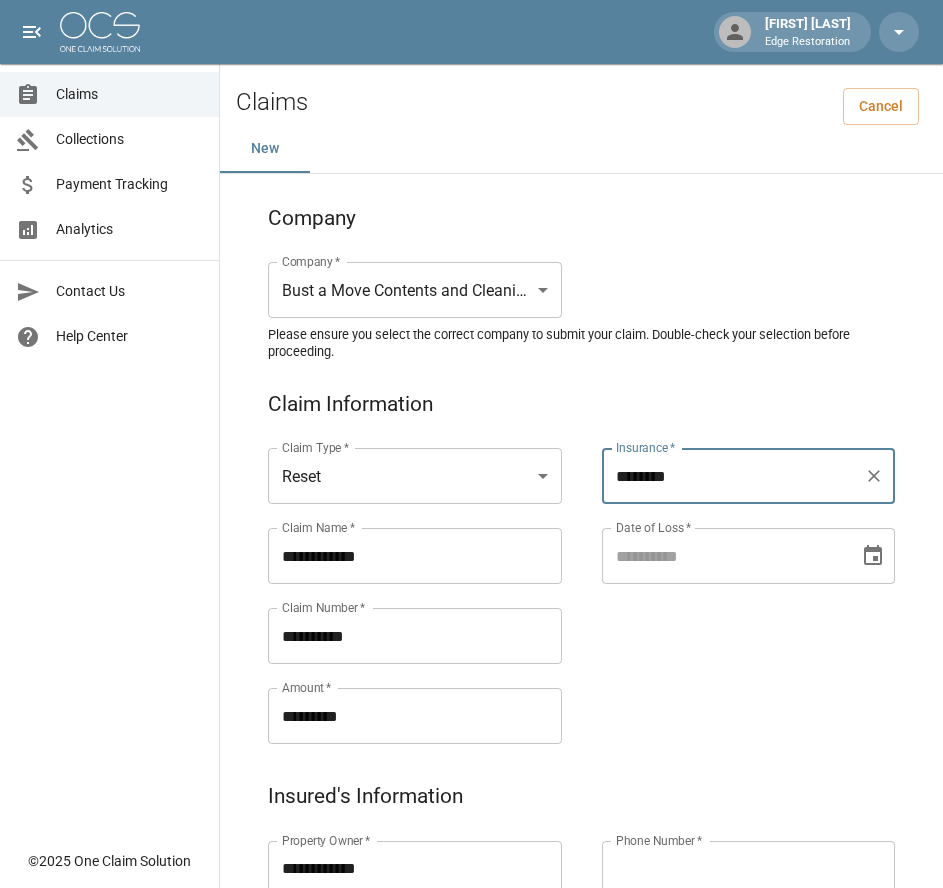 type on "********" 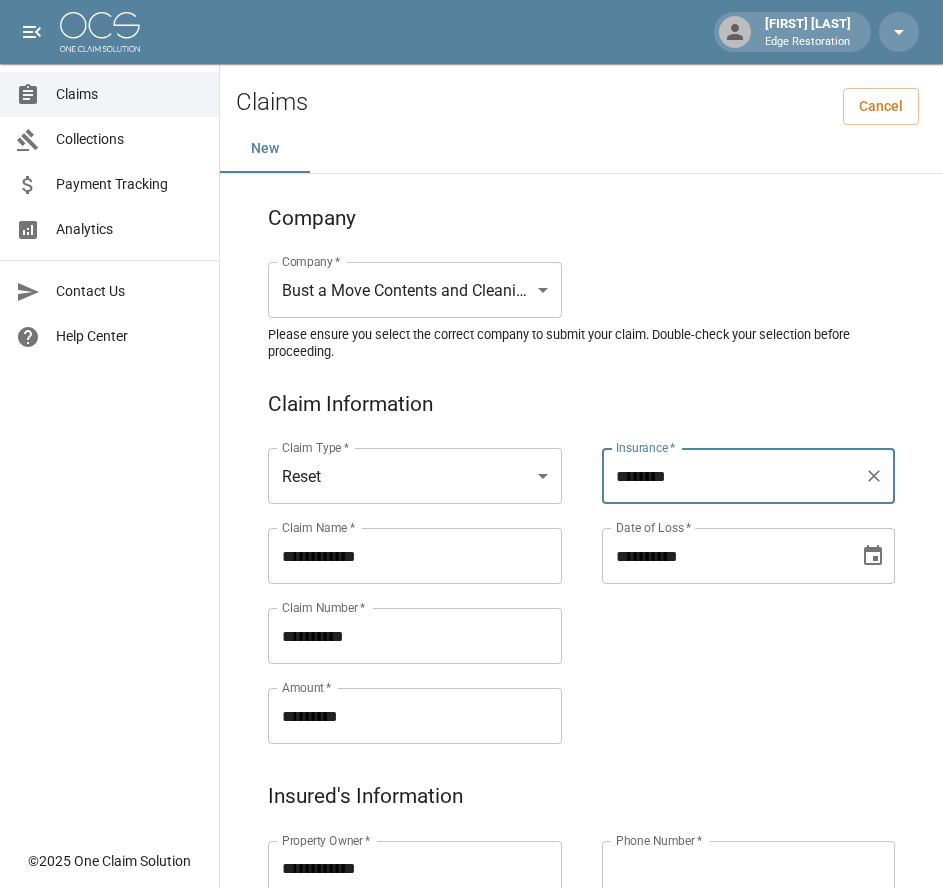 click on "**********" at bounding box center [724, 556] 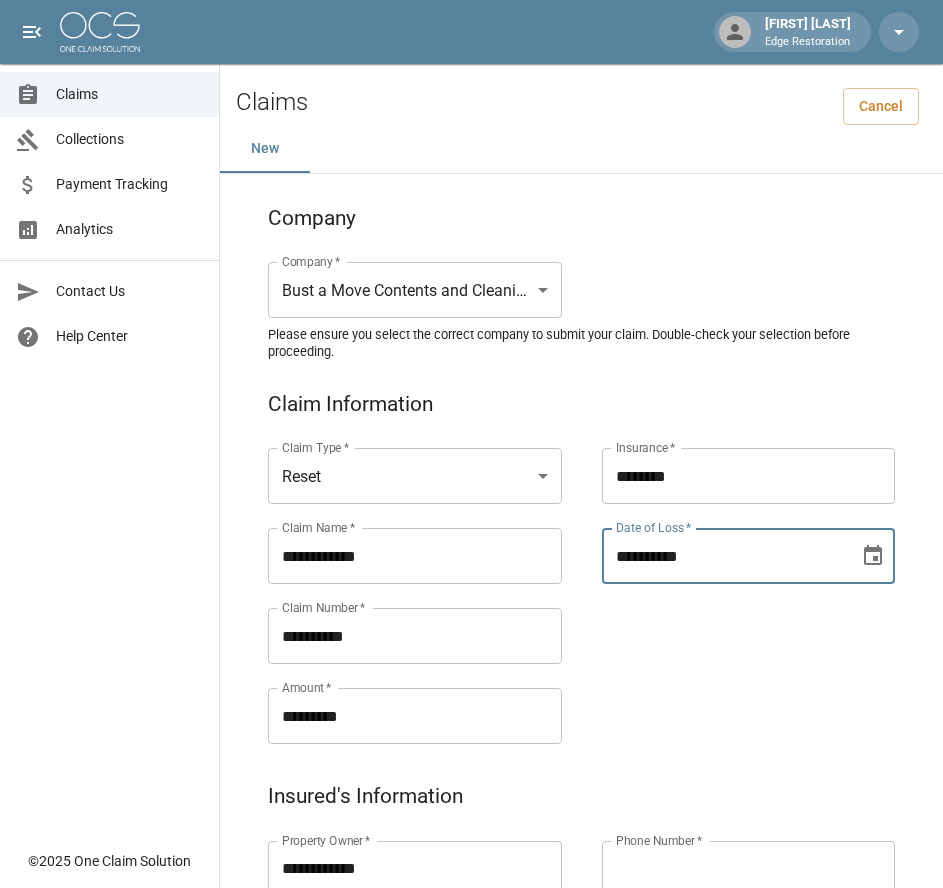 type on "**********" 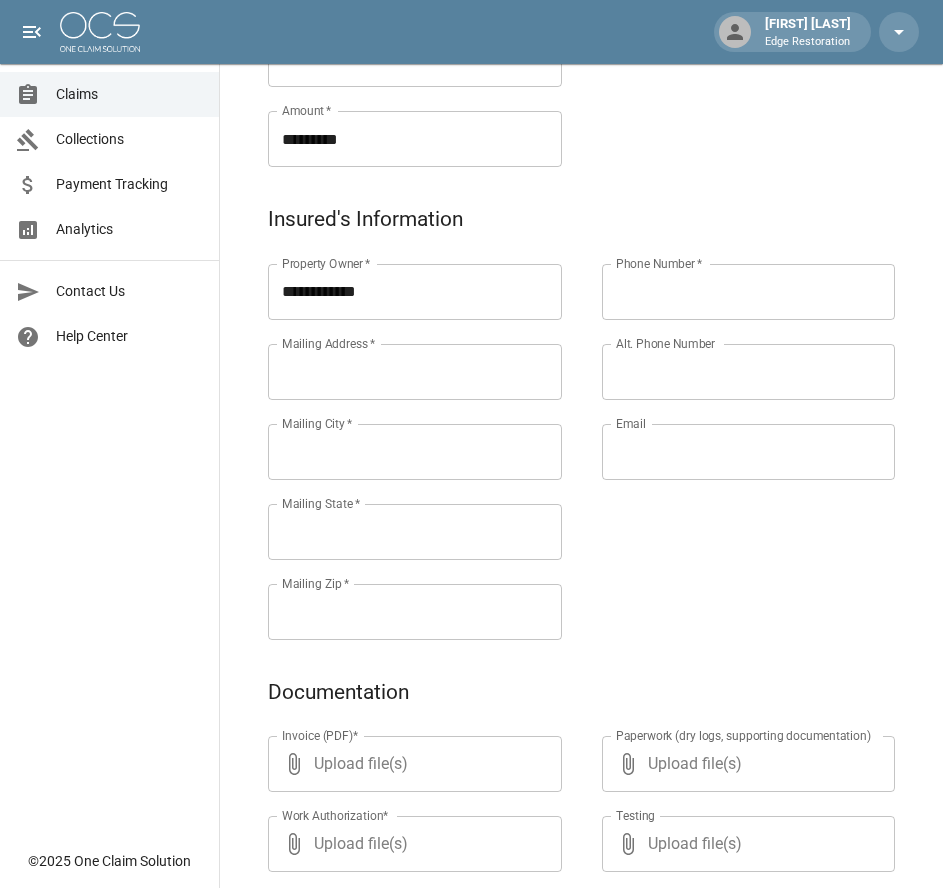 scroll, scrollTop: 580, scrollLeft: 0, axis: vertical 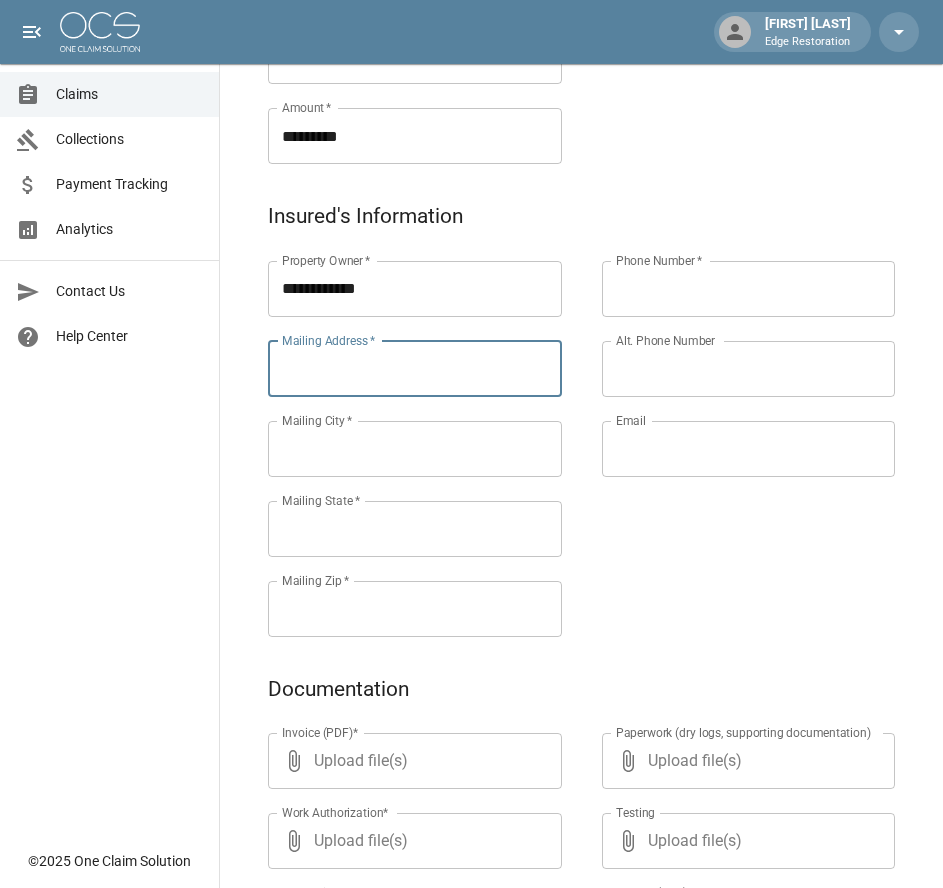 click on "Mailing Address   *" at bounding box center [415, 369] 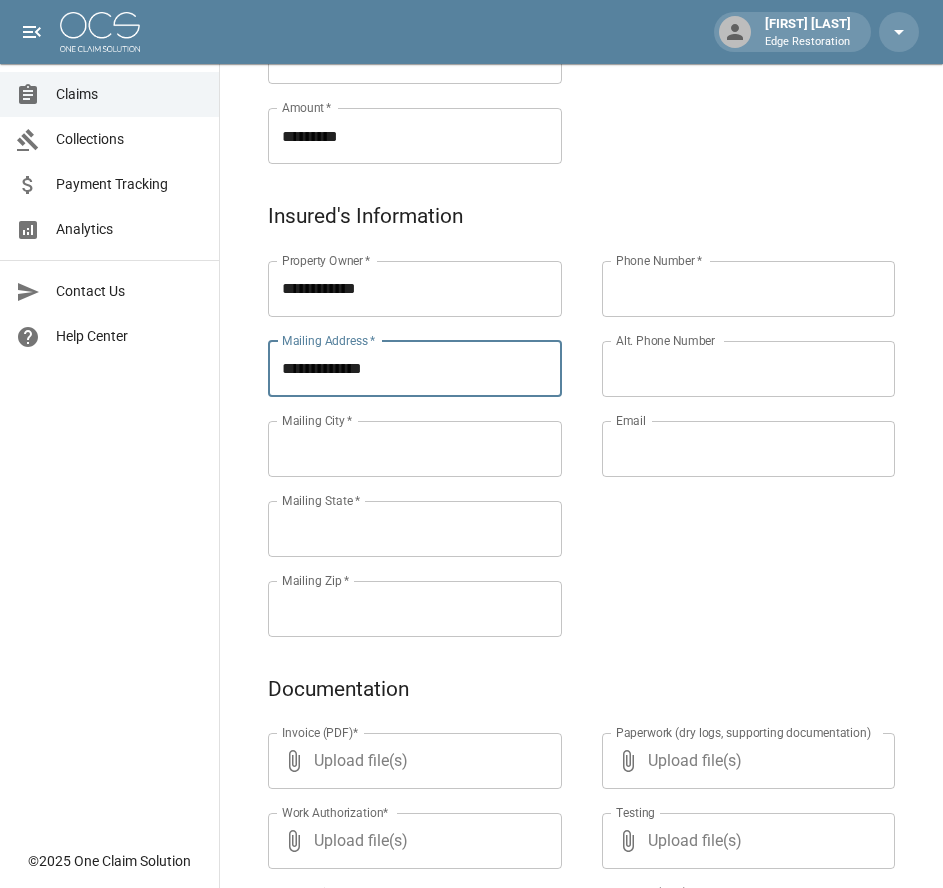 type on "**********" 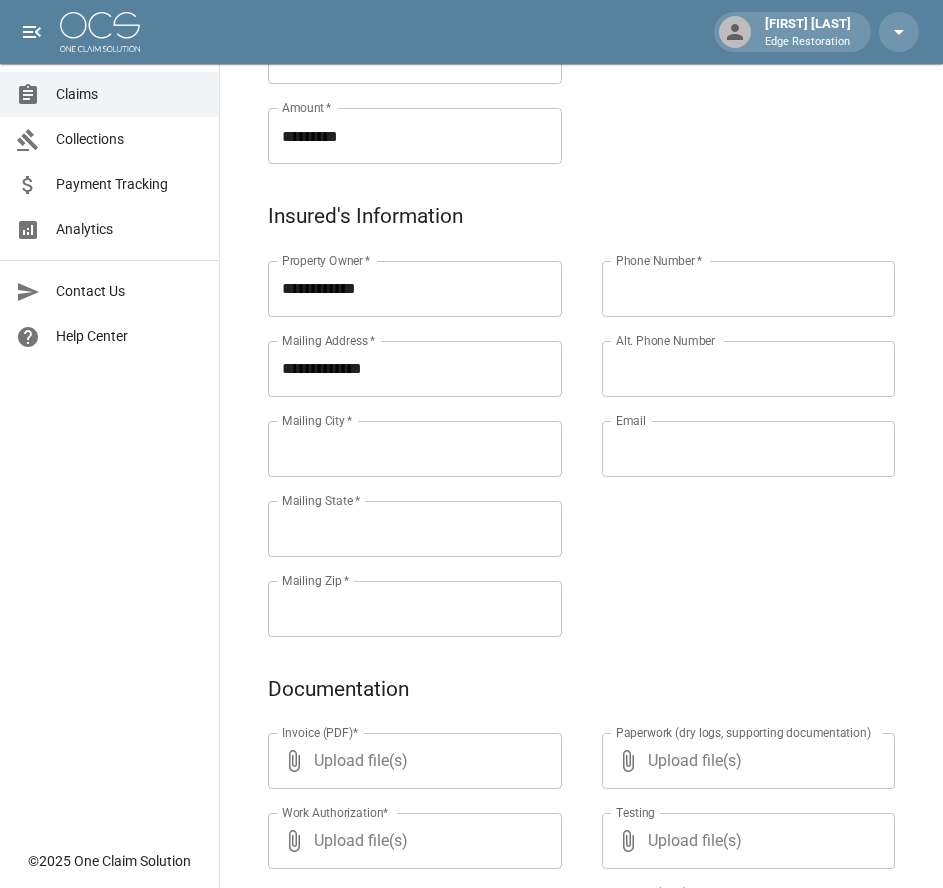 click on "Mailing City   *" at bounding box center (415, 449) 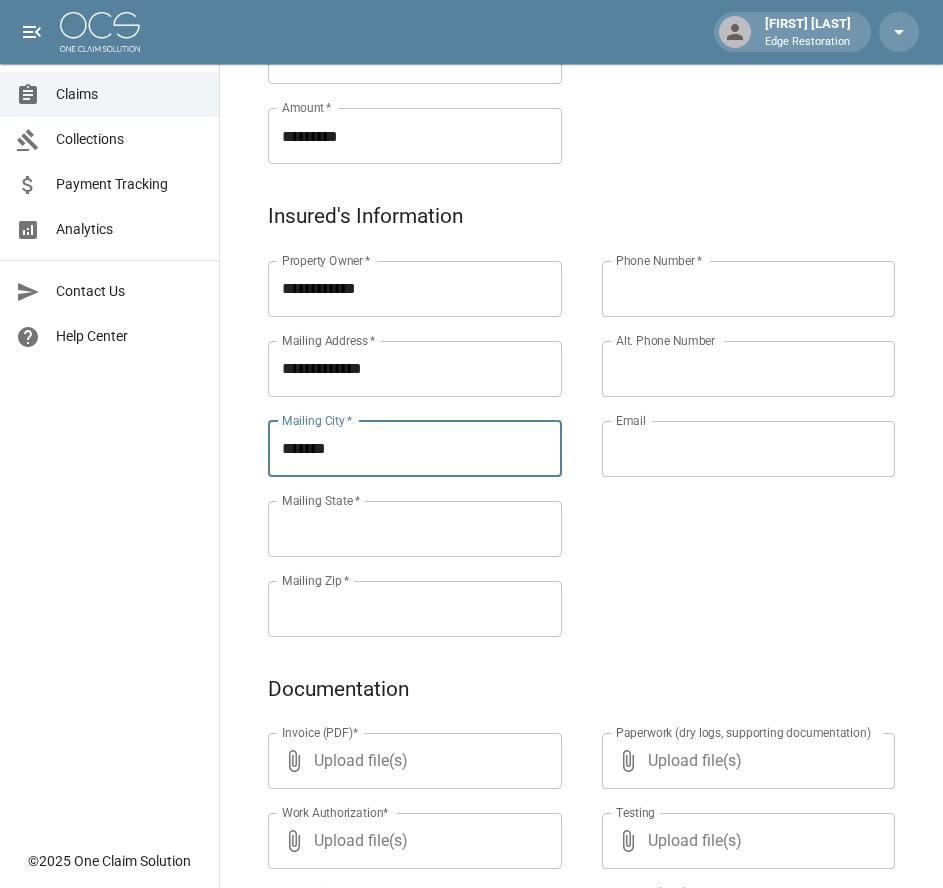 type on "*******" 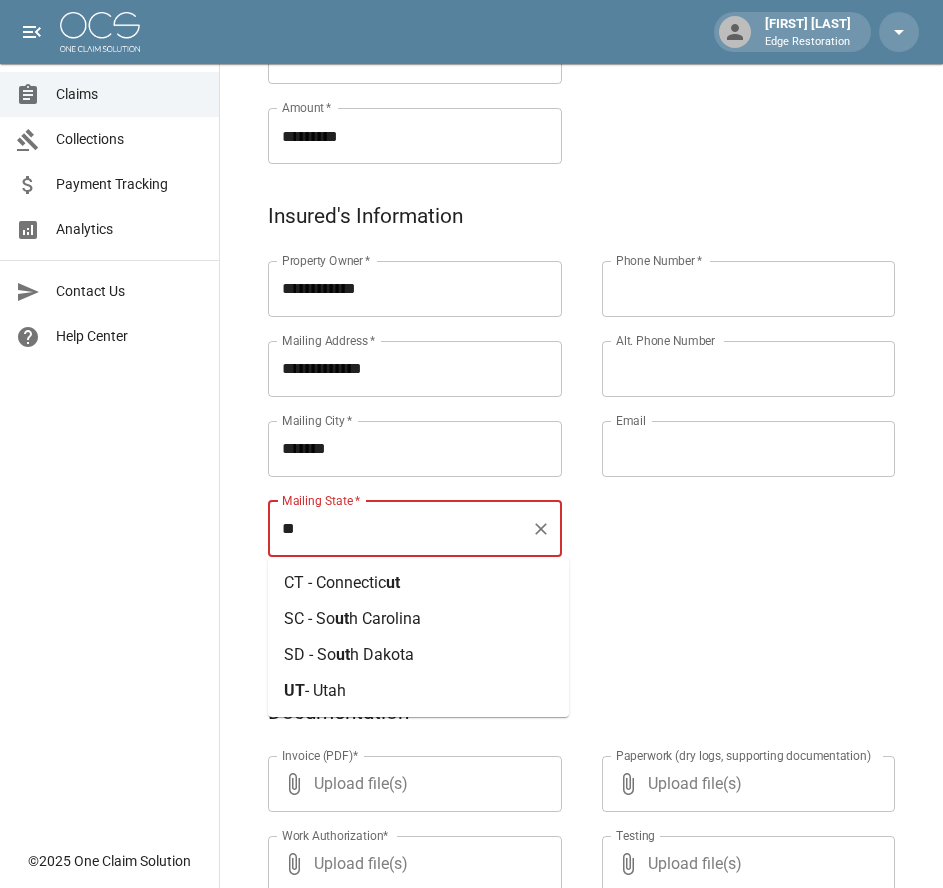 click on "- Utah" at bounding box center [325, 690] 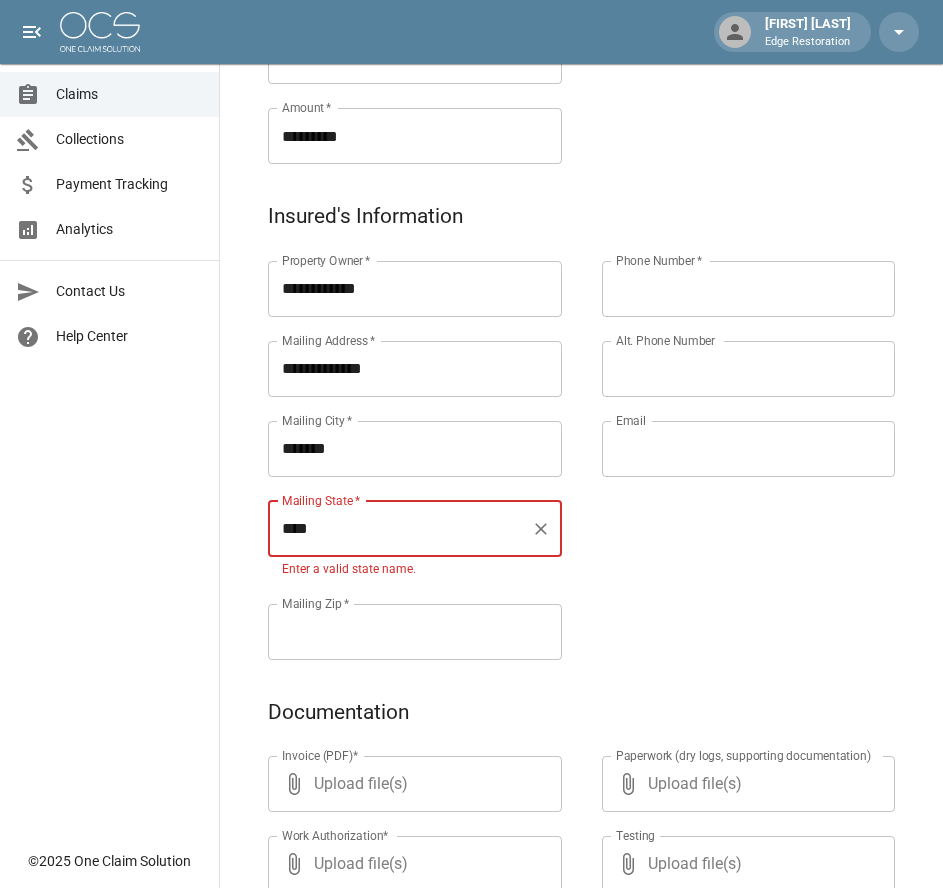 type on "****" 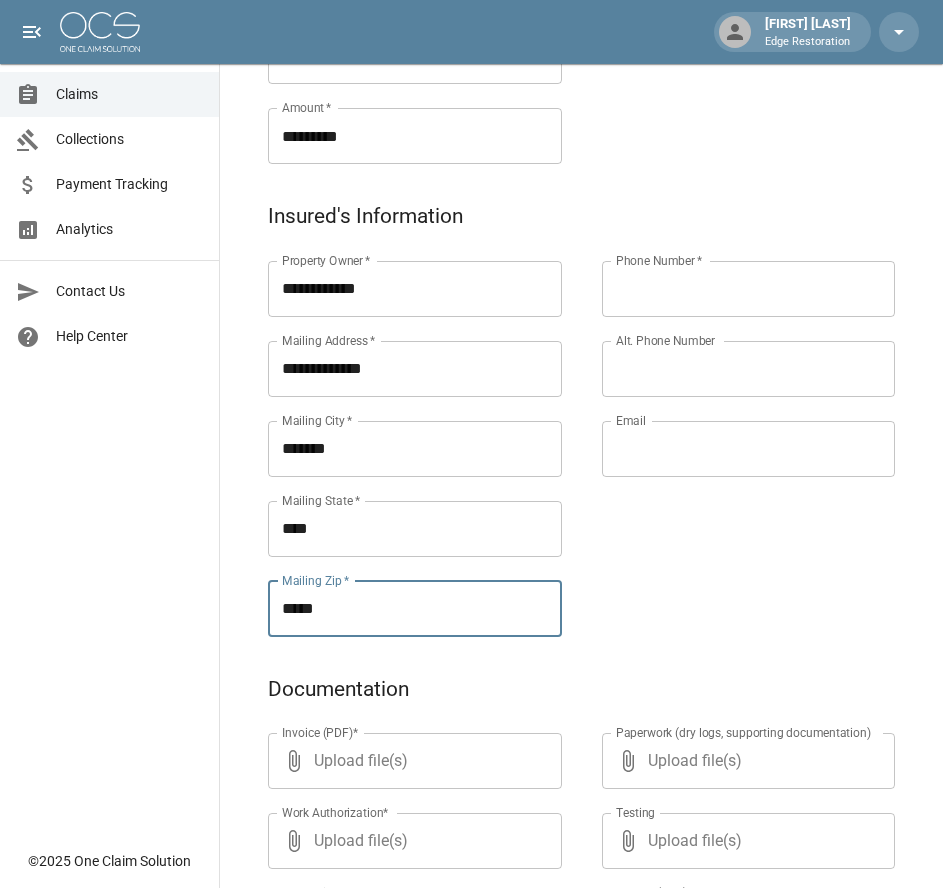type on "*****" 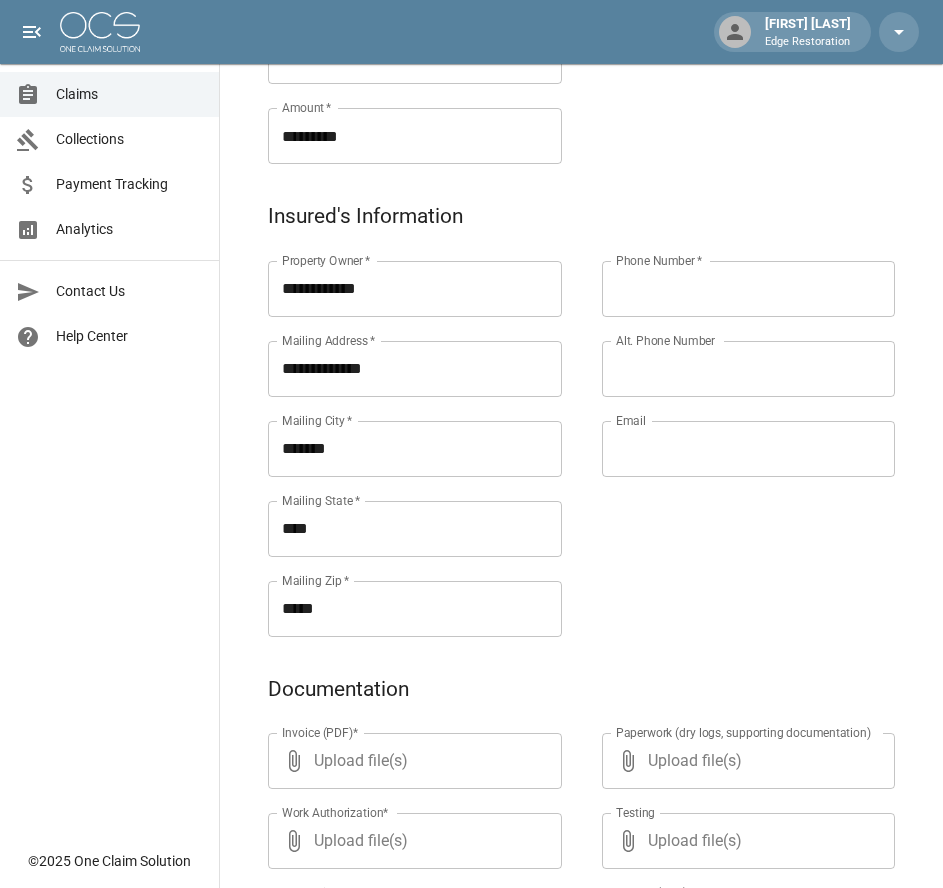 click on "Phone Number   *" at bounding box center [749, 289] 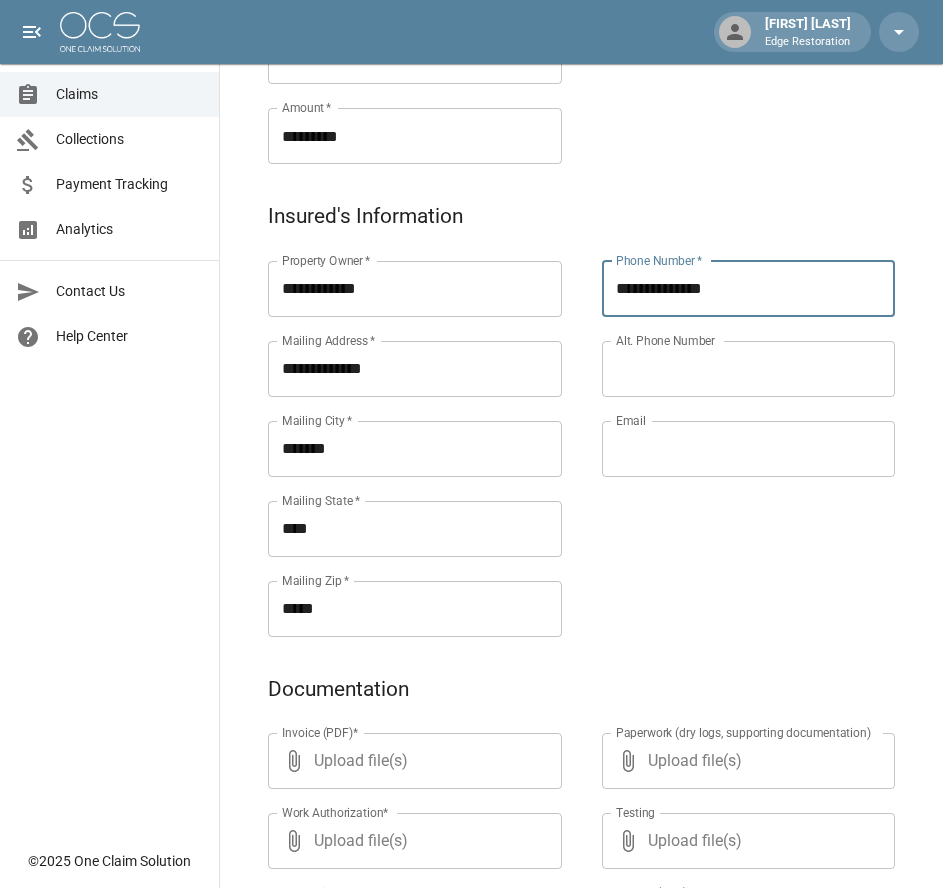 type on "**********" 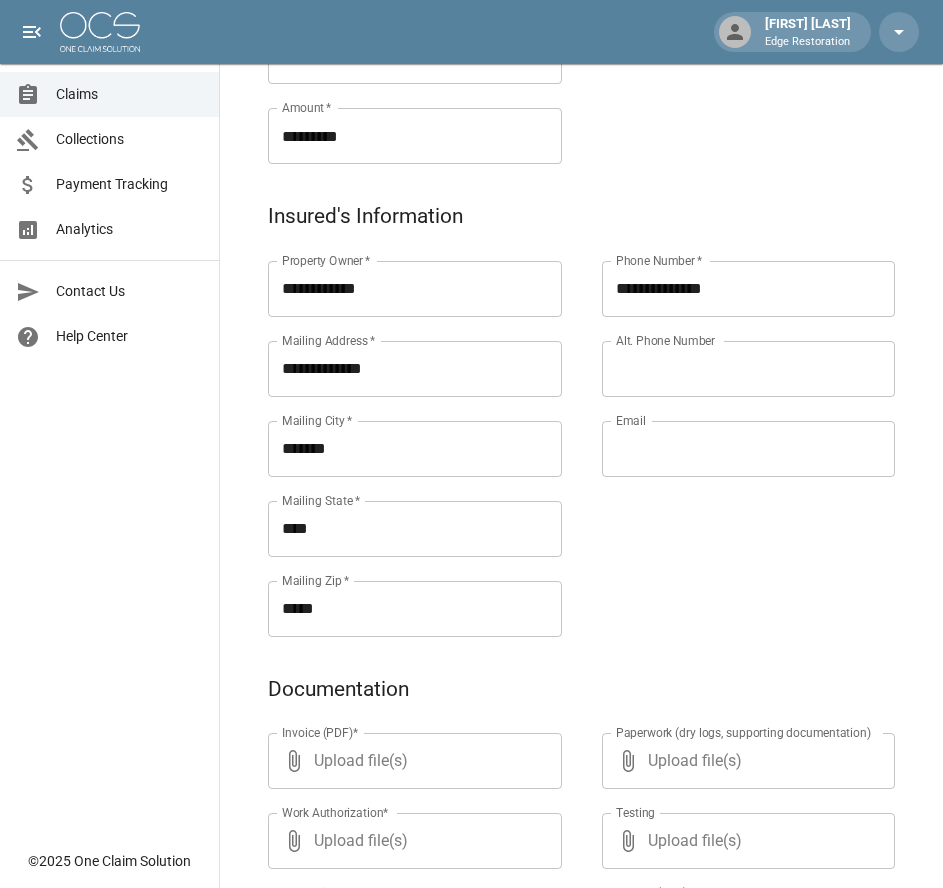 click on "**********" at bounding box center [581, 436] 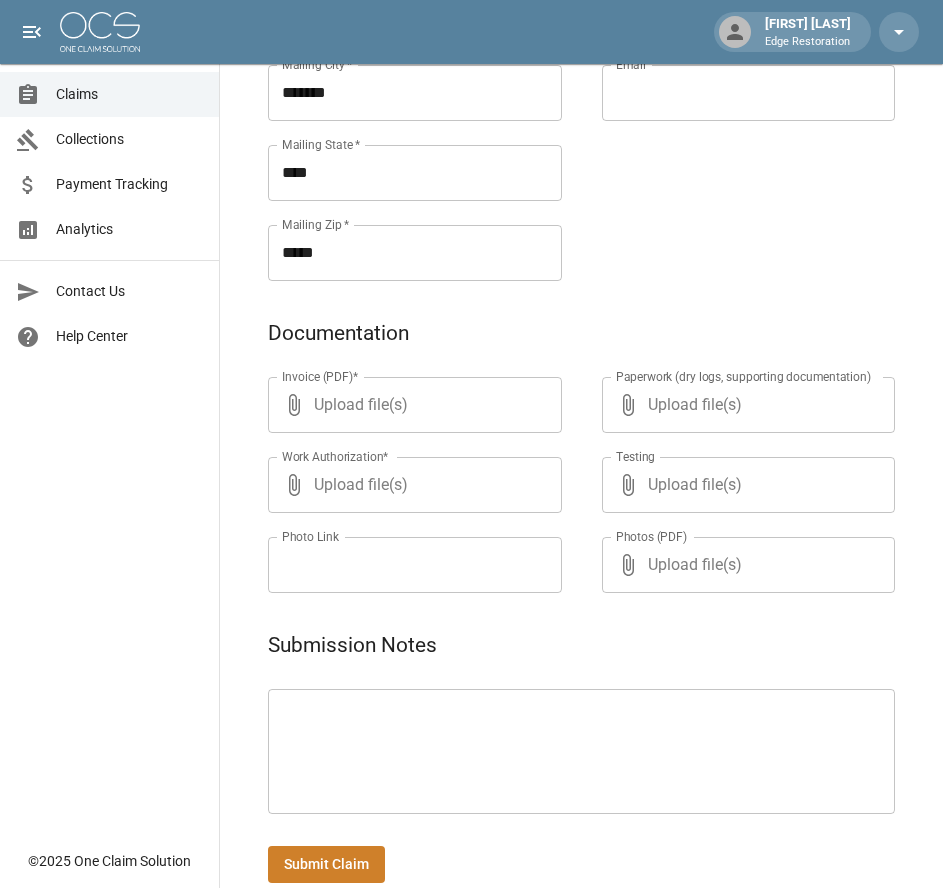 scroll, scrollTop: 971, scrollLeft: 0, axis: vertical 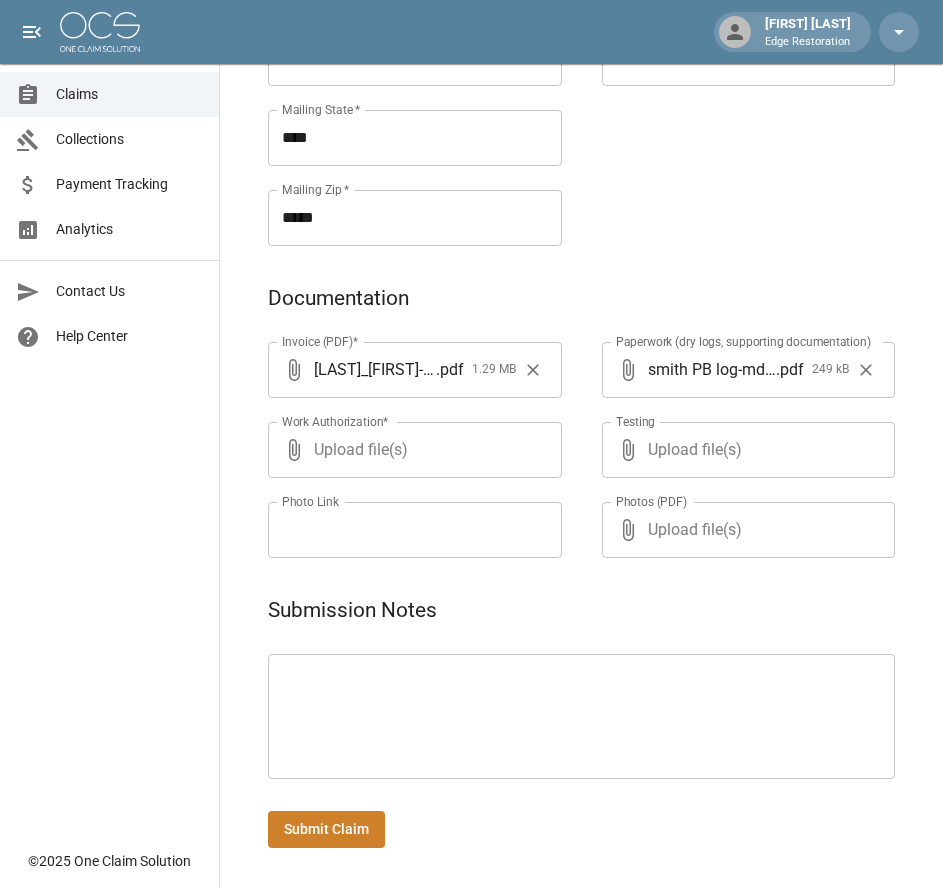 click on "Submit Claim" at bounding box center (326, 829) 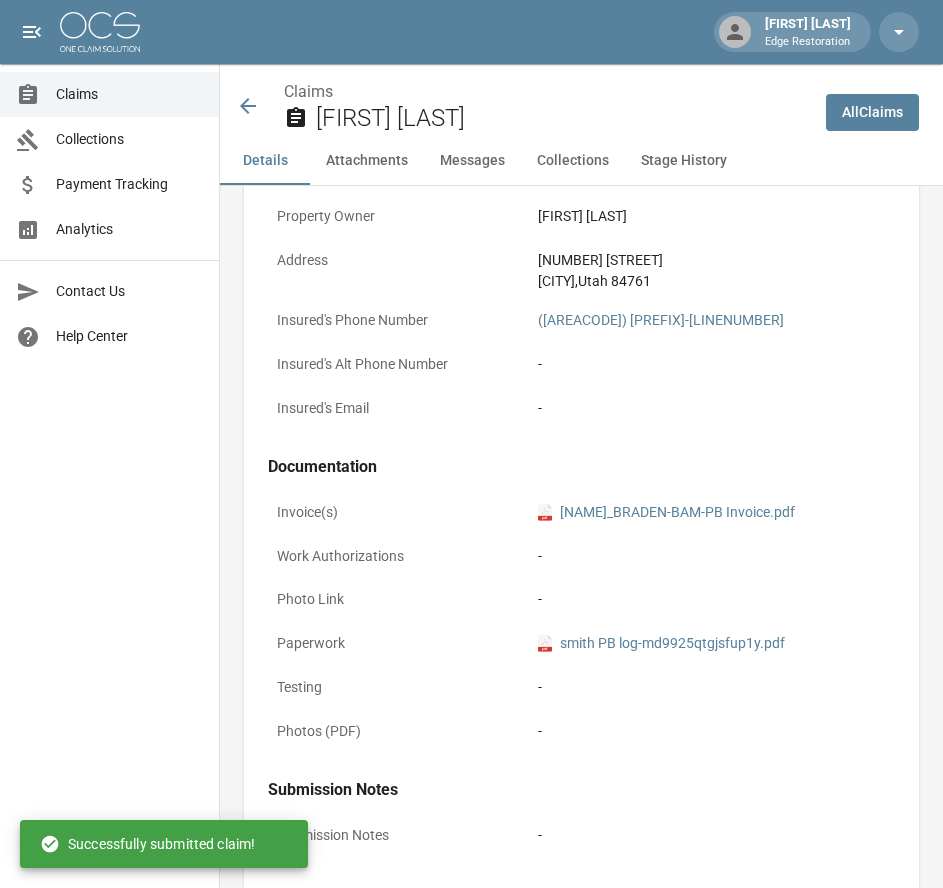 click at bounding box center (100, 32) 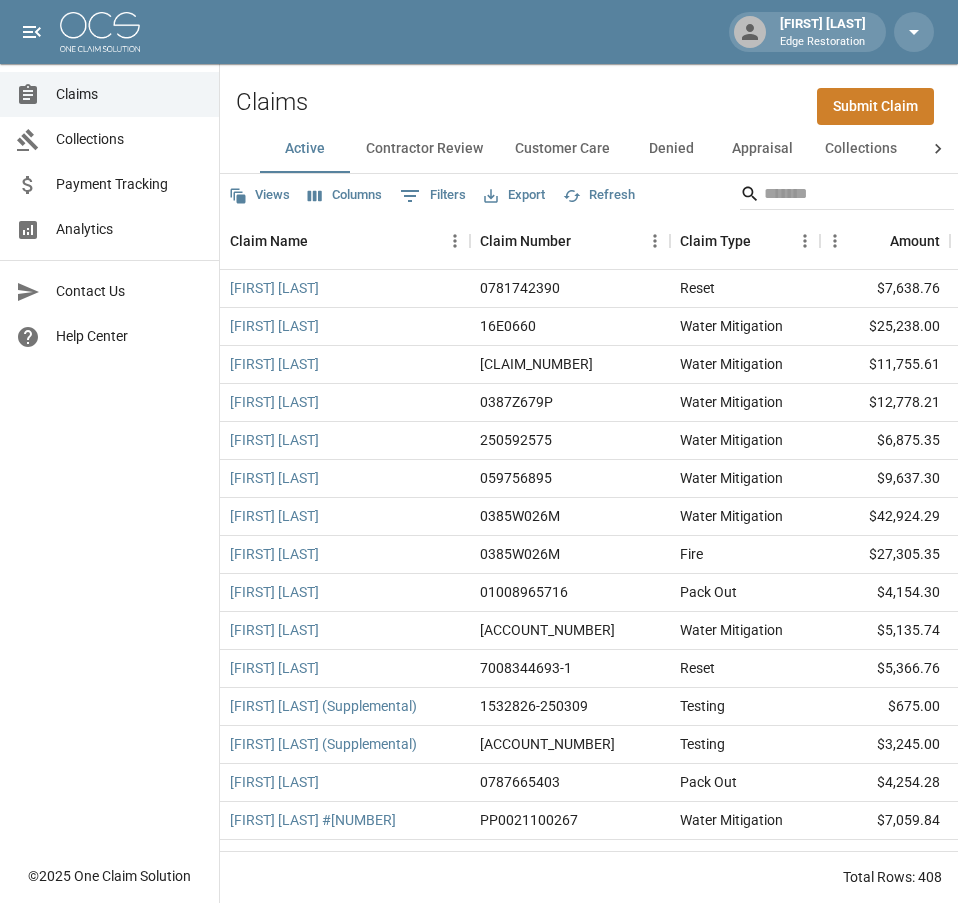 click on "Submit Claim" at bounding box center (875, 106) 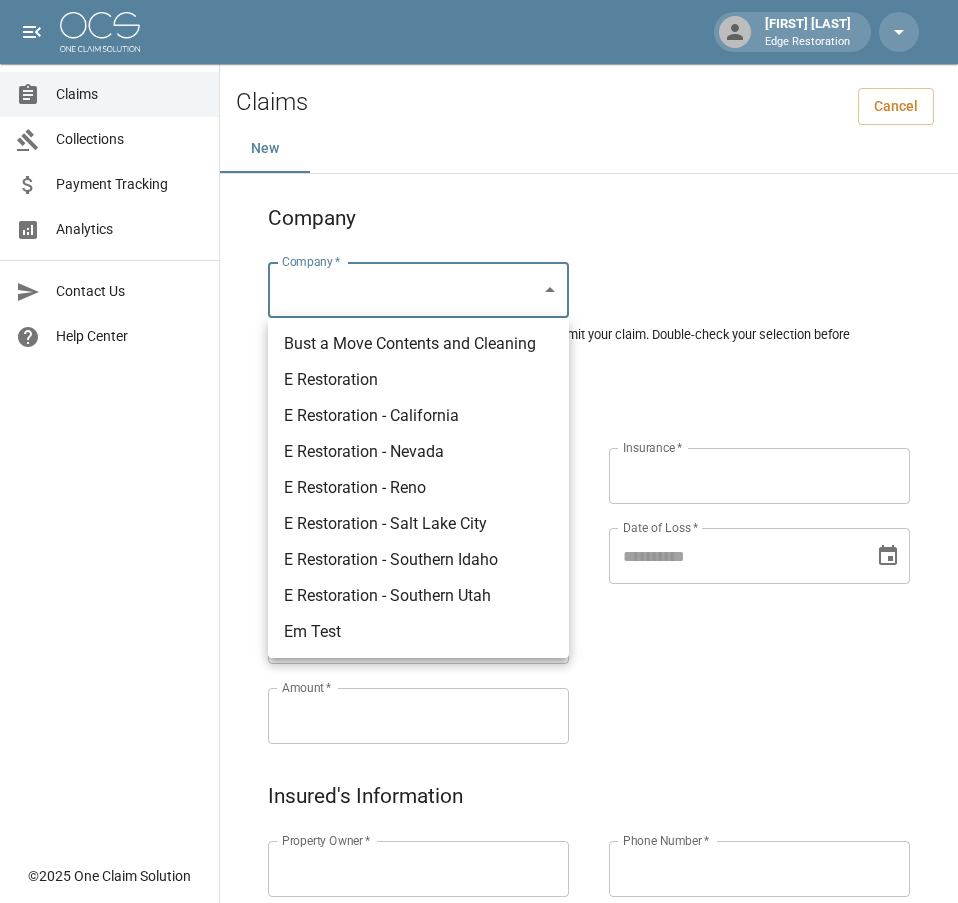 click on "Alicia Tubbs Edge Restoration Claims Collections Payment Tracking Analytics Contact Us Help Center ©  2025   One Claim Solution Claims Cancel New Company Company   * ​ Company   * Please ensure you select the correct company to submit your claim. Double-check your selection before proceeding. Claim Information Claim Type   * ​ Claim Type   * Claim Name   * Claim Name   * Claim Number   * Claim Number   * Amount   * Amount   * Insurance   * Insurance   * Date of Loss   * Date of Loss   * Insured's Information Property Owner   * Property Owner   * Mailing Address   * Mailing Address   * Mailing City   * Mailing City   * Mailing State   * Mailing State   * Mailing Zip   * Mailing Zip   * Phone Number   * Phone Number   * Alt. Phone Number Alt. Phone Number Email Email Documentation Invoice (PDF)* ​ Upload file(s) Invoice (PDF)* Work Authorization* ​ Upload file(s) Work Authorization* Photo Link Photo Link ​ Upload file(s) Testing ​ ​" at bounding box center (479, 929) 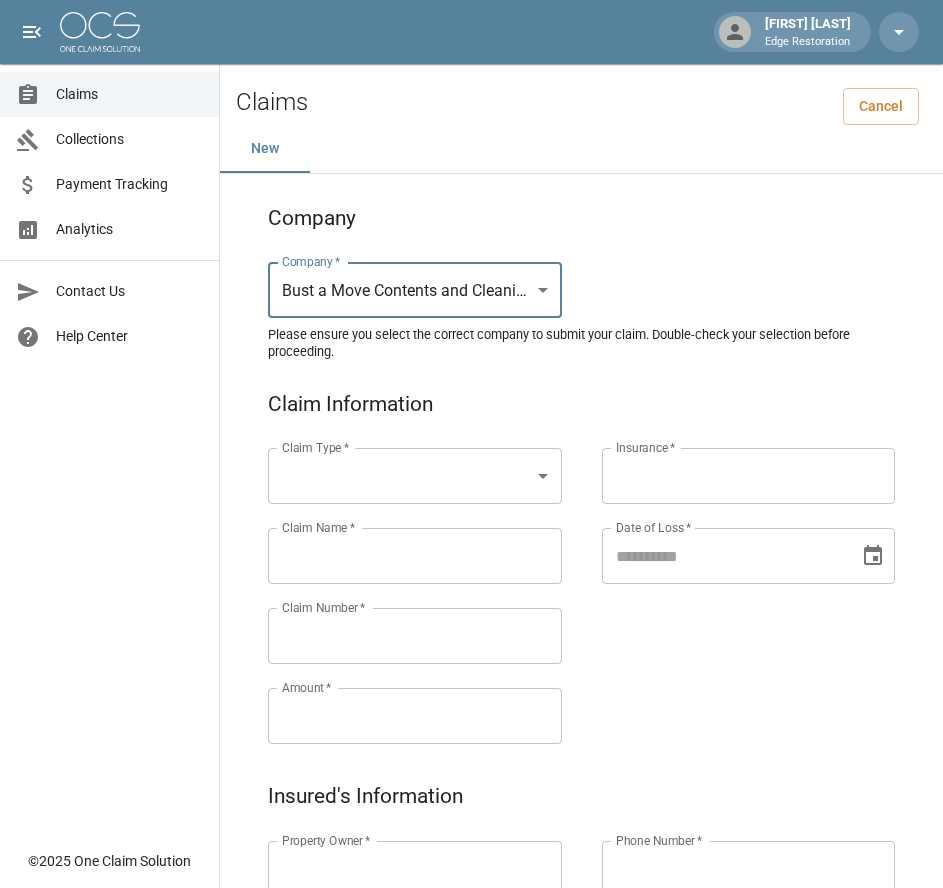 click on "Alicia Tubbs Edge Restoration Claims Collections Payment Tracking Analytics Contact Us Help Center ©  2025   One Claim Solution Claims Cancel New Company Company   * E Restoration - Nevada ****** Company   * Please ensure you select the correct company to submit your claim. Double-check your selection before proceeding. Claim Information Claim Type   * ​ Claim Type   * Claim Name   * Claim Name   * Claim Number   * Claim Number   * Amount   * Amount   * Insurance   * Insurance   * Date of Loss   * Date of Loss   * Insured's Information Property Owner   * Property Owner   * Mailing Address   * Mailing Address   * Mailing City   * Mailing City   * Mailing State   * Mailing State   * Mailing Zip   * Mailing Zip   * Phone Number   * Phone Number   * Alt. Phone Number Alt. Phone Number Email Email Documentation Invoice (PDF)* ​ Upload file(s) Invoice (PDF)* Work Authorization* ​ Upload file(s) Work Authorization* Photo Link Photo Link ​ ​ *" at bounding box center [471, 929] 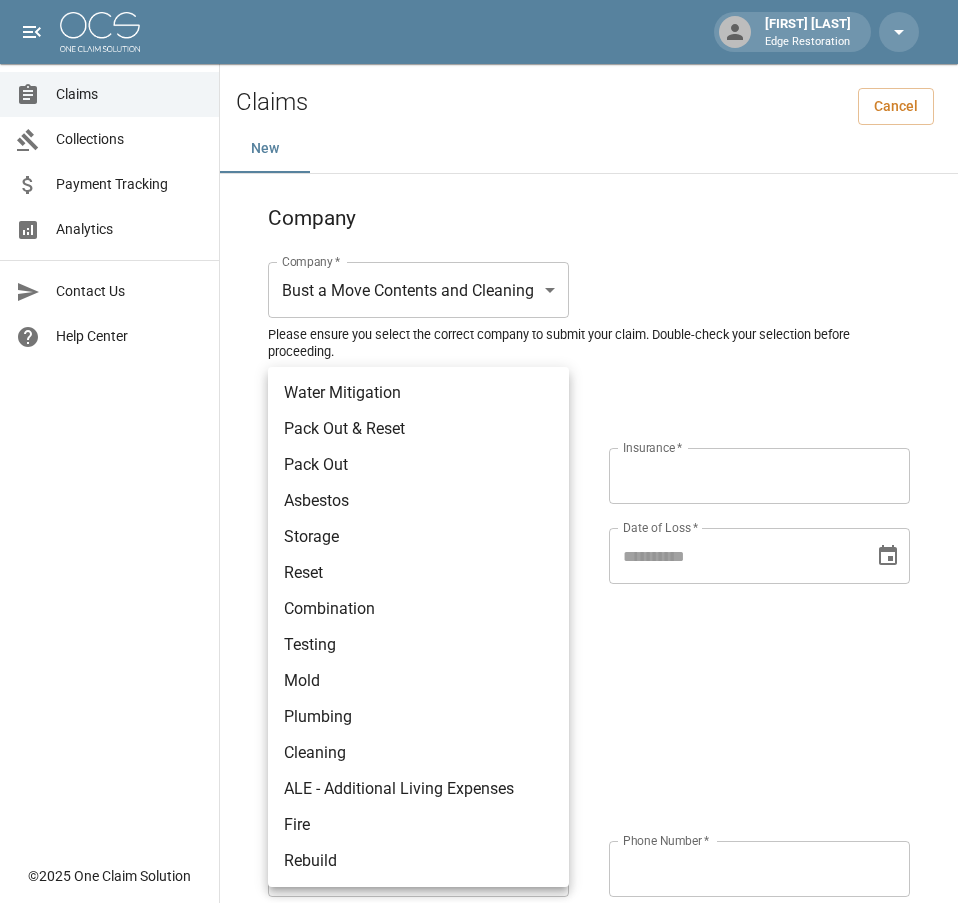 click on "Reset" at bounding box center (418, 573) 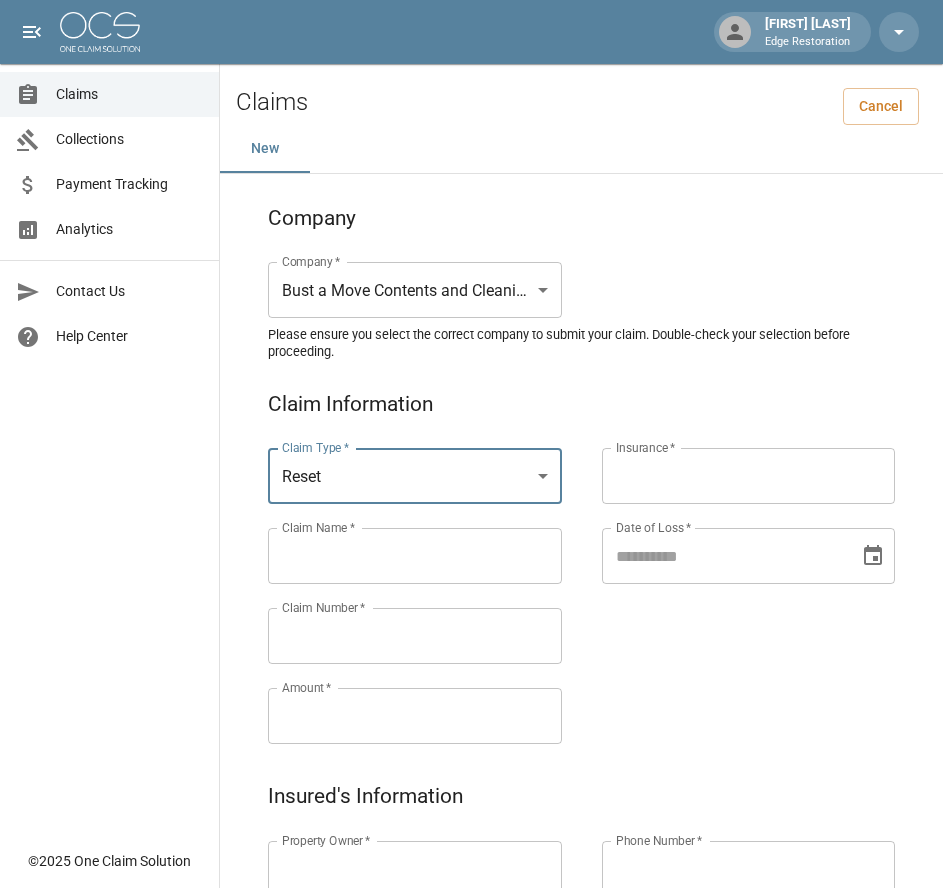 click on "Claims Collections Payment Tracking Analytics Contact Us Help Center" at bounding box center [109, 419] 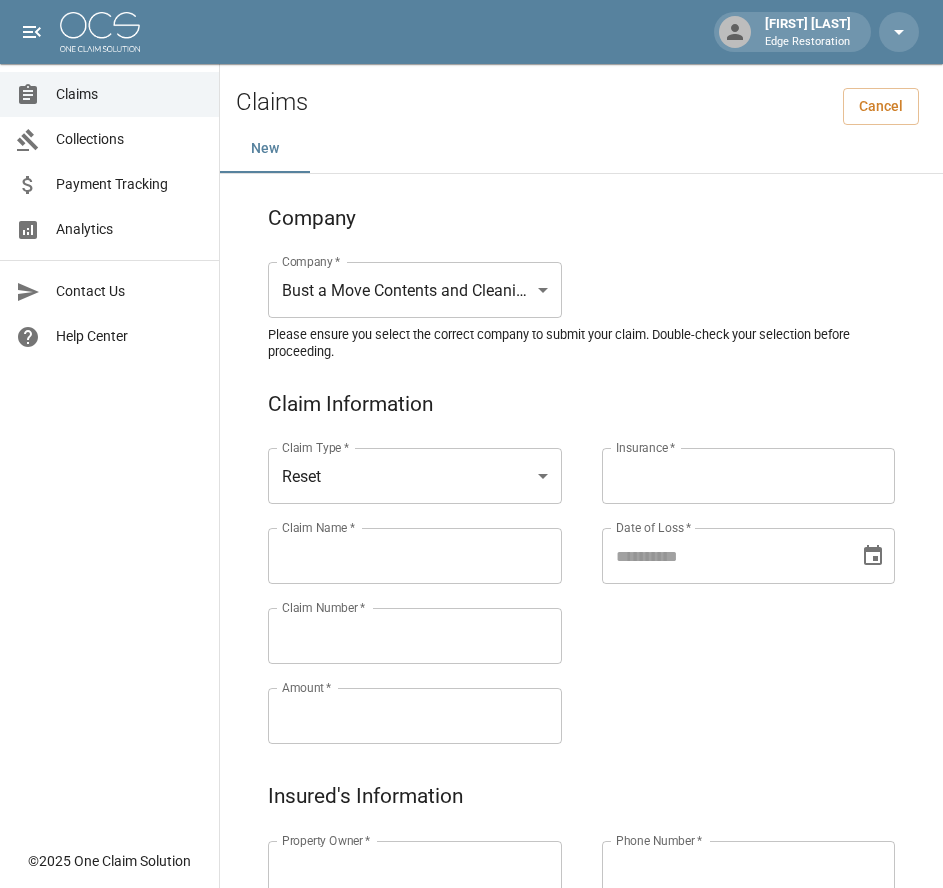 click on "Claim Name   *" at bounding box center (415, 556) 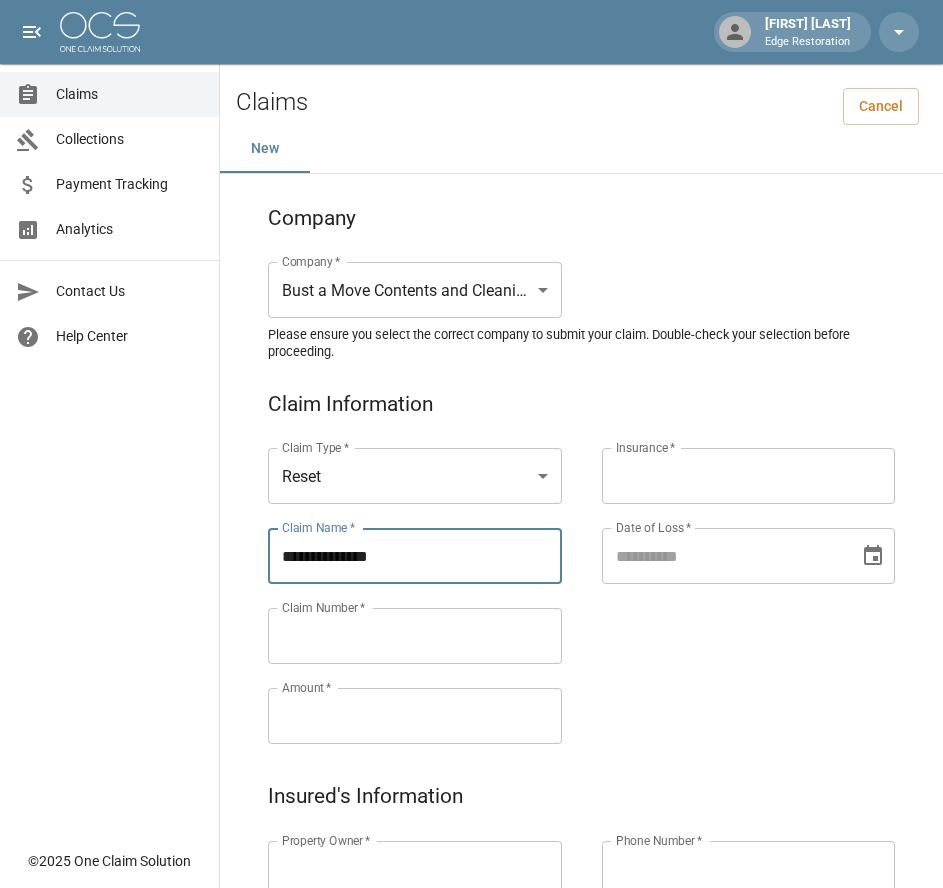 type on "**********" 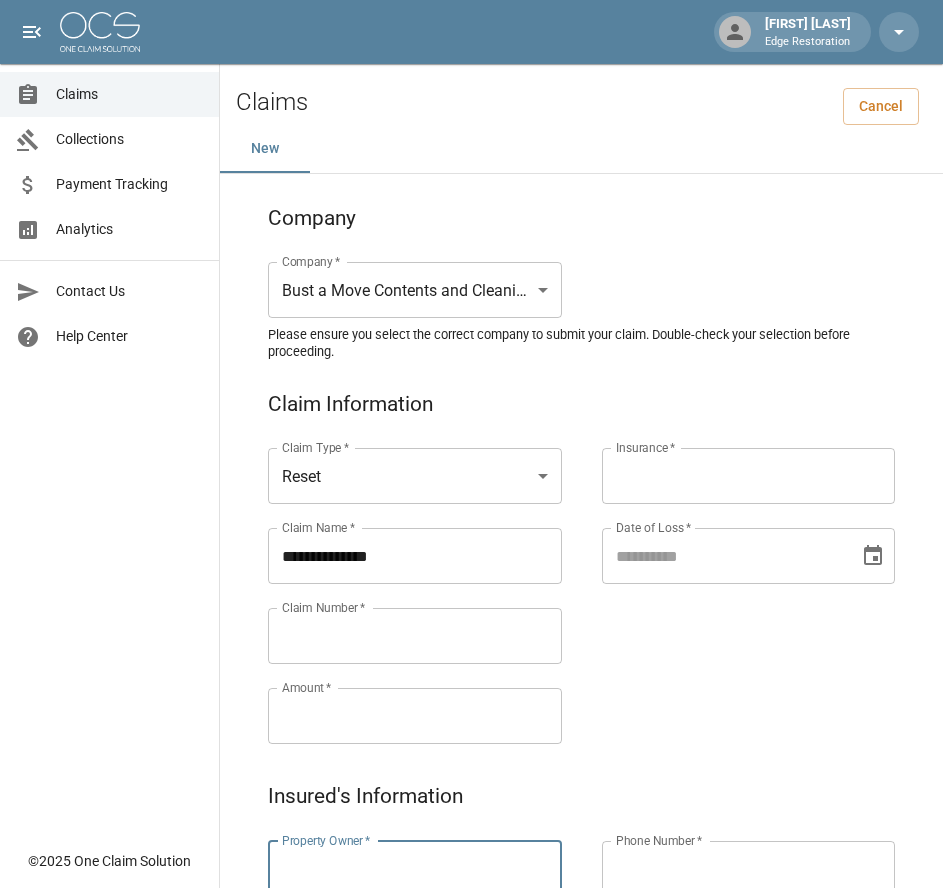 paste on "**********" 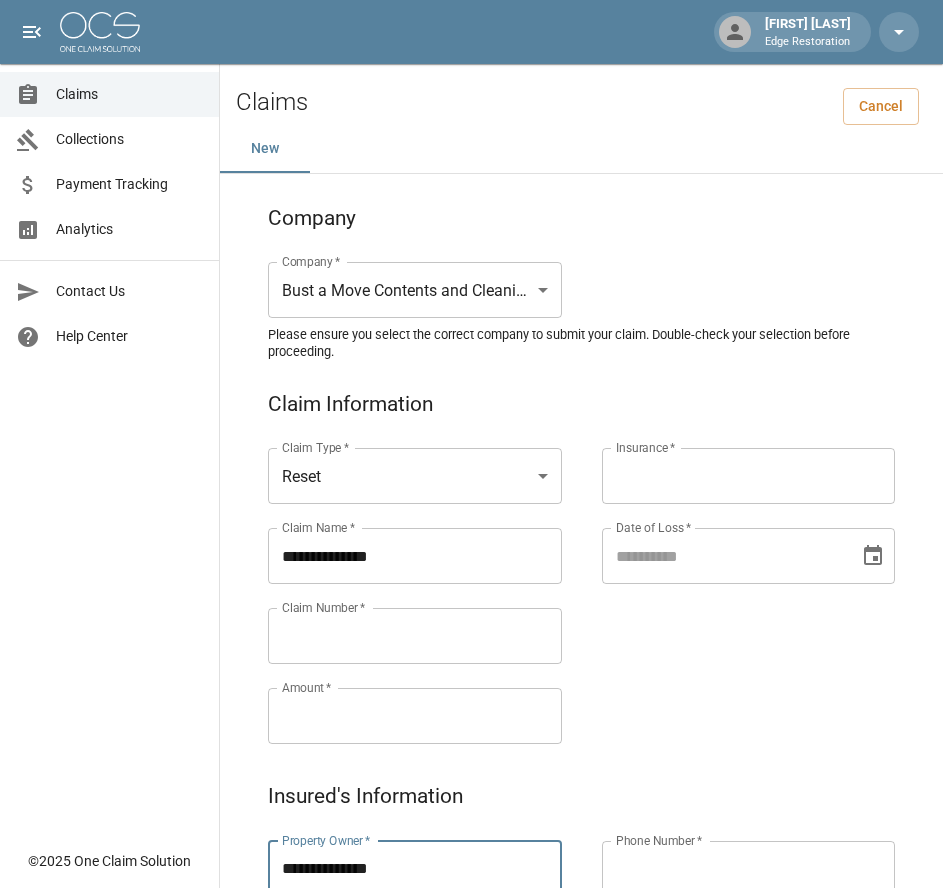 type on "**********" 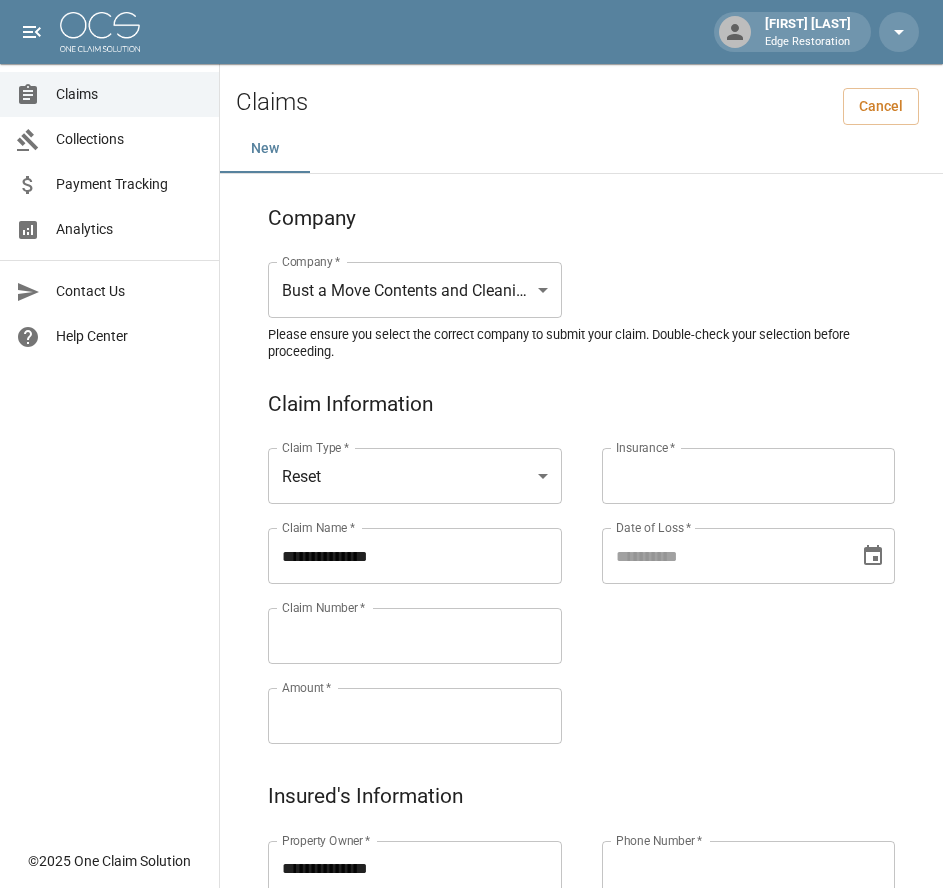 click on "Claim Number   *" at bounding box center [323, 607] 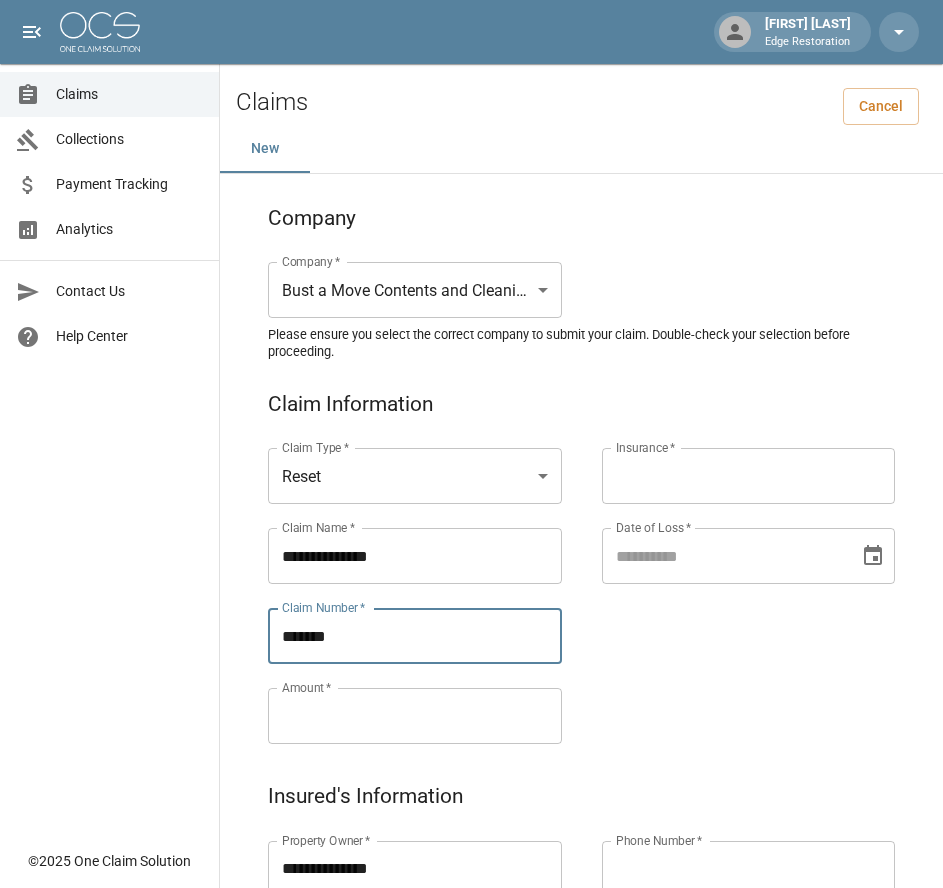 type on "*******" 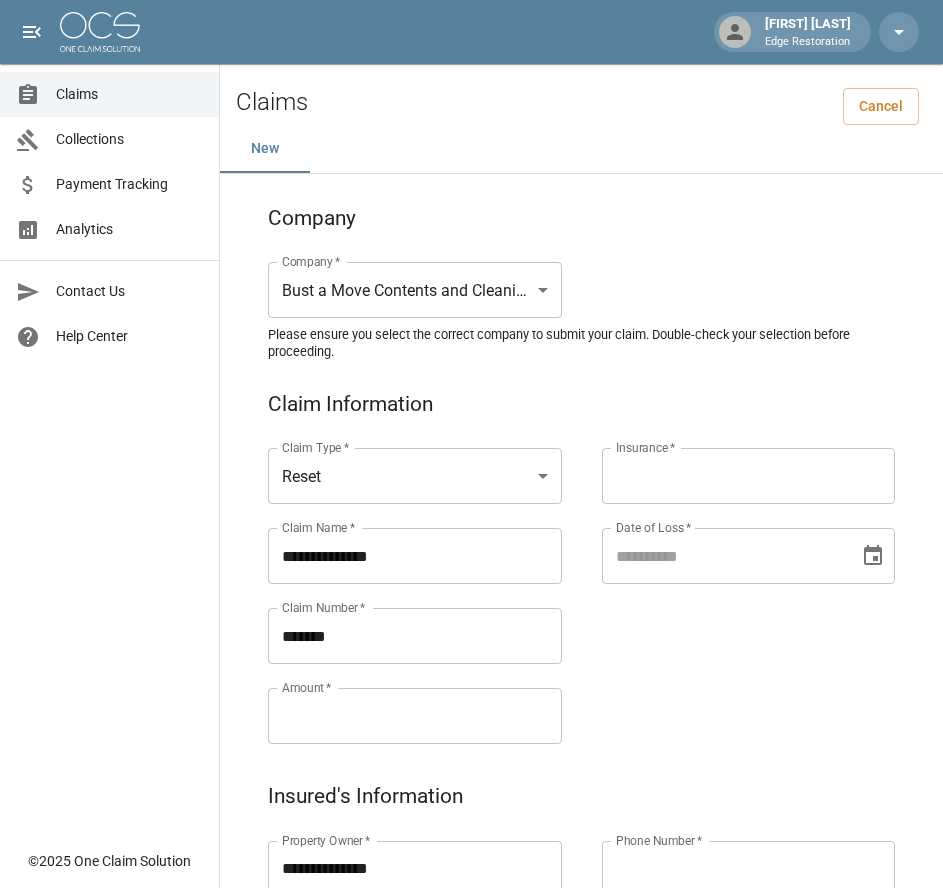 paste on "*********" 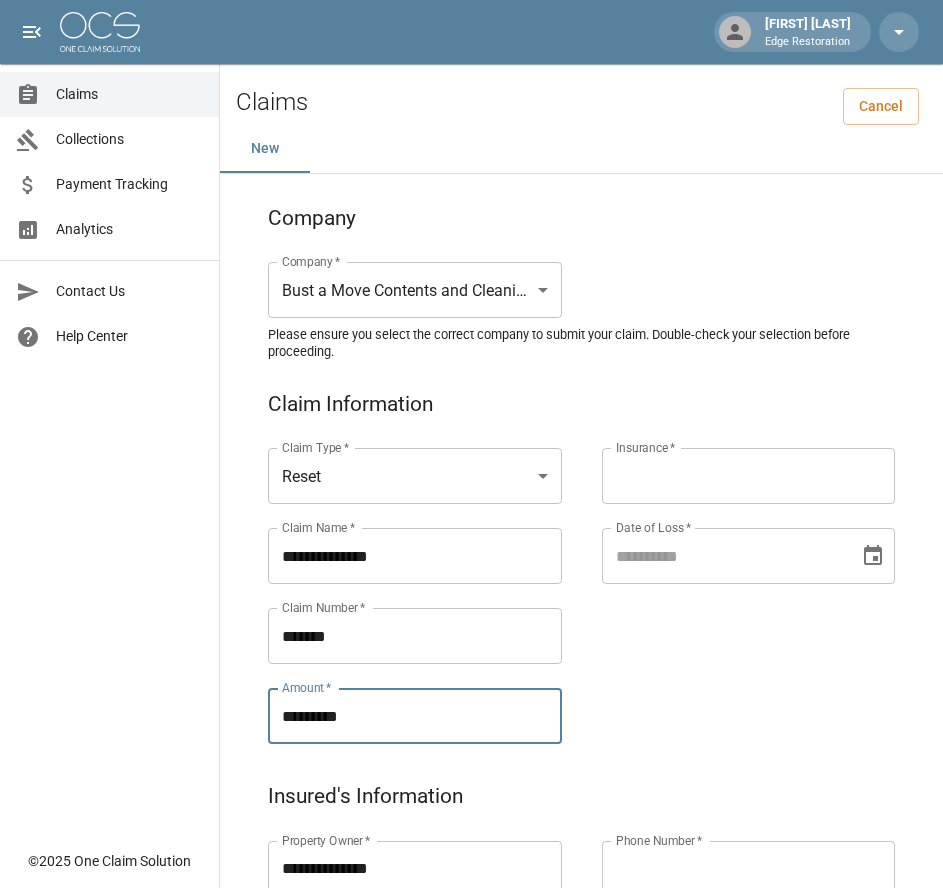 type on "*********" 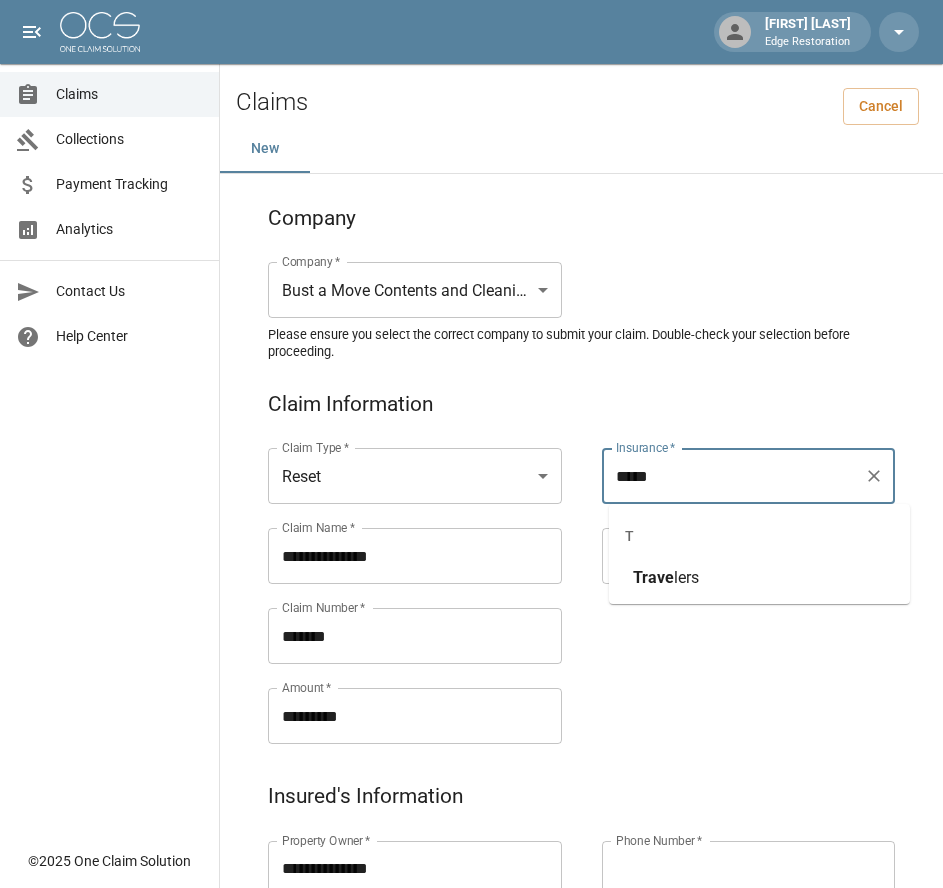 click on "Trave" at bounding box center [653, 577] 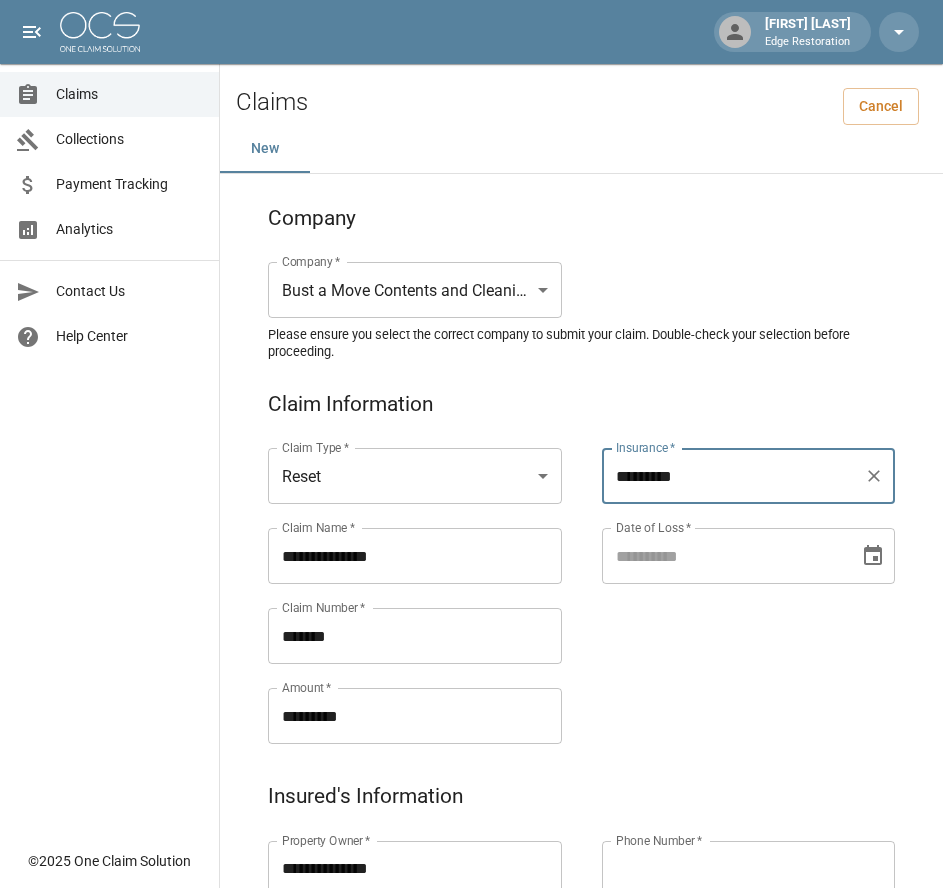type on "*********" 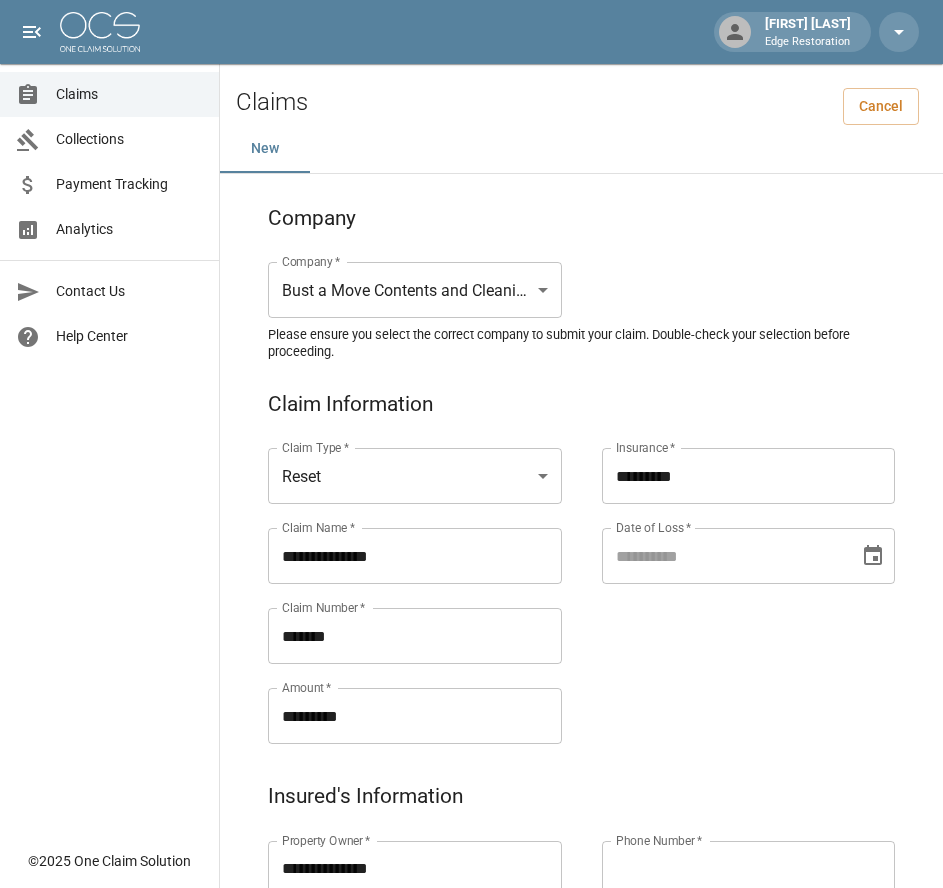click on "Insurance   * ********* Insurance   * Date of Loss   * Date of Loss   *" at bounding box center (729, 572) 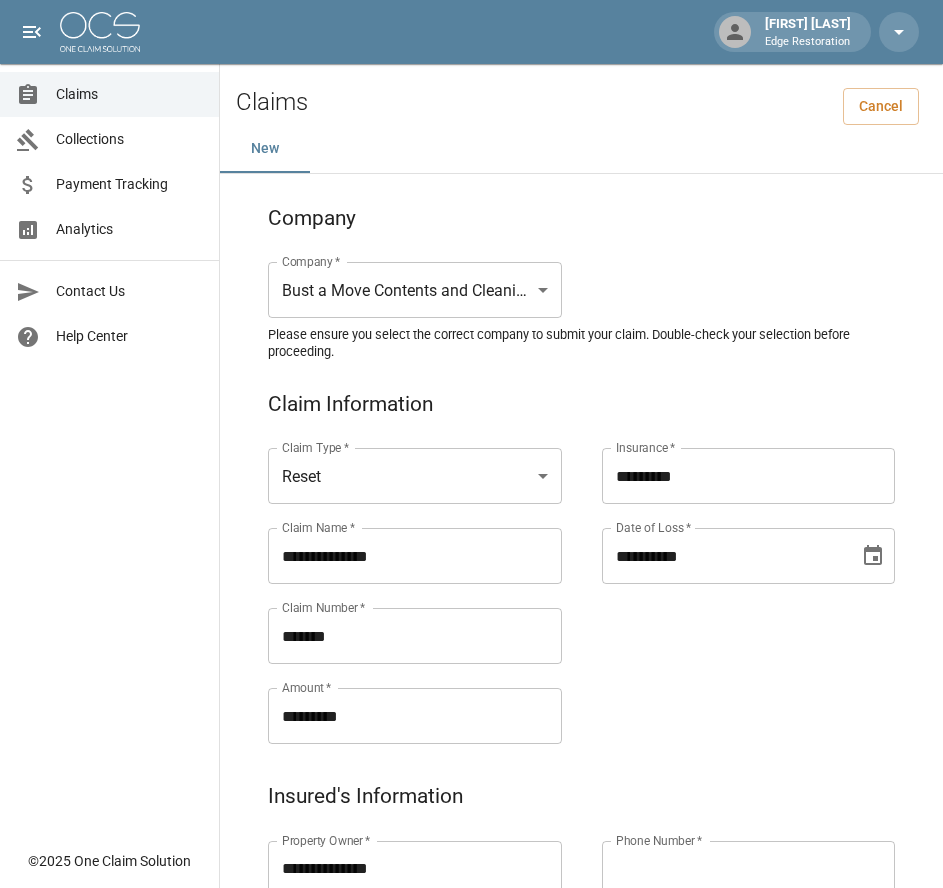 click on "**********" at bounding box center (724, 556) 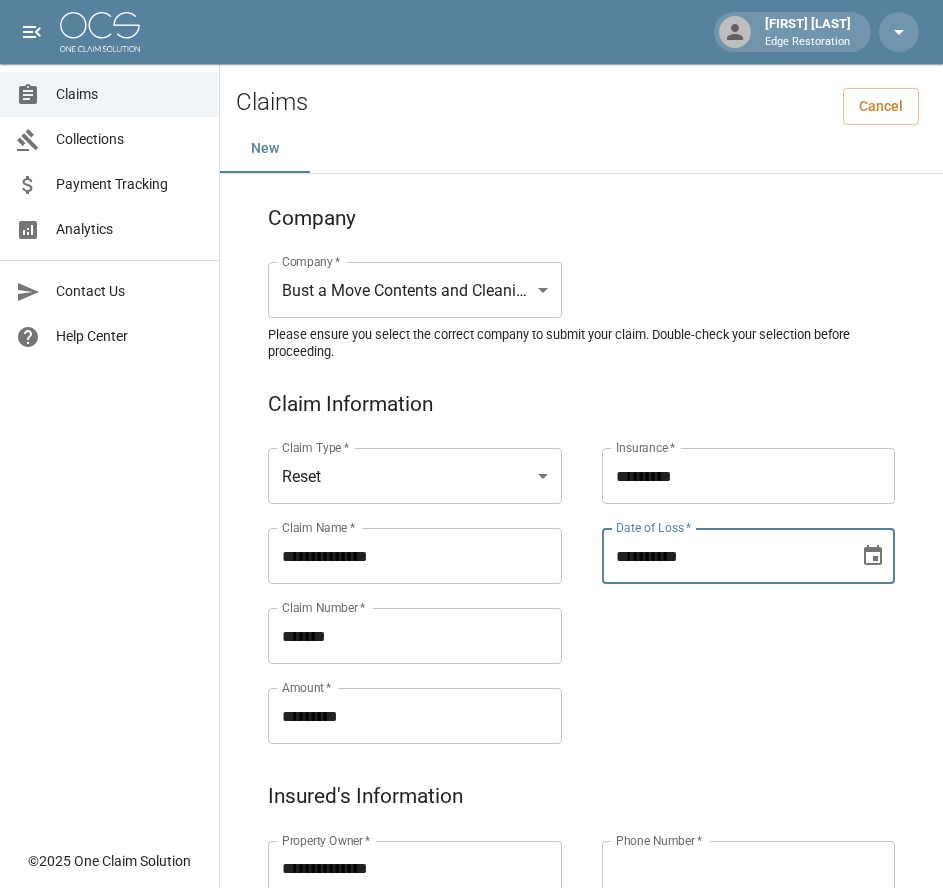 type on "**********" 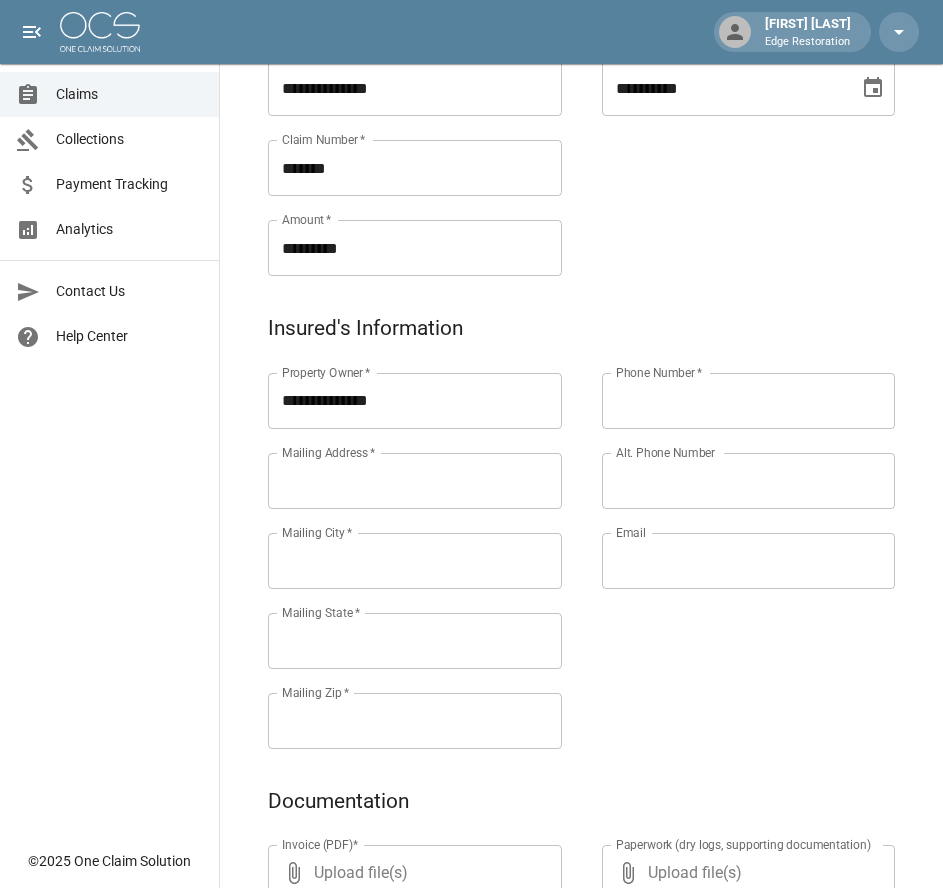 scroll, scrollTop: 469, scrollLeft: 0, axis: vertical 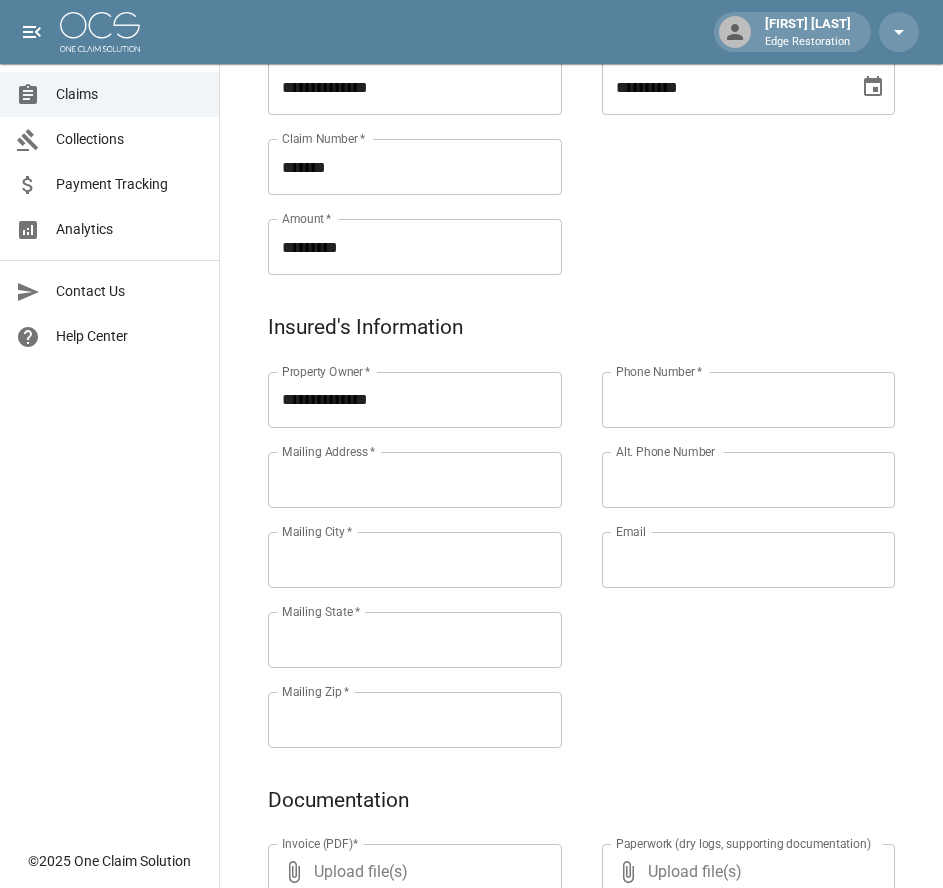 click on "Mailing Address   *" at bounding box center [415, 480] 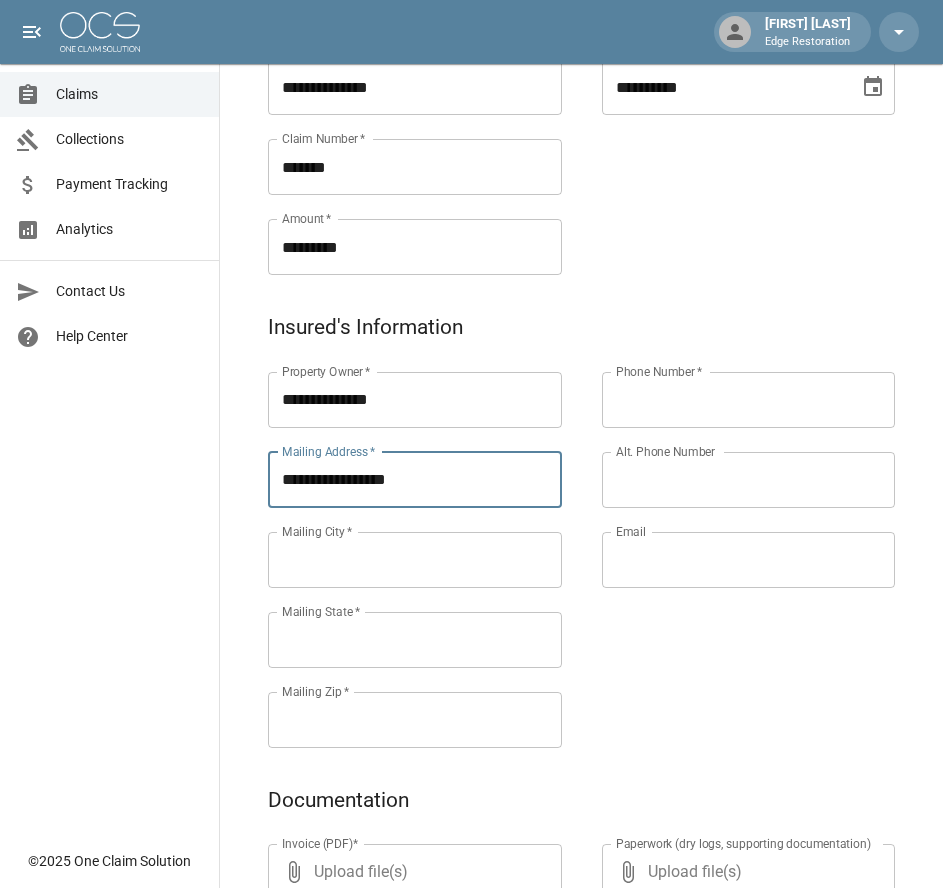type on "**********" 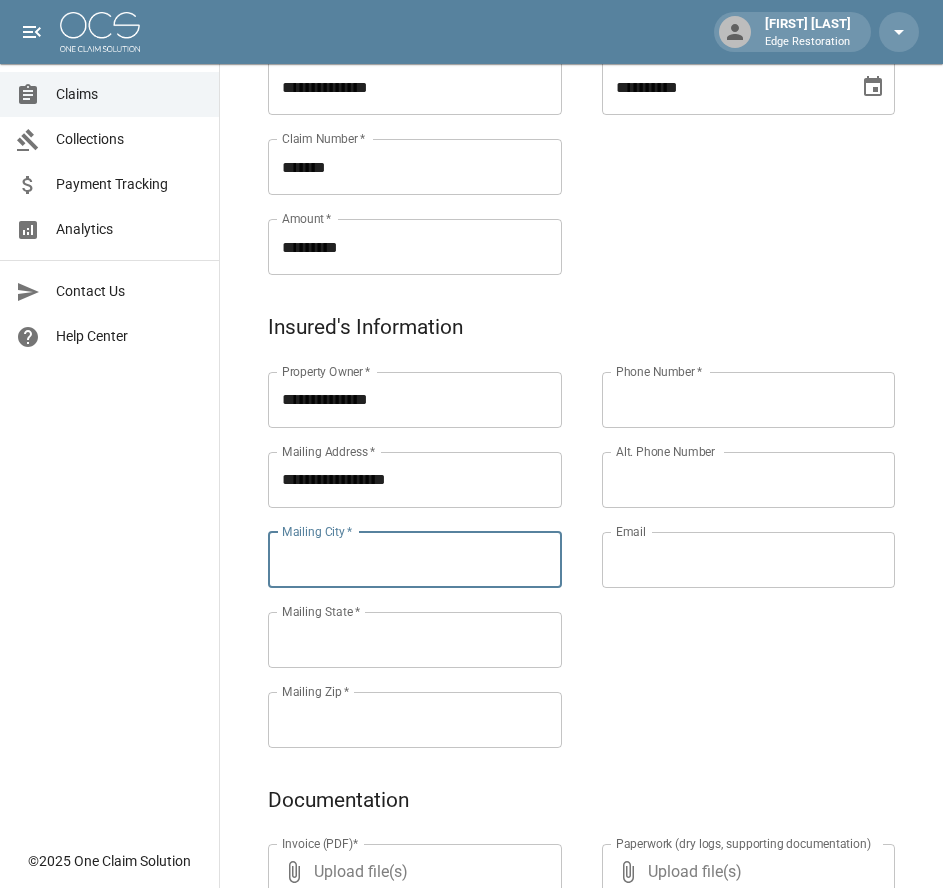 paste on "*********" 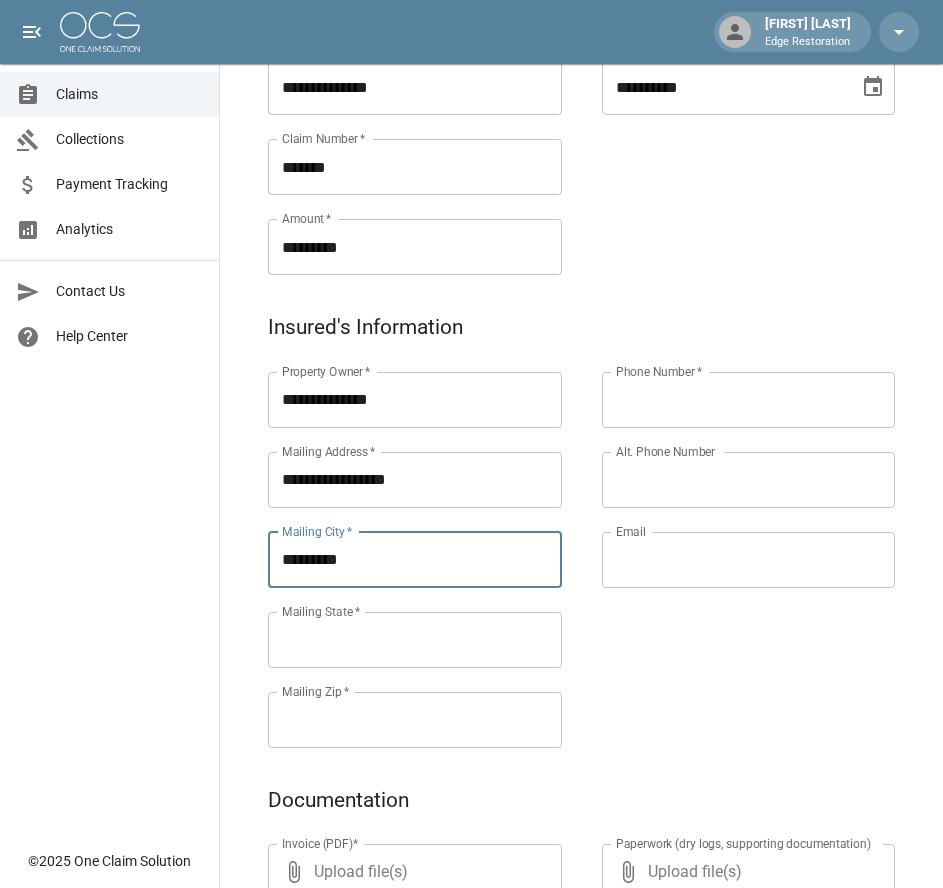 type on "*********" 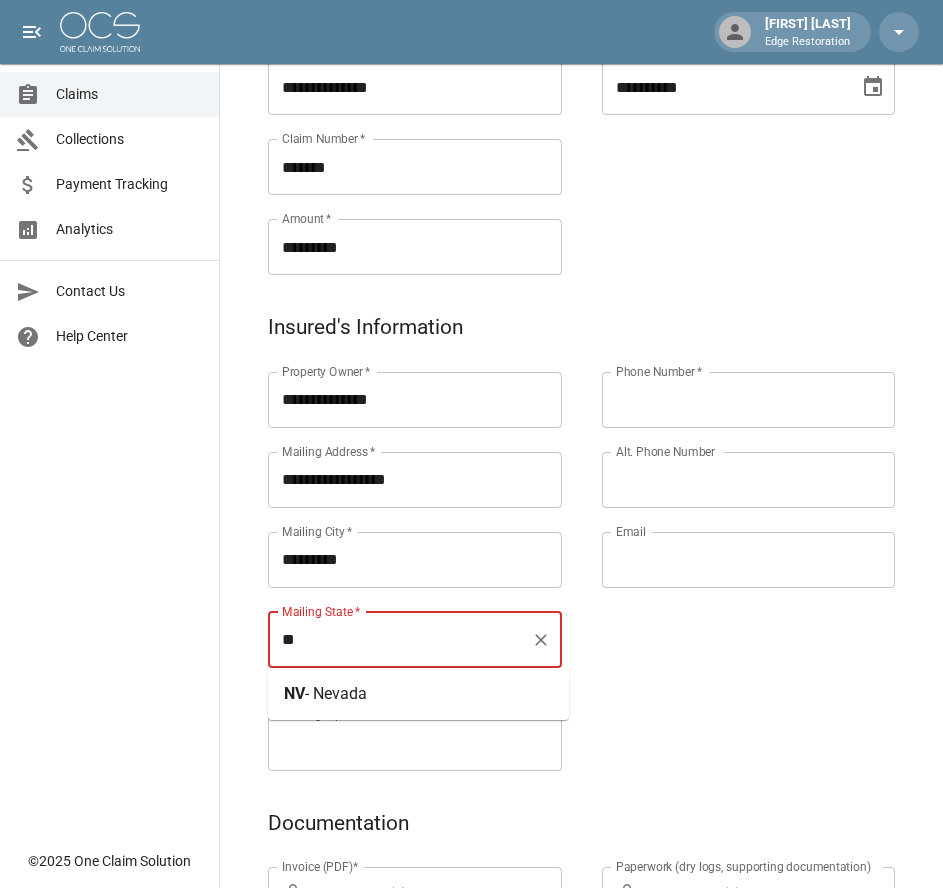 click on "- Nevada" at bounding box center (336, 693) 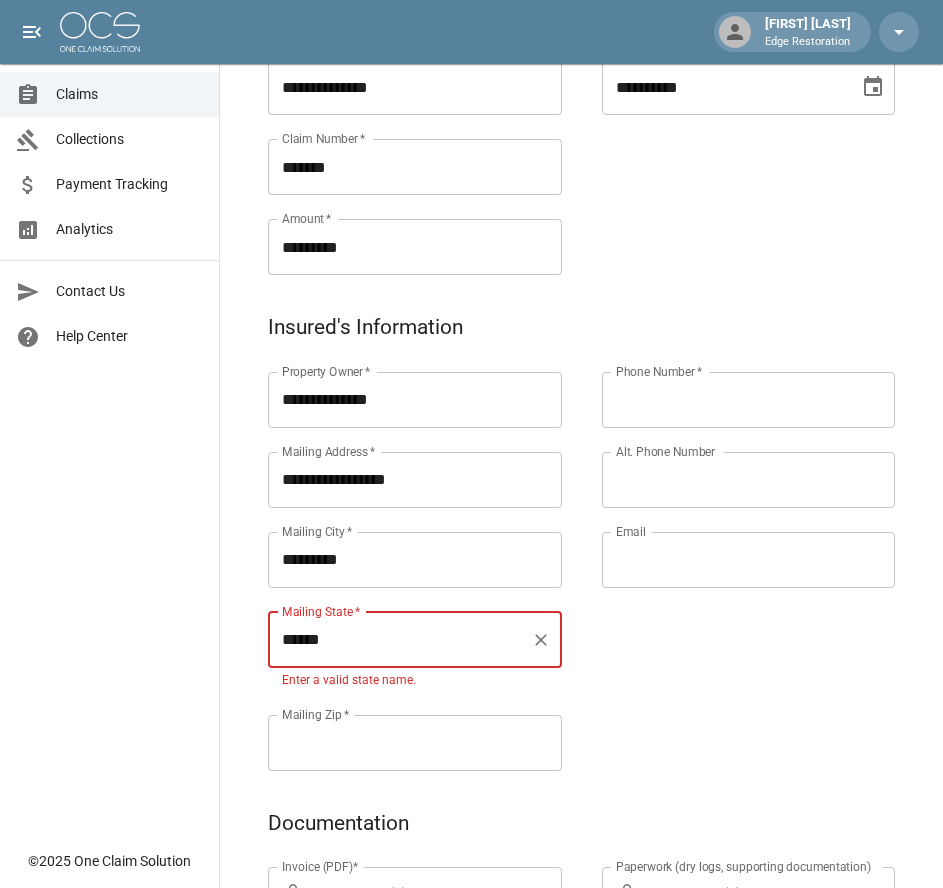 type on "******" 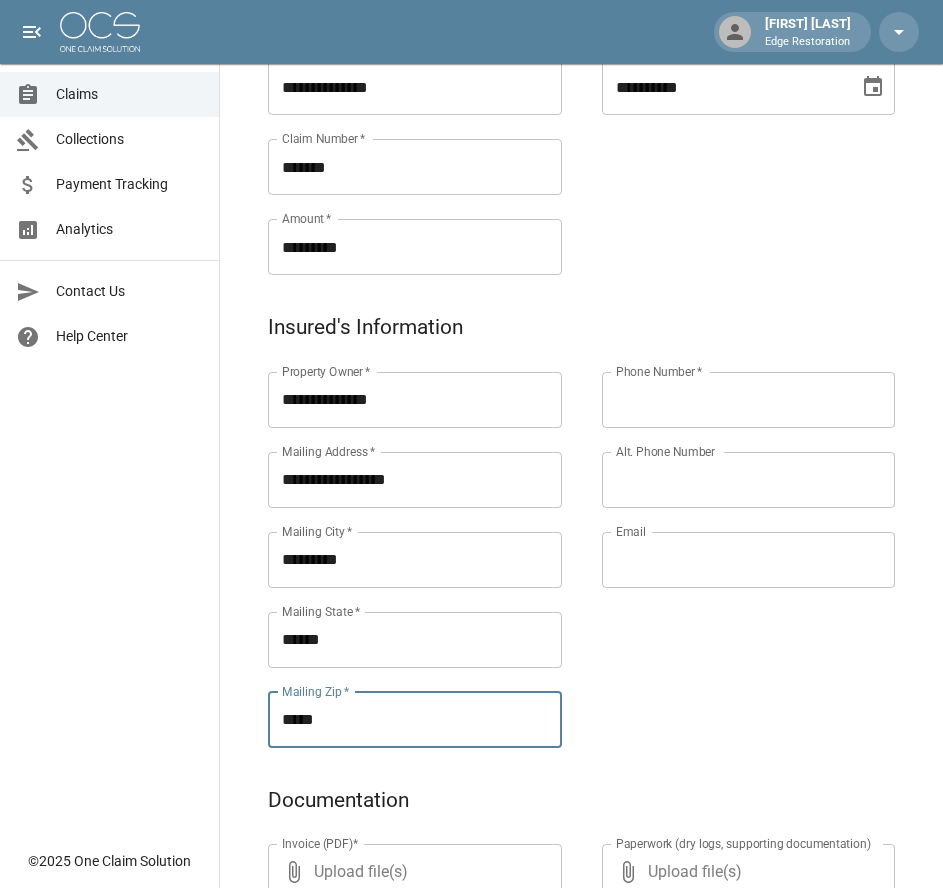 type on "*****" 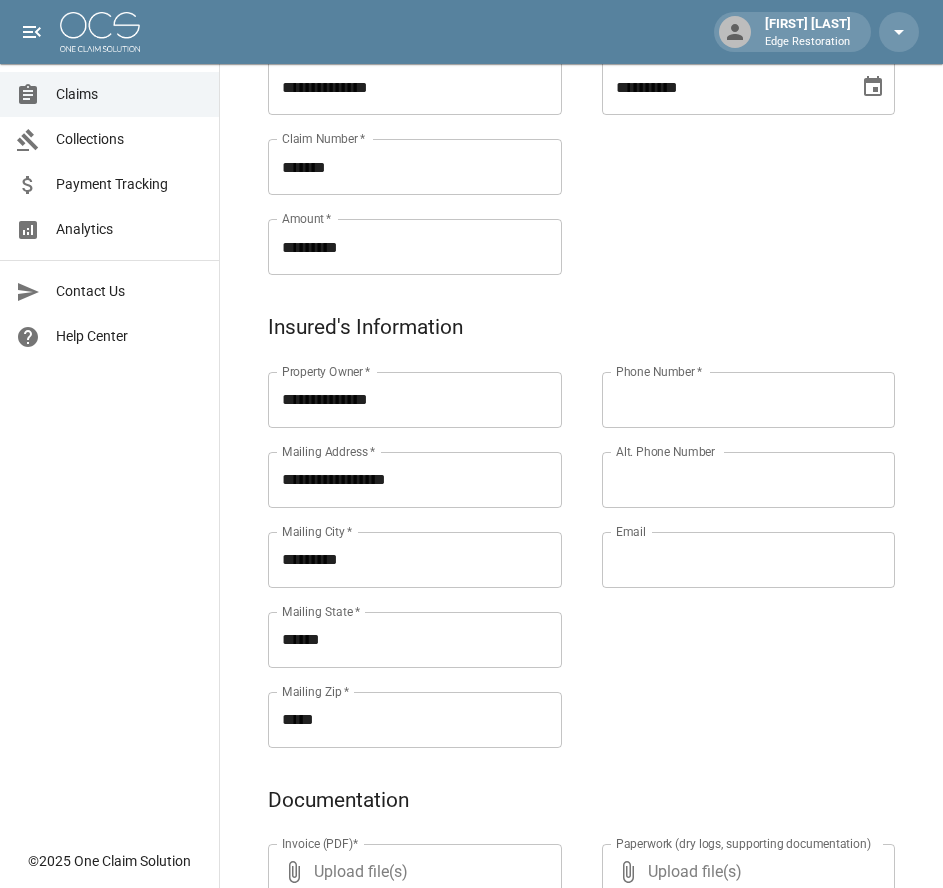 click on "Phone Number   *" at bounding box center [749, 400] 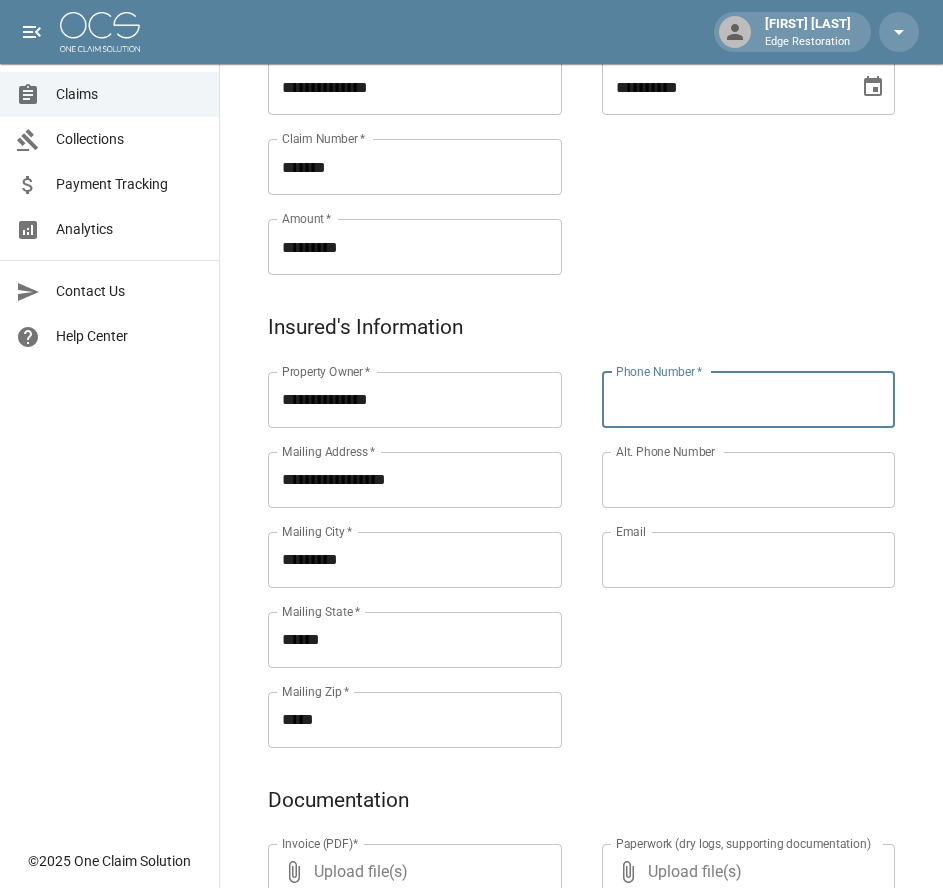 paste on "**********" 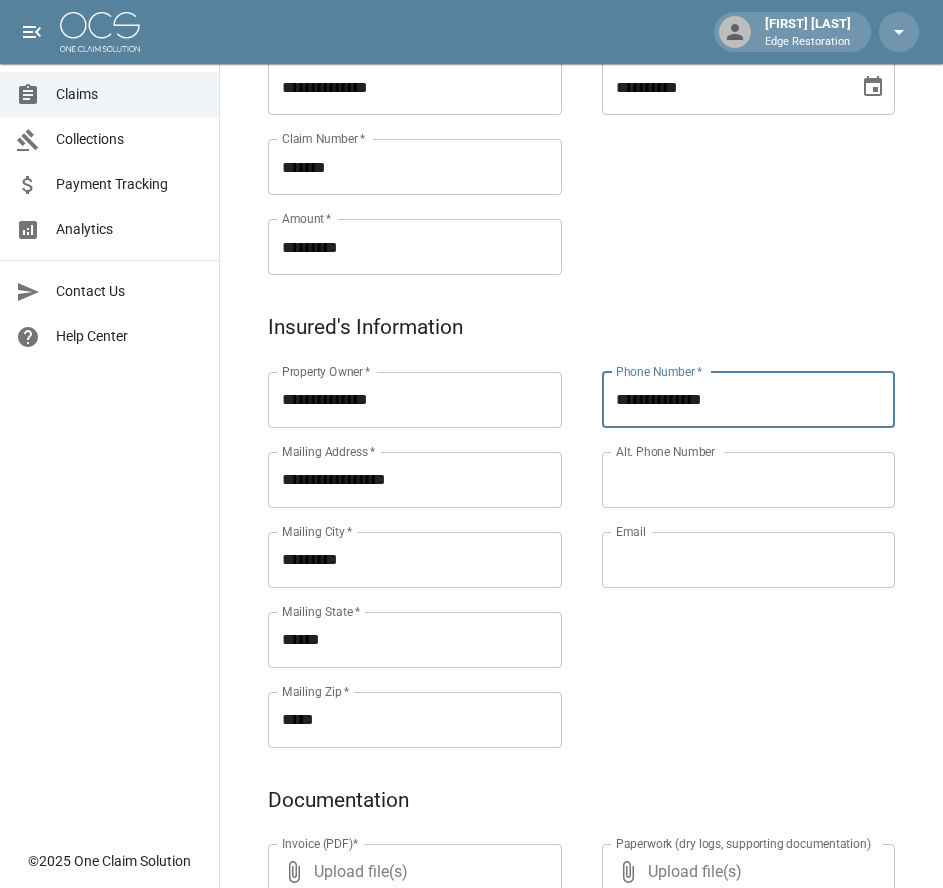 type on "**********" 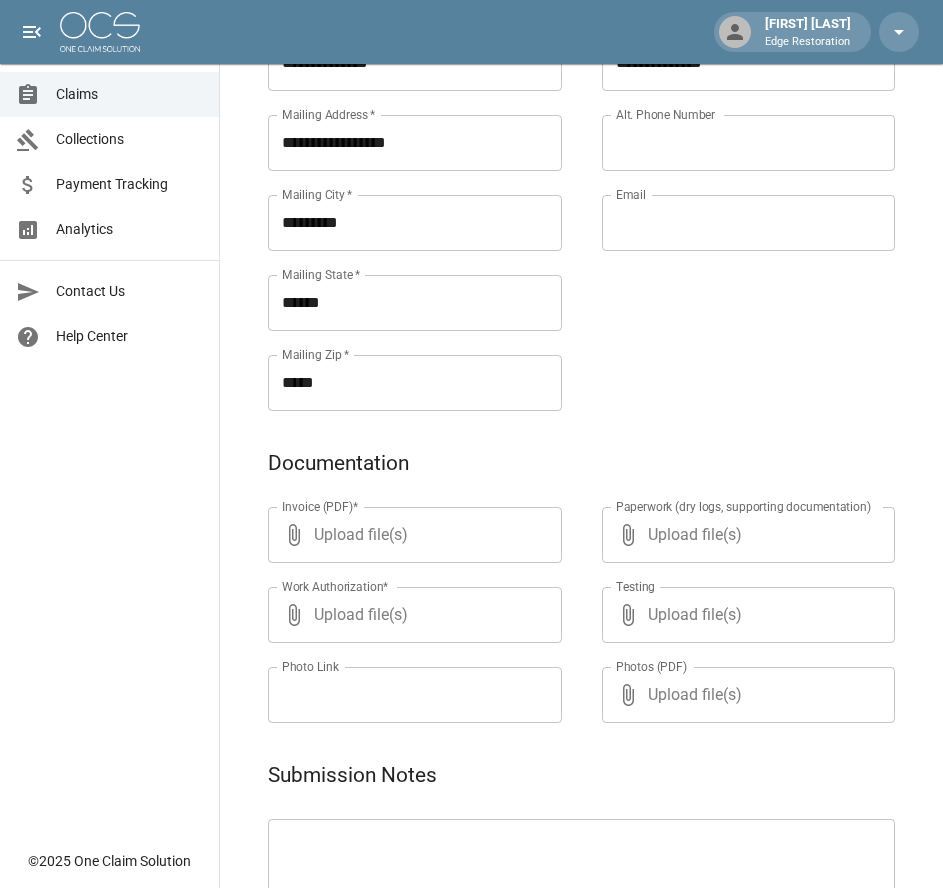 scroll, scrollTop: 971, scrollLeft: 0, axis: vertical 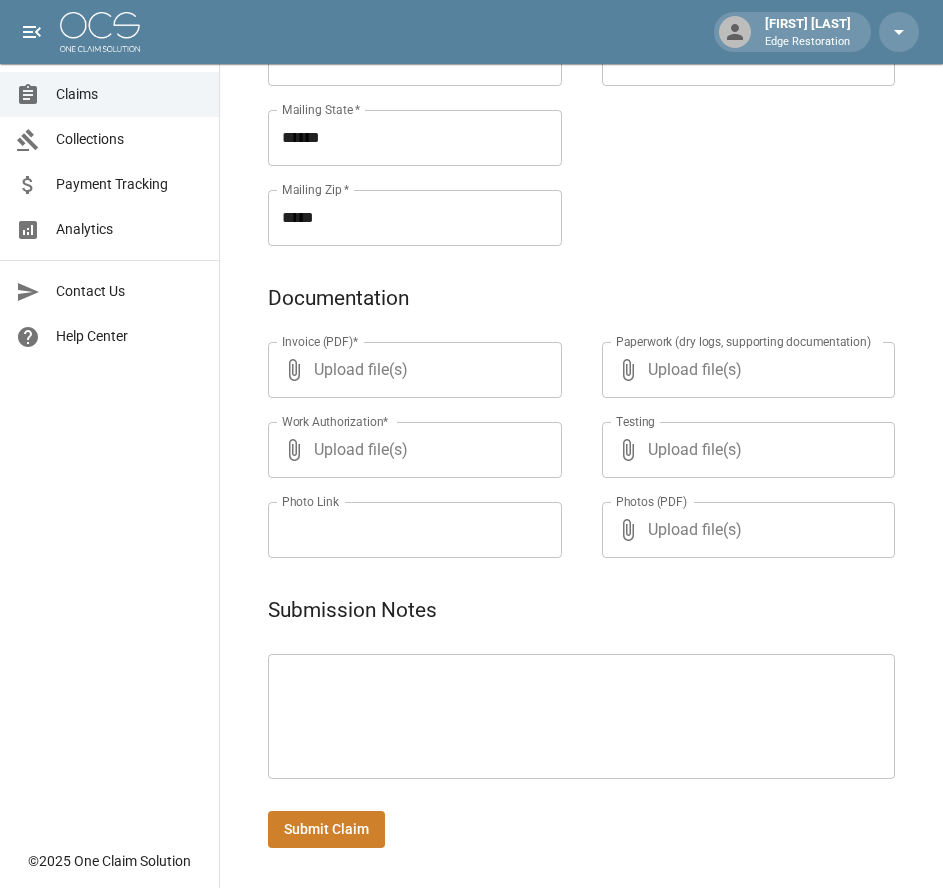 click at bounding box center [581, 717] 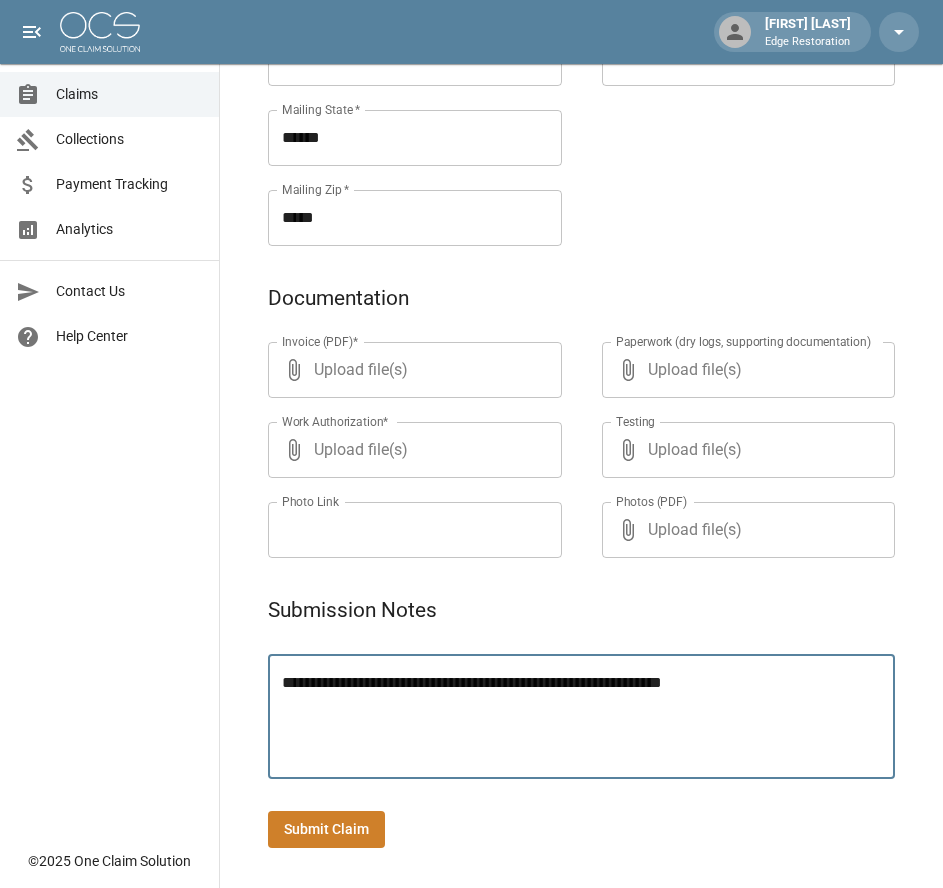 type on "**********" 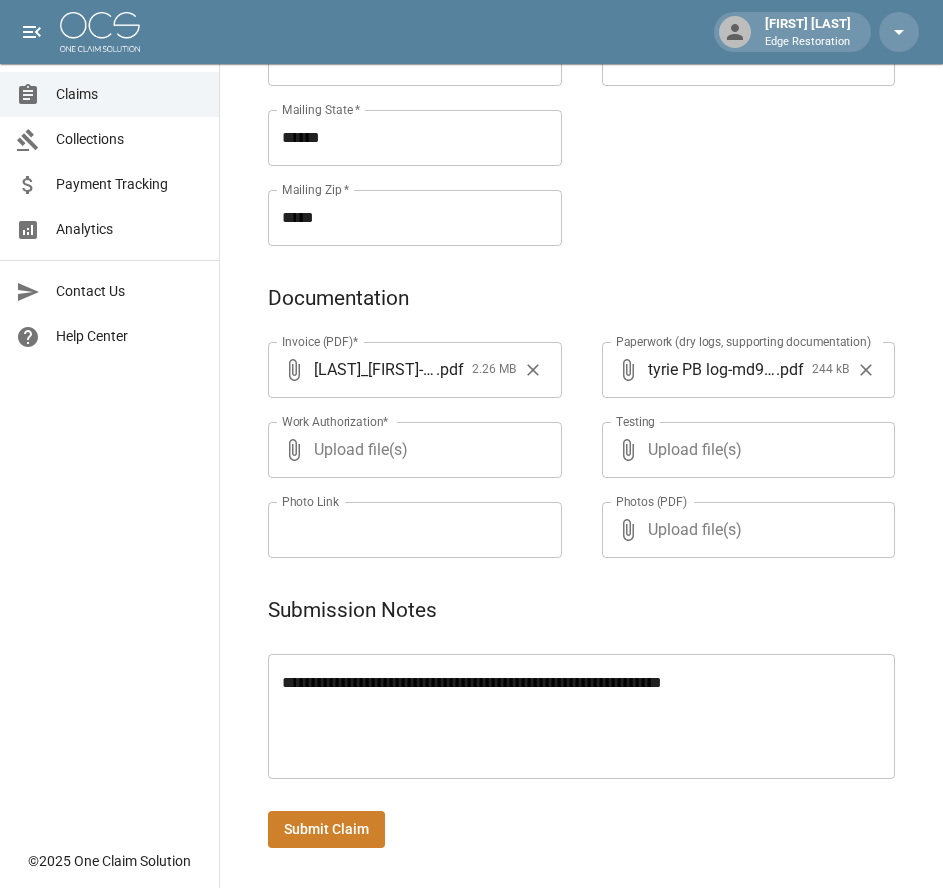 click on "Submit Claim" at bounding box center (326, 829) 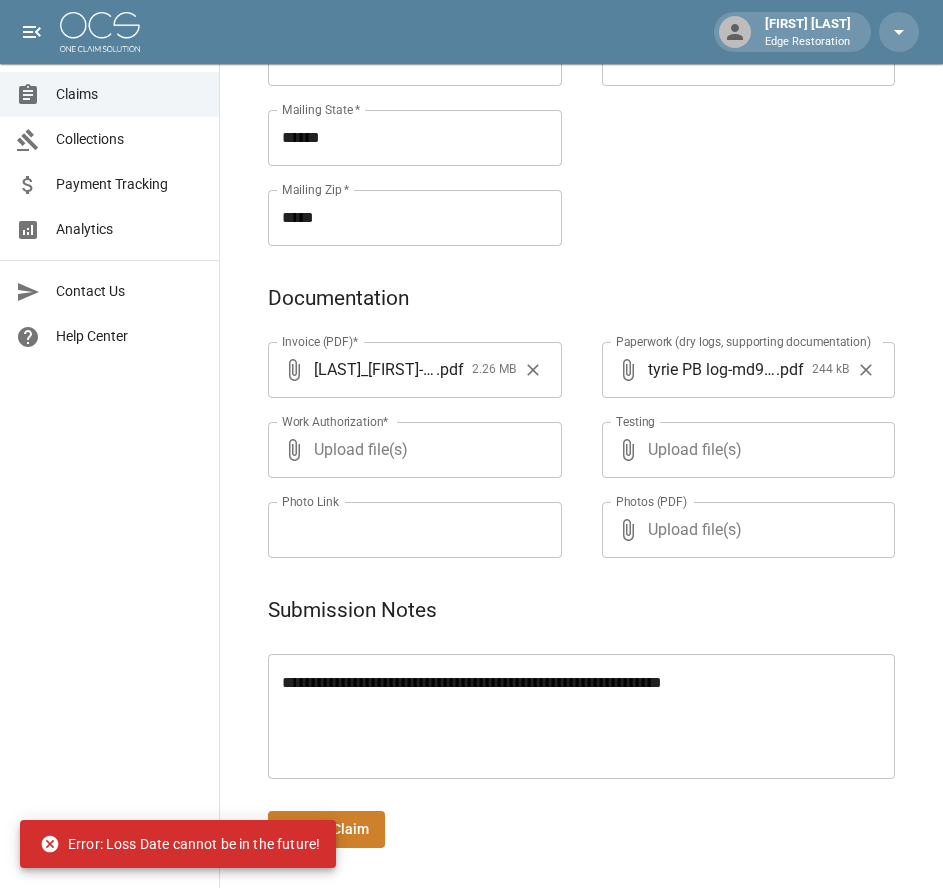 click on "**********" at bounding box center [729, 34] 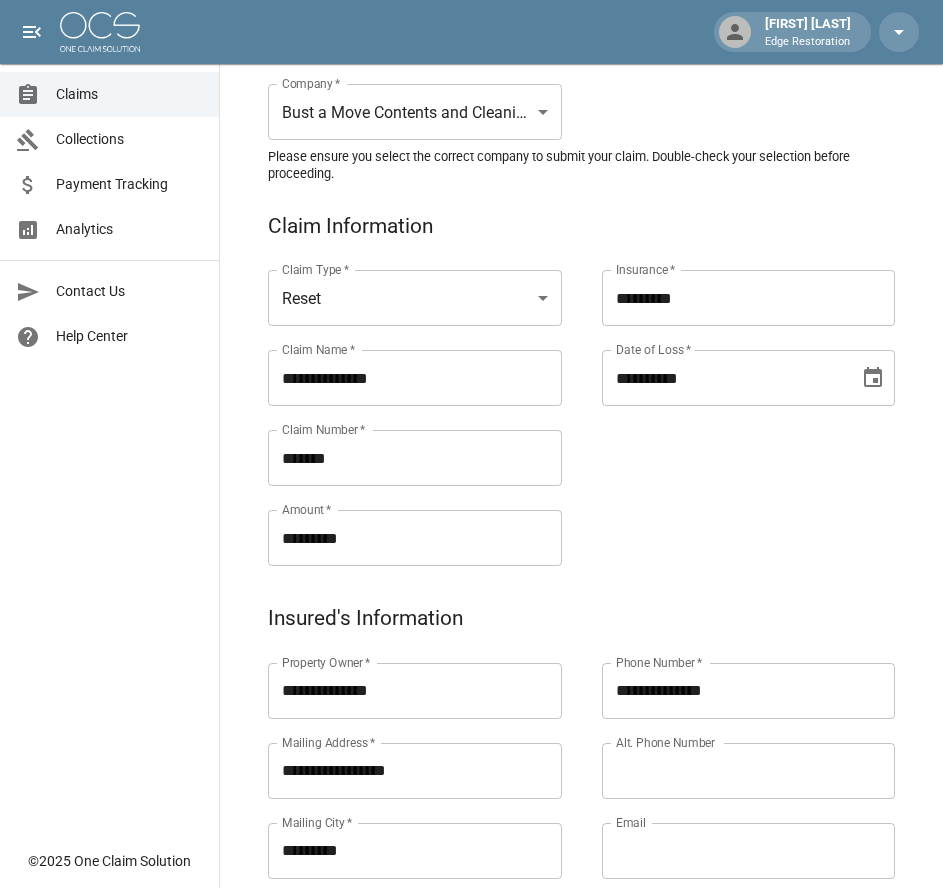 scroll, scrollTop: 177, scrollLeft: 13, axis: both 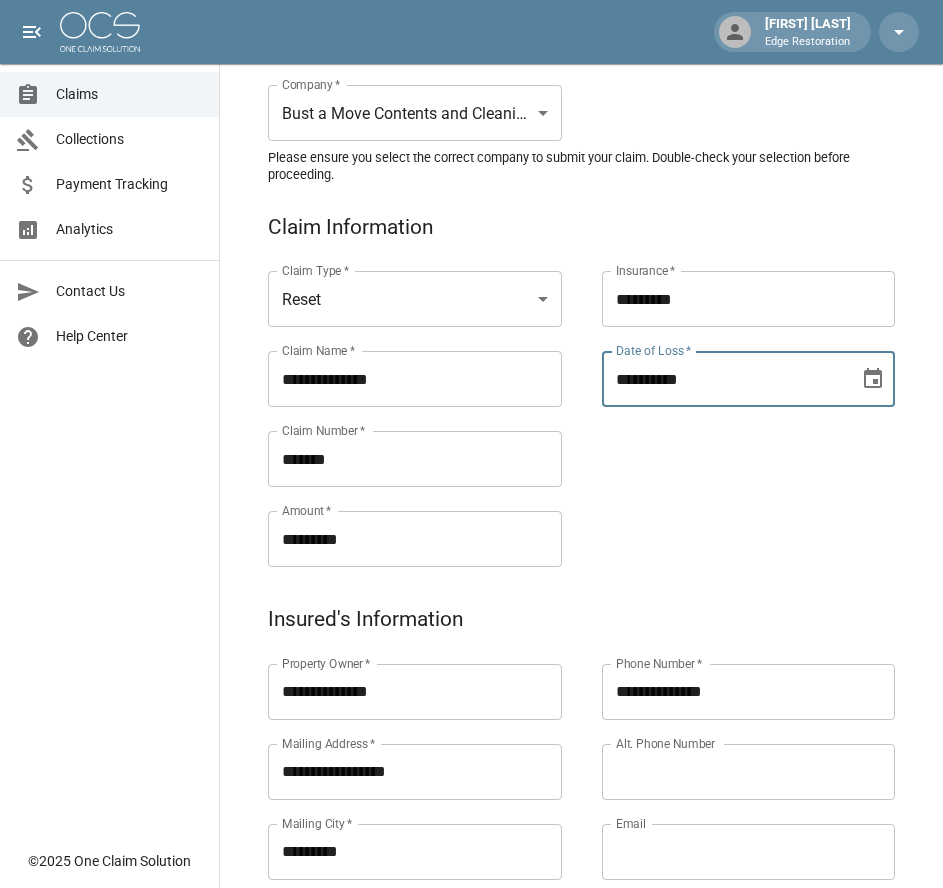 click on "**********" at bounding box center (724, 379) 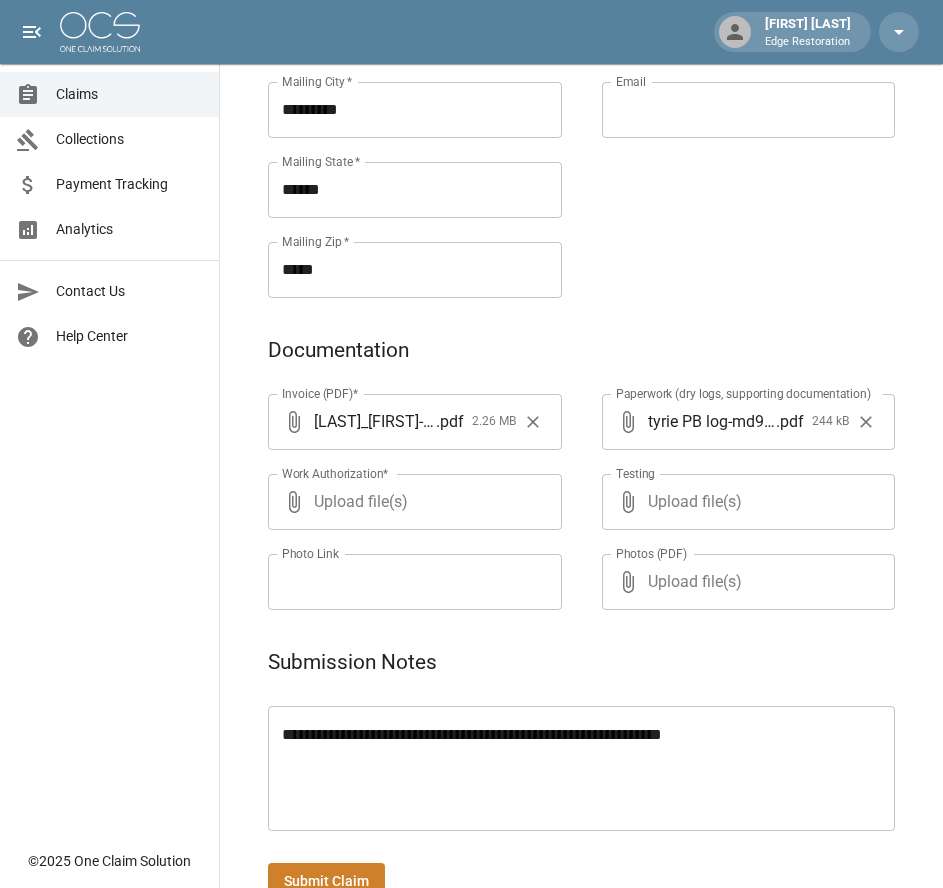 scroll, scrollTop: 971, scrollLeft: 13, axis: both 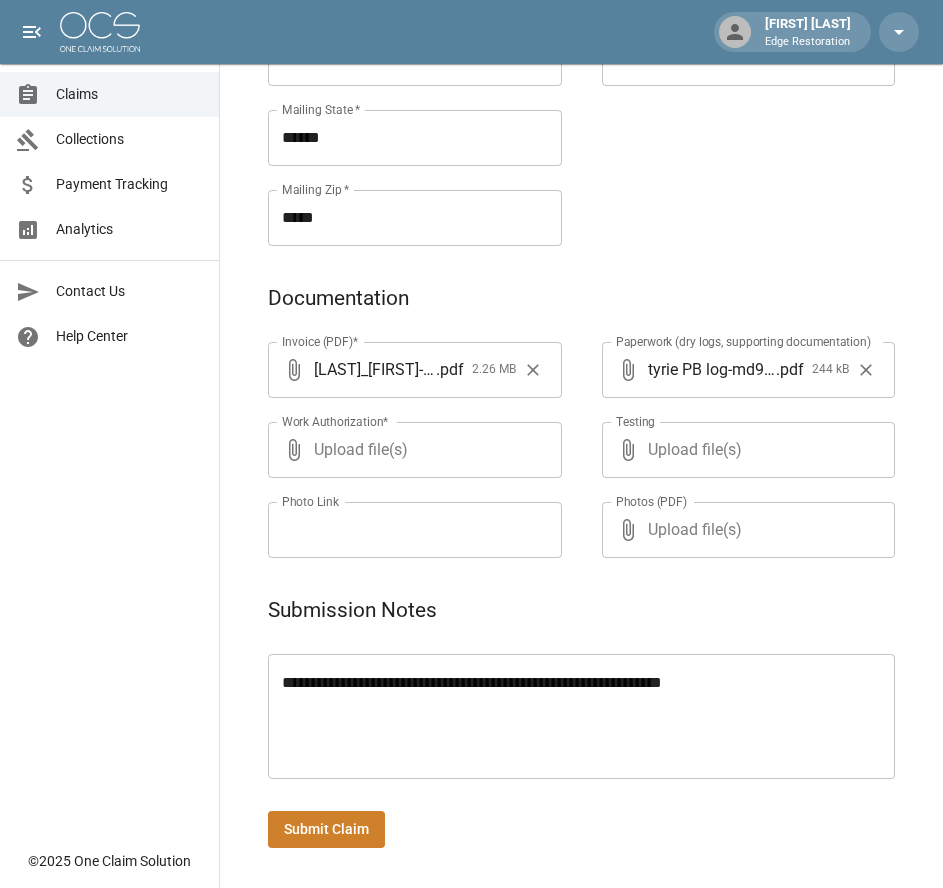 click on "Submit Claim" at bounding box center (326, 829) 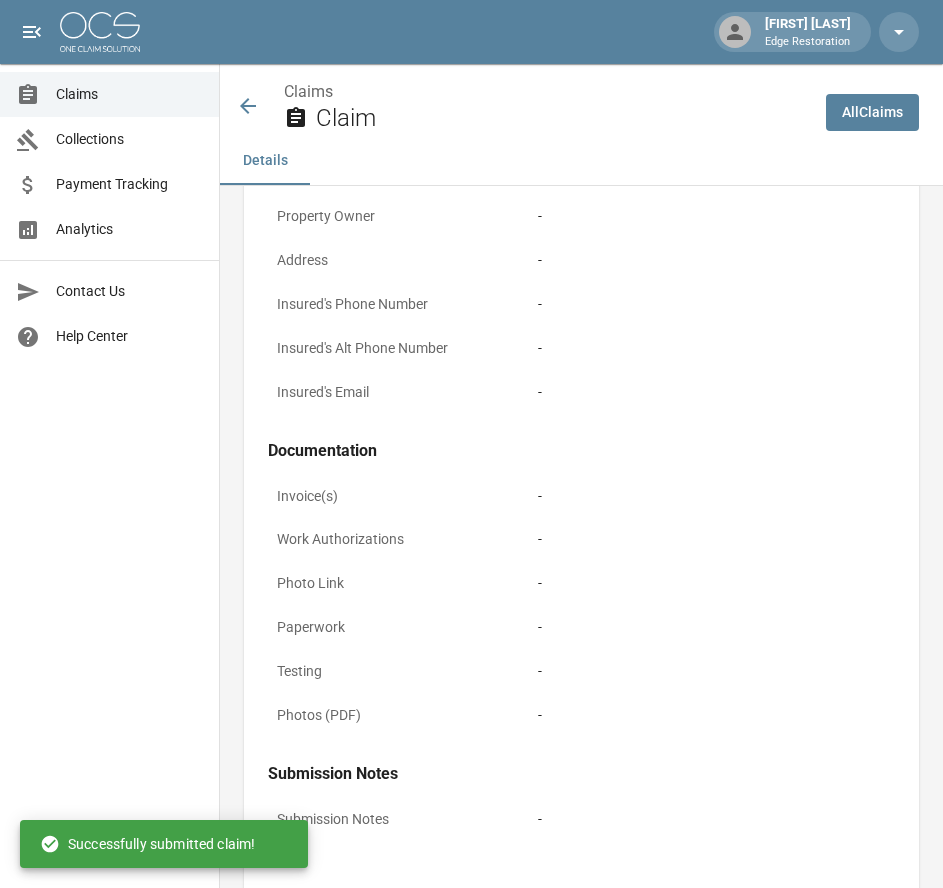 scroll, scrollTop: 971, scrollLeft: 0, axis: vertical 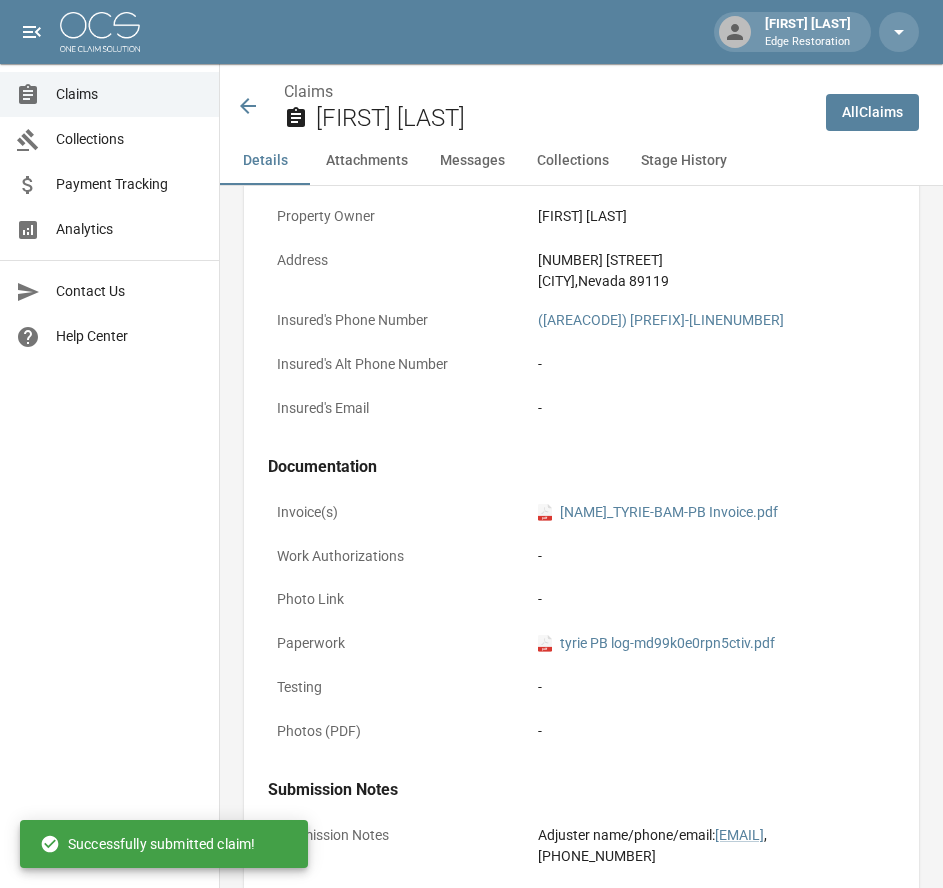 click at bounding box center [100, 32] 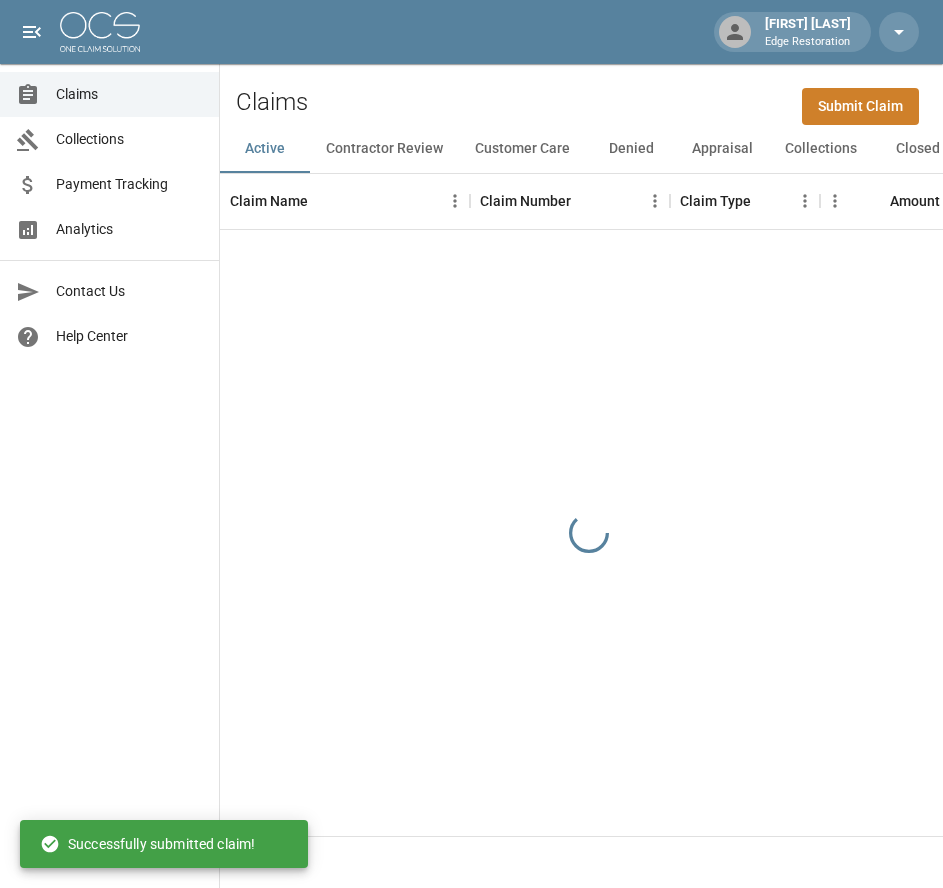 scroll, scrollTop: 0, scrollLeft: 0, axis: both 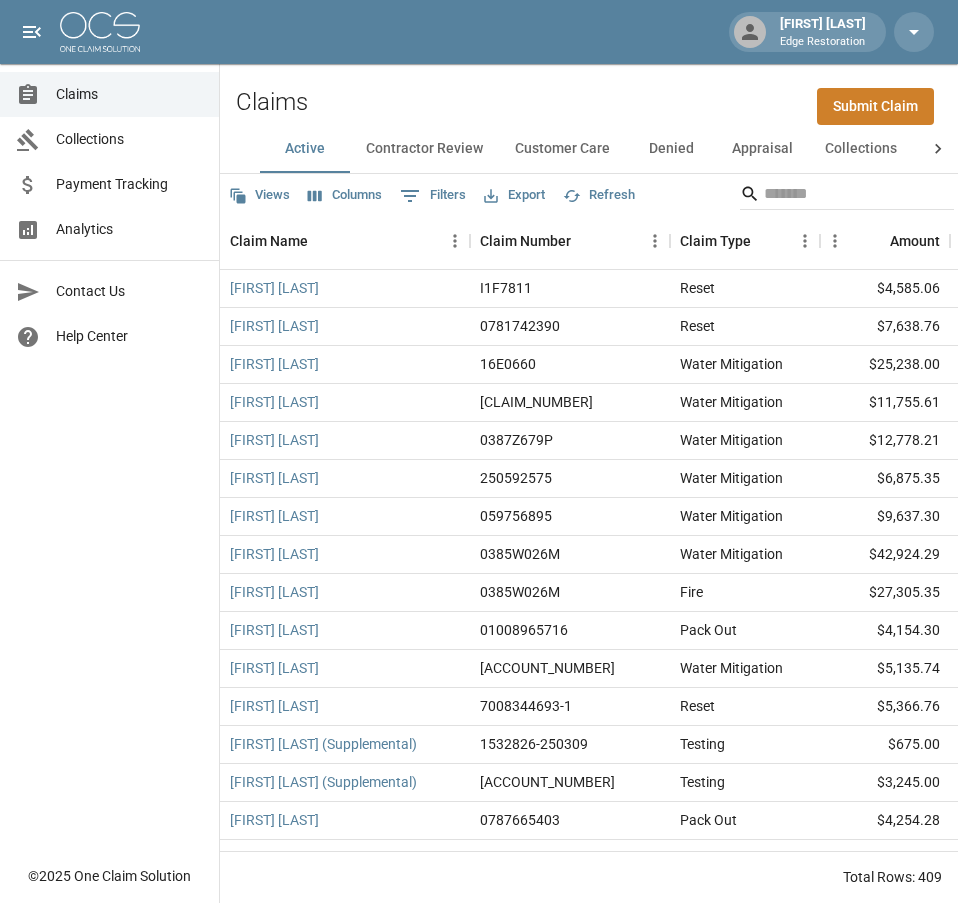 click on "Submit Claim" at bounding box center [875, 106] 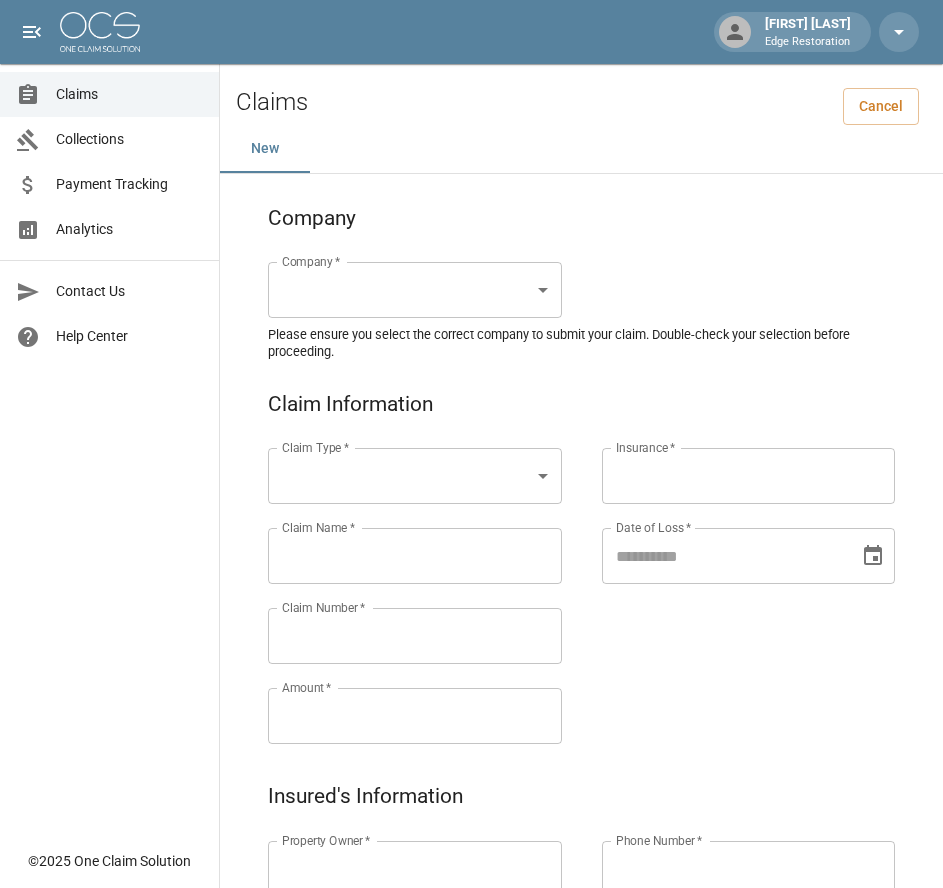 click on "Alicia Tubbs Edge Restoration Claims Collections Payment Tracking Analytics Contact Us Help Center ©  2025   One Claim Solution Claims Cancel New Company Company   * ​ Company   * Please ensure you select the correct company to submit your claim. Double-check your selection before proceeding. Claim Information Claim Type   * ​ Claim Type   * Claim Name   * Claim Name   * Claim Number   * Claim Number   * Amount   * Amount   * Insurance   * Insurance   * Date of Loss   * Date of Loss   * Insured's Information Property Owner   * Property Owner   * Mailing Address   * Mailing Address   * Mailing City   * Mailing City   * Mailing State   * Mailing State   * Mailing Zip   * Mailing Zip   * Phone Number   * Phone Number   * Alt. Phone Number Alt. Phone Number Email Email Documentation Invoice (PDF)* ​ Upload file(s) Invoice (PDF)* Work Authorization* ​ Upload file(s) Work Authorization* Photo Link Photo Link ​ Upload file(s) Testing ​ ​" at bounding box center [471, 929] 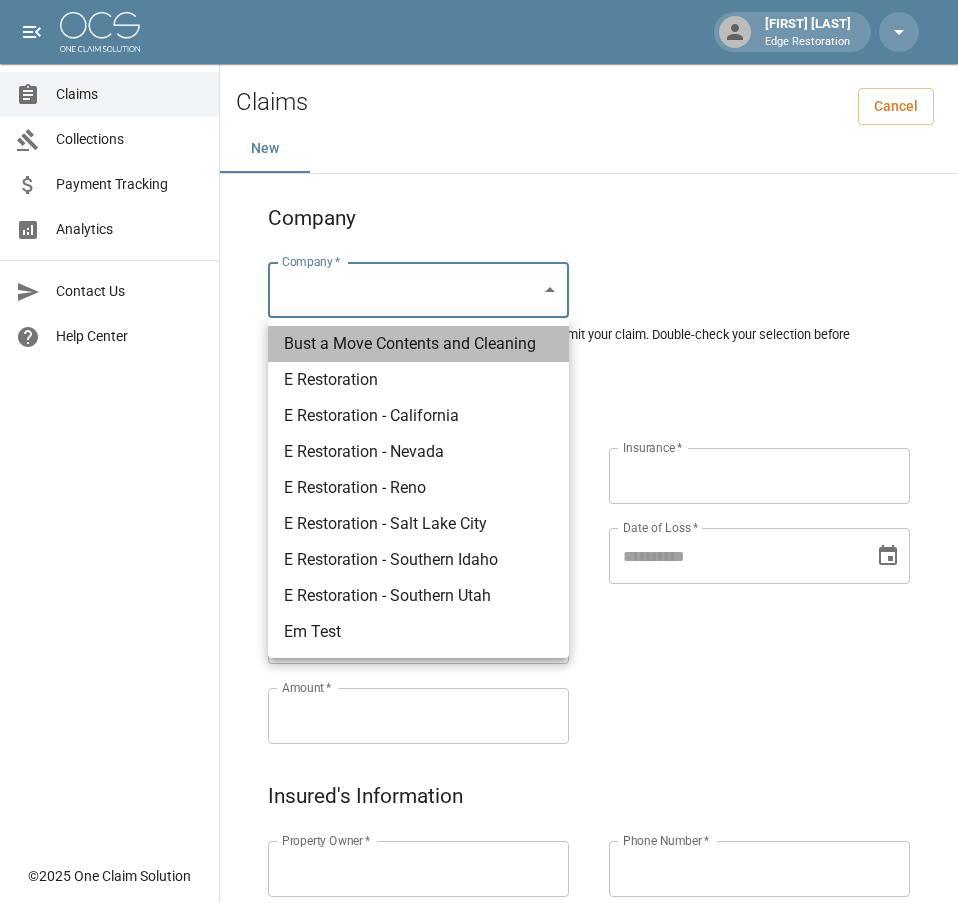 click on "Bust a Move Contents and Cleaning" at bounding box center (418, 344) 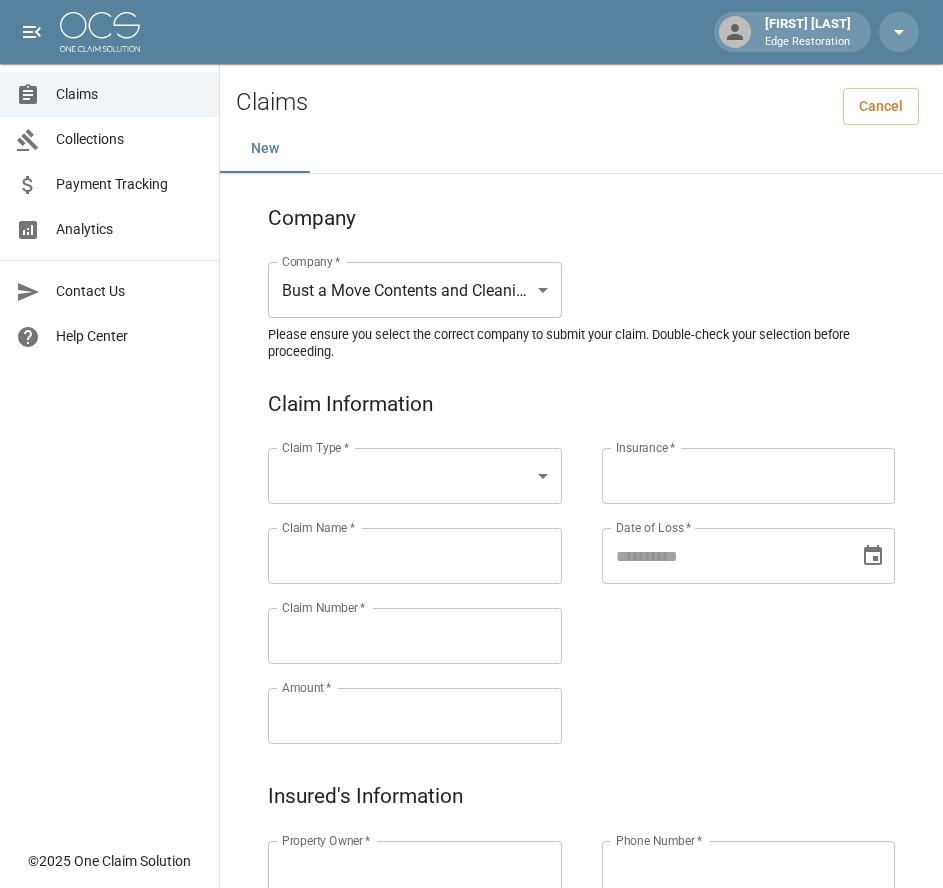 click on "Bust a Move Contents and Cleaning" at bounding box center [419, 333] 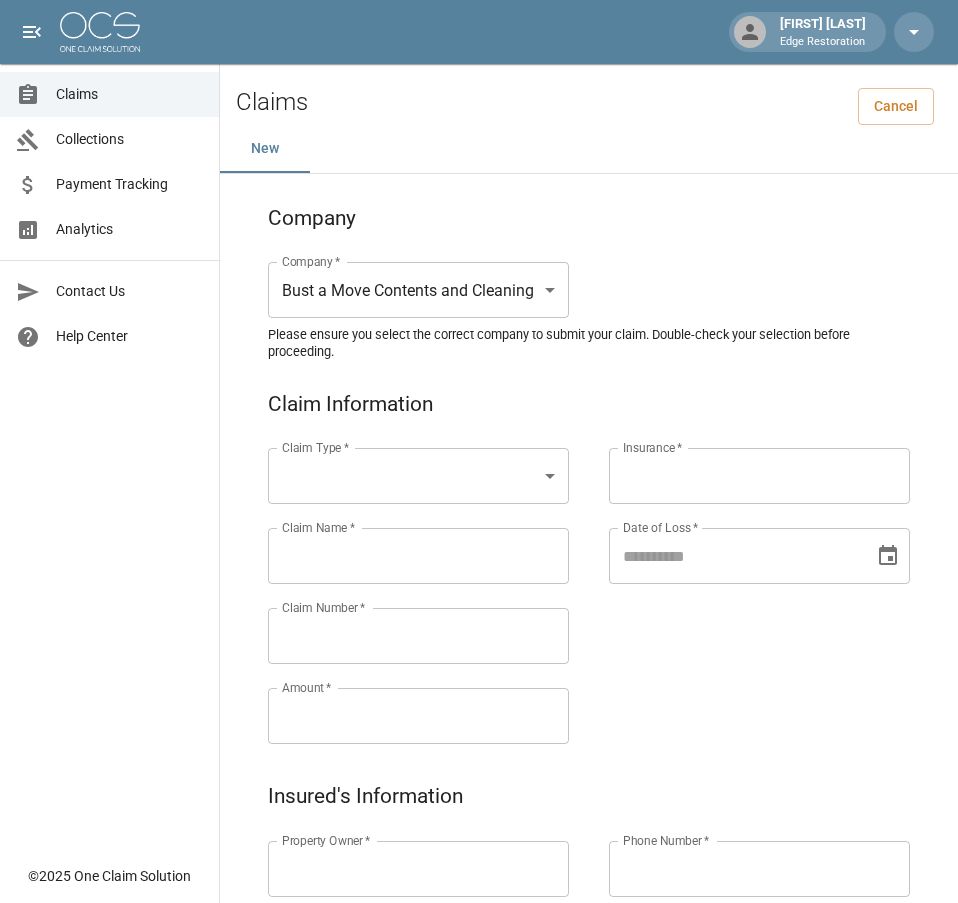 click on "Alicia Tubbs Edge Restoration Claims Collections Payment Tracking Analytics Contact Us Help Center ©  2025   One Claim Solution Claims Cancel New Company Company   * E Restoration - Nevada ****** Company   * Please ensure you select the correct company to submit your claim. Double-check your selection before proceeding. Claim Information Claim Type   * ​ Claim Type   * Claim Name   * Claim Name   * Claim Number   * Claim Number   * Amount   * Amount   * Insurance   * Insurance   * Date of Loss   * Date of Loss   * Insured's Information Property Owner   * Property Owner   * Mailing Address   * Mailing Address   * Mailing City   * Mailing City   * Mailing State   * Mailing State   * Mailing Zip   * Mailing Zip   * Phone Number   * Phone Number   * Alt. Phone Number Alt. Phone Number Email Email Documentation Invoice (PDF)* ​ Upload file(s) Invoice (PDF)* Work Authorization* ​ Upload file(s) Work Authorization* Photo Link Photo Link ​ ​ *" at bounding box center (479, 929) 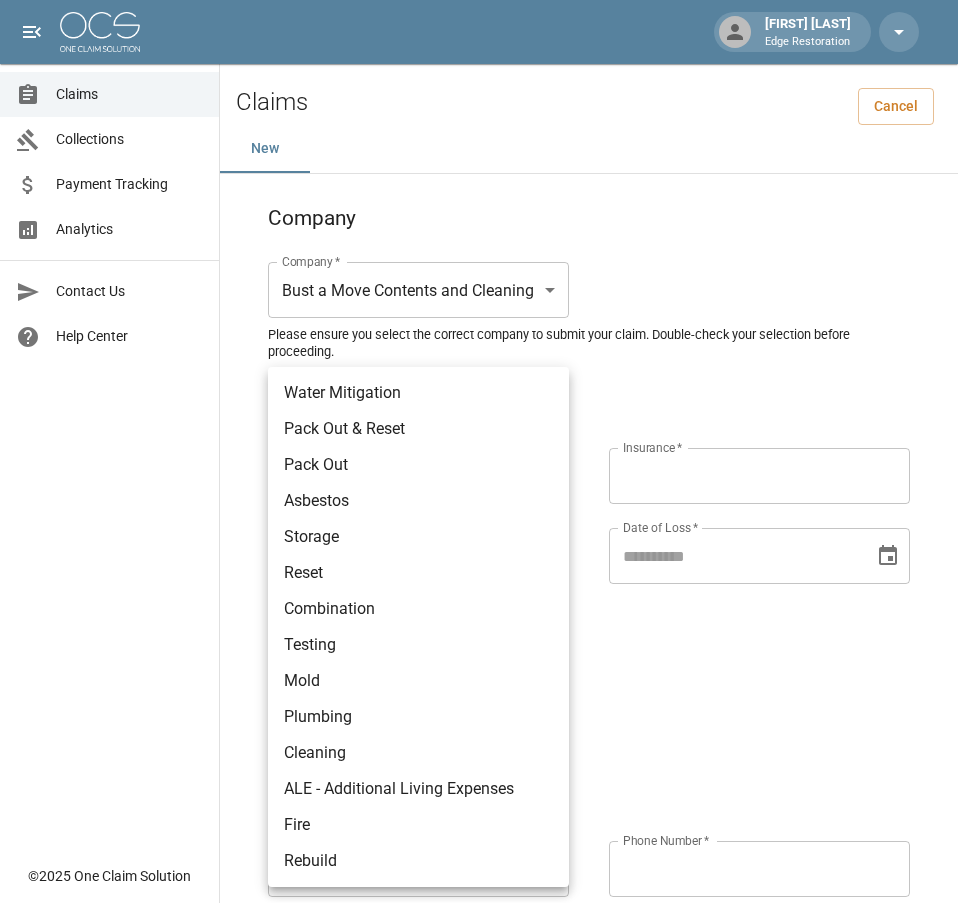click on "Pack Out" at bounding box center (418, 465) 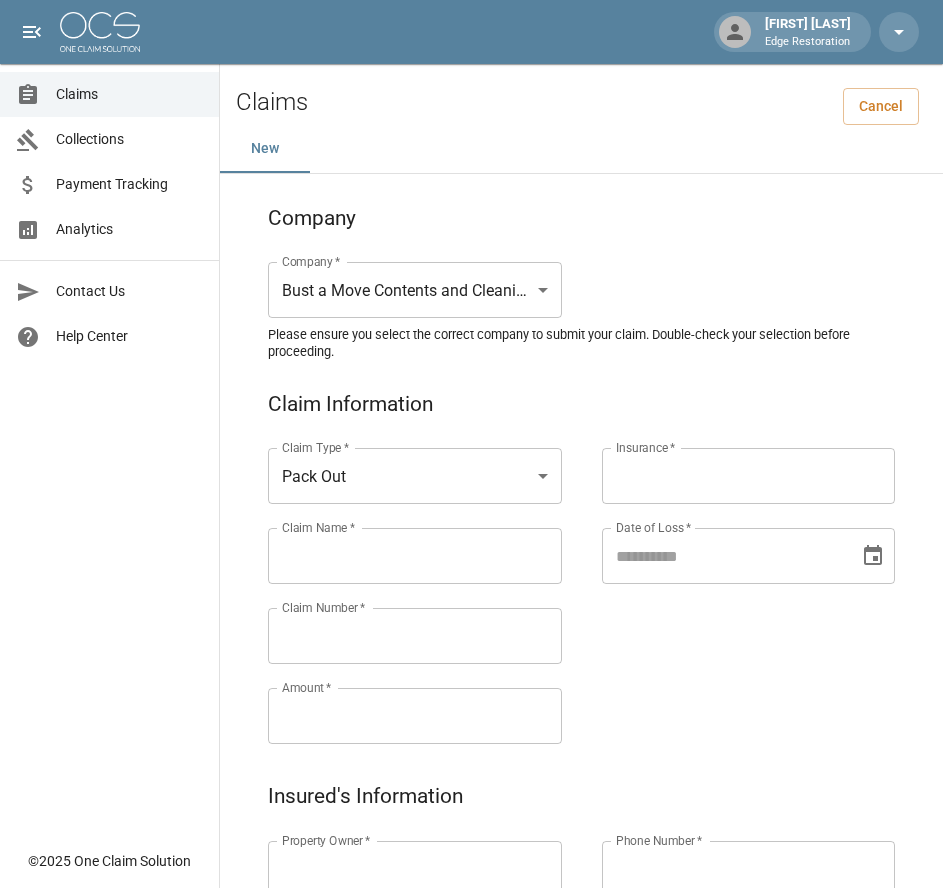 click on "Claim Name   *" at bounding box center [415, 556] 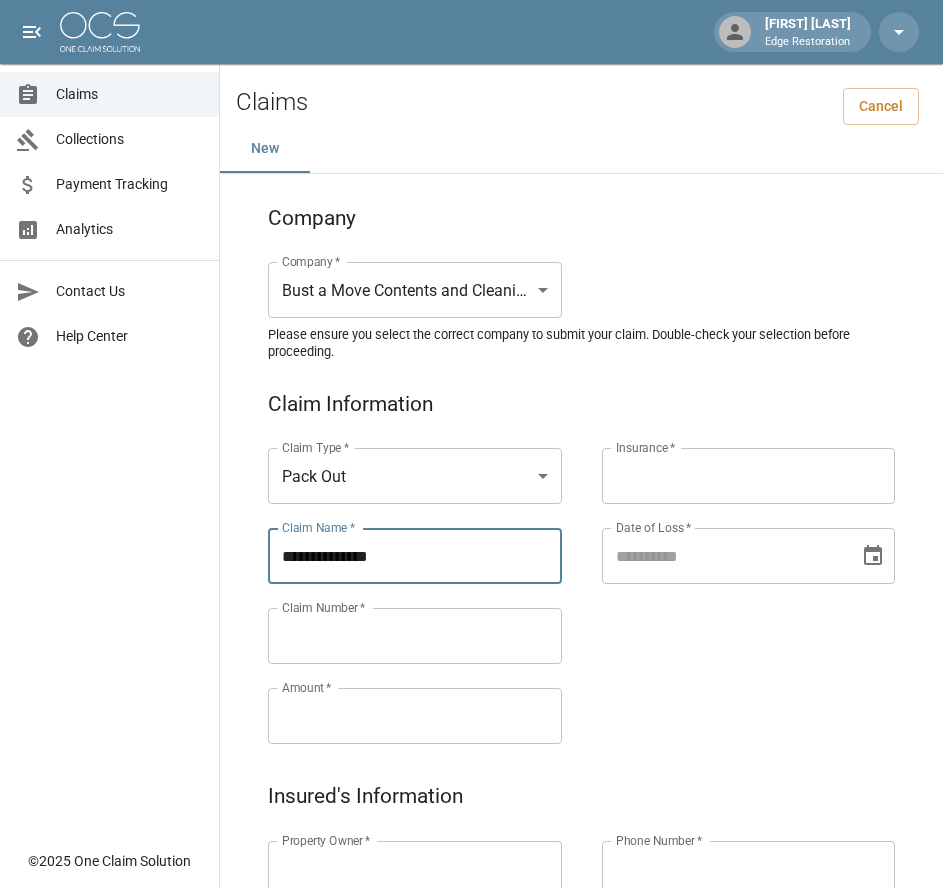 type on "**********" 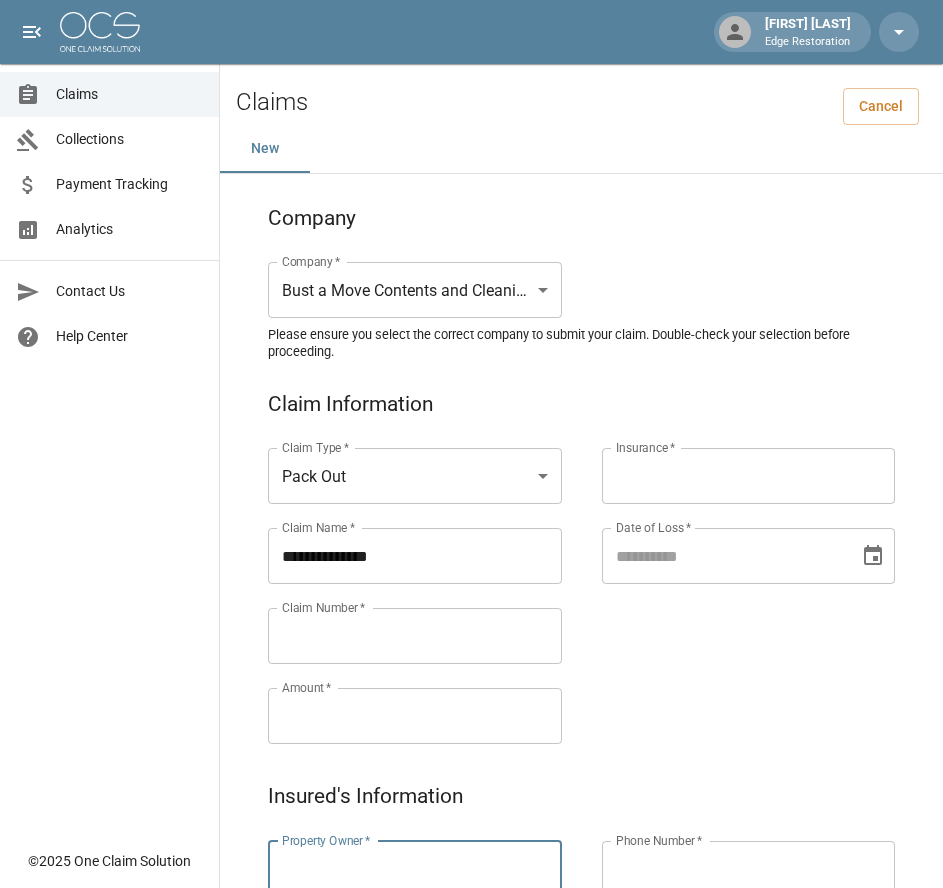 scroll, scrollTop: 9, scrollLeft: 0, axis: vertical 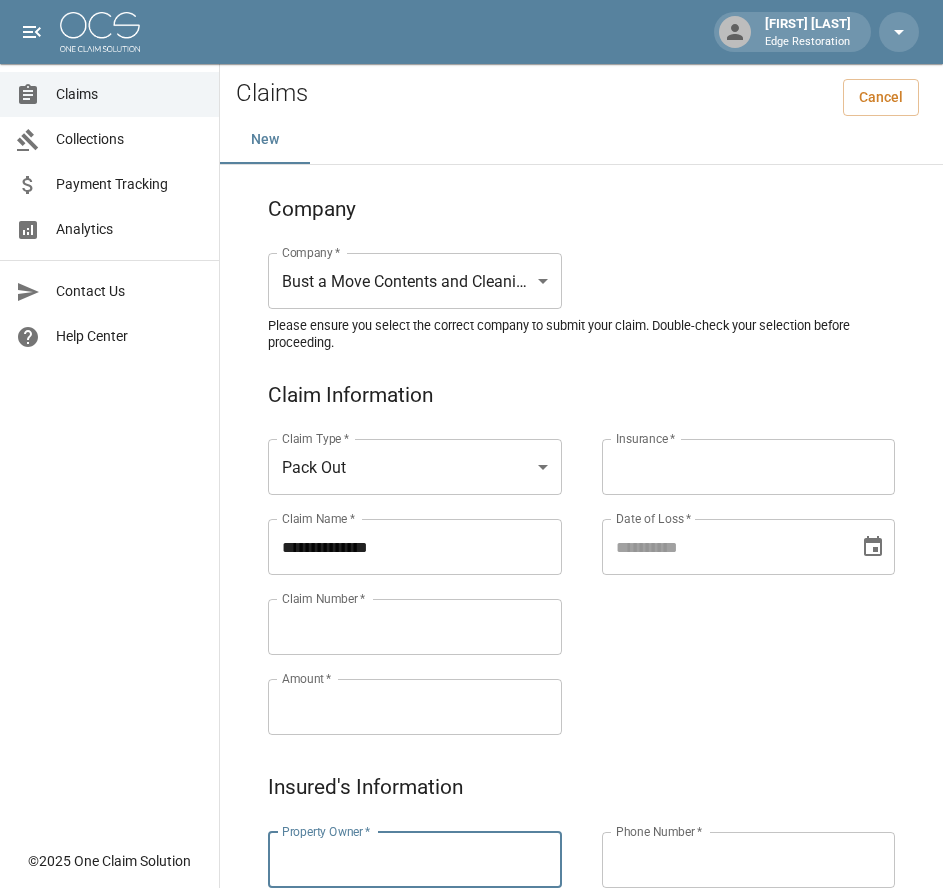 paste on "**********" 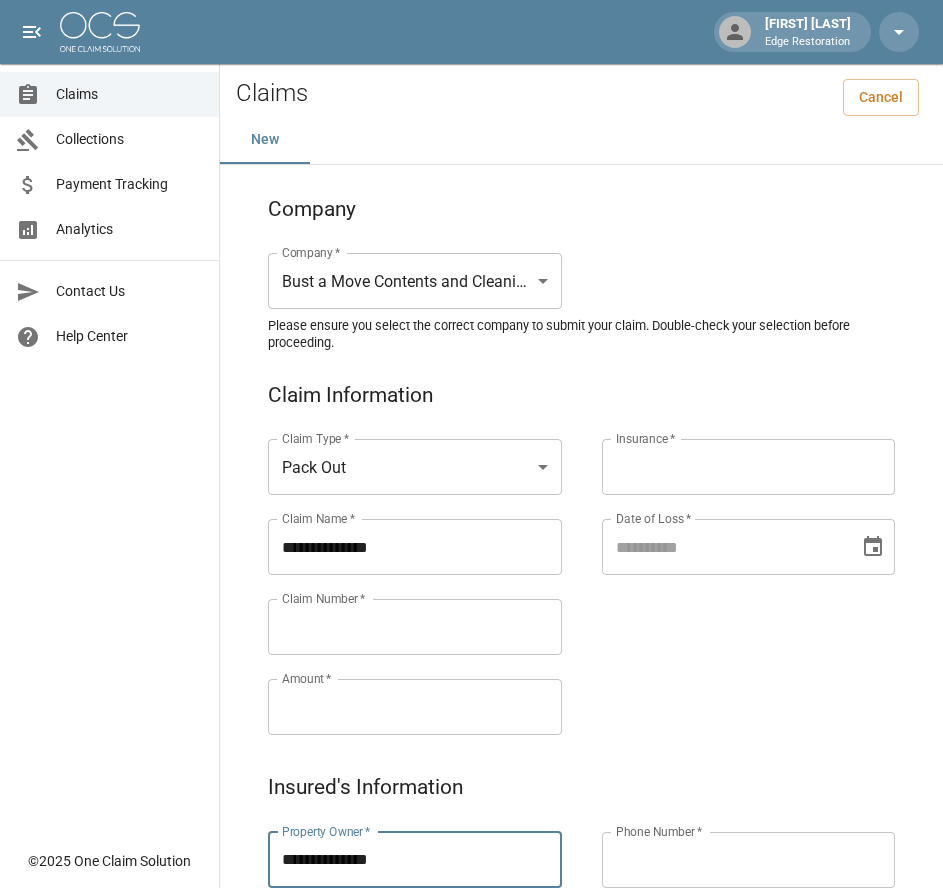 type on "**********" 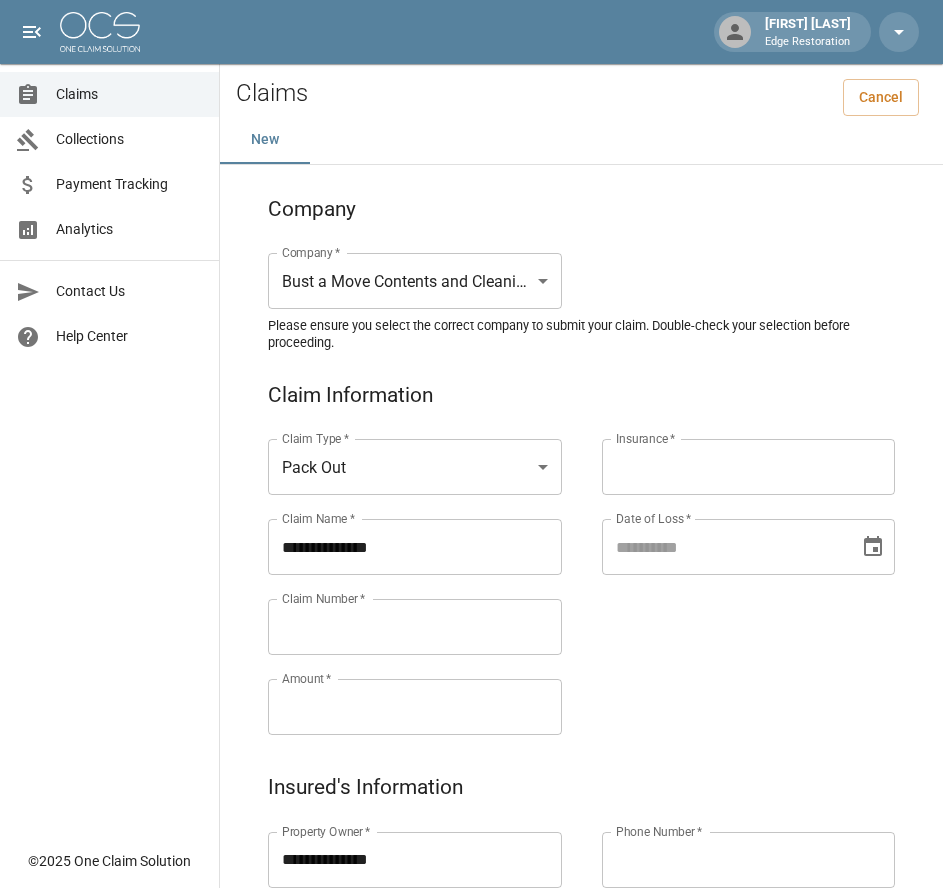 click on "Claim Number   *" at bounding box center [415, 627] 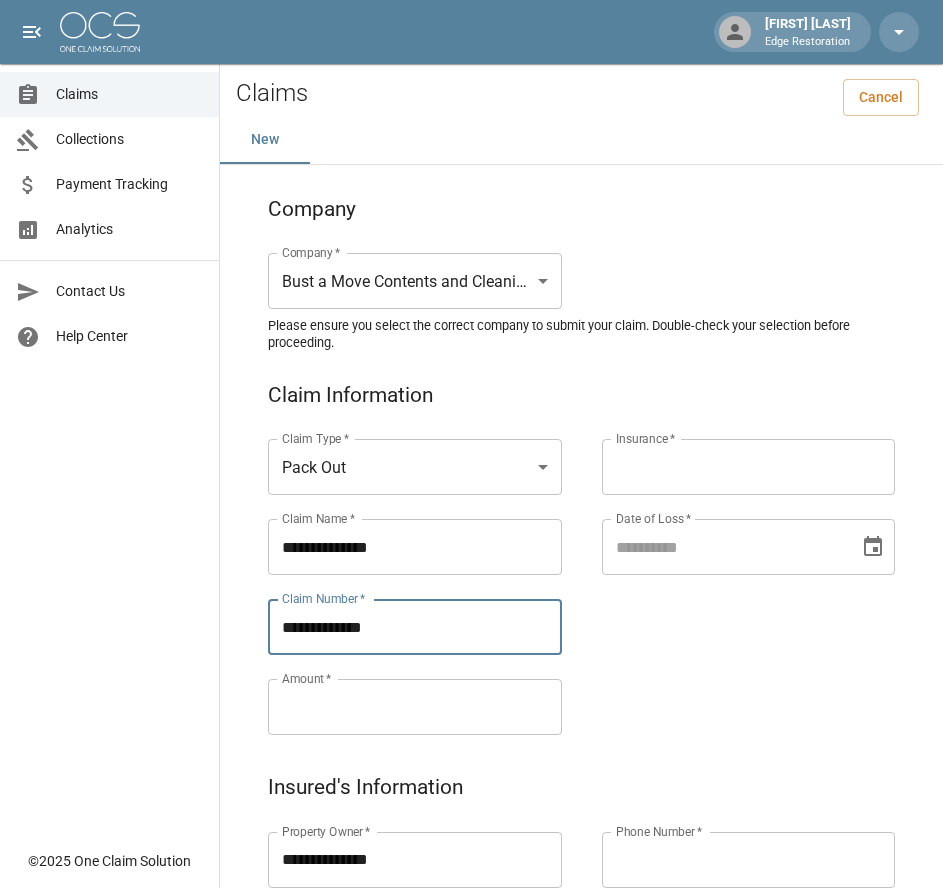 type on "**********" 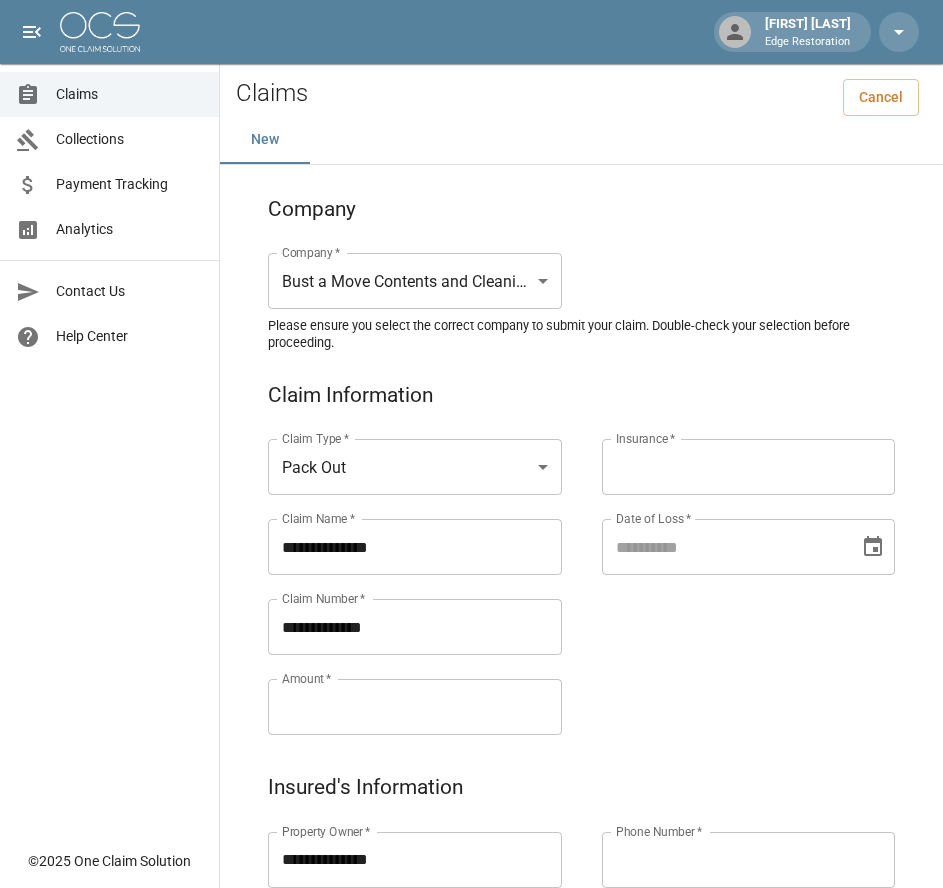 click on "Amount   *" at bounding box center (415, 707) 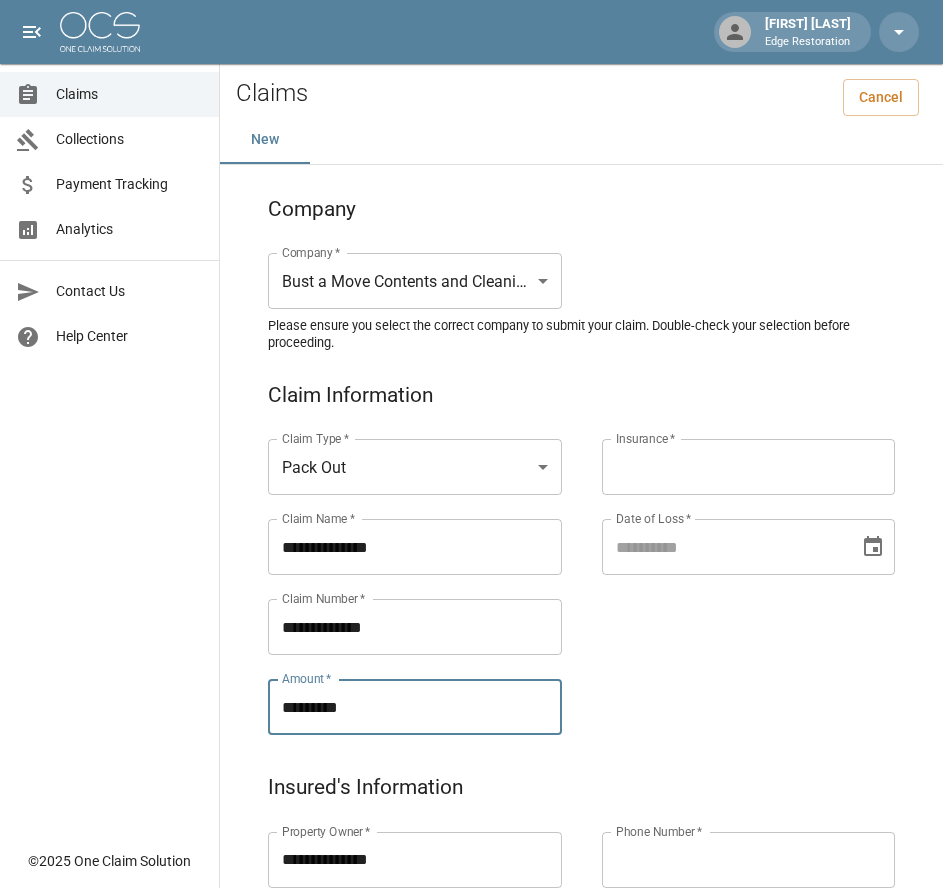 type on "*********" 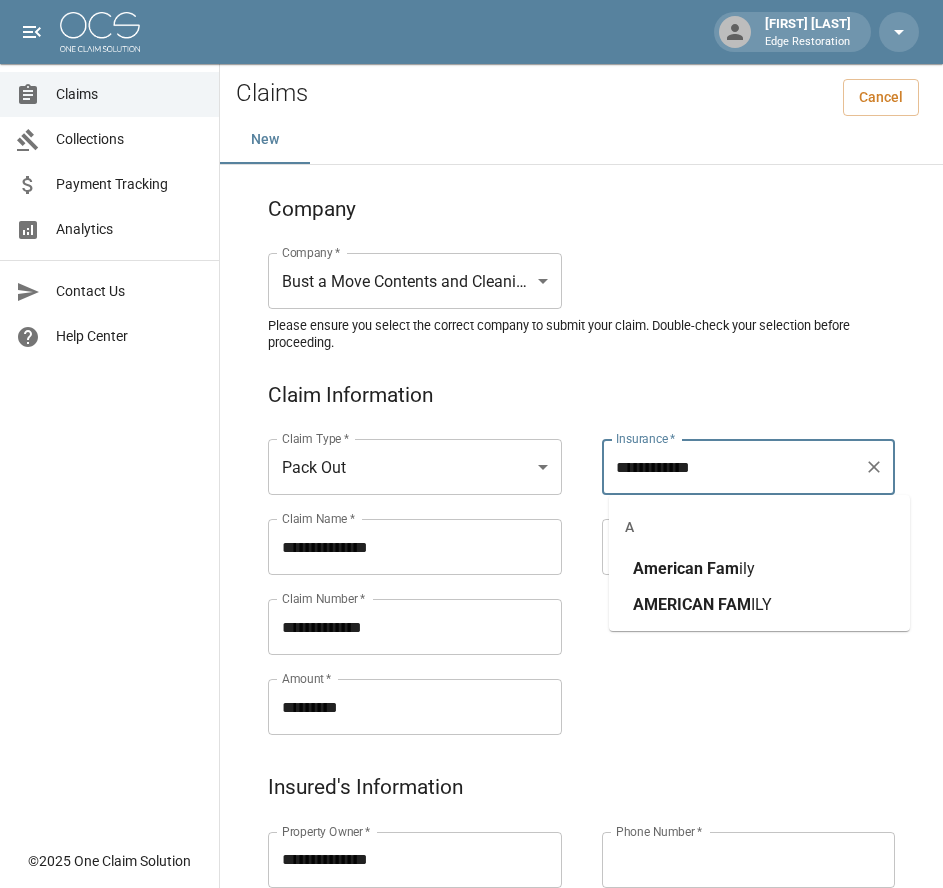 click on "American" at bounding box center (668, 568) 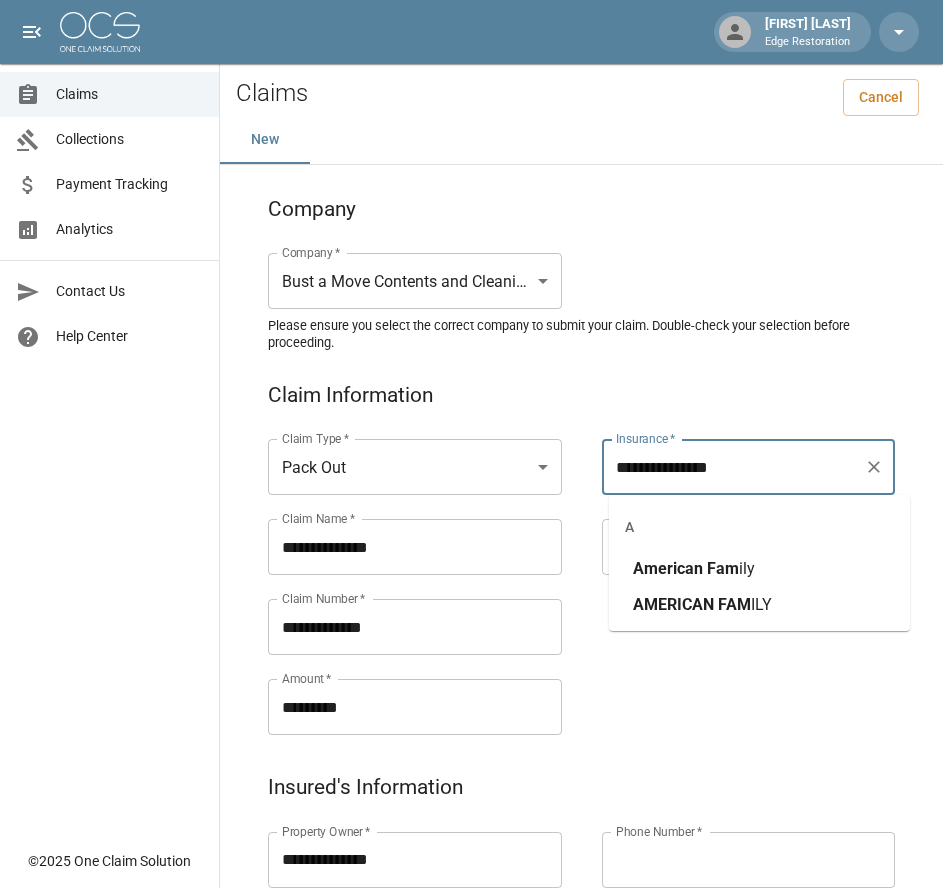 type on "**********" 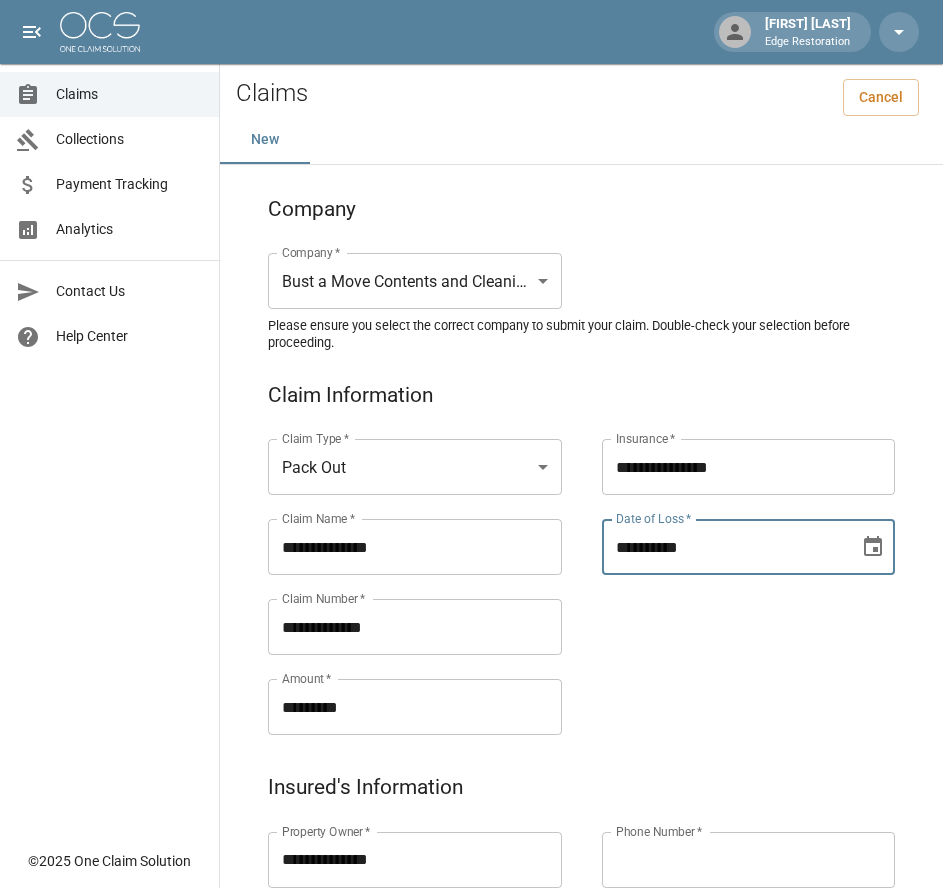 click on "**********" at bounding box center [724, 547] 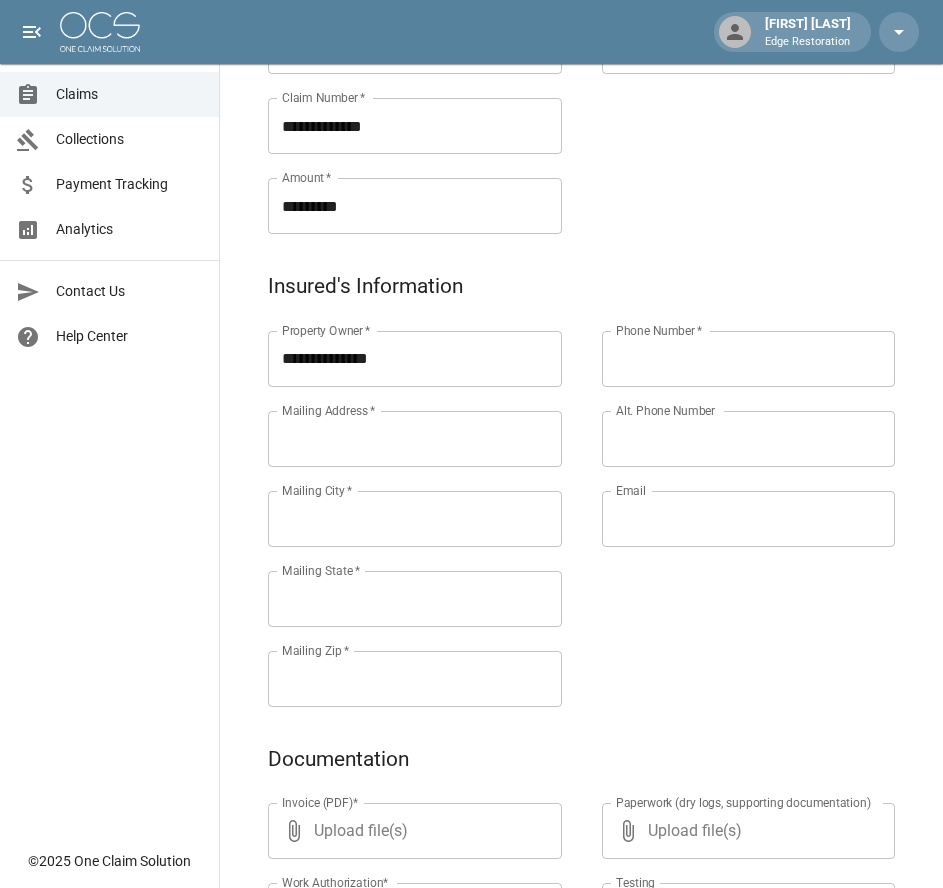 scroll, scrollTop: 516, scrollLeft: 0, axis: vertical 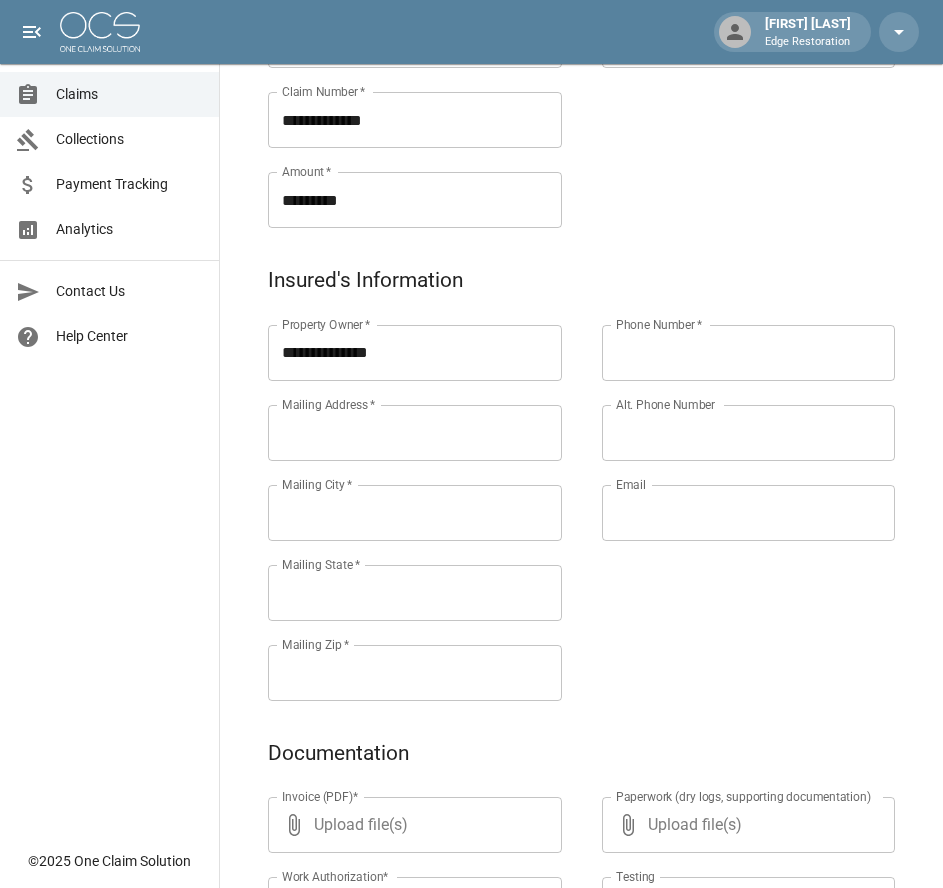 paste on "**********" 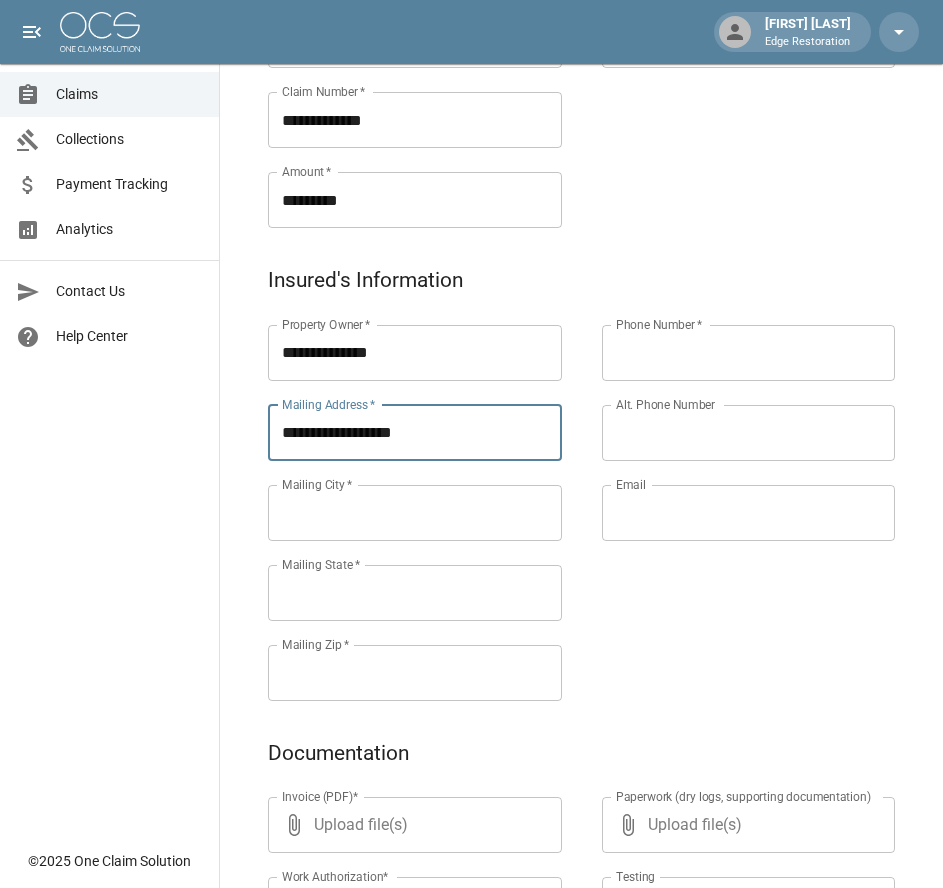 type on "**********" 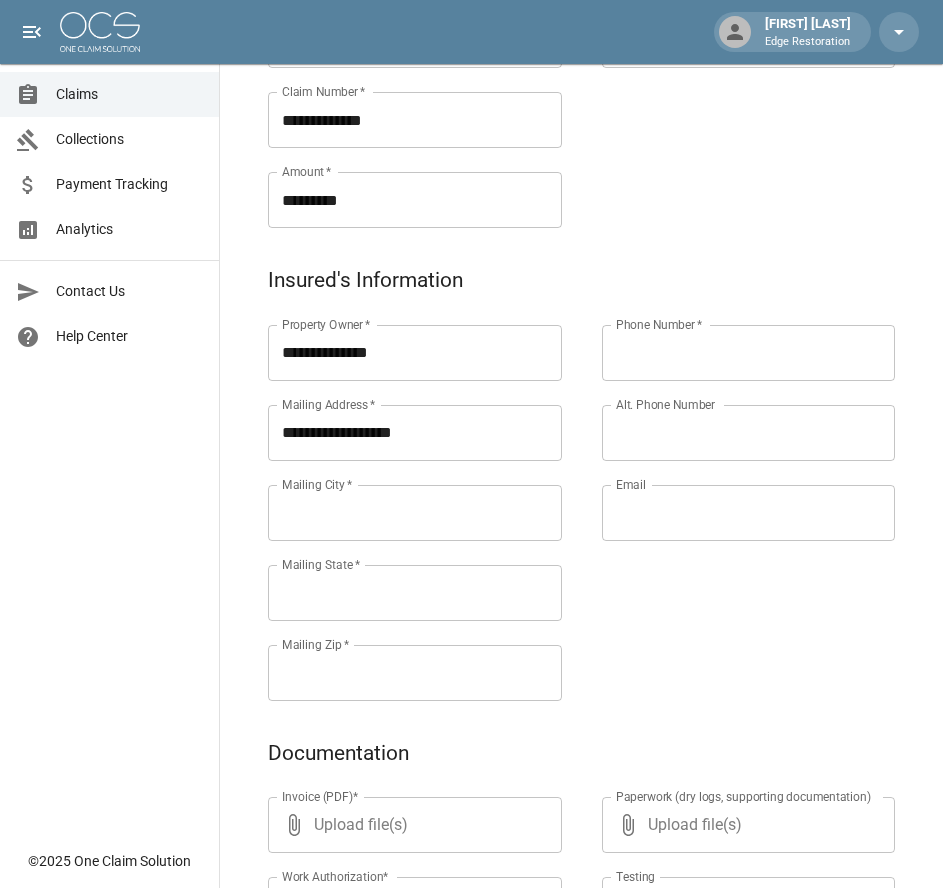 click on "Mailing City   *" at bounding box center [415, 513] 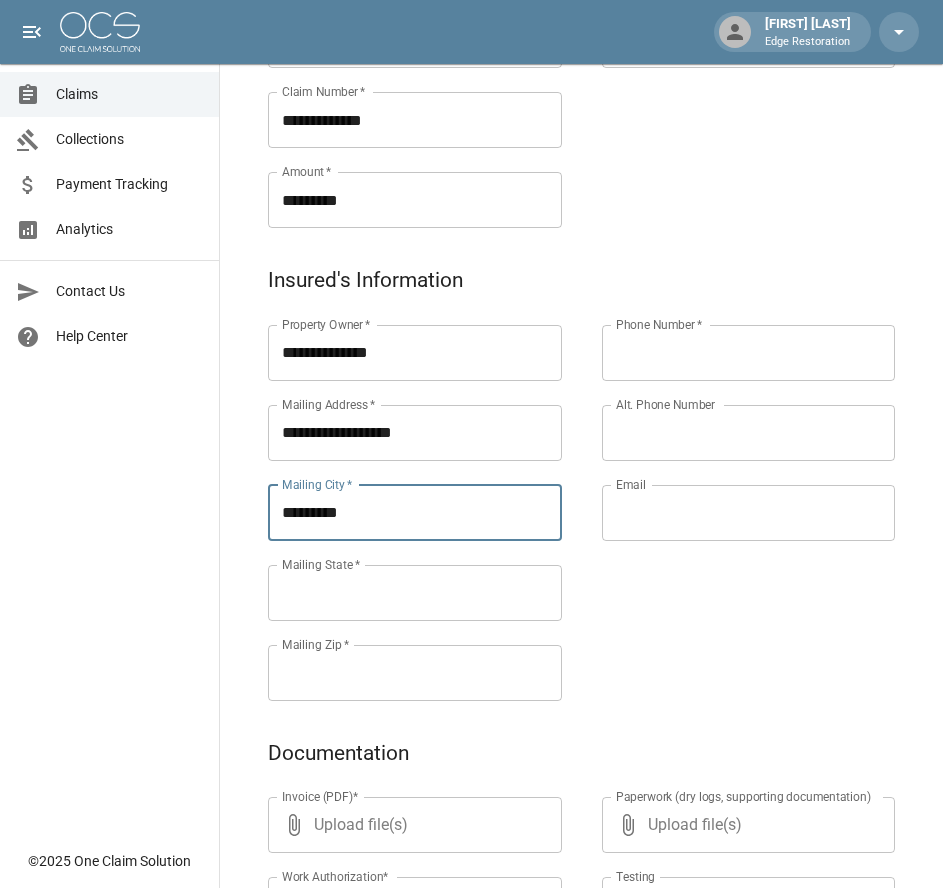 type on "*********" 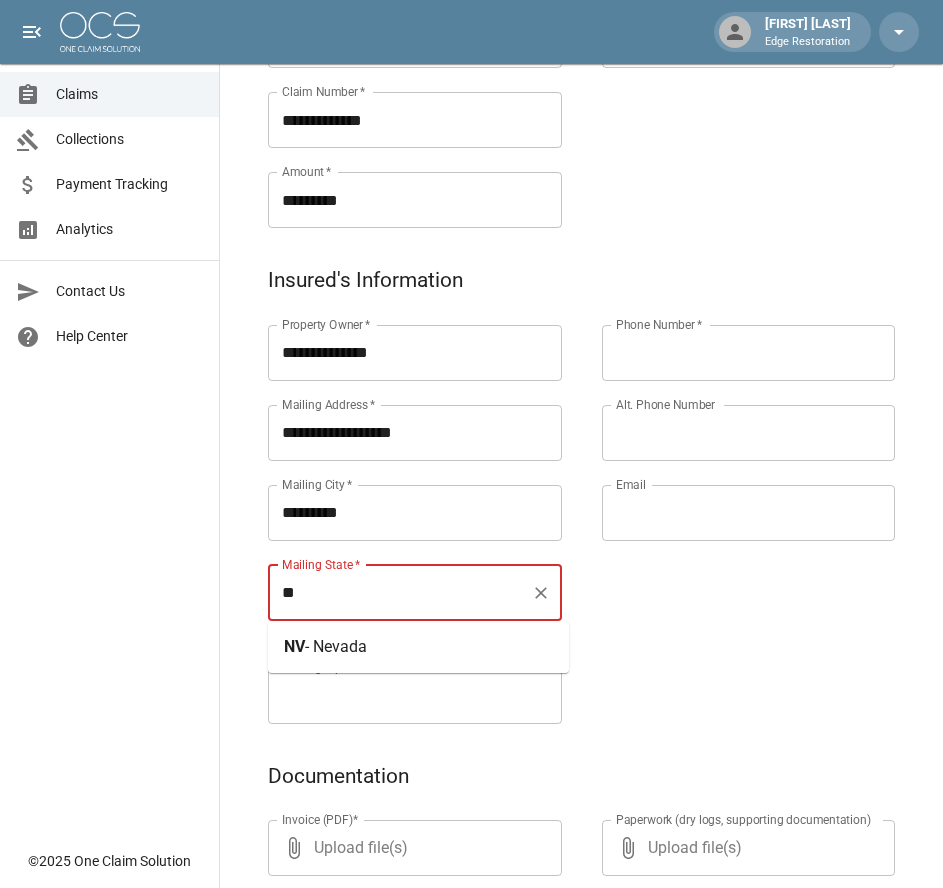 click on "- Nevada" at bounding box center (336, 646) 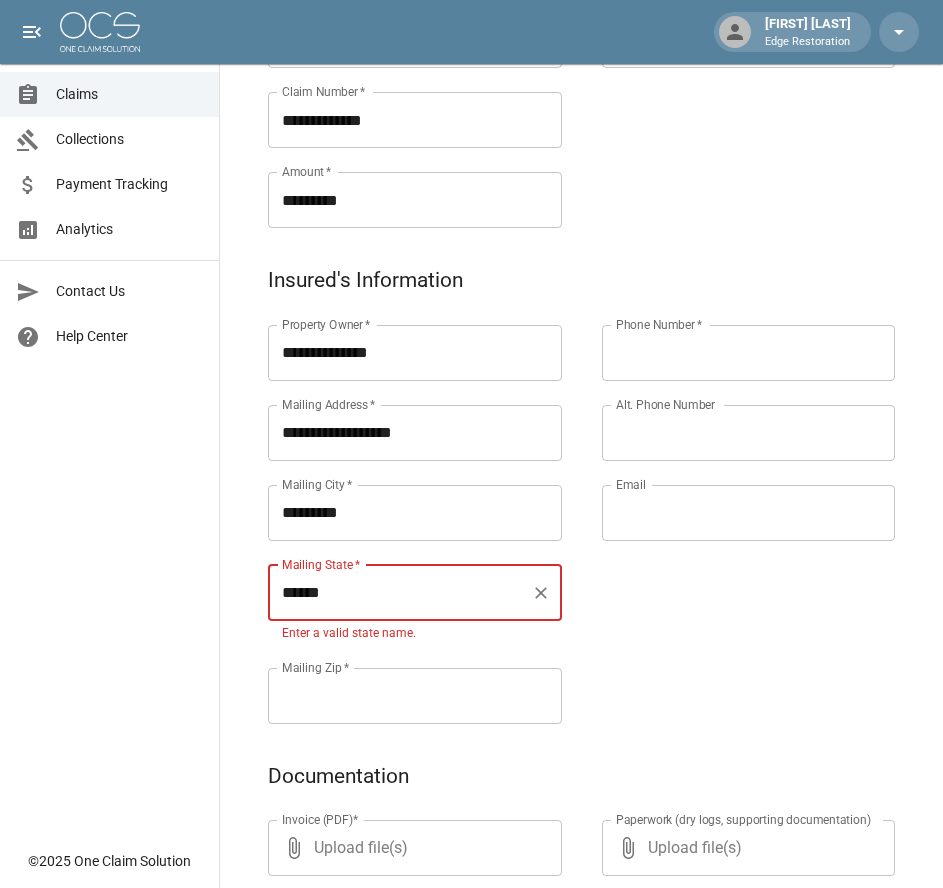 type on "******" 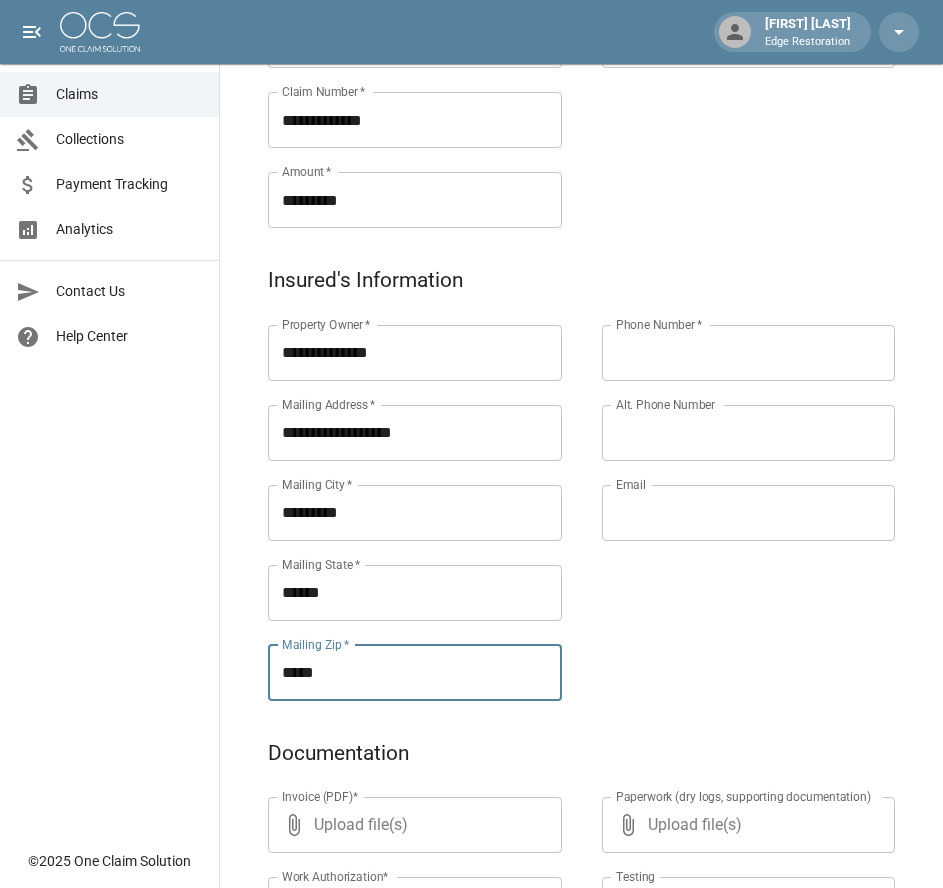 type on "*****" 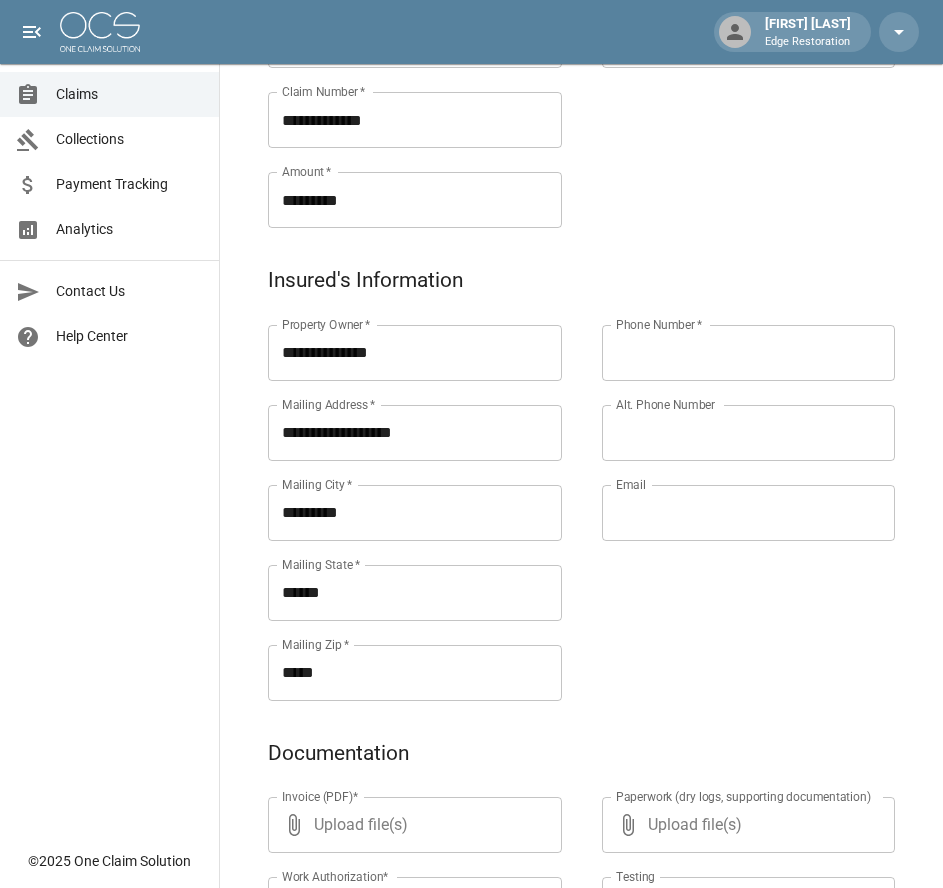 paste on "**********" 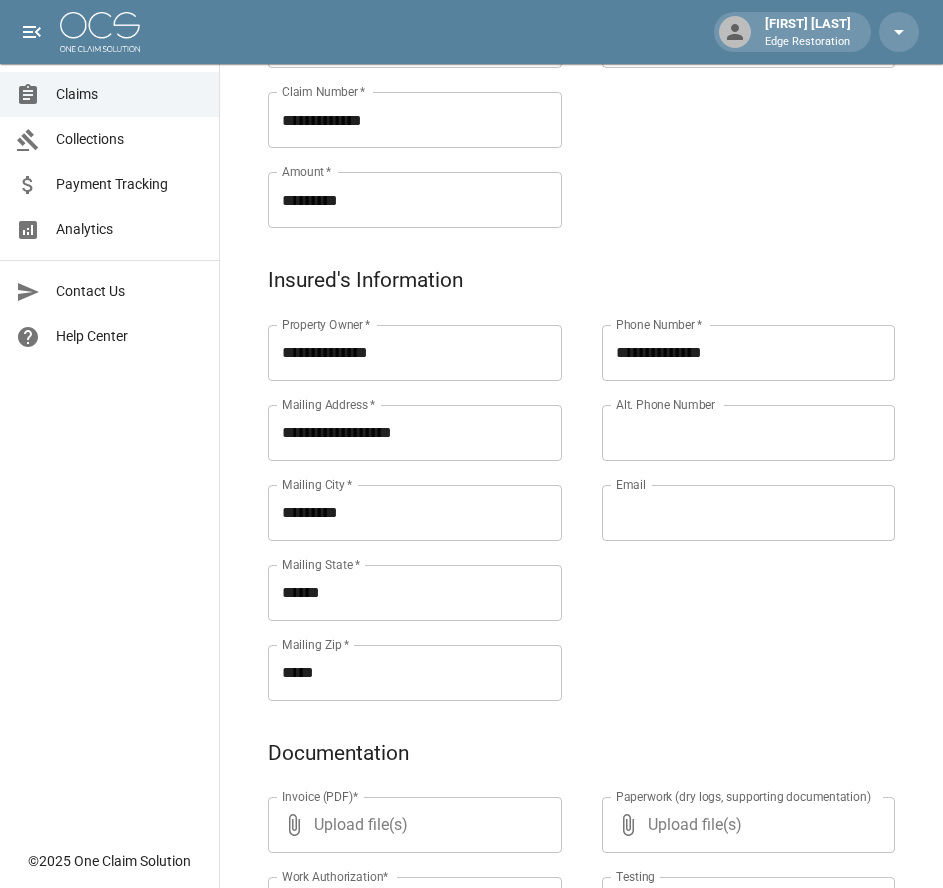 click on "**********" at bounding box center [749, 353] 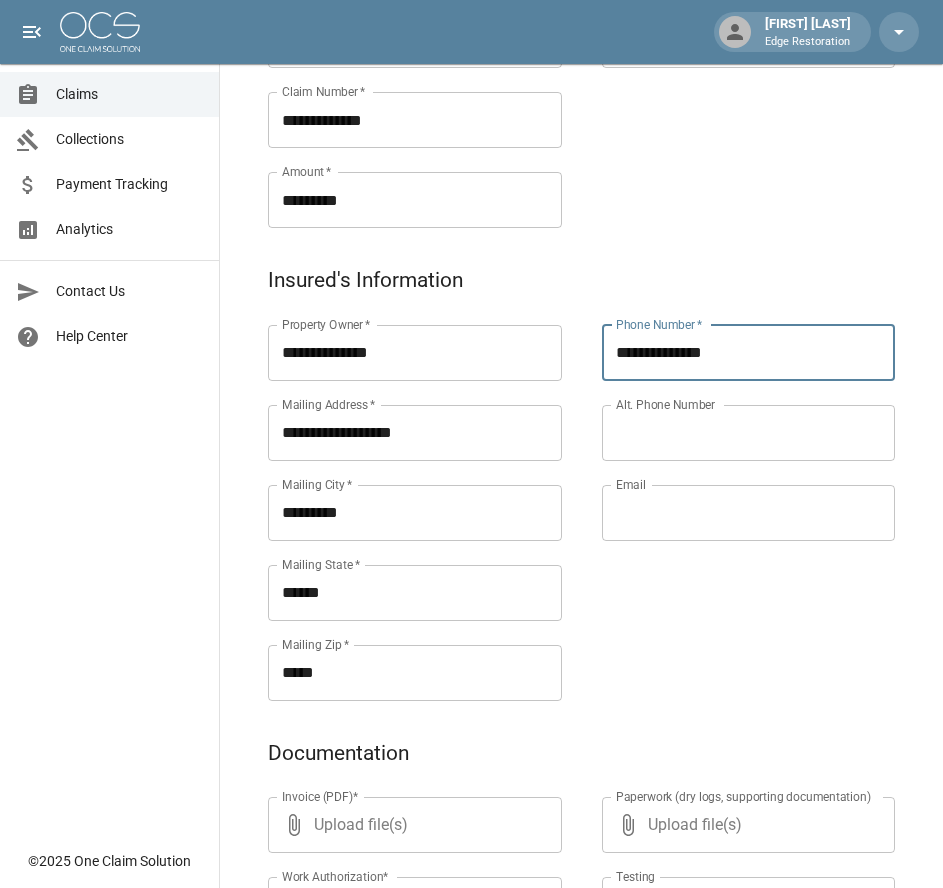 type on "**********" 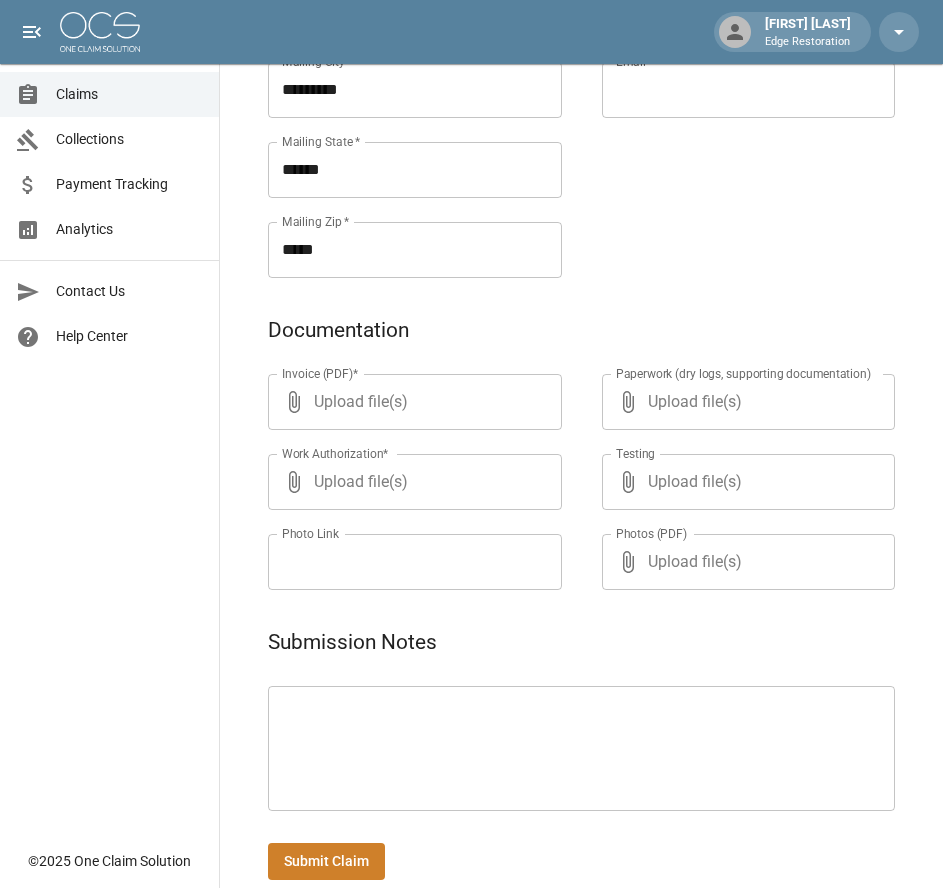 scroll, scrollTop: 945, scrollLeft: 0, axis: vertical 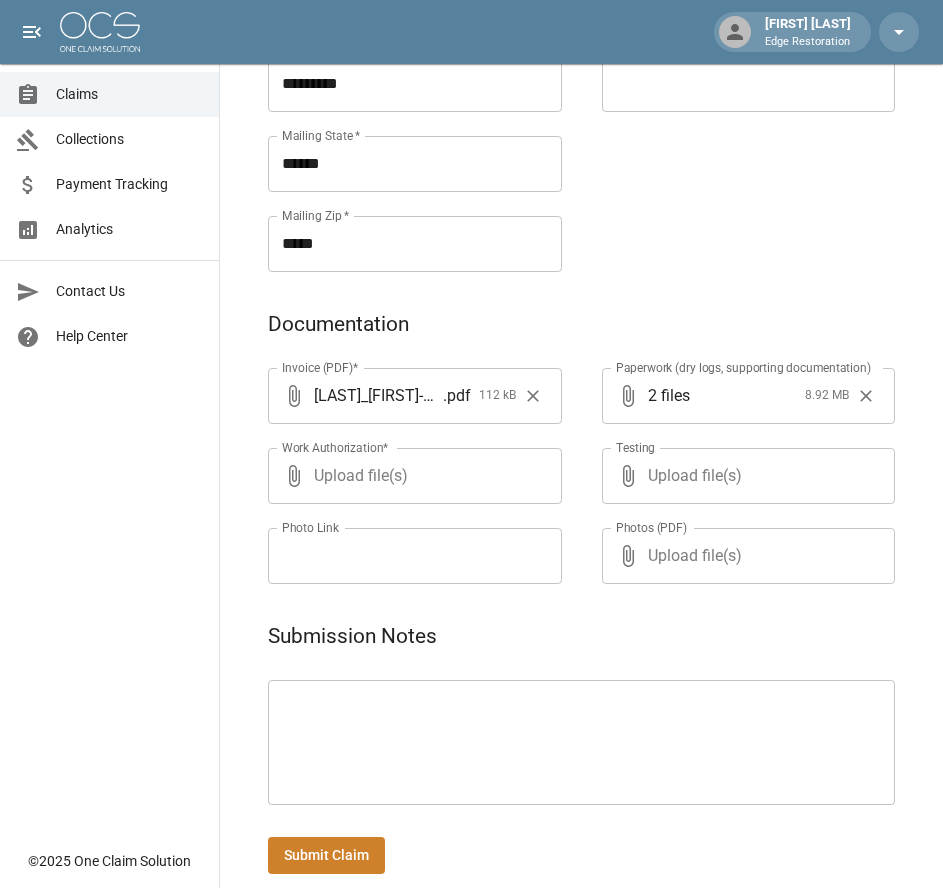 click 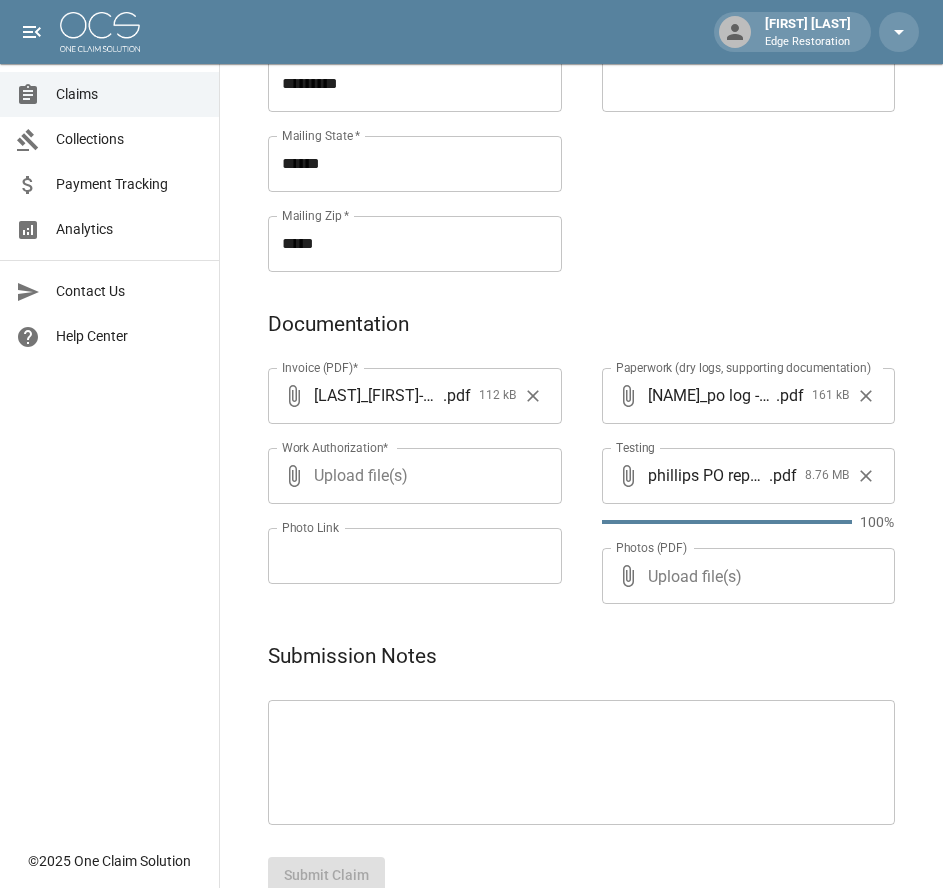 click 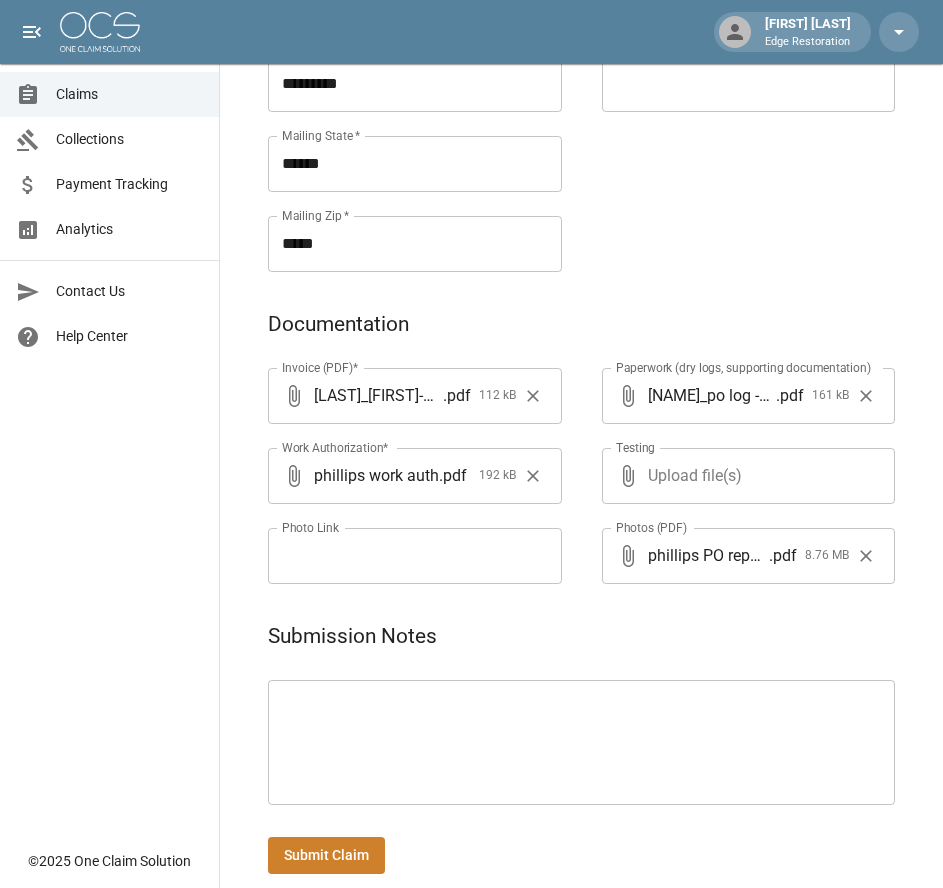 click on "Submit Claim" at bounding box center (326, 855) 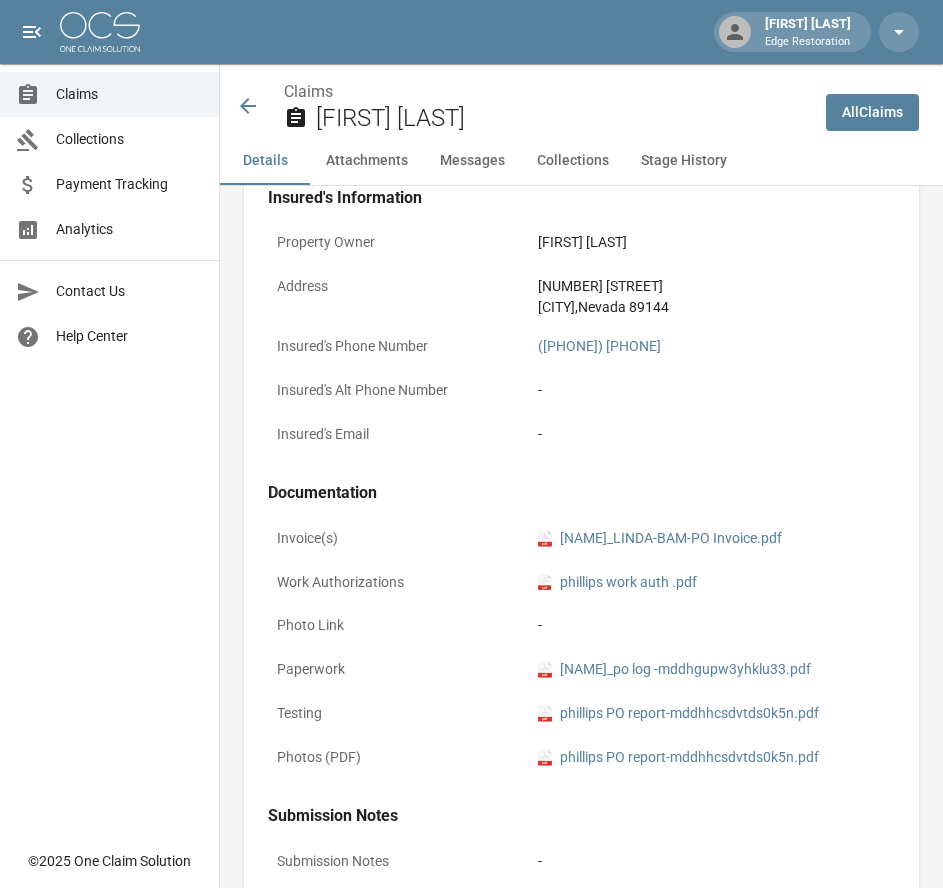 click at bounding box center [100, 32] 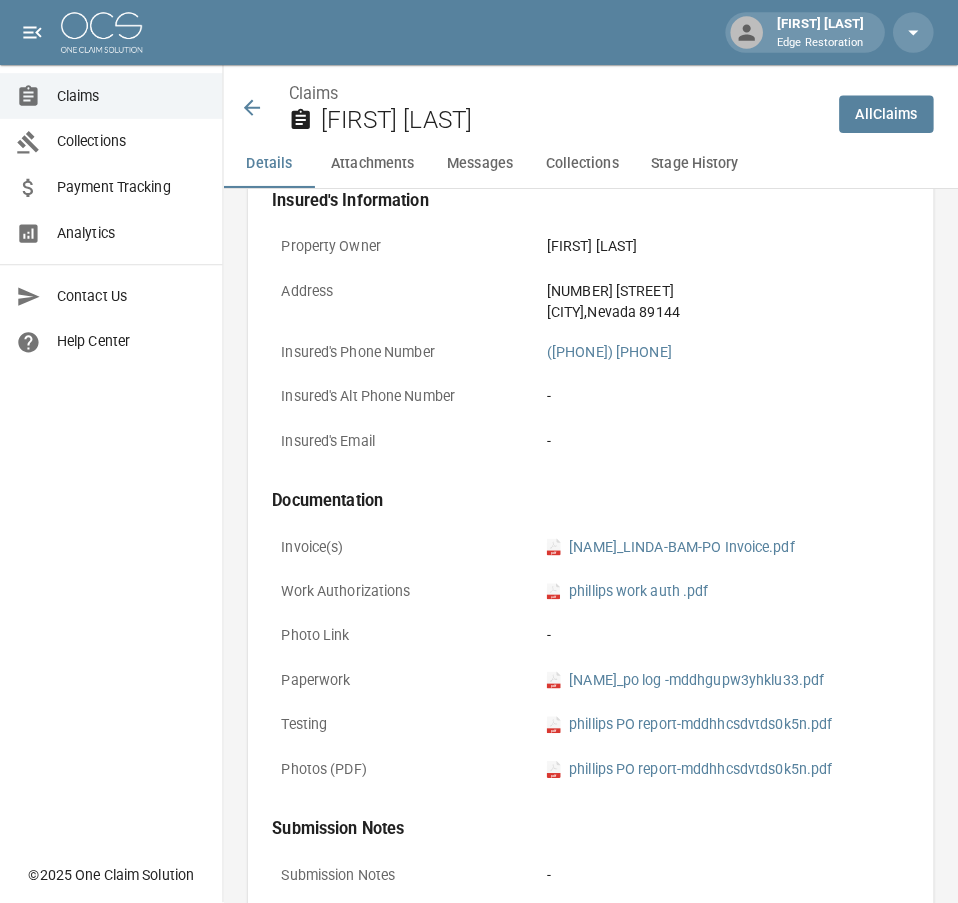 scroll, scrollTop: 0, scrollLeft: 0, axis: both 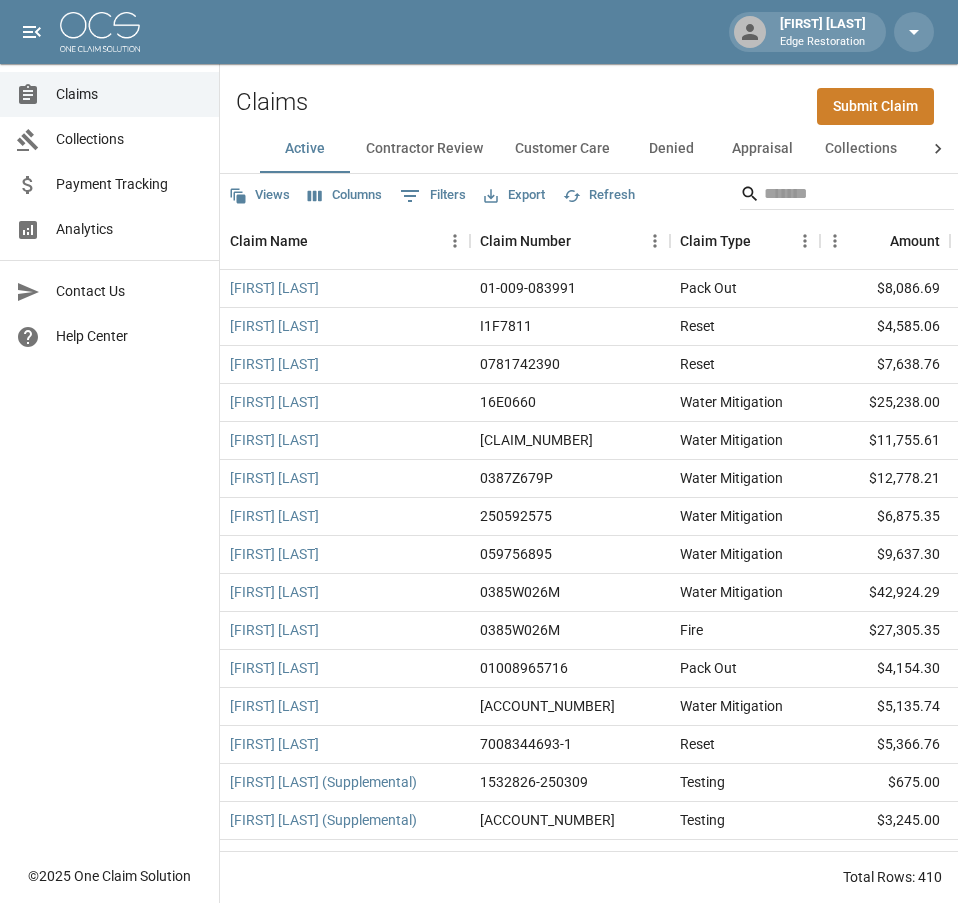 click on "Claims Collections Payment Tracking Analytics Contact Us Help Center" at bounding box center (109, 427) 